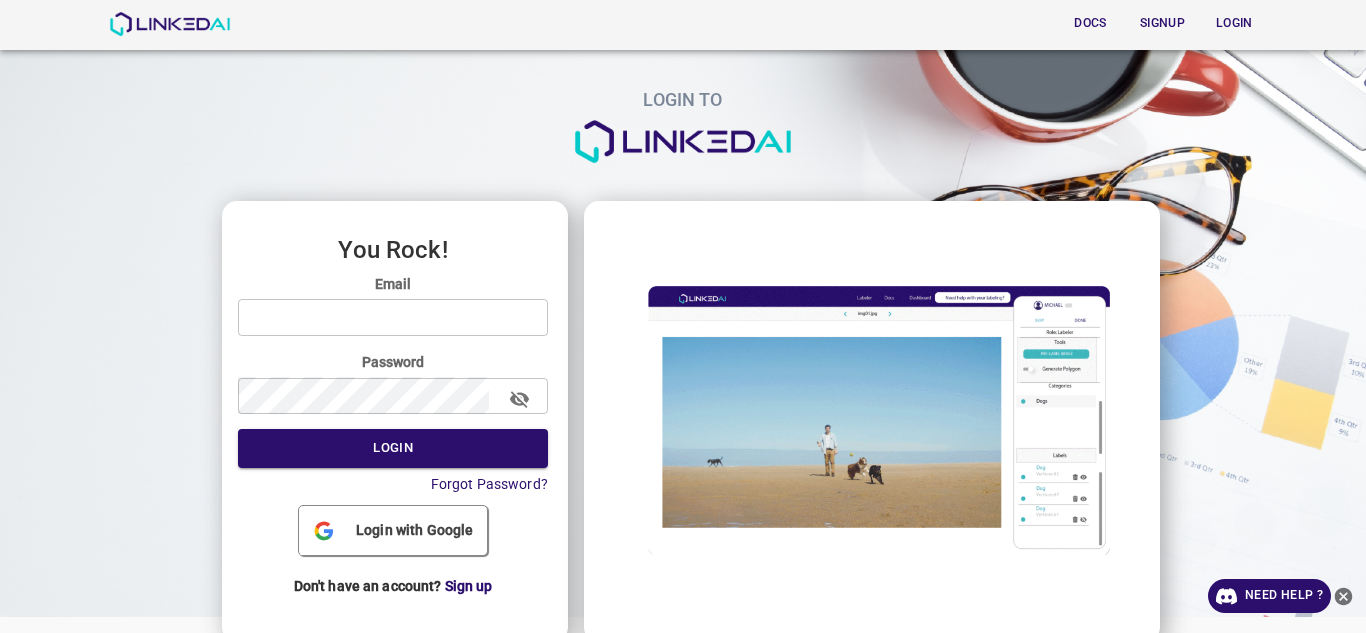 scroll, scrollTop: 0, scrollLeft: 0, axis: both 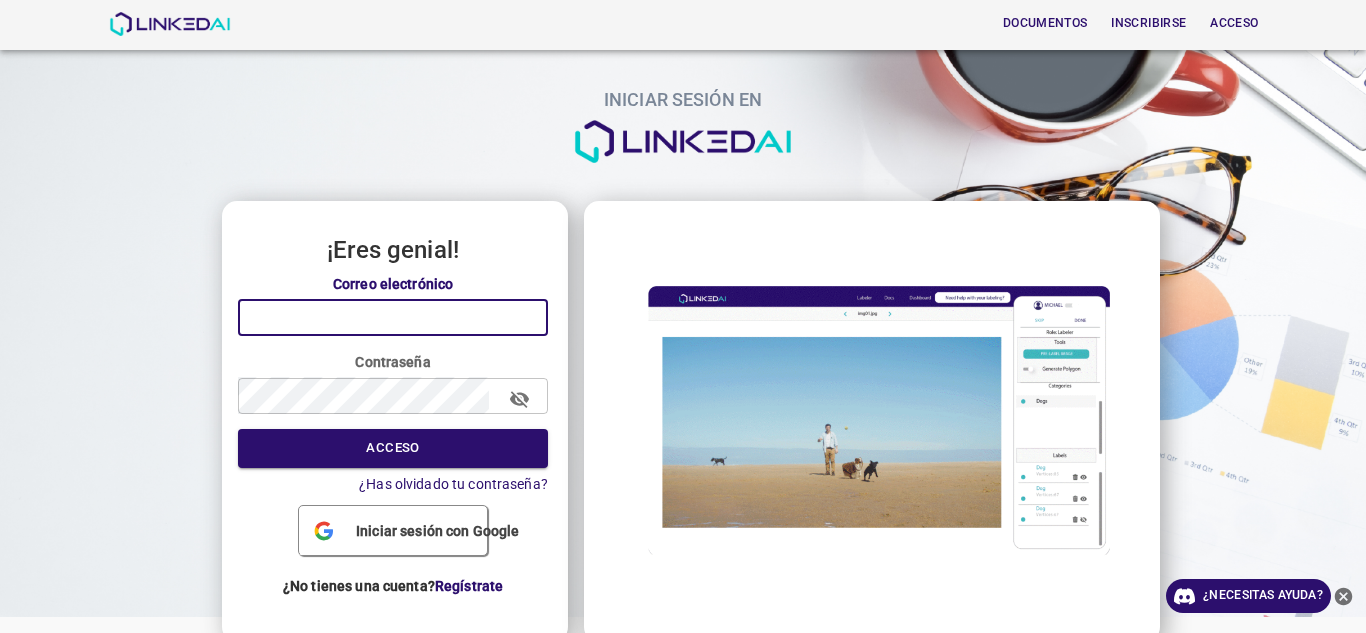 click at bounding box center (393, 317) 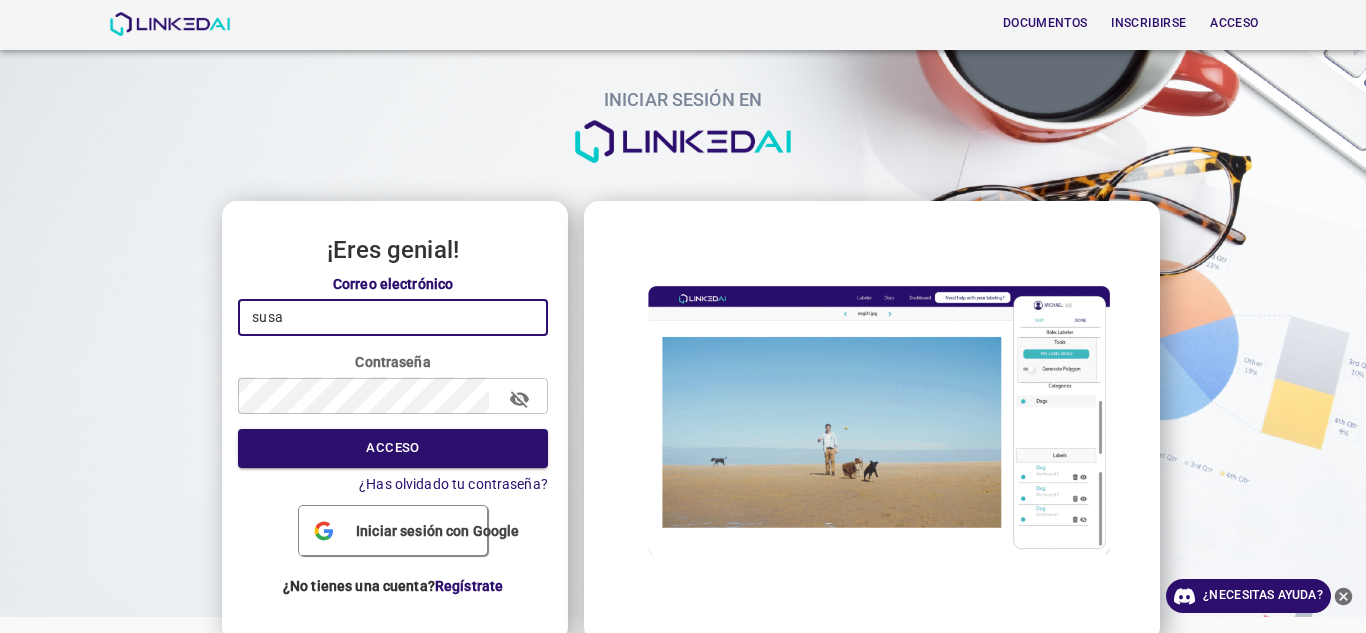 click on "susa" at bounding box center (393, 317) 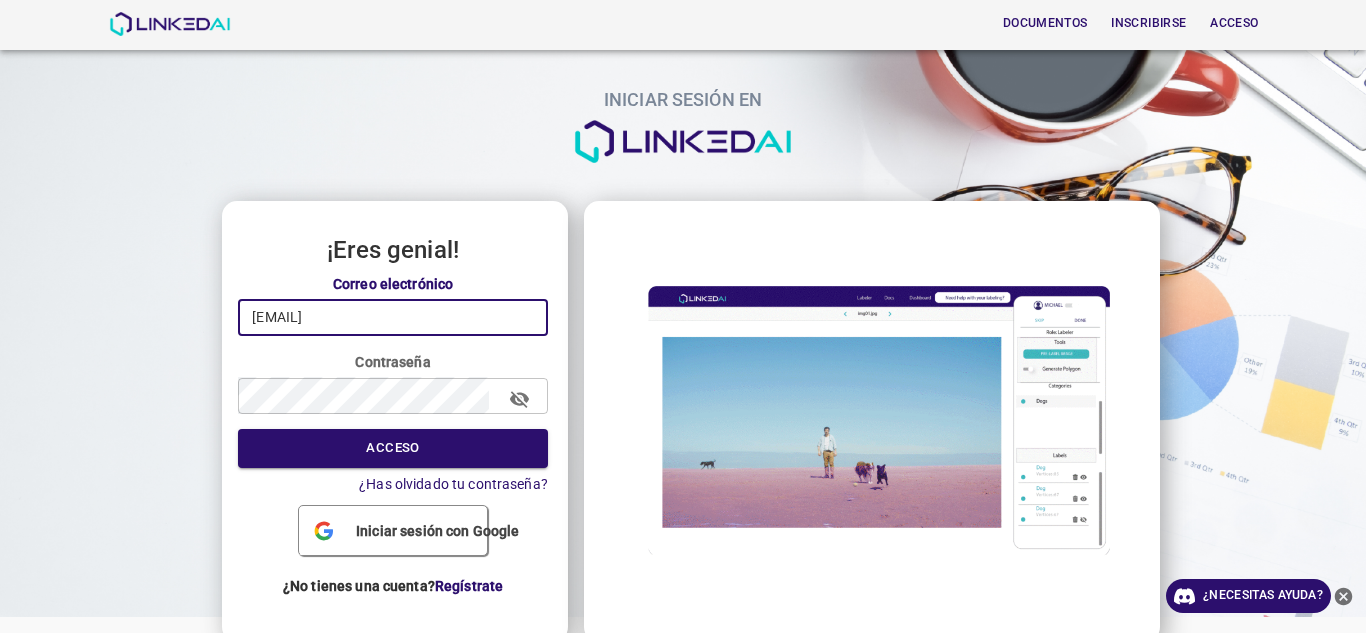 type on "susana.bucheli123@gmail.com" 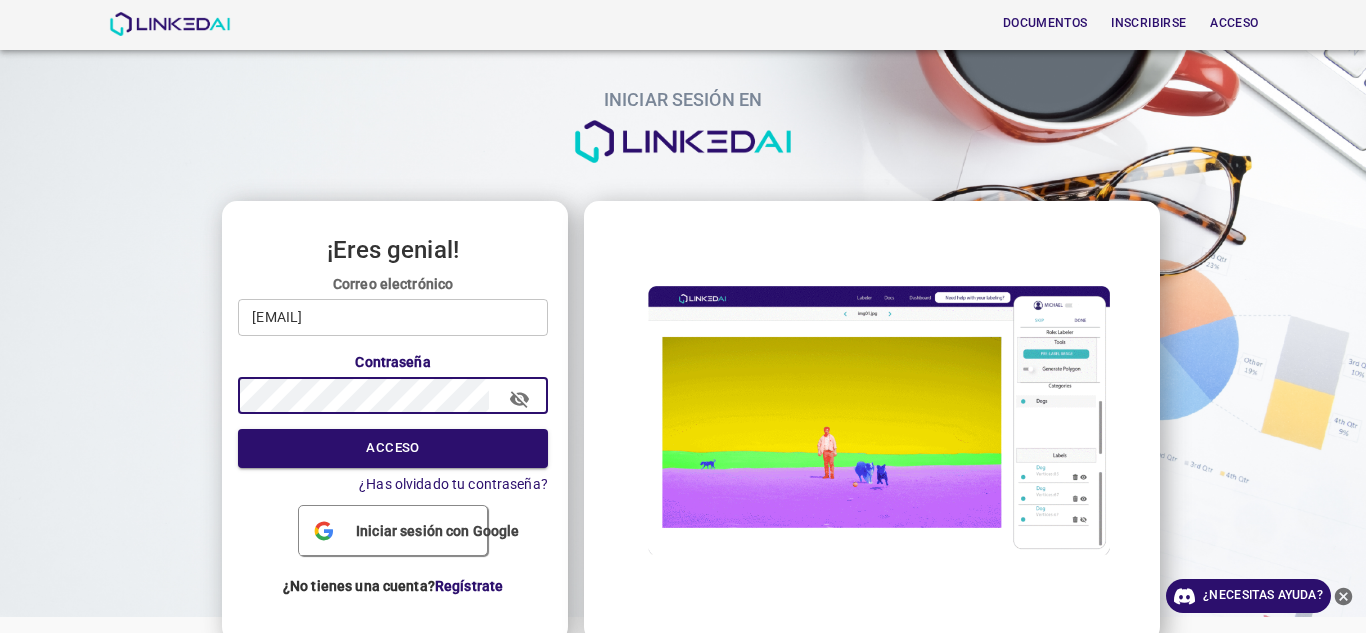 click on "Acceso" at bounding box center (393, 448) 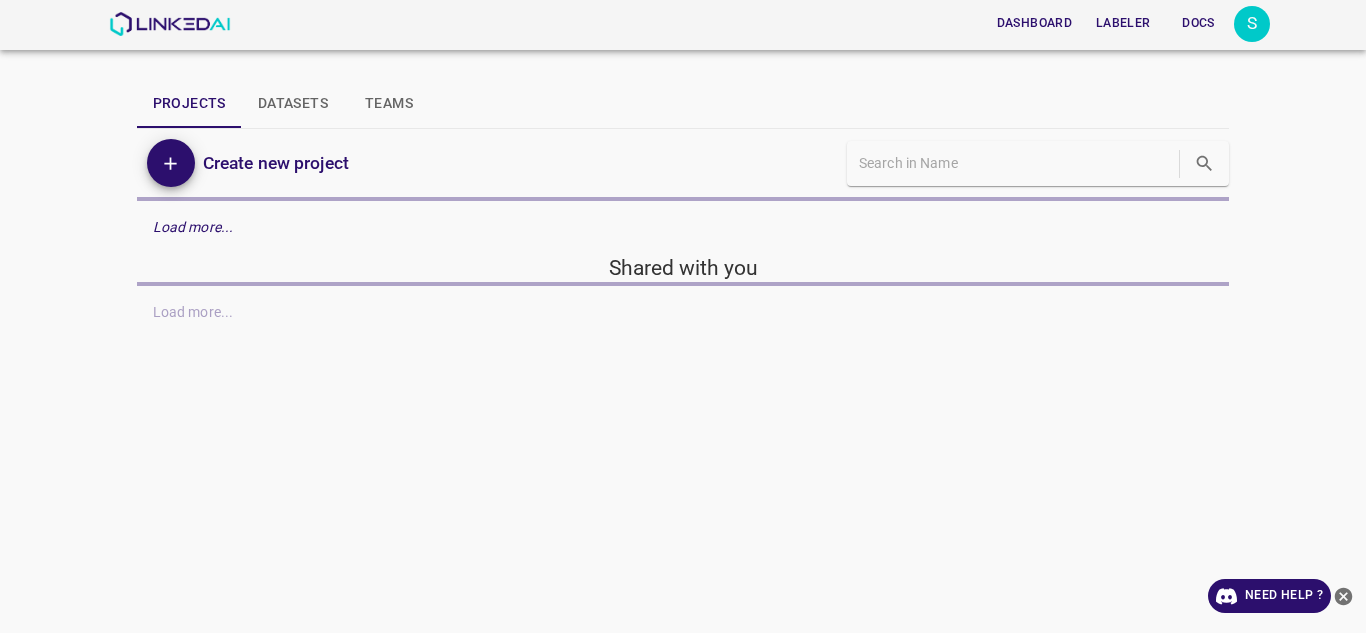 scroll, scrollTop: 0, scrollLeft: 0, axis: both 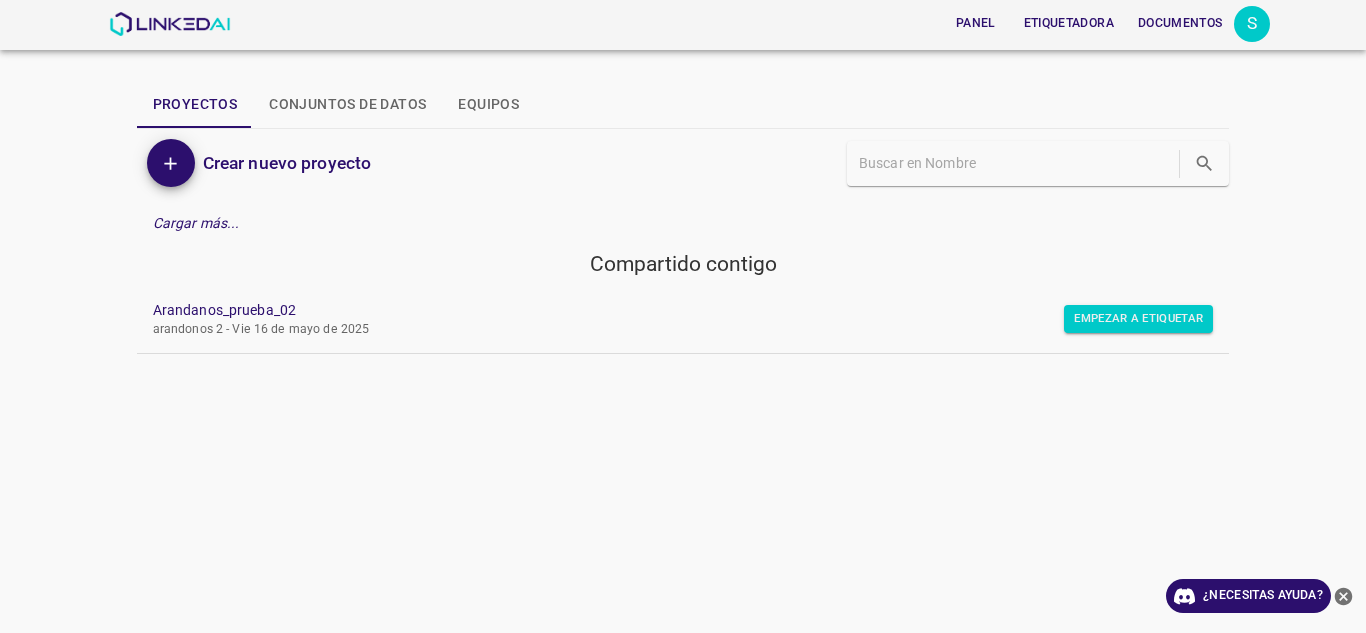 click on "Panel Etiquetadora Documentos S Proyectos Conjuntos de datos Equipos   Crear nuevo proyecto Cargar más... Compartido contigo Arandanos_prueba_02 arandonos 2 - Vie 16 de mayo de 2025 Empezar a etiquetar" at bounding box center [683, 316] 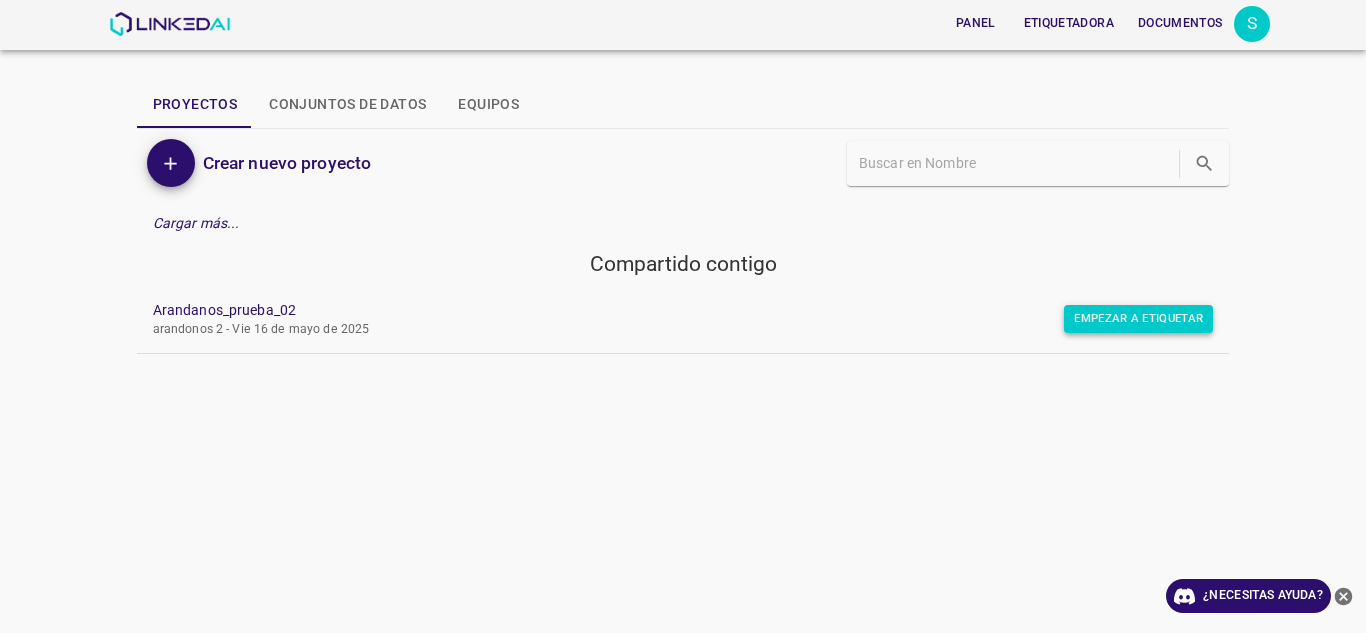 click on "Empezar a etiquetar" at bounding box center [1138, 318] 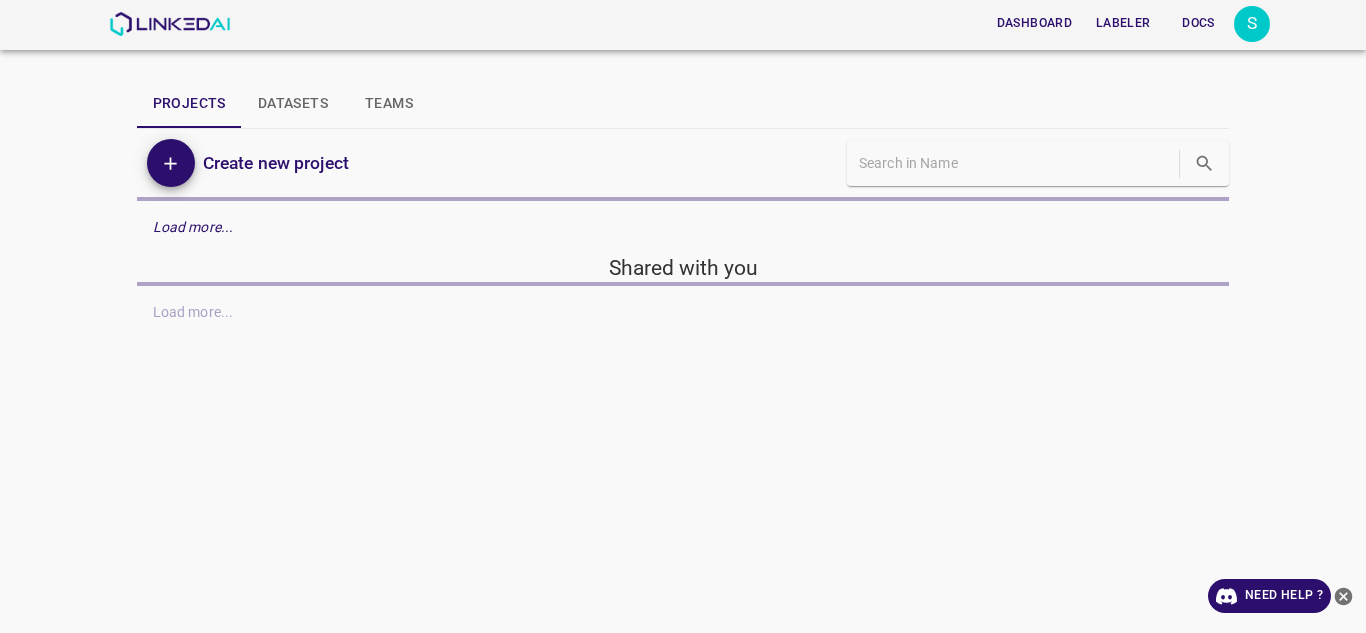 scroll, scrollTop: 0, scrollLeft: 0, axis: both 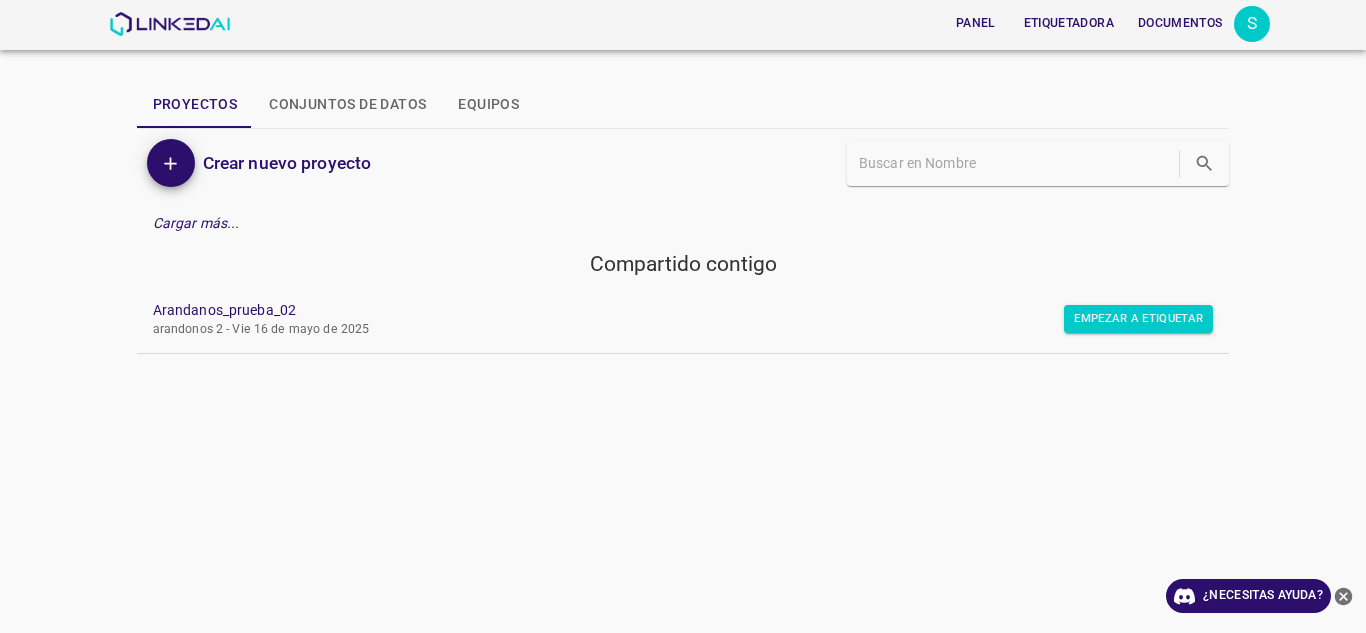 click on "Panel Etiquetadora Documentos S Proyectos Conjuntos de datos Equipos   Crear nuevo proyecto Cargar más... Compartido contigo Arandanos_prueba_02 arandonos 2 - Vie 16 de mayo de 2025 Empezar a etiquetar" at bounding box center (683, 316) 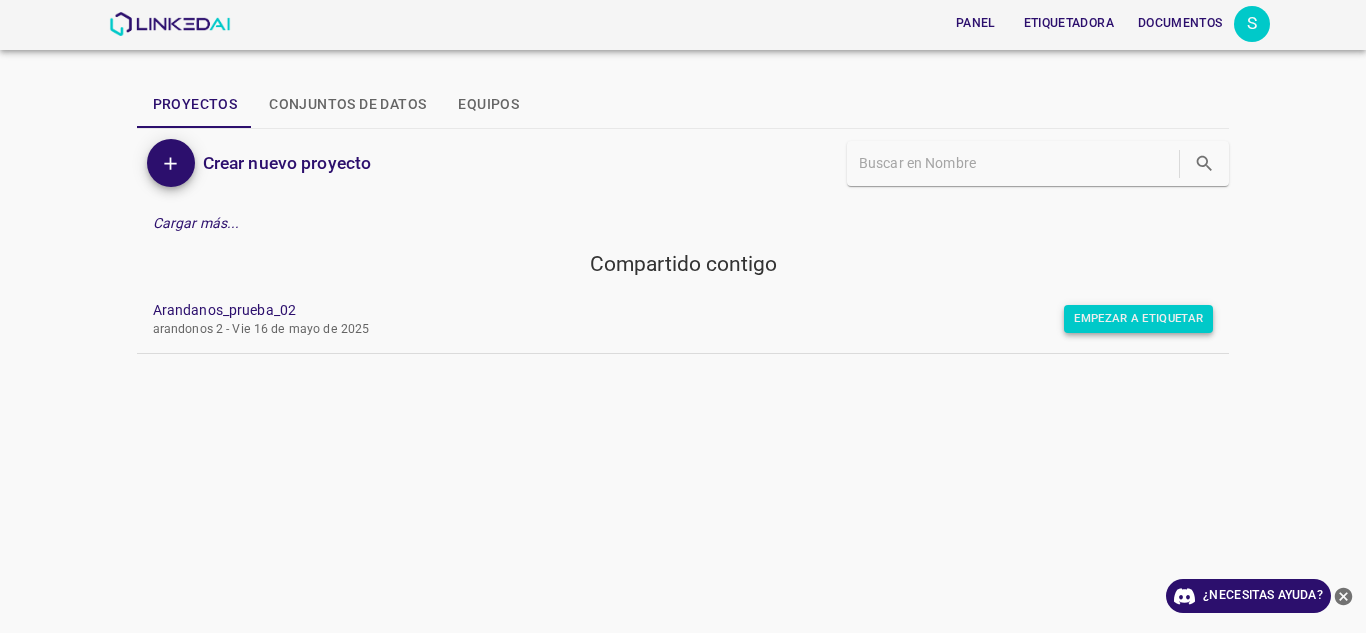 click on "Empezar a etiquetar" at bounding box center [1138, 318] 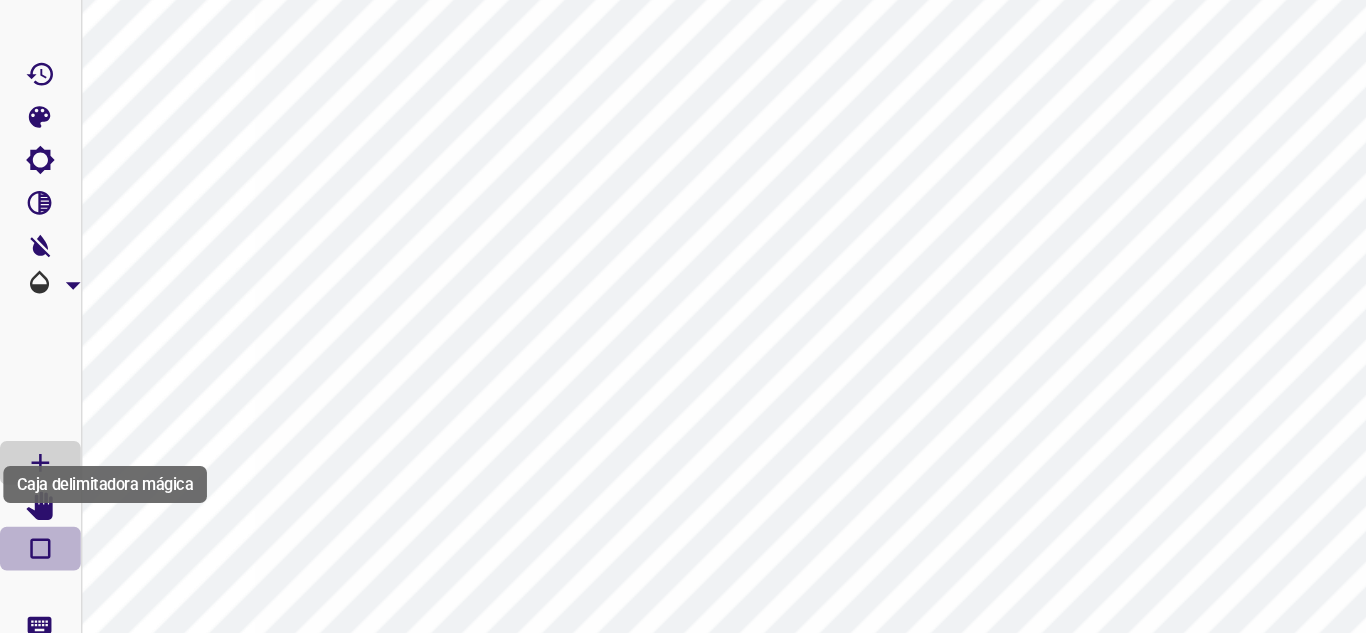click at bounding box center [24, 376] 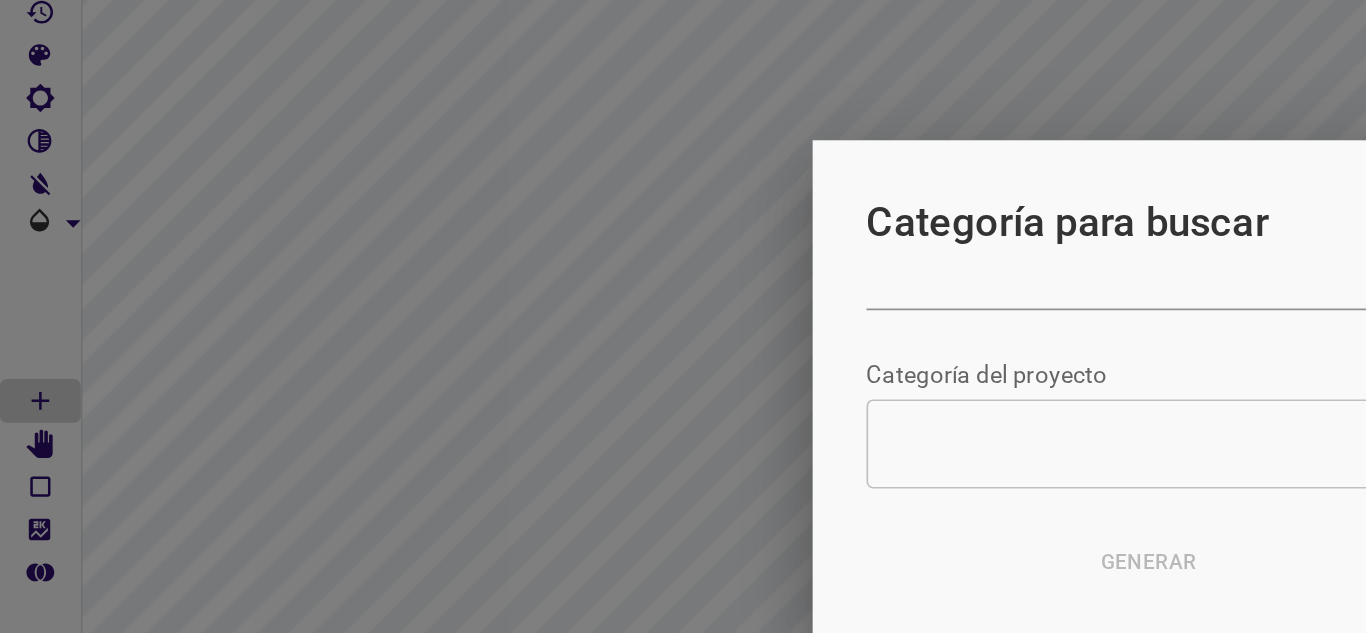 click at bounding box center [683, 316] 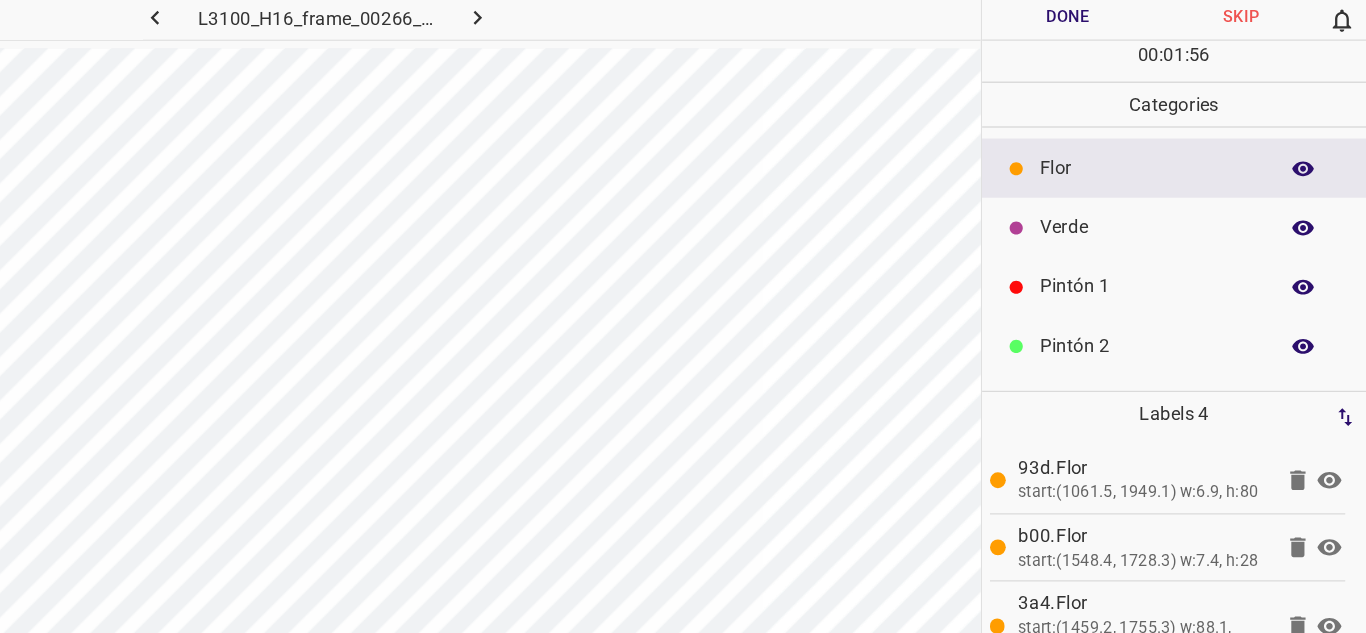 scroll, scrollTop: 0, scrollLeft: 0, axis: both 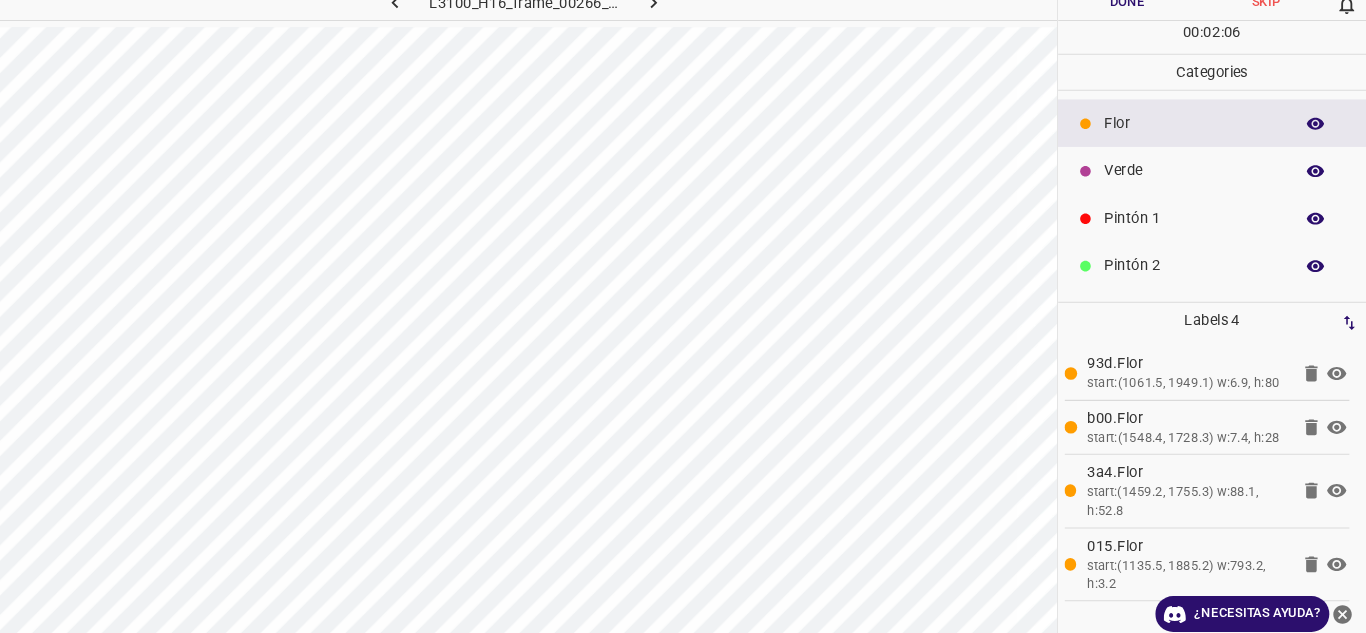 click 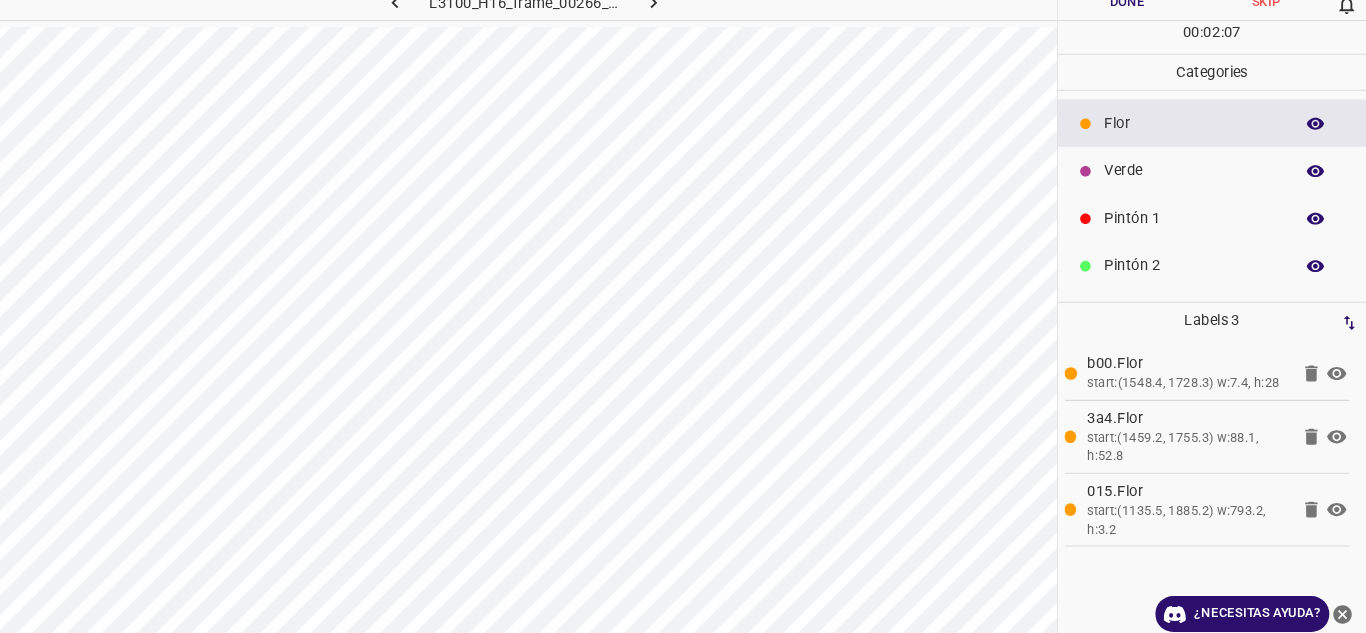 click 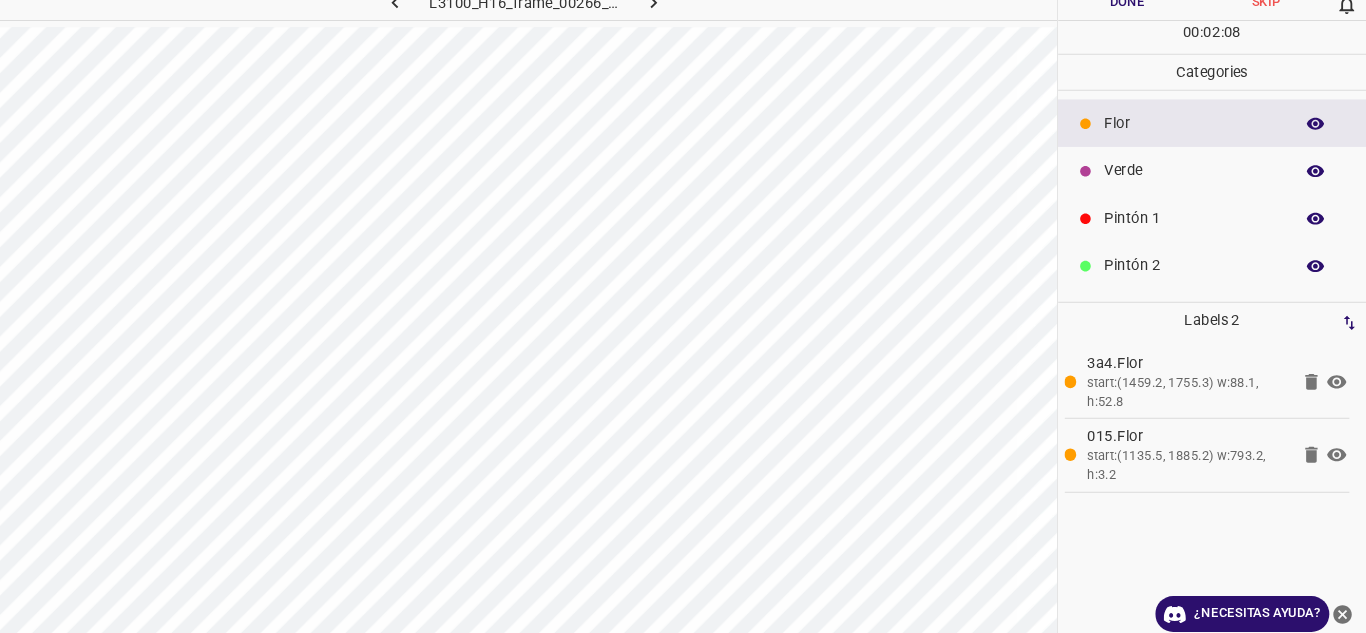 click 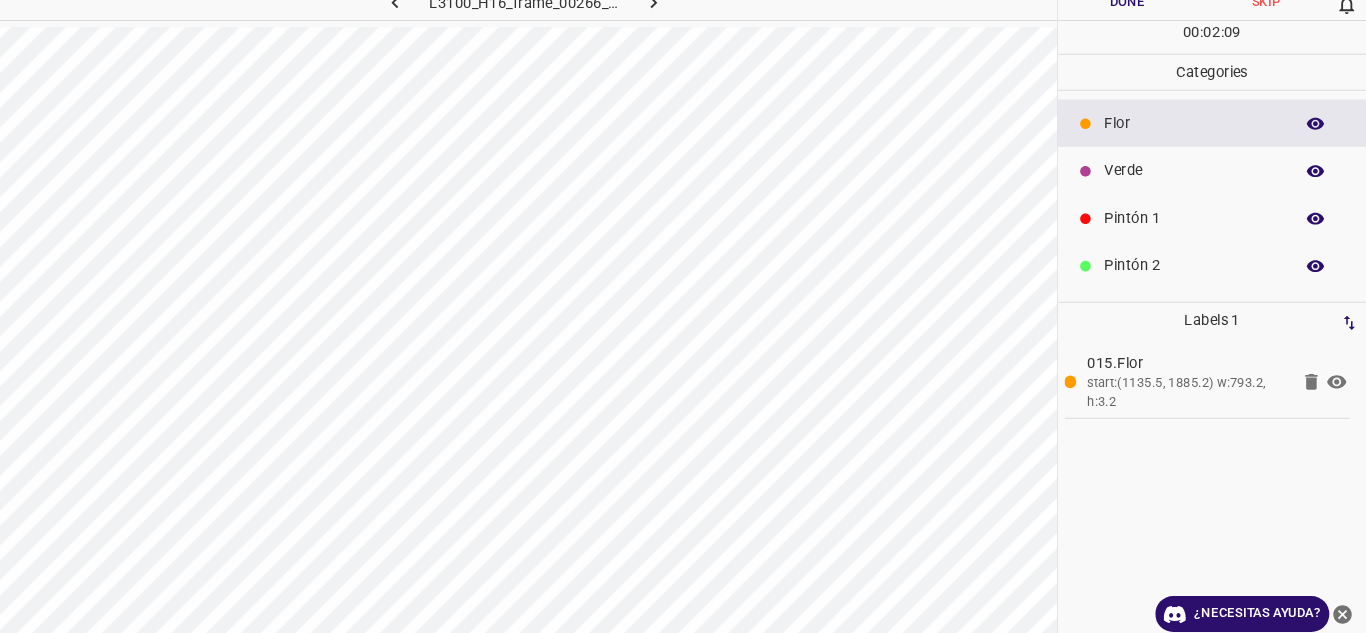click 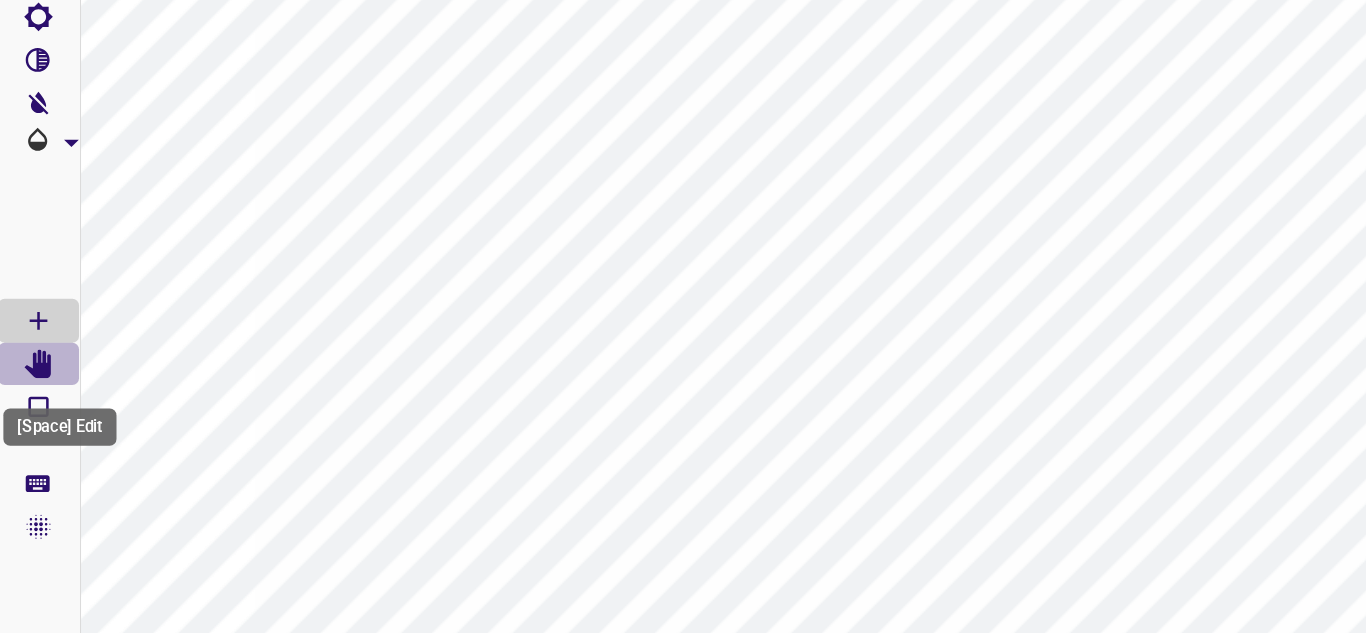 click 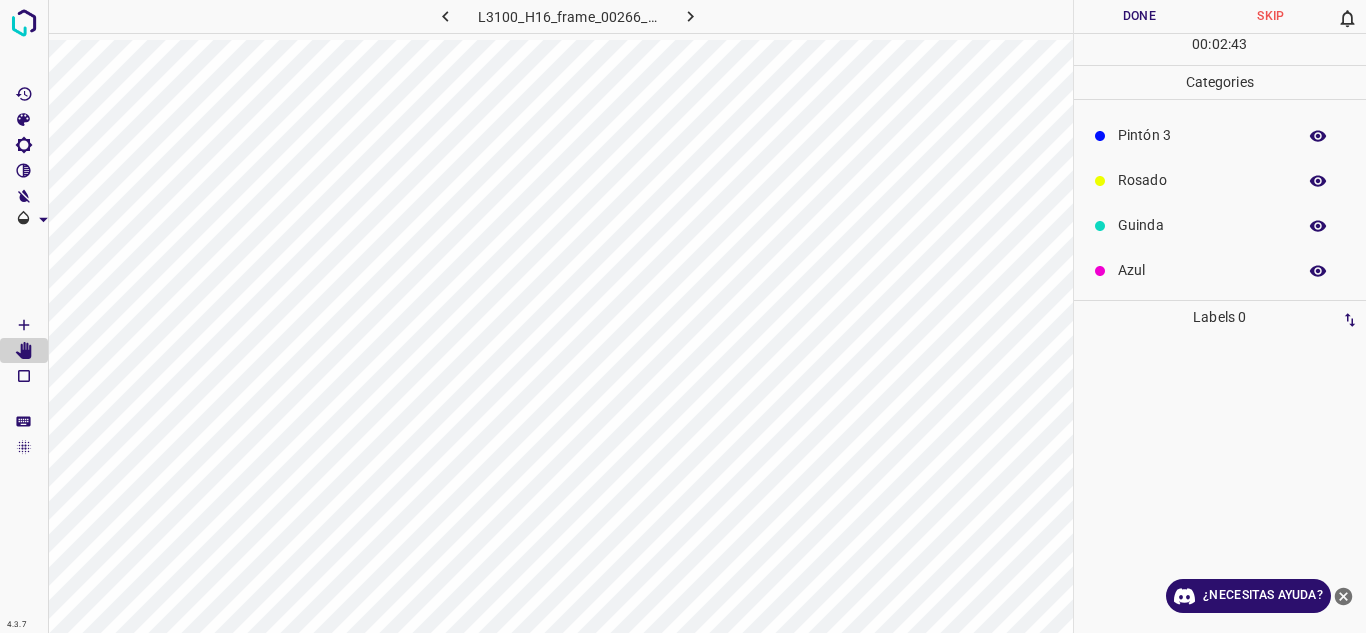 scroll, scrollTop: 176, scrollLeft: 0, axis: vertical 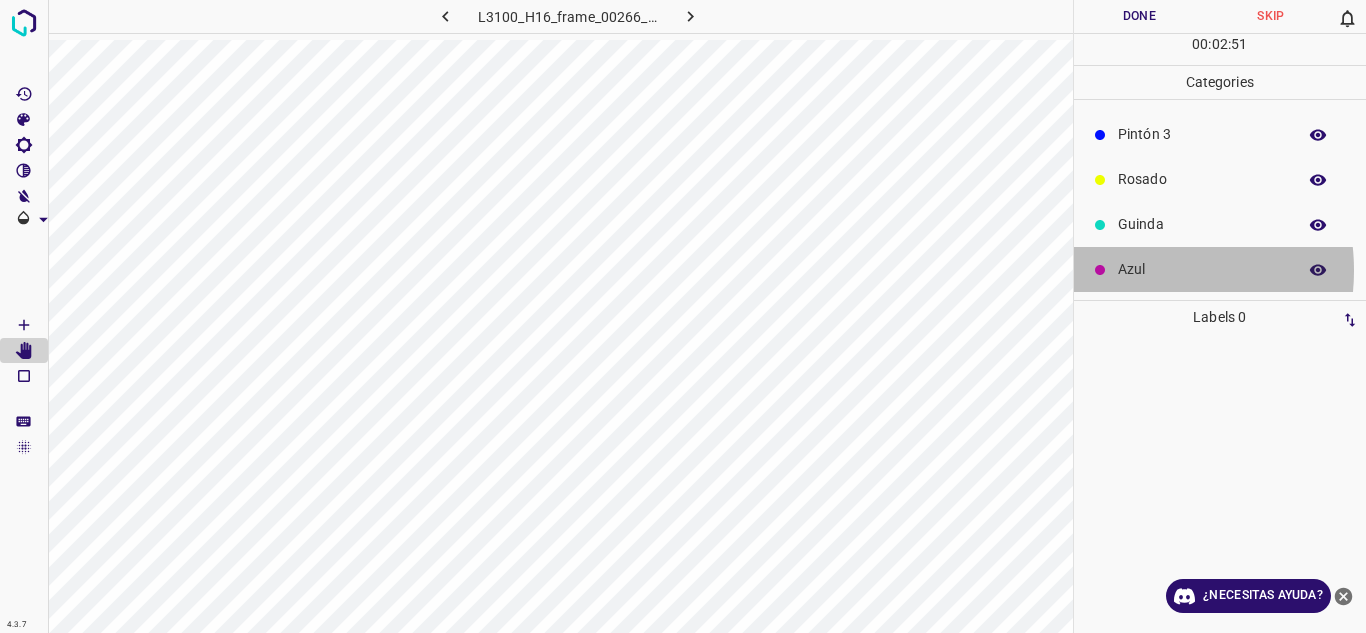 click on "Azul" at bounding box center (1202, 269) 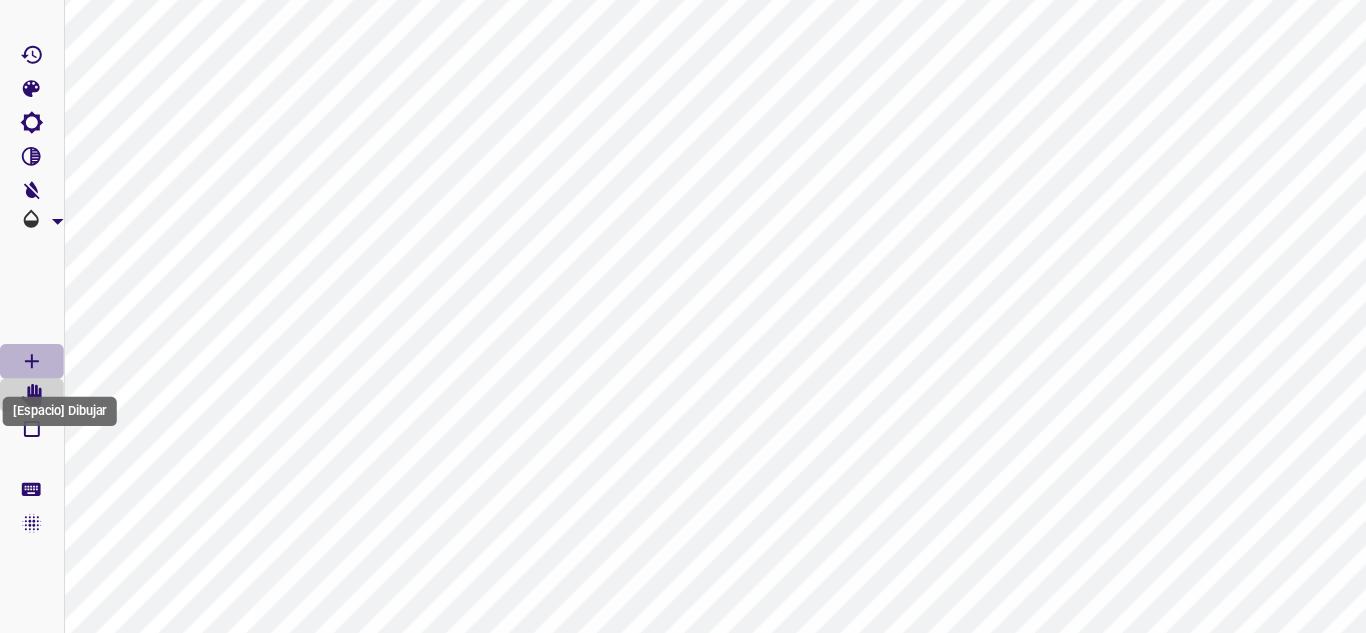 click 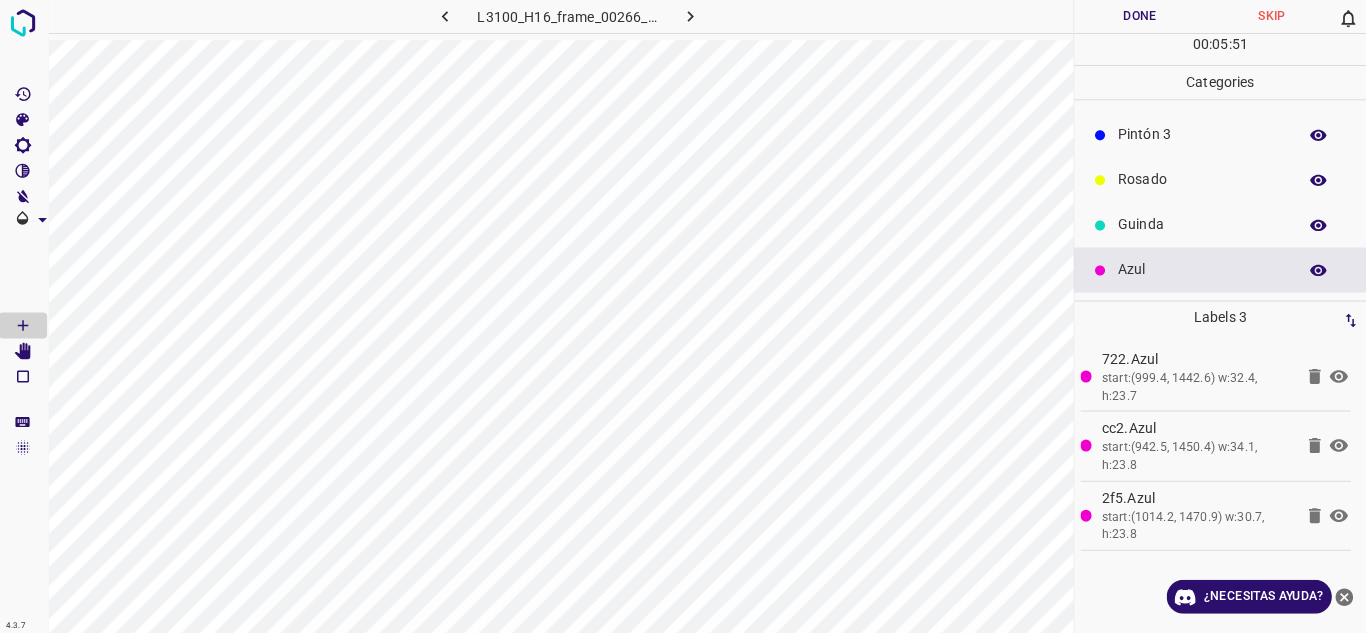 scroll, scrollTop: 0, scrollLeft: 0, axis: both 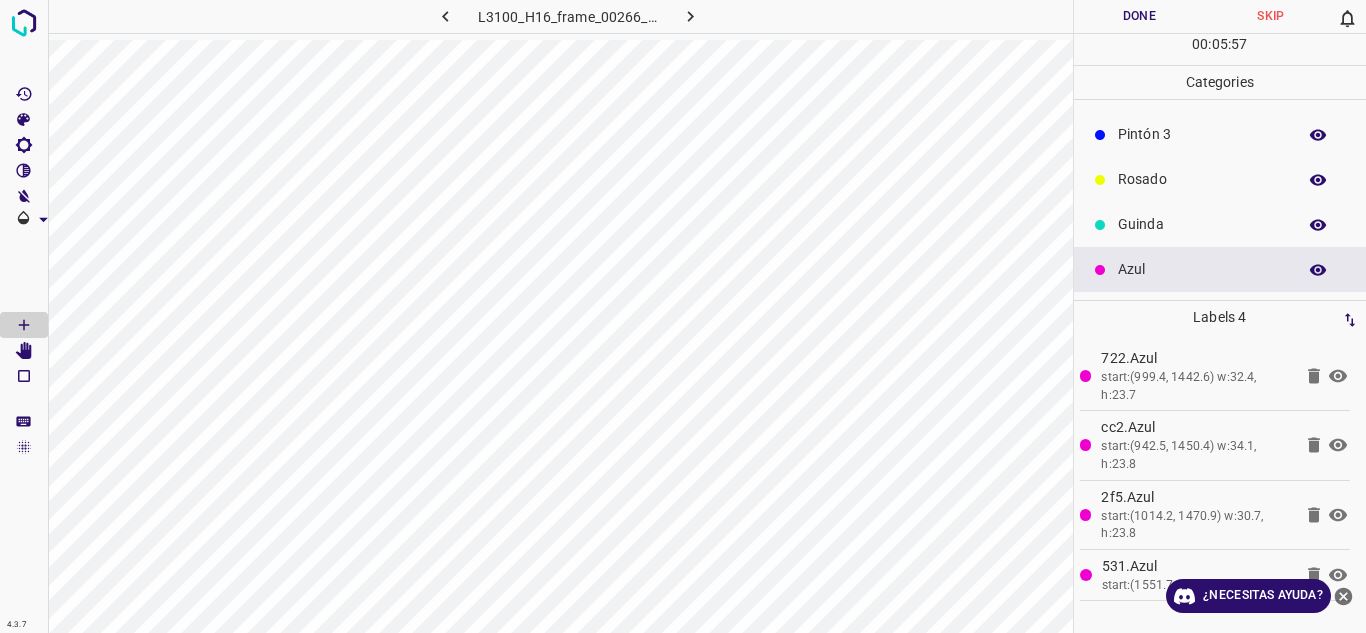 click 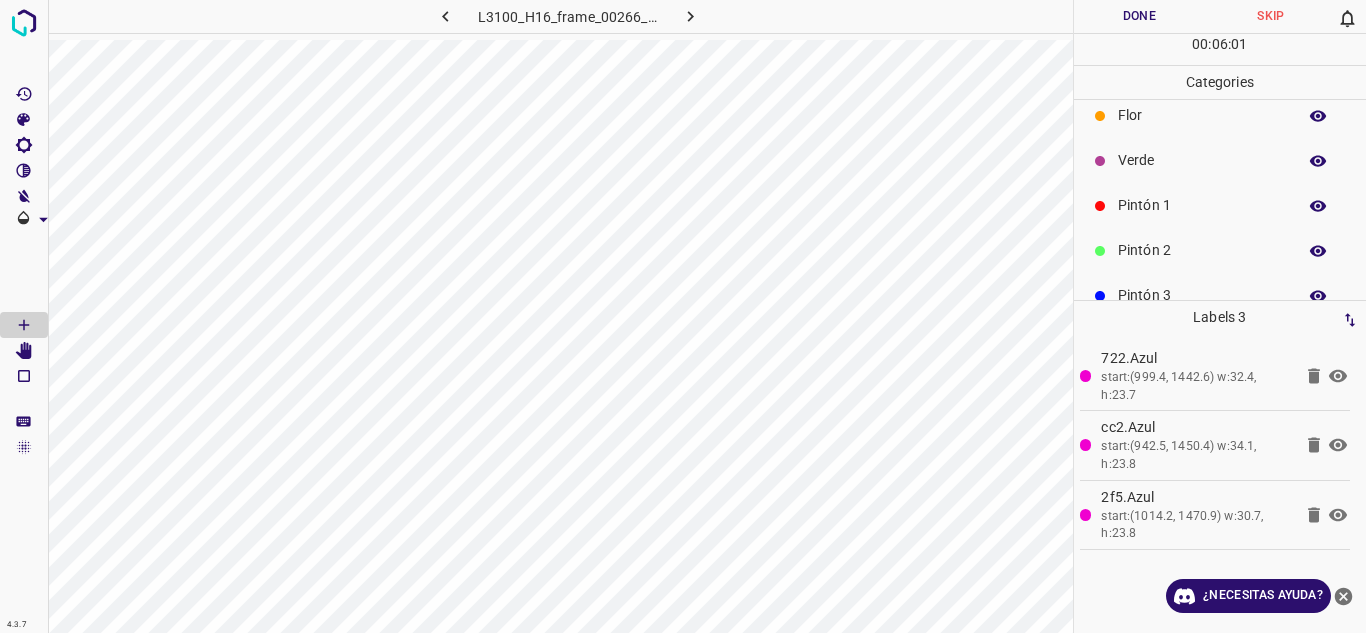 scroll, scrollTop: 0, scrollLeft: 0, axis: both 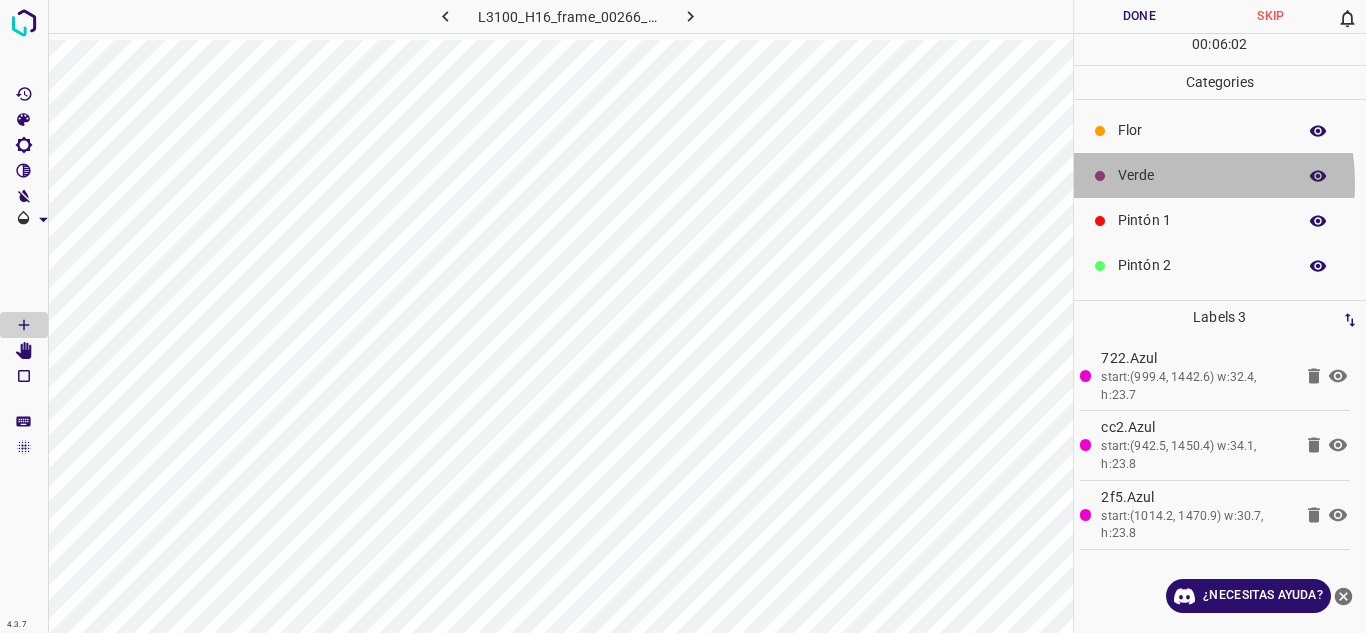 click on "Verde" at bounding box center [1202, 175] 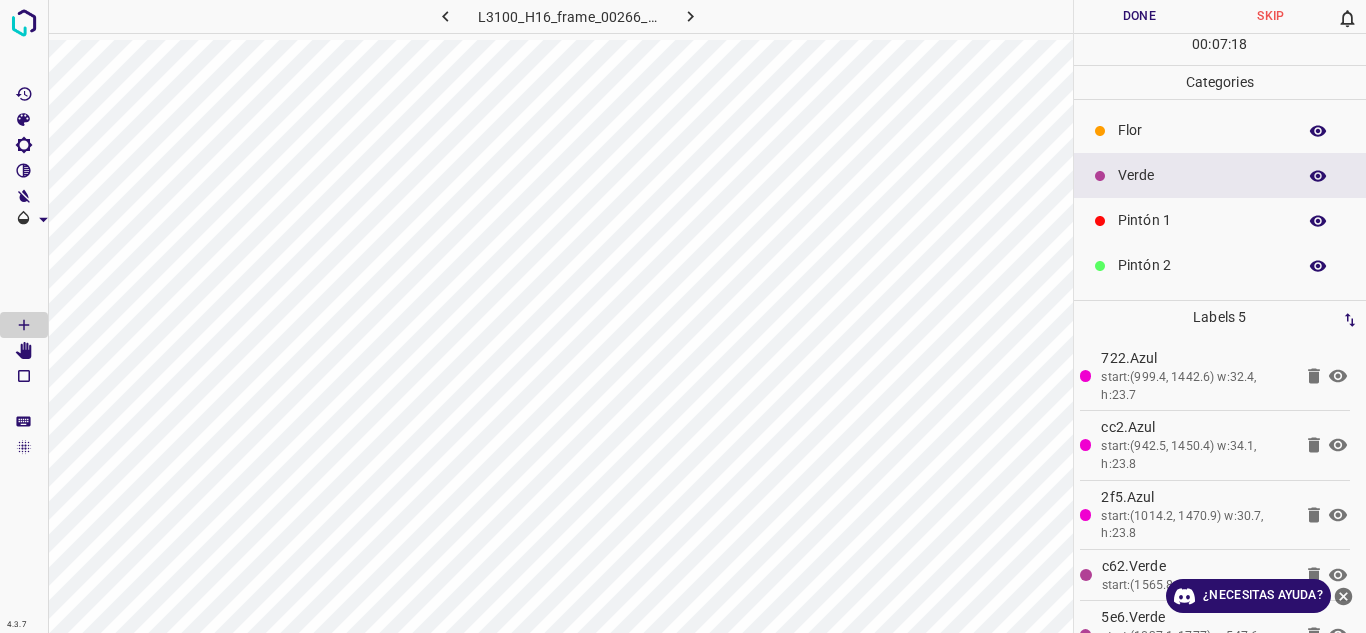 scroll, scrollTop: 62, scrollLeft: 0, axis: vertical 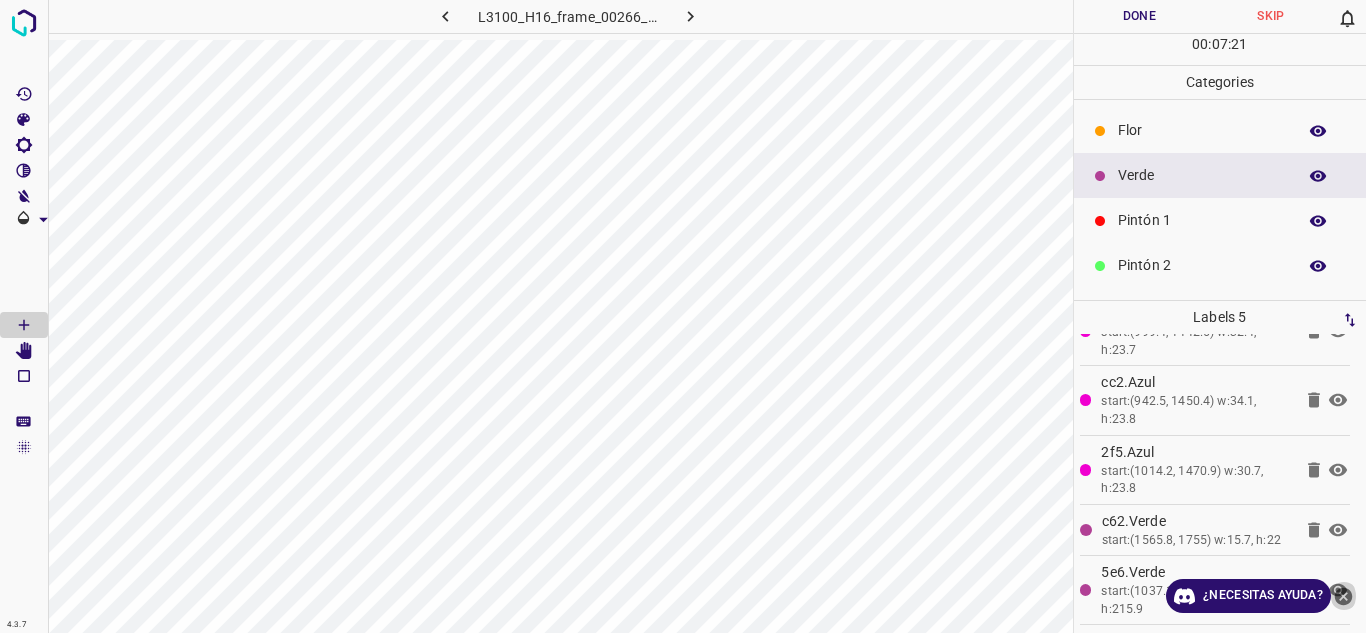 click 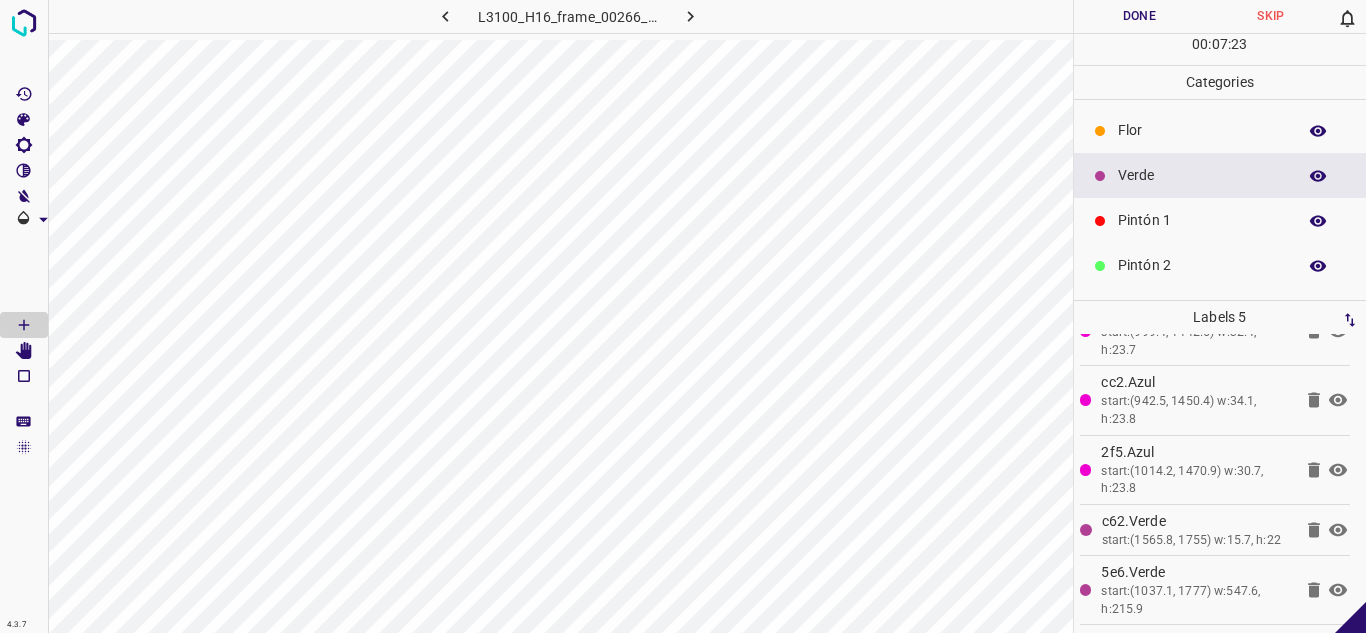 click 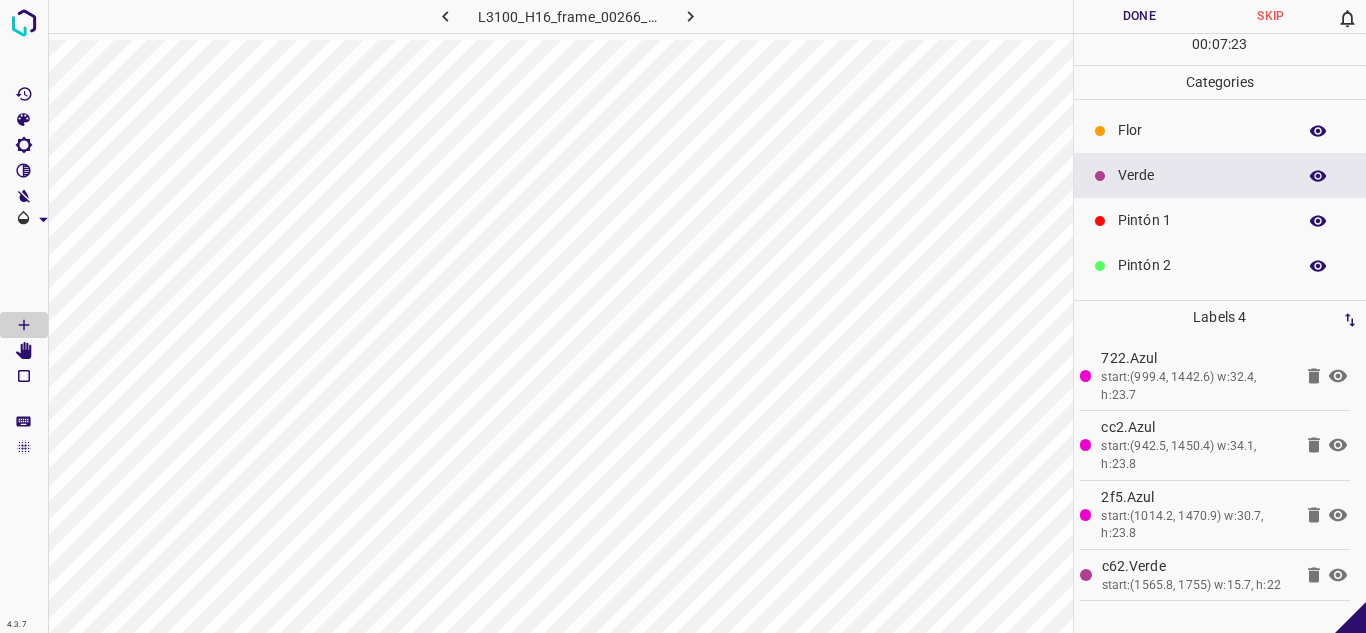 scroll, scrollTop: 0, scrollLeft: 0, axis: both 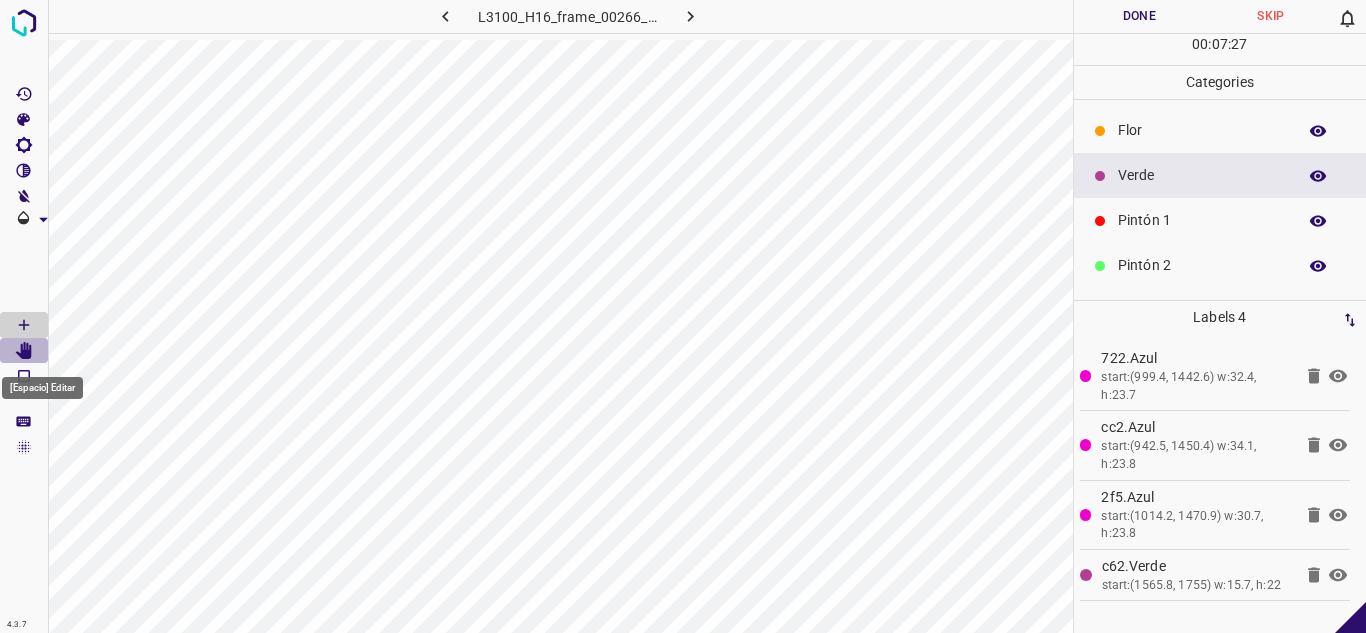 click 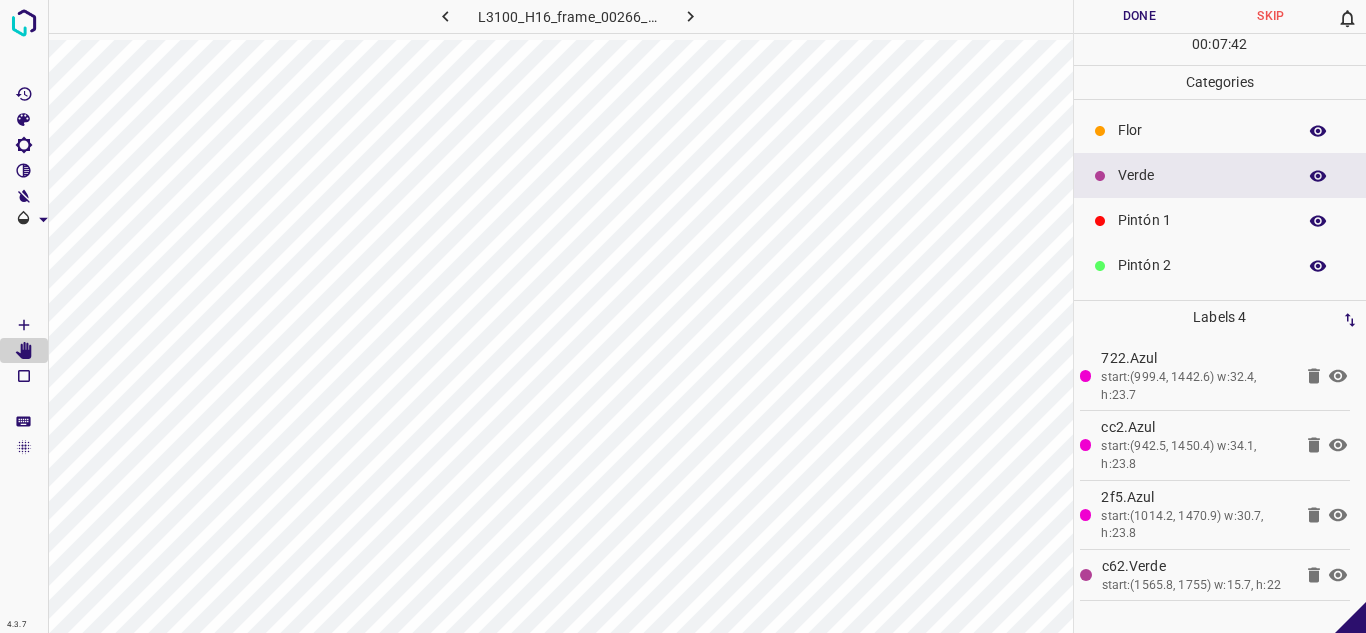 click on "Pintón 2" at bounding box center (1202, 265) 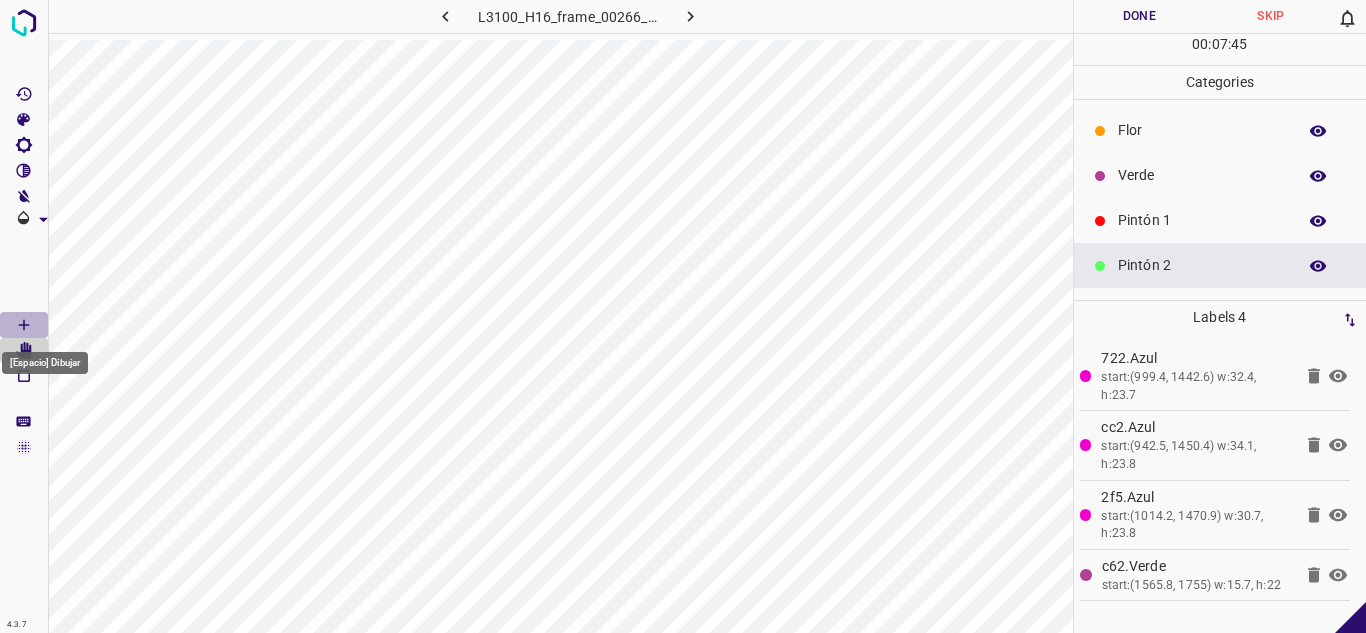 click 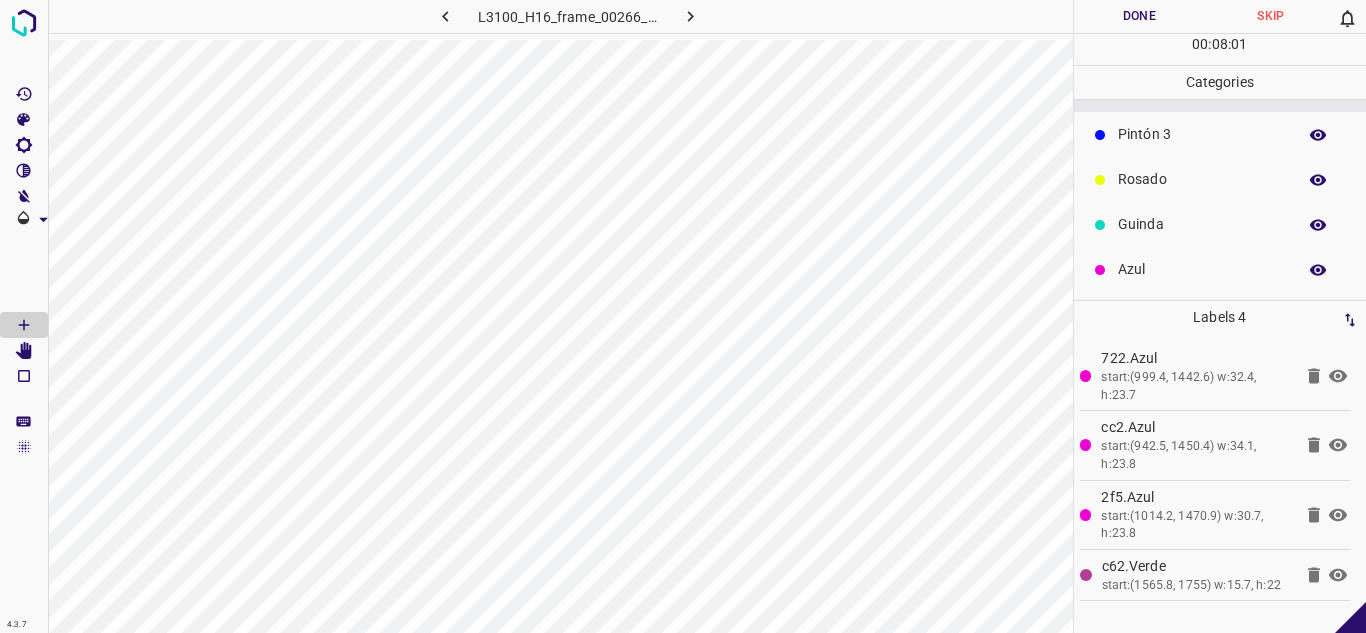 scroll, scrollTop: 175, scrollLeft: 0, axis: vertical 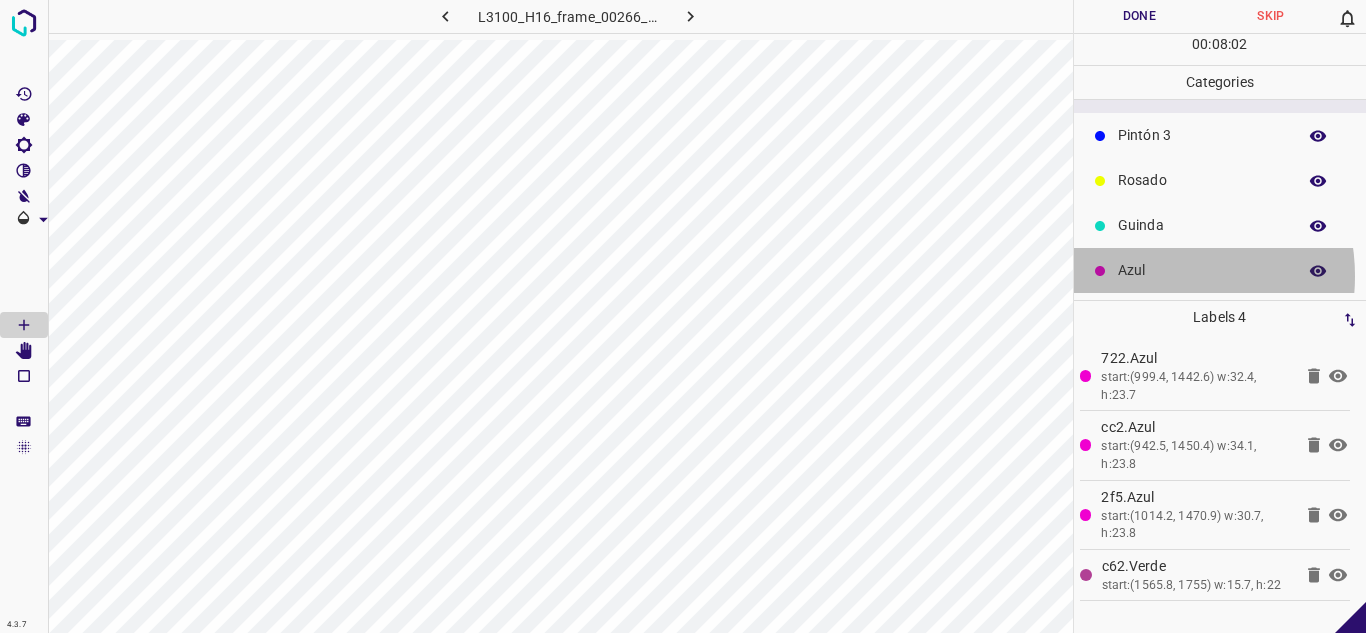 click on "Azul" at bounding box center [1202, 270] 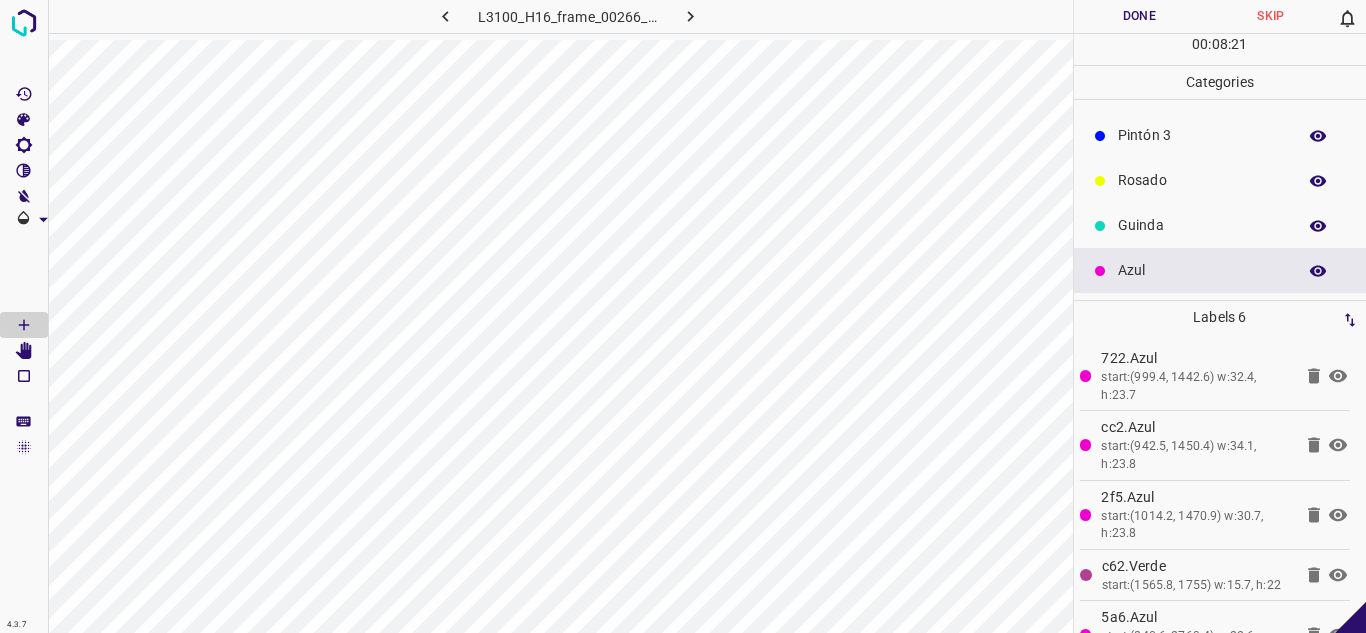 scroll, scrollTop: 131, scrollLeft: 0, axis: vertical 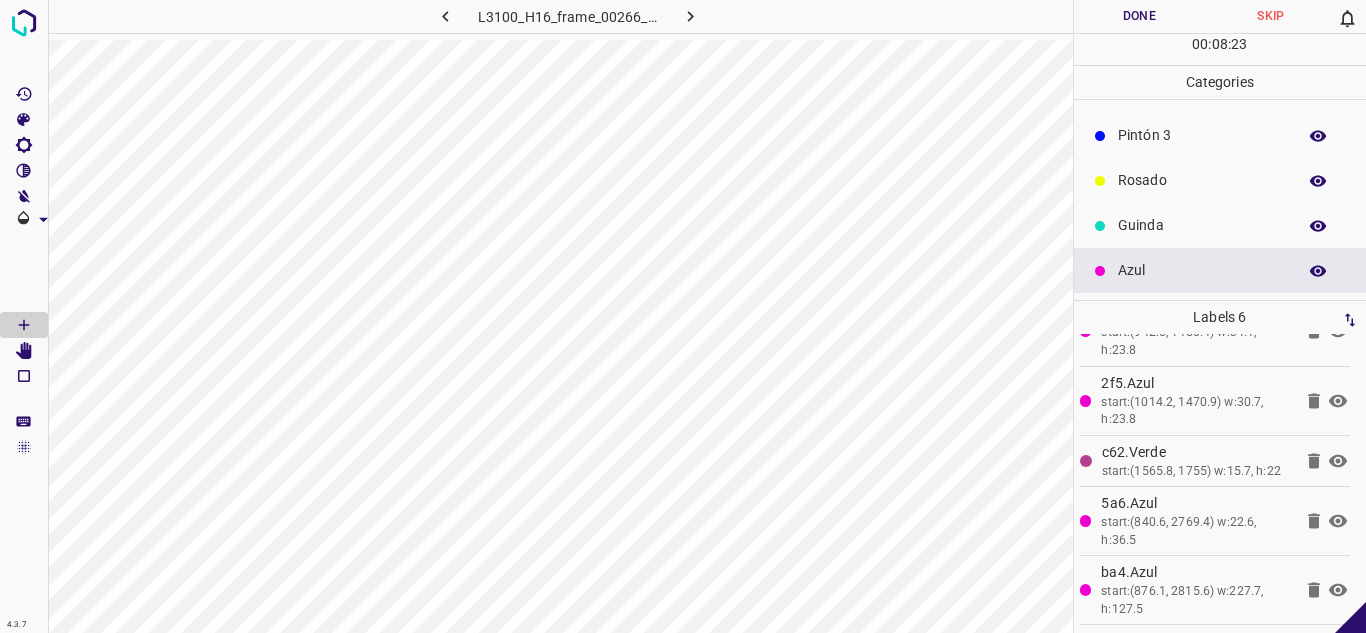 click 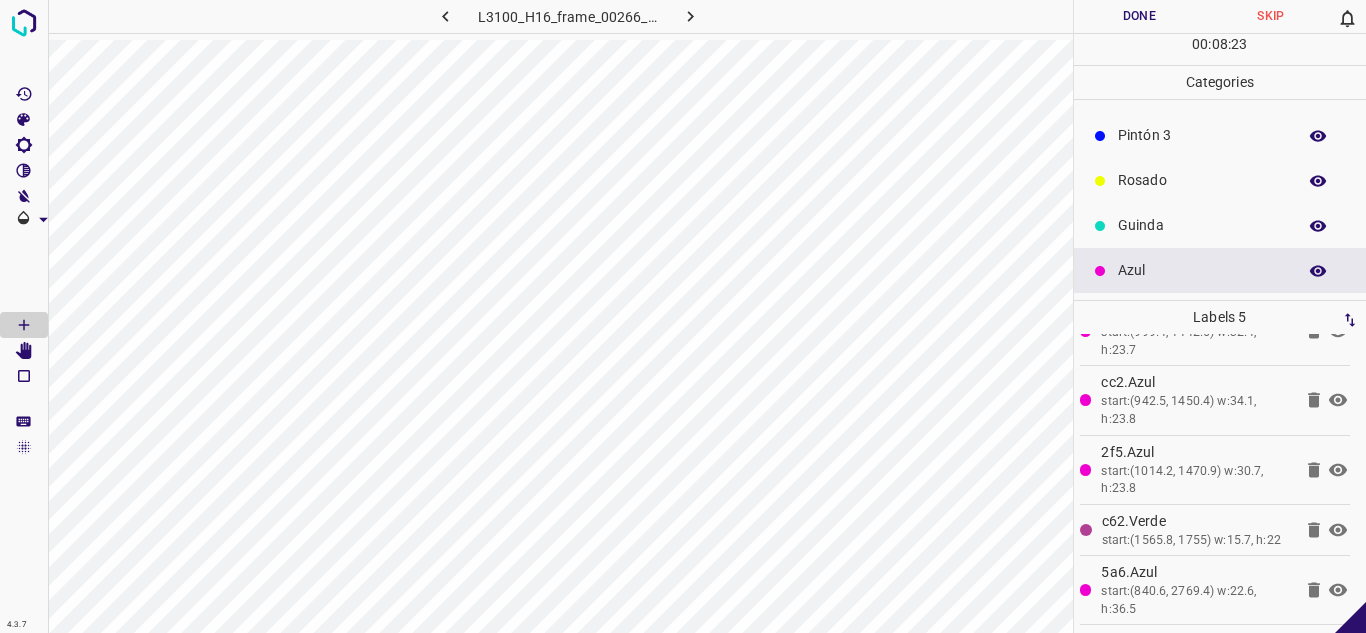 scroll, scrollTop: 62, scrollLeft: 0, axis: vertical 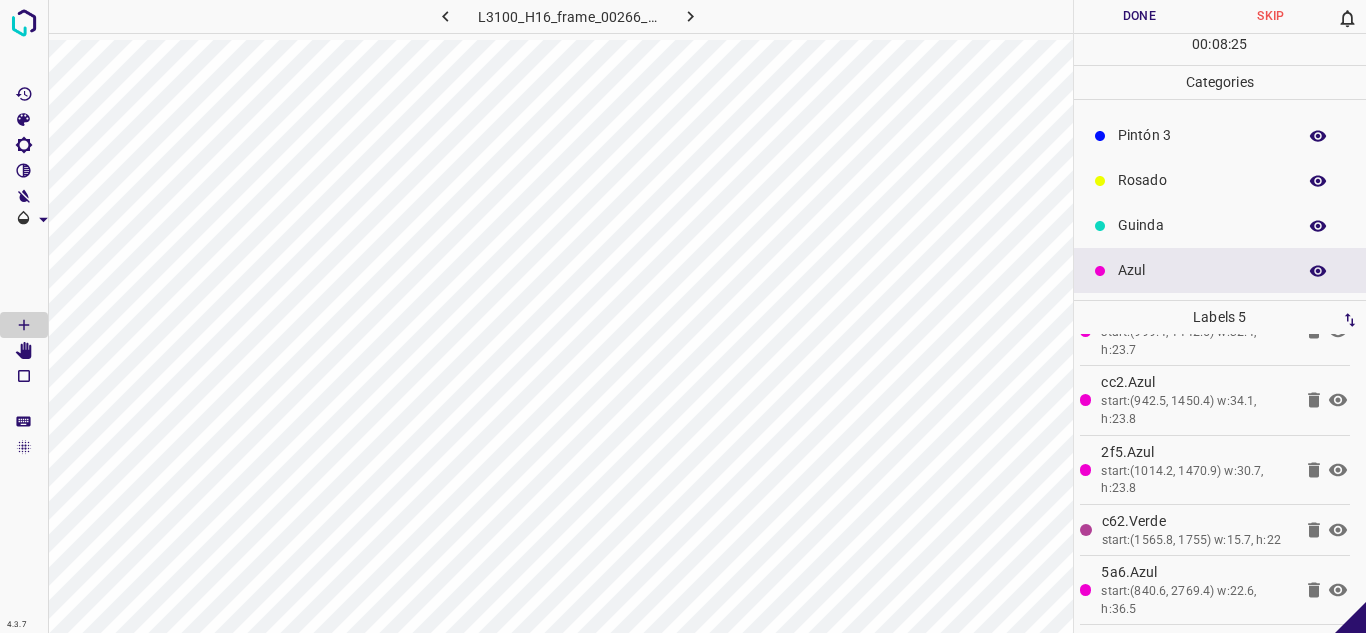 click 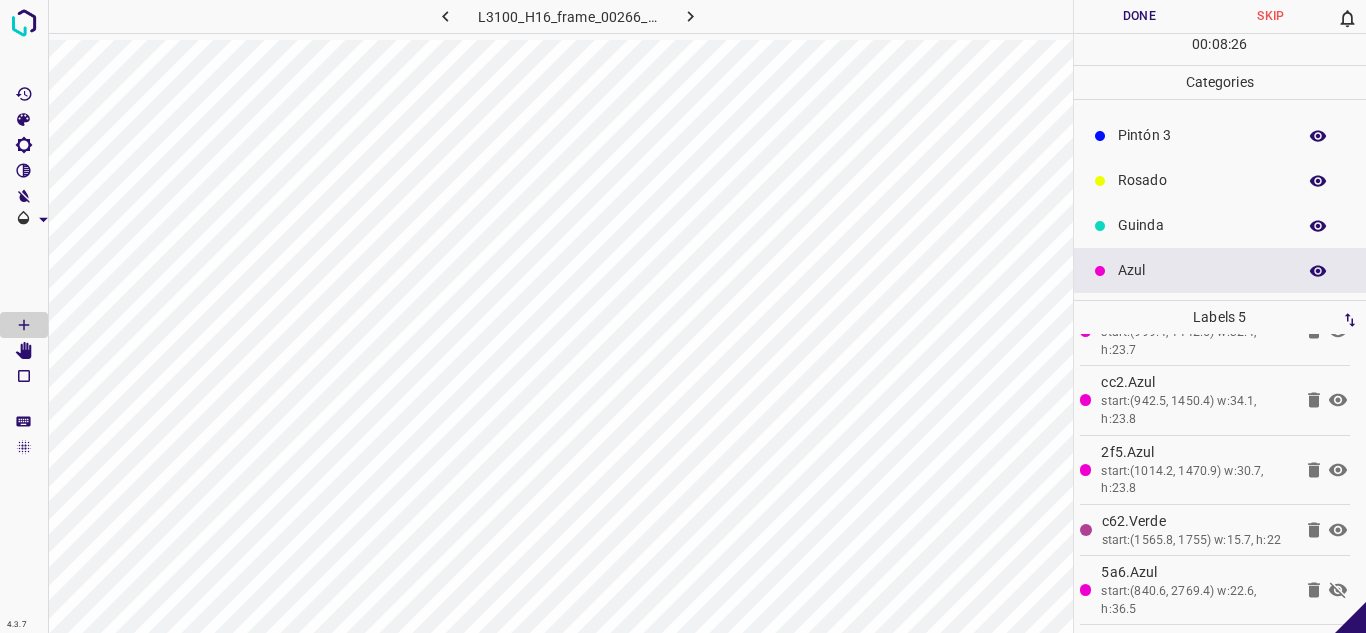 click 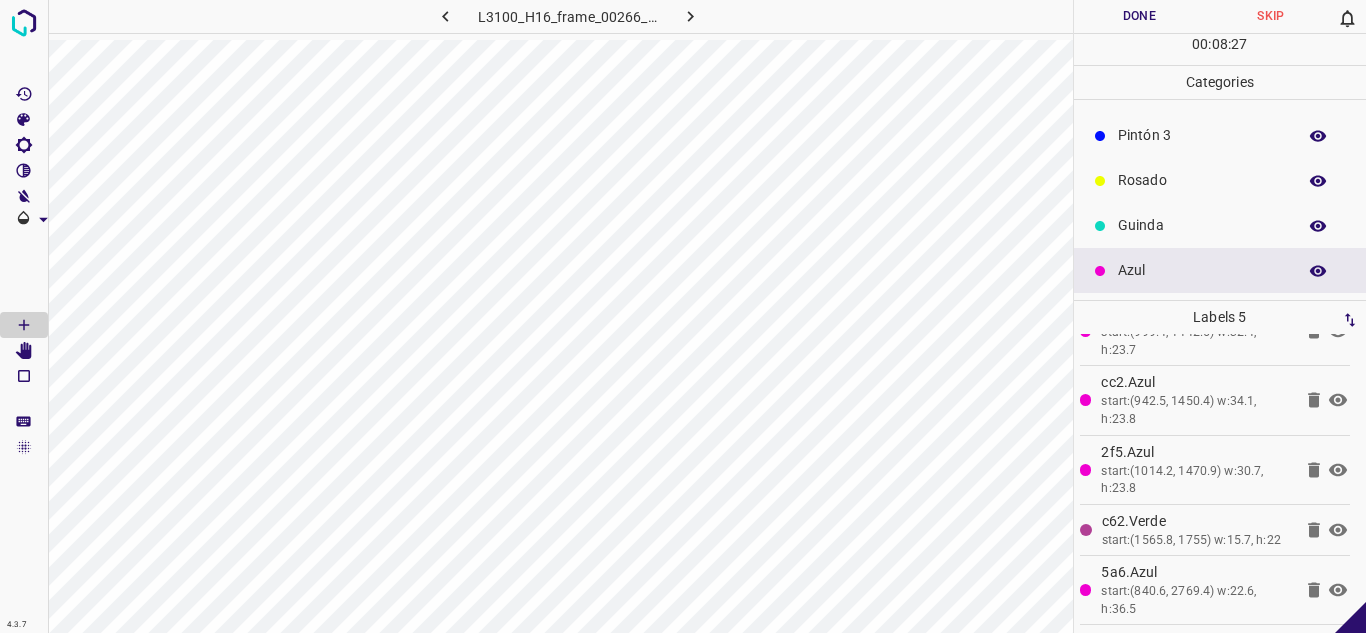 click 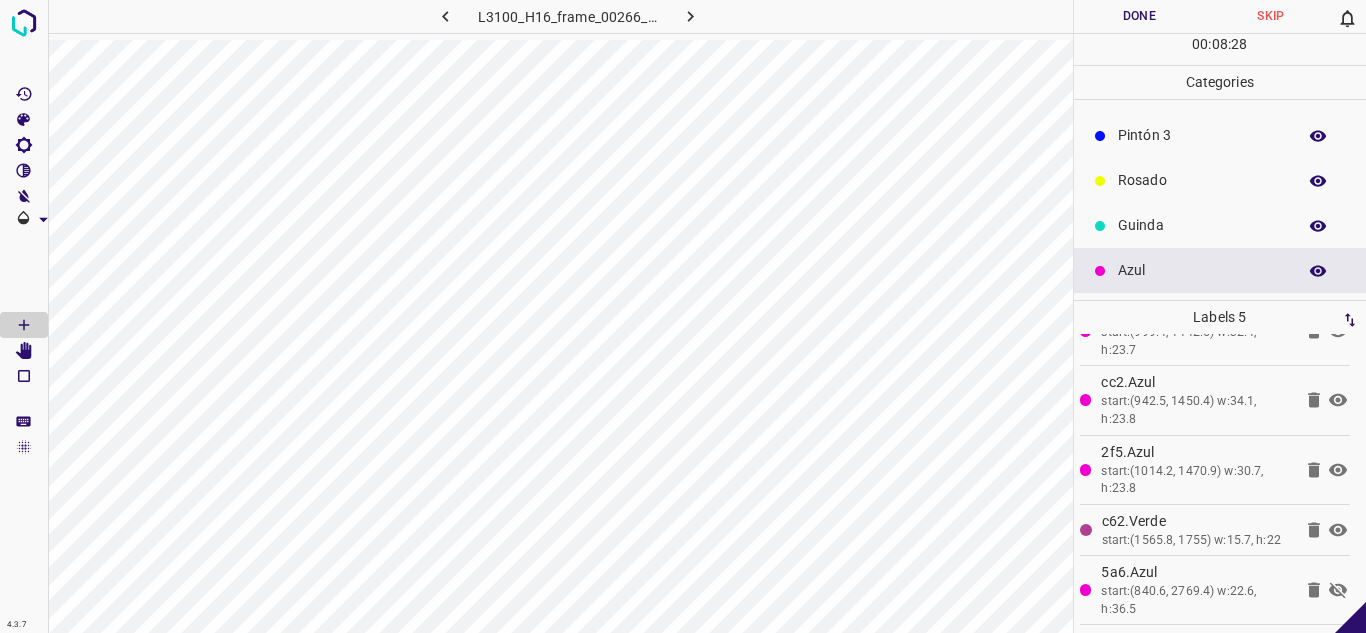click 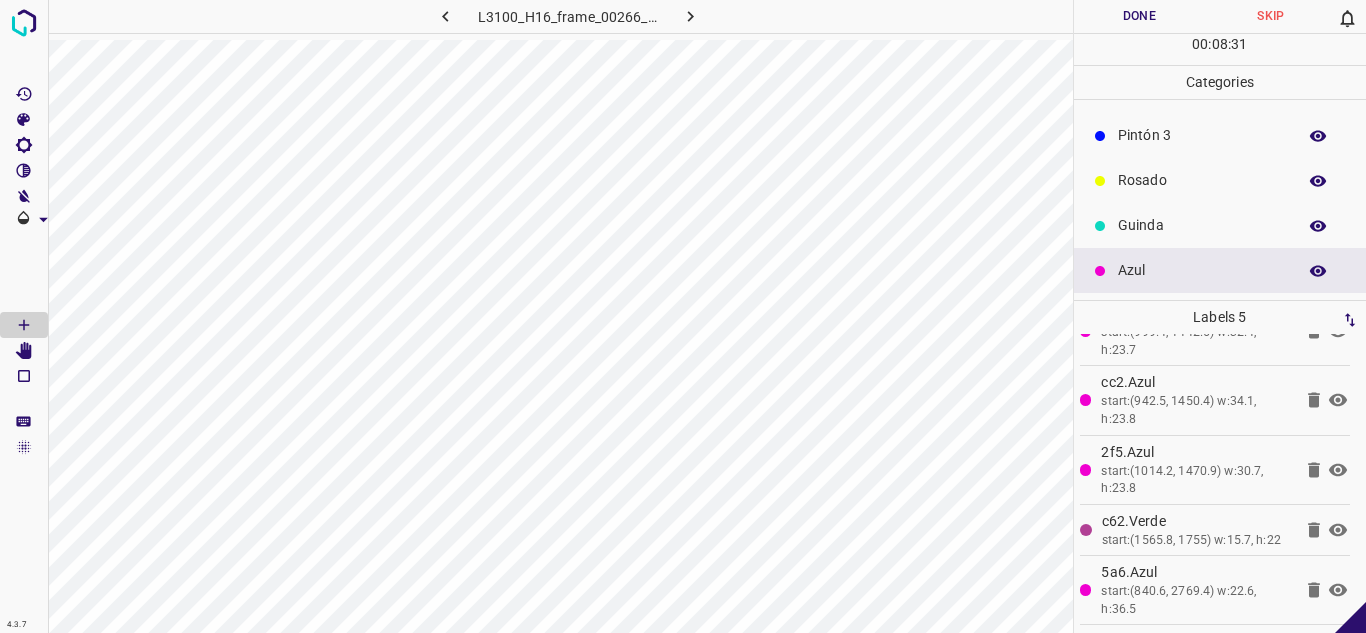 click 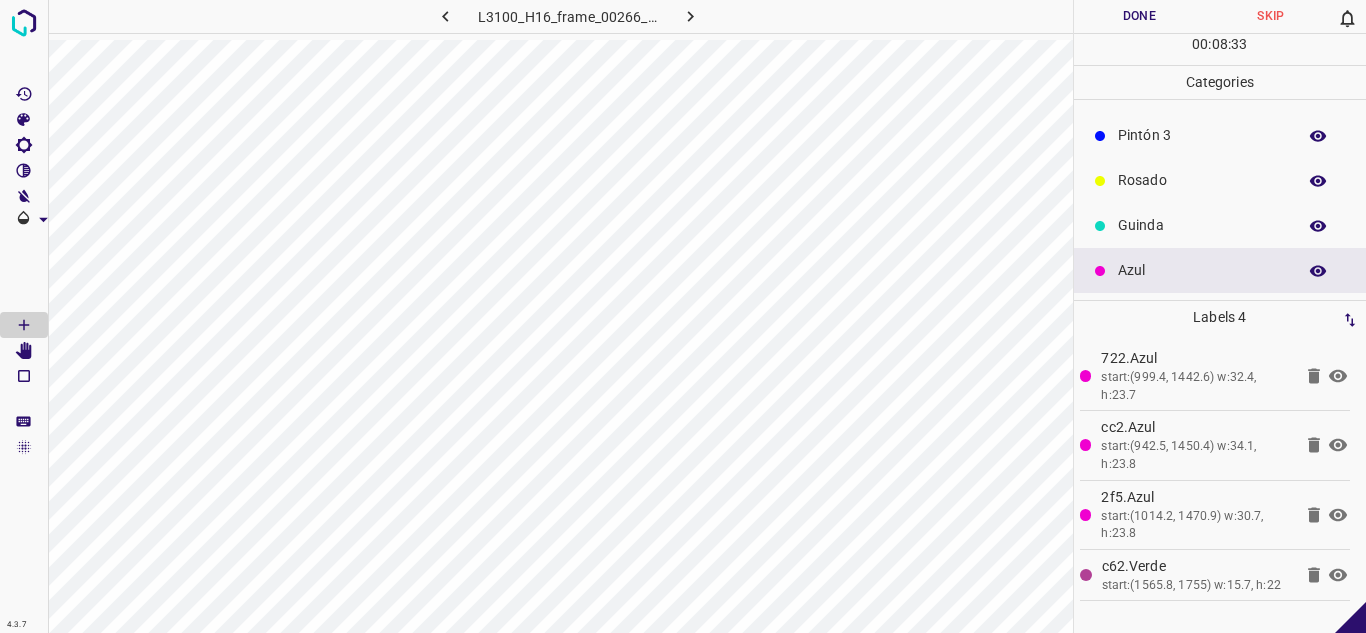 drag, startPoint x: 1316, startPoint y: 576, endPoint x: 1312, endPoint y: 512, distance: 64.12488 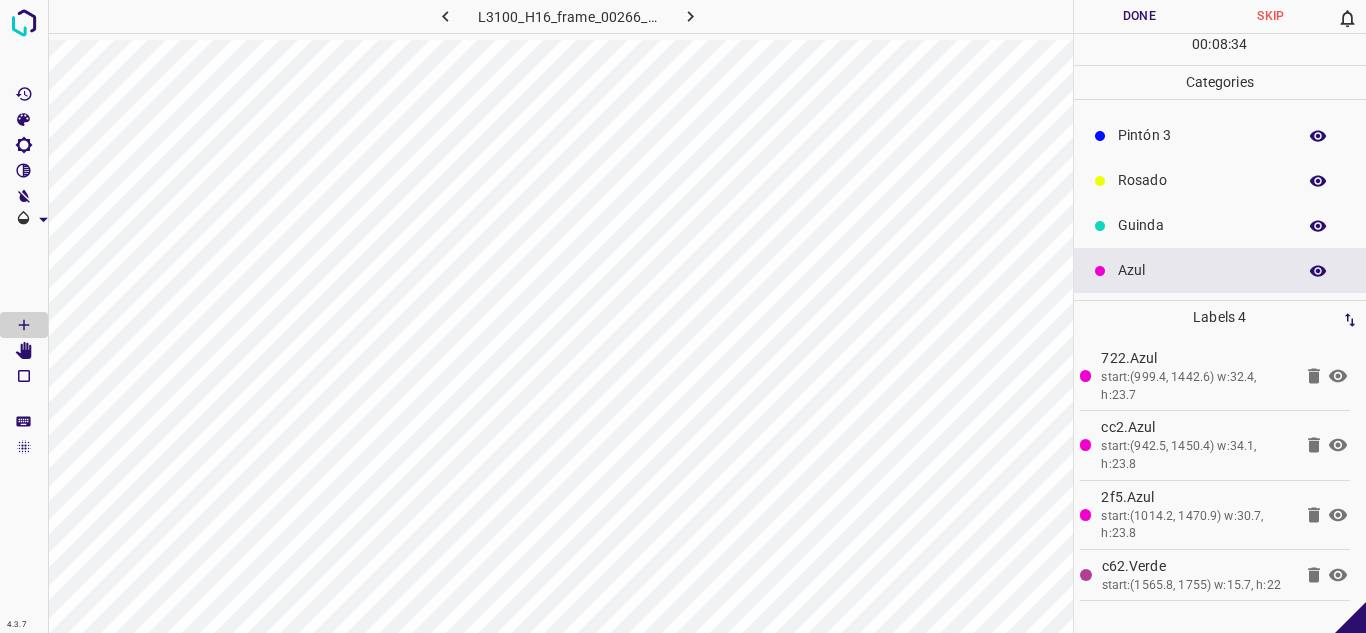 click 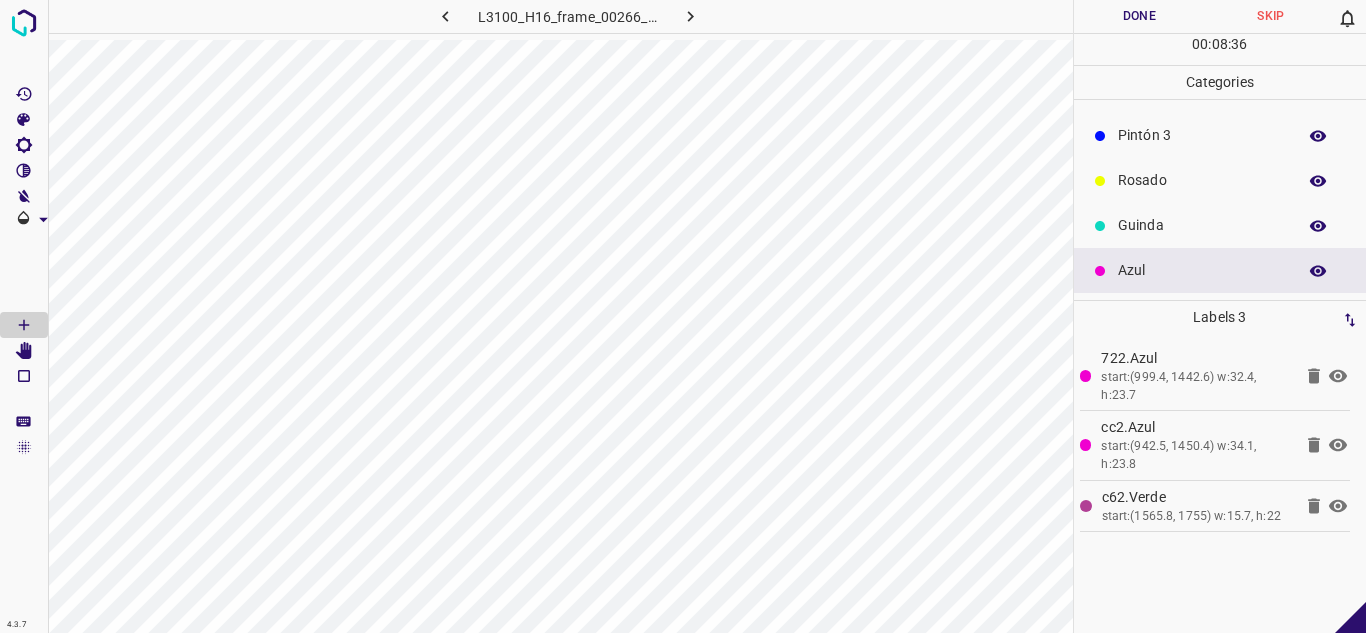 click 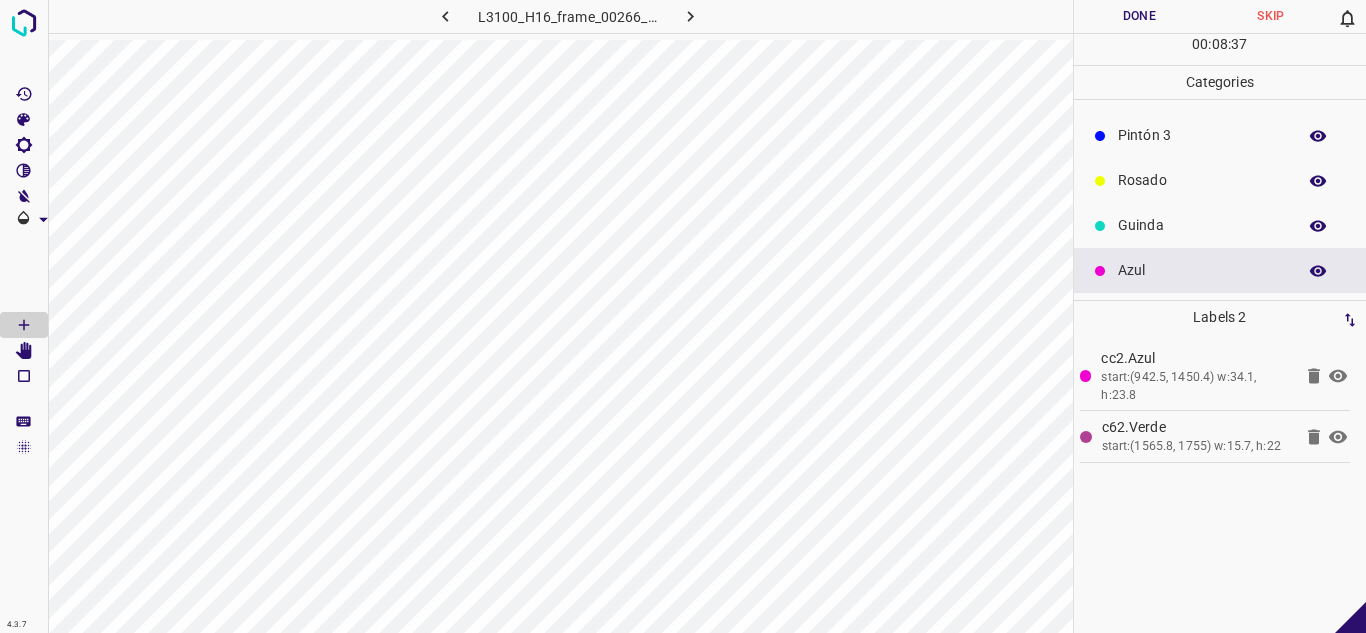 click 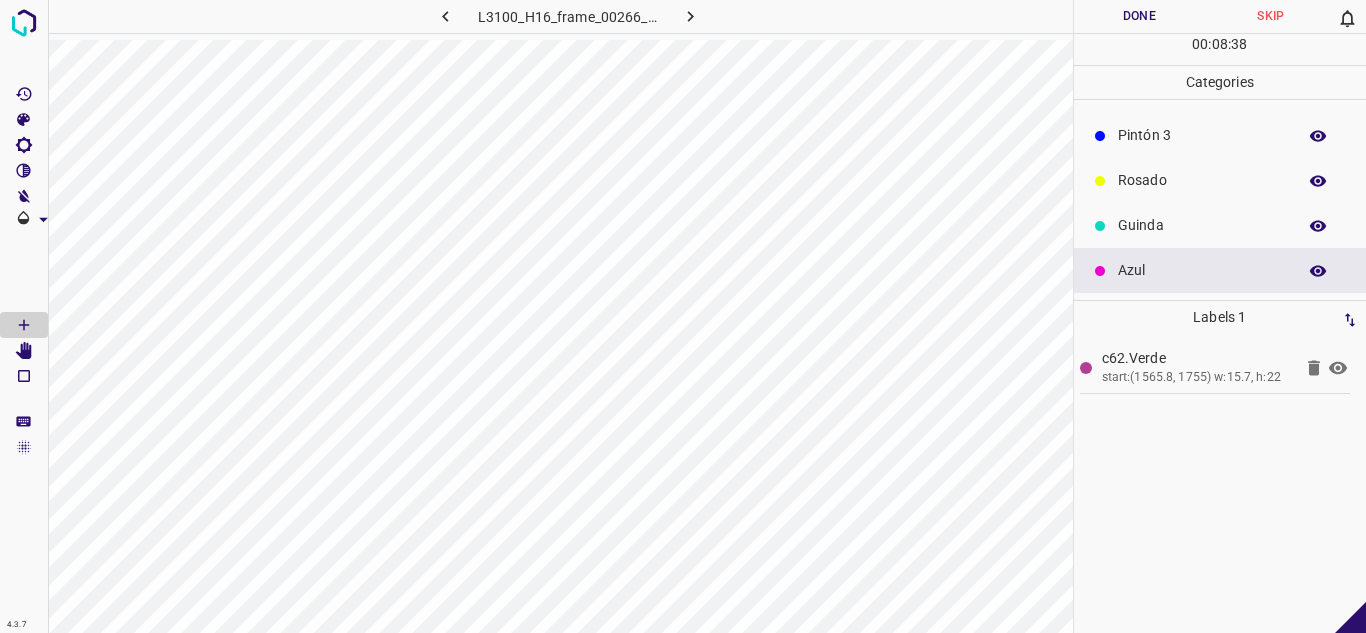 click 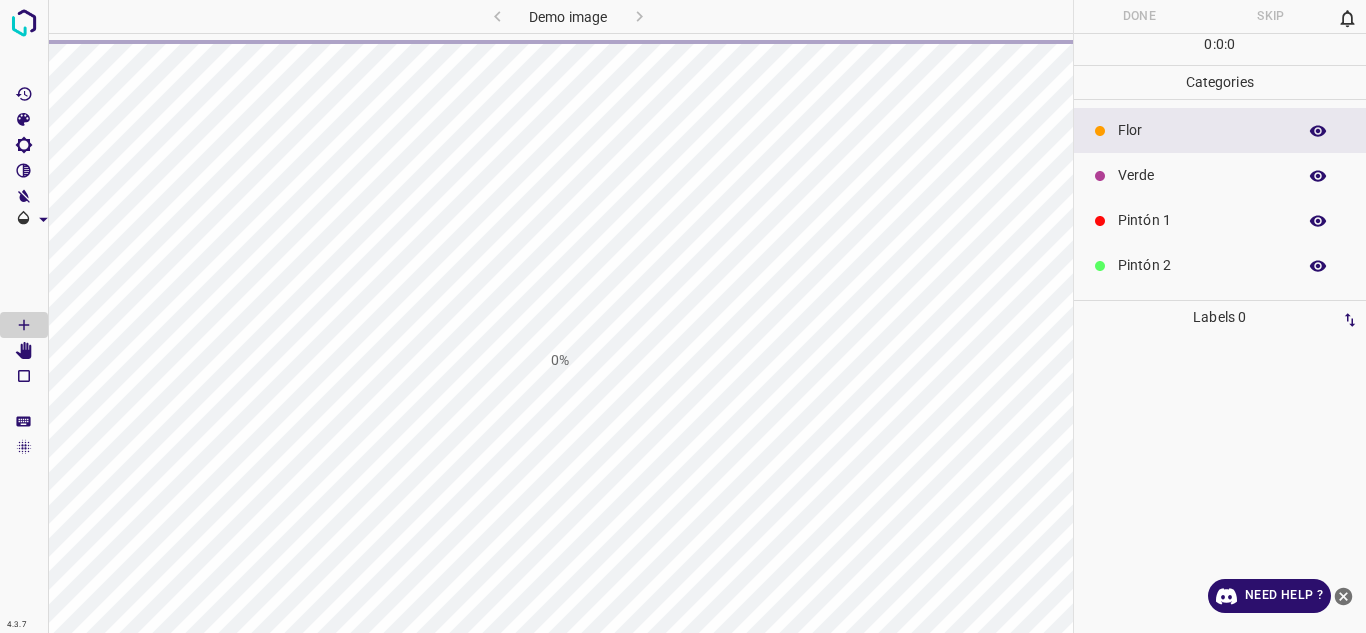 scroll, scrollTop: 0, scrollLeft: 0, axis: both 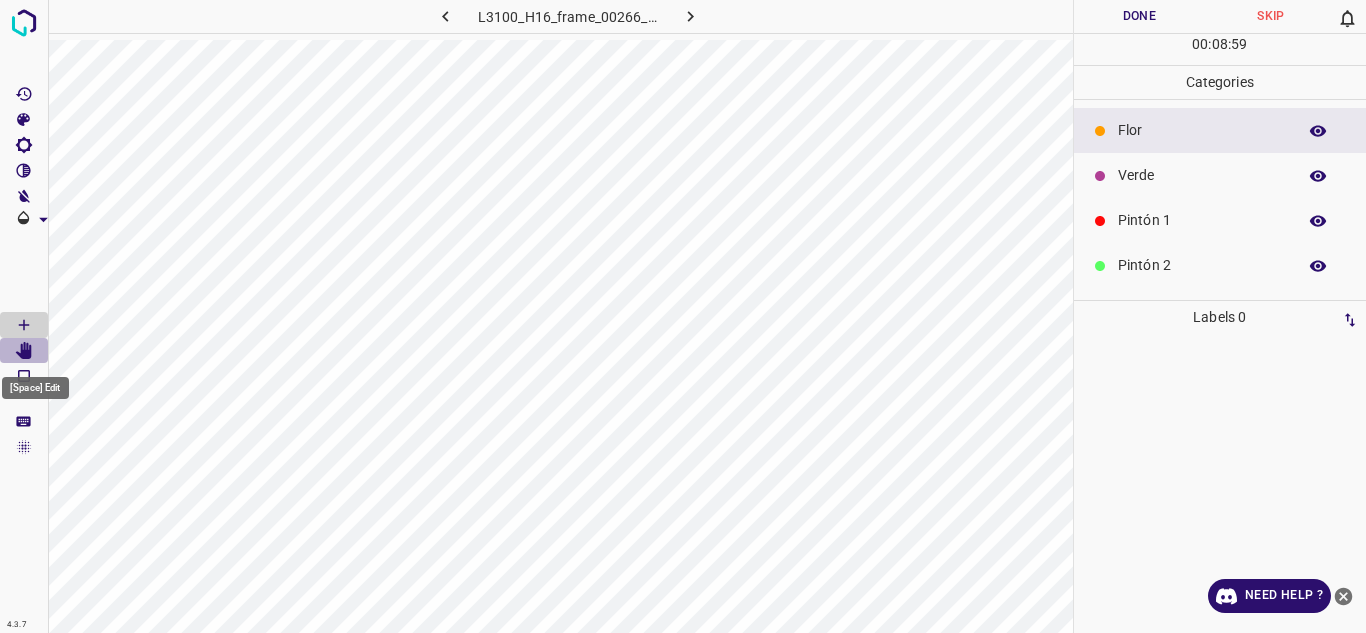 click 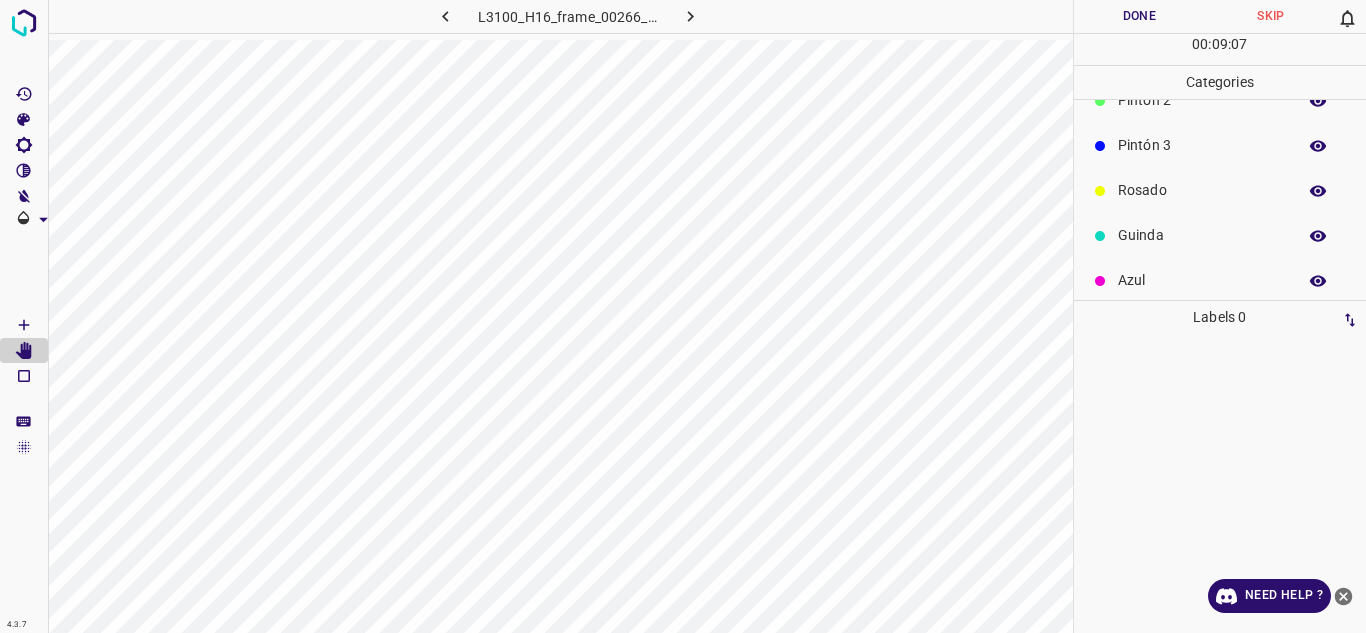 scroll, scrollTop: 176, scrollLeft: 0, axis: vertical 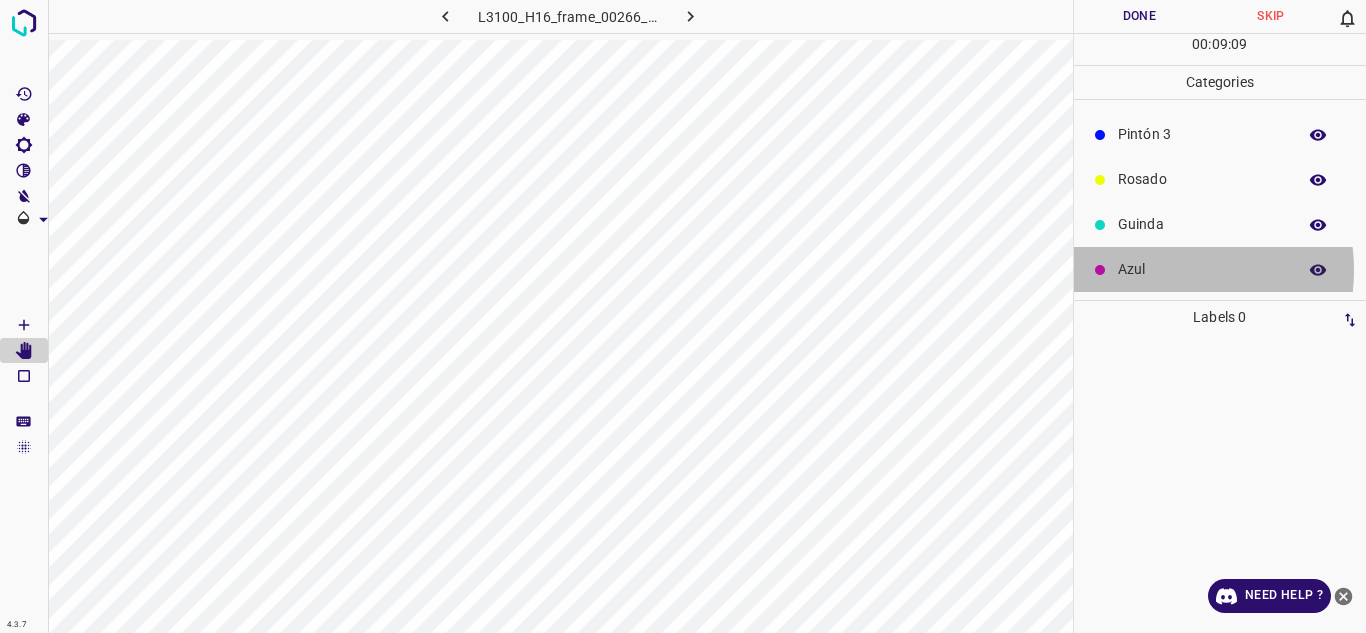 click on "Azul" at bounding box center (1202, 269) 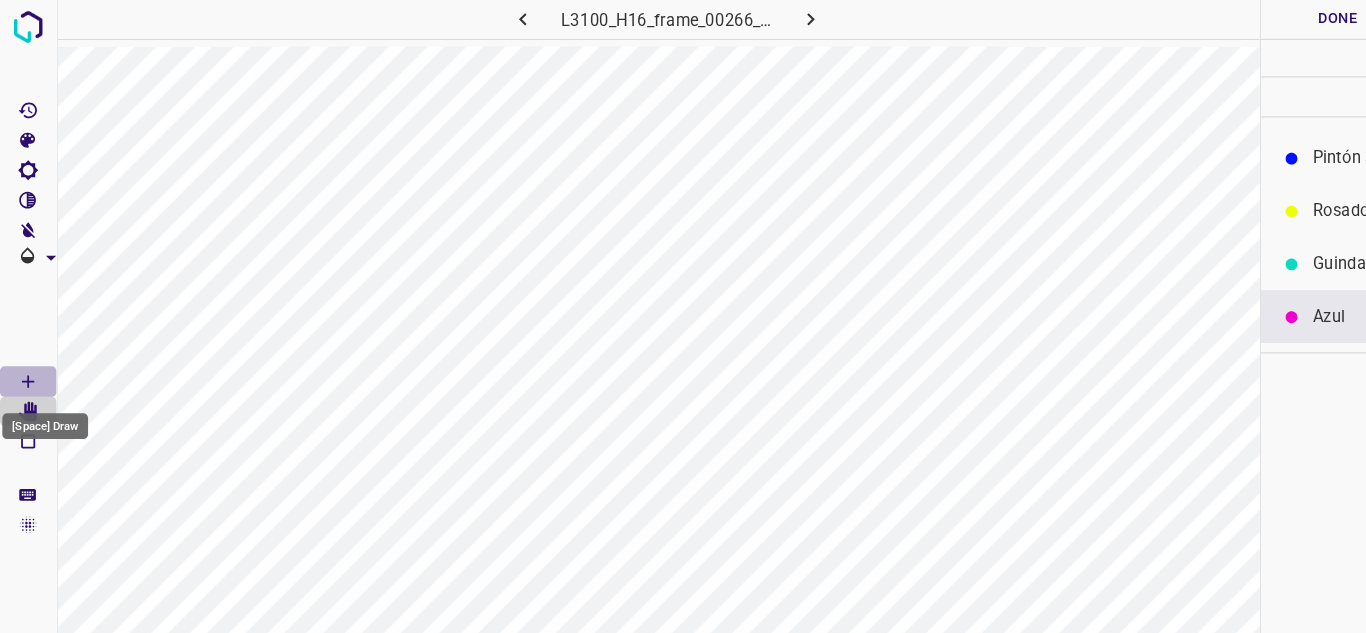 click 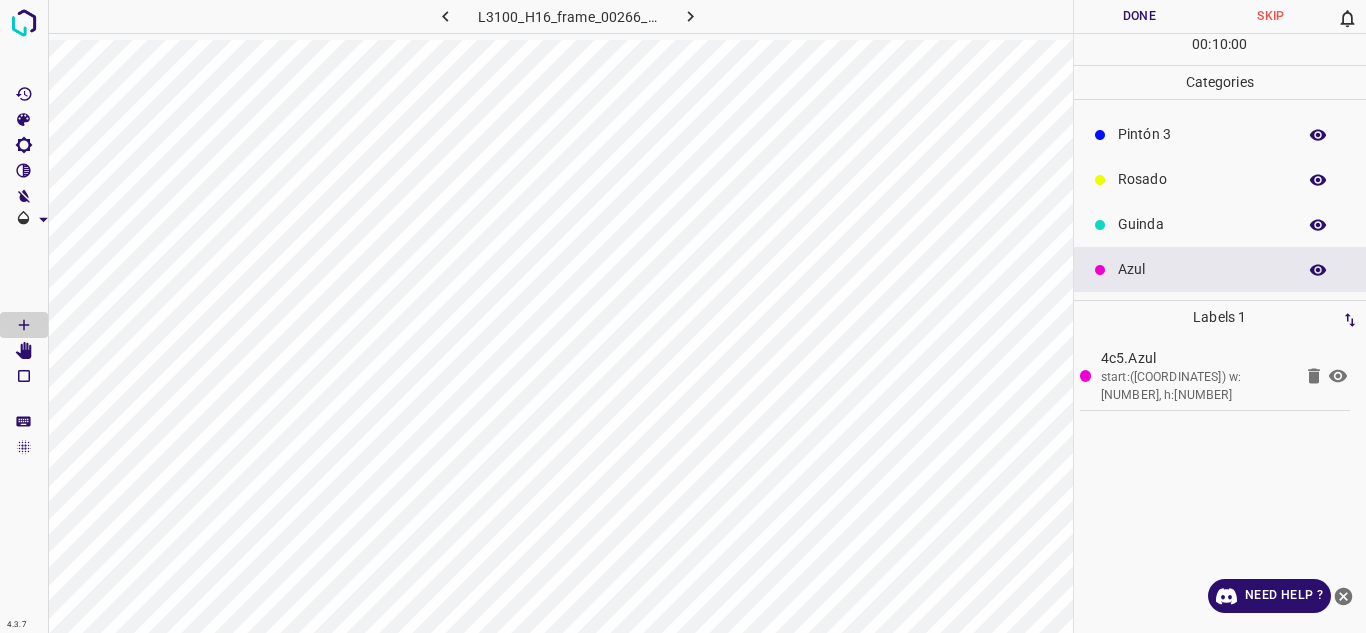 click 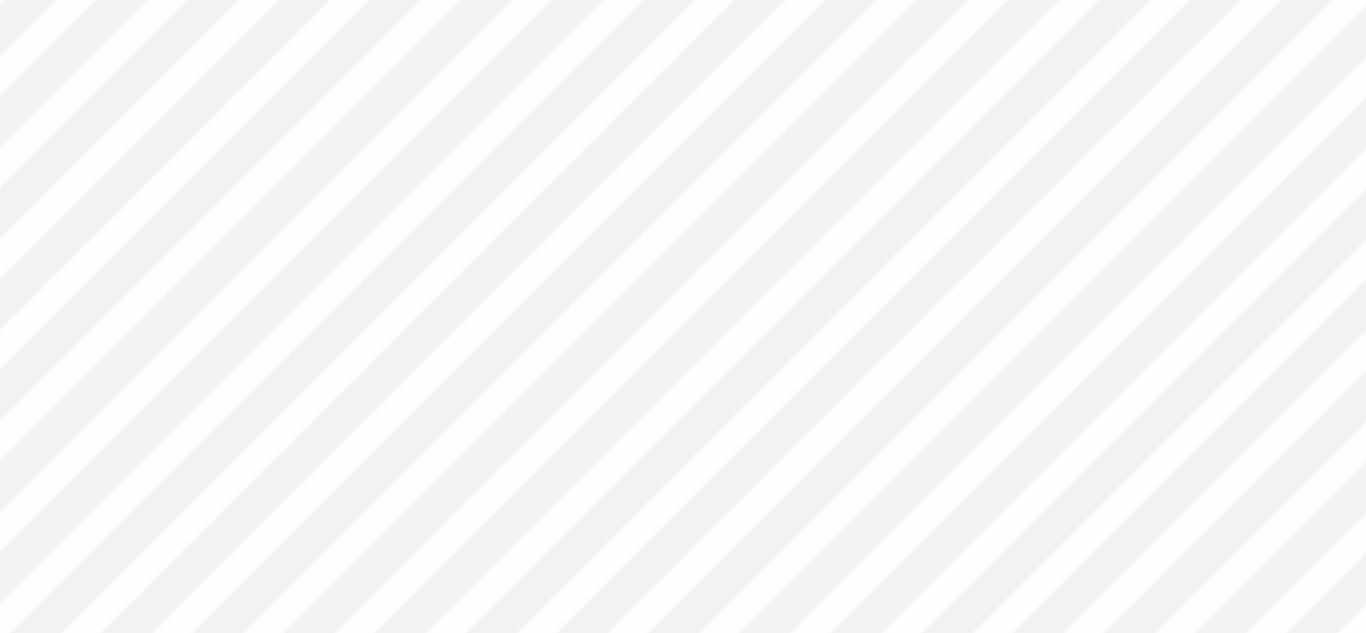 scroll, scrollTop: 0, scrollLeft: 0, axis: both 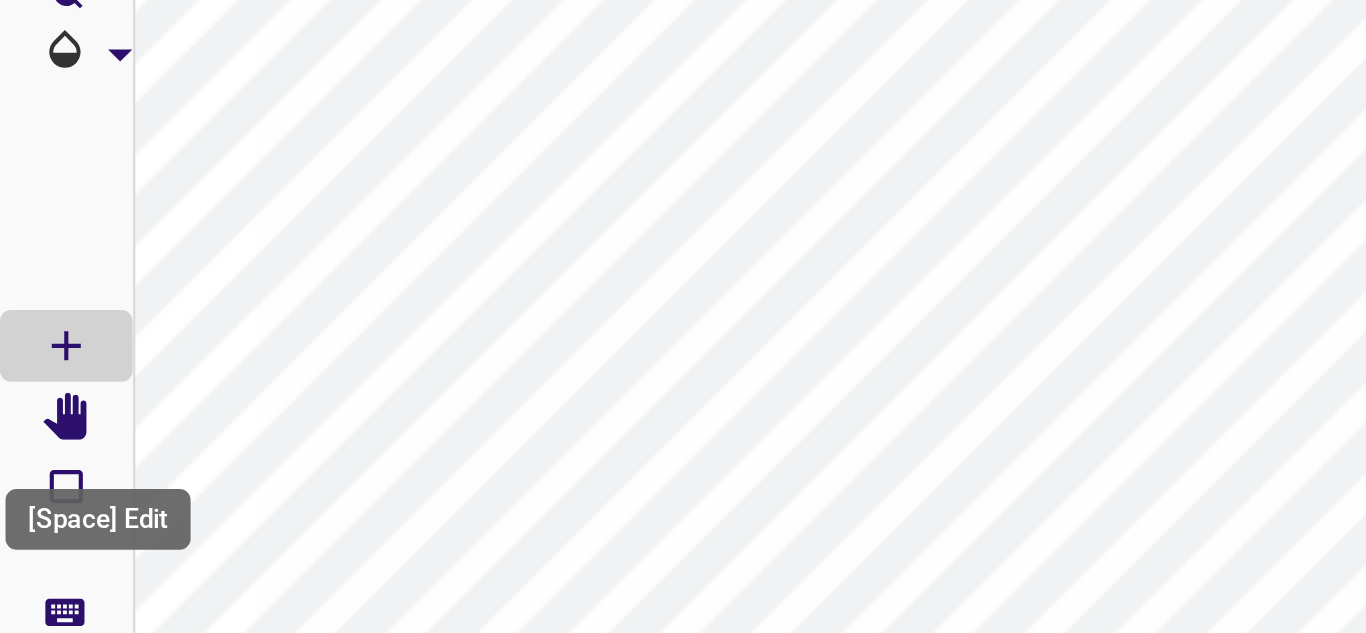 click 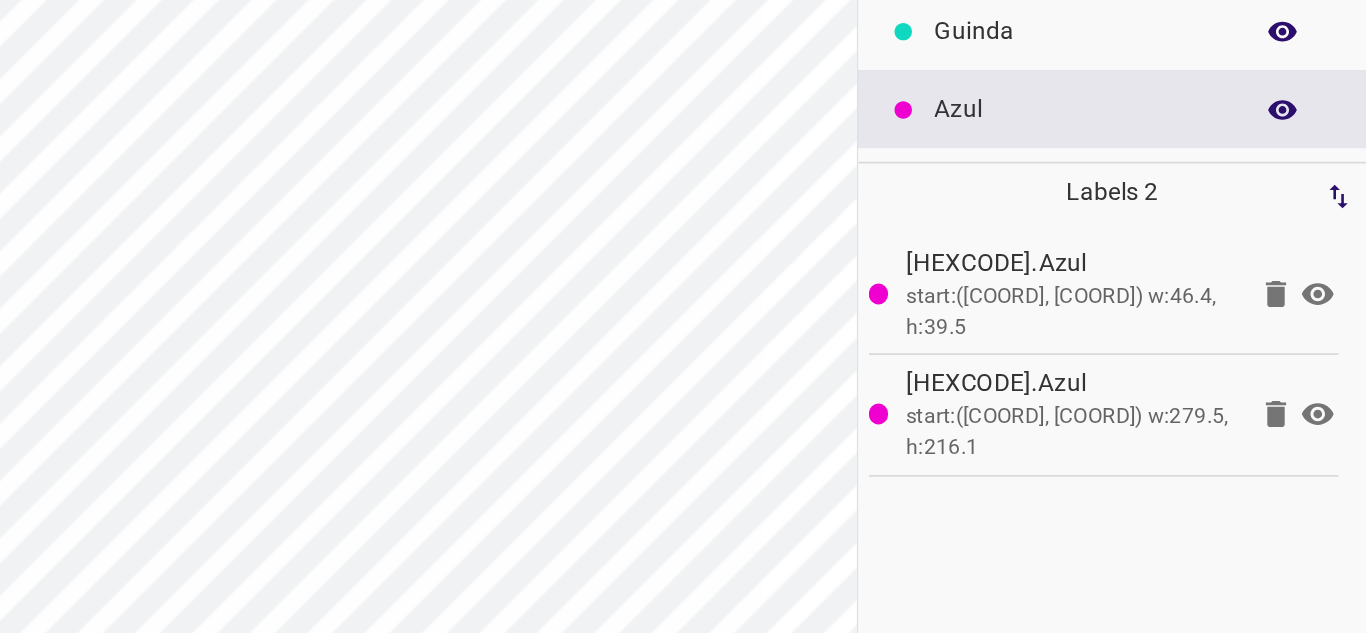 scroll, scrollTop: 0, scrollLeft: 0, axis: both 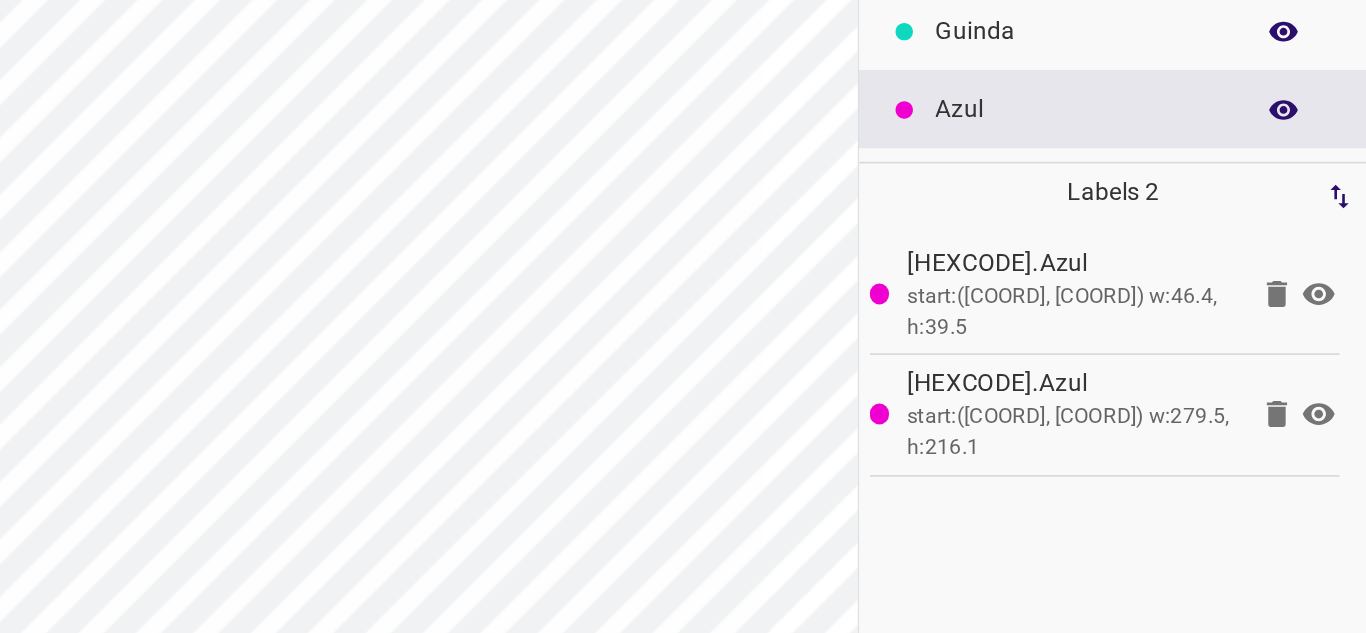 click 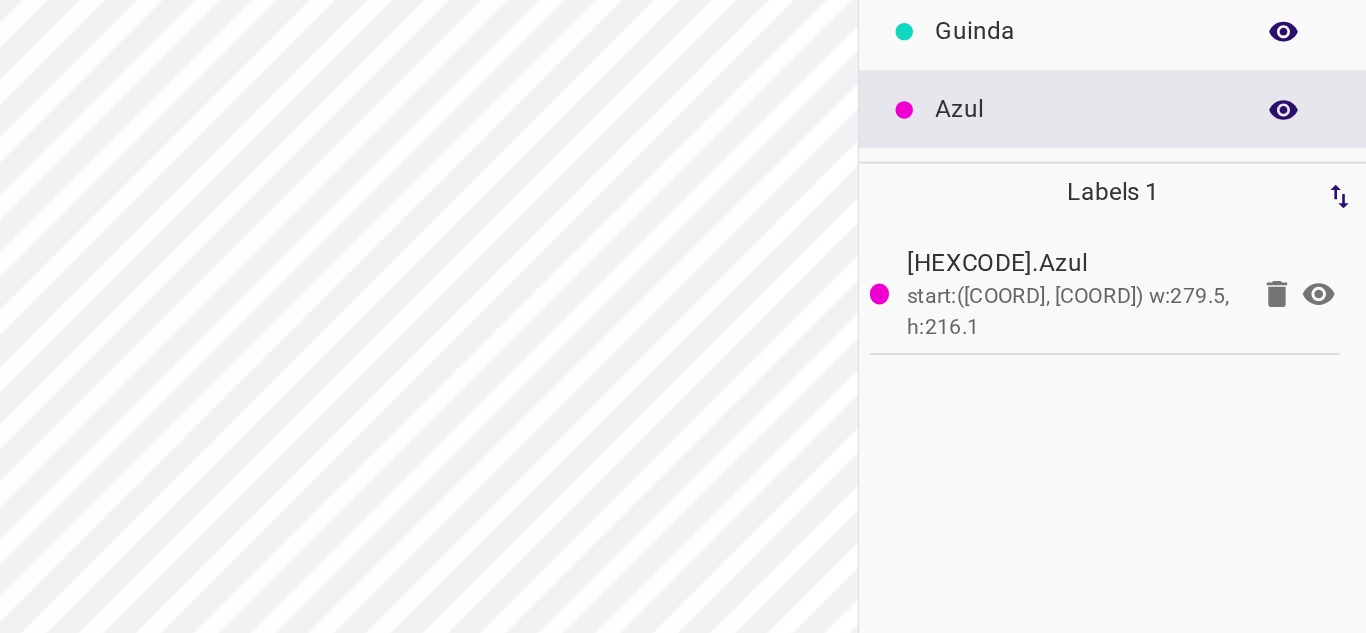 click 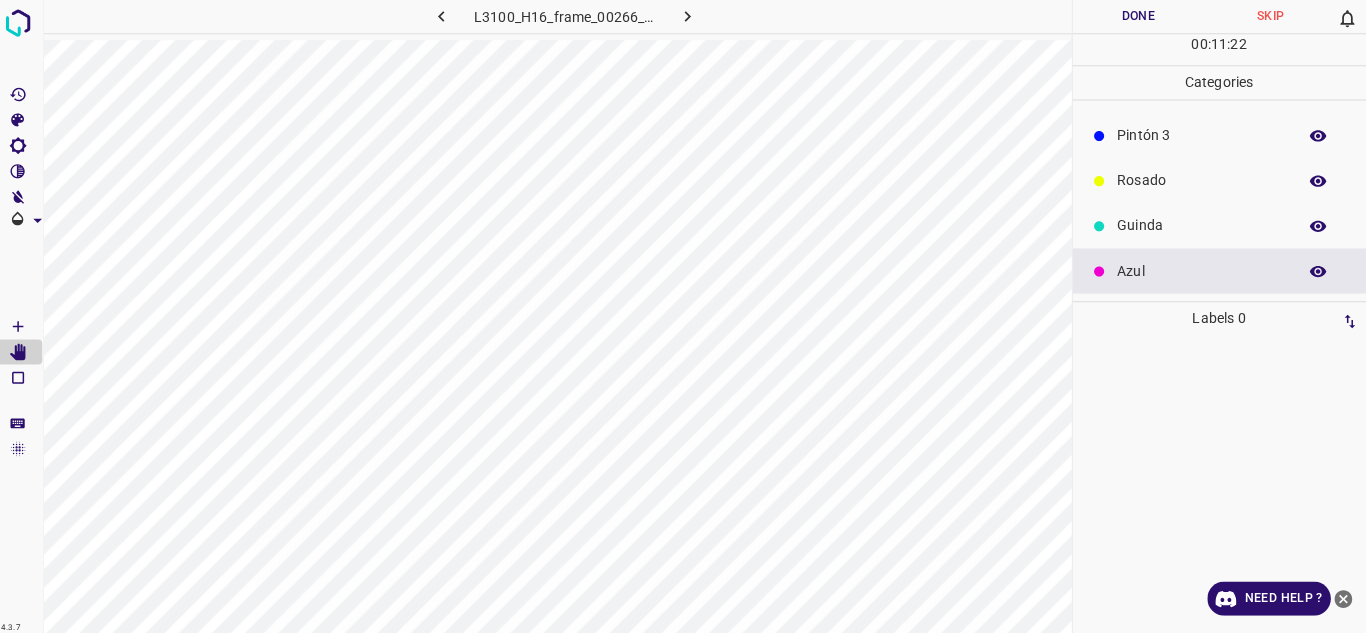 scroll, scrollTop: 0, scrollLeft: 0, axis: both 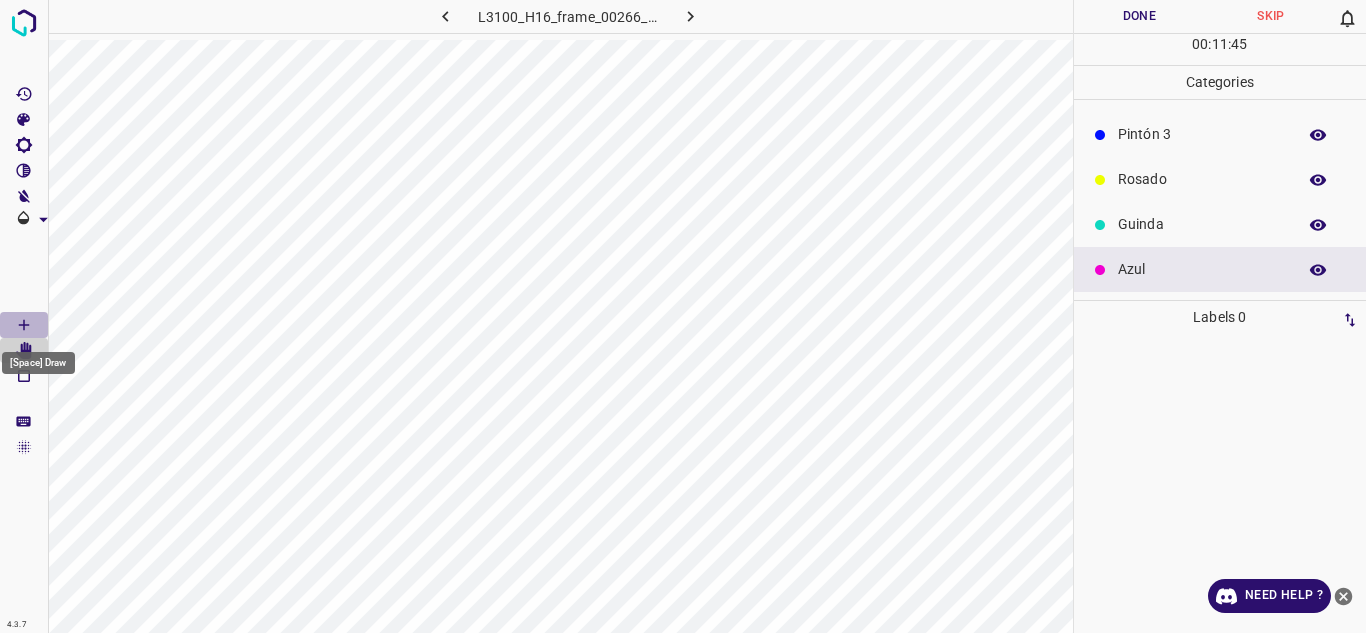 click 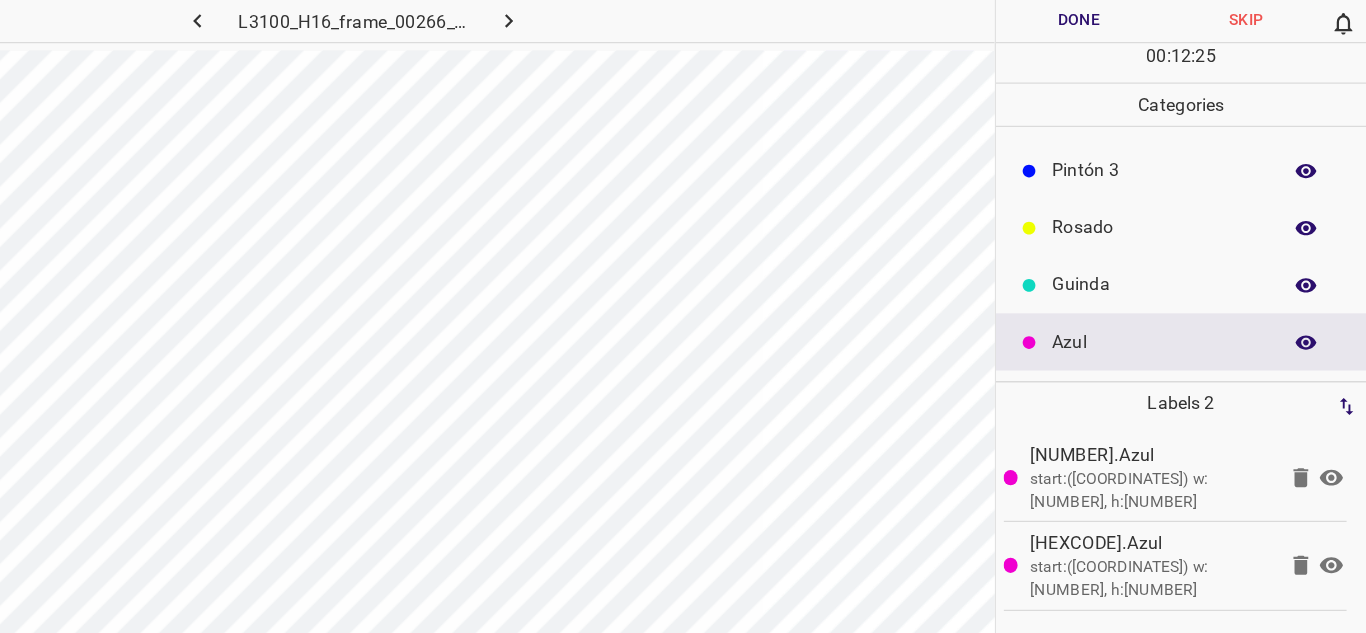 click 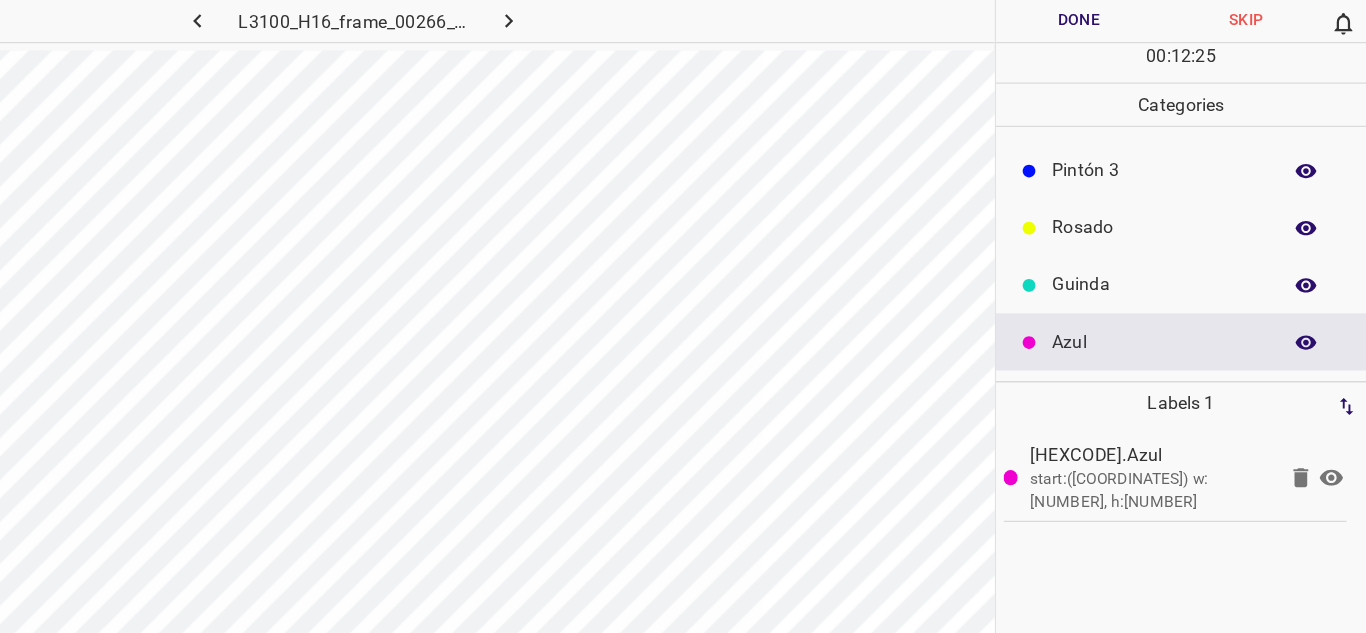 click 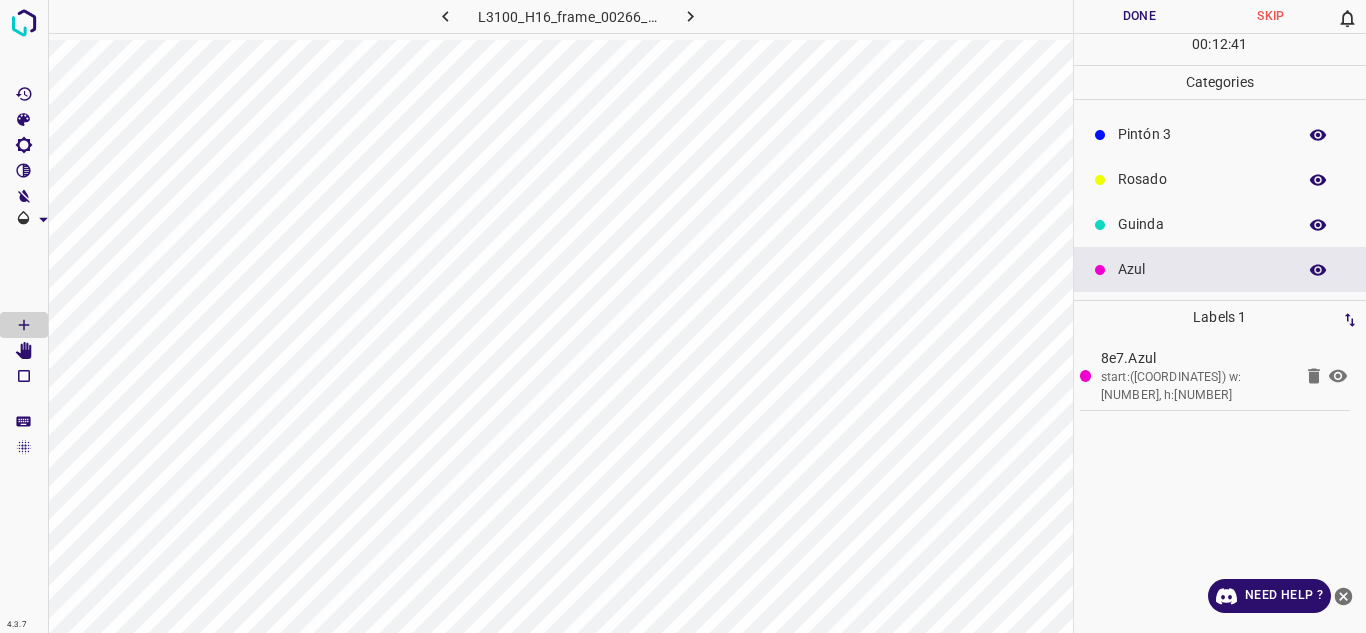scroll, scrollTop: 0, scrollLeft: 0, axis: both 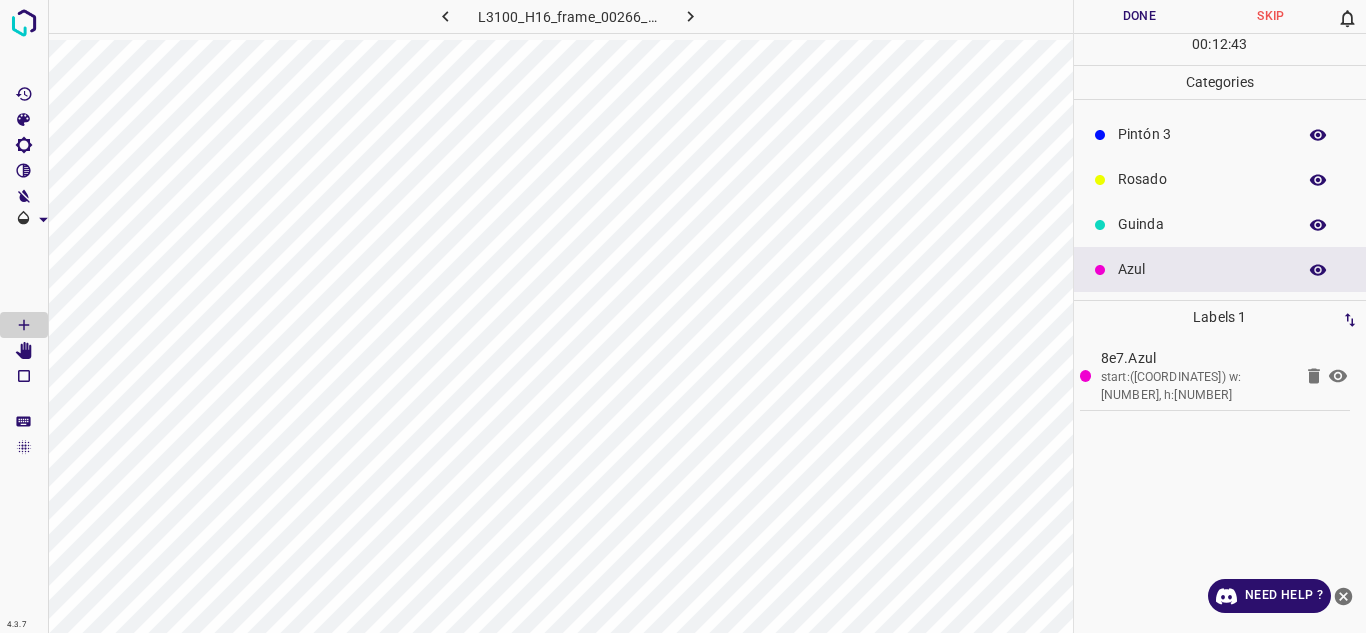 click 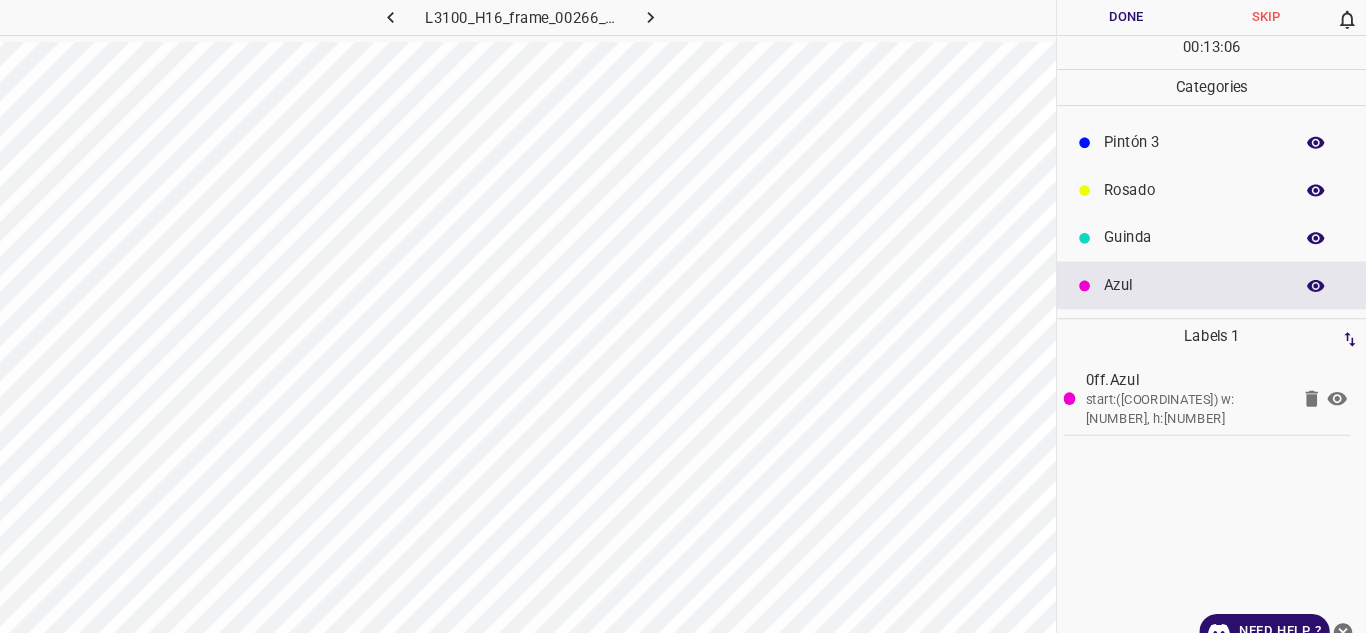 click 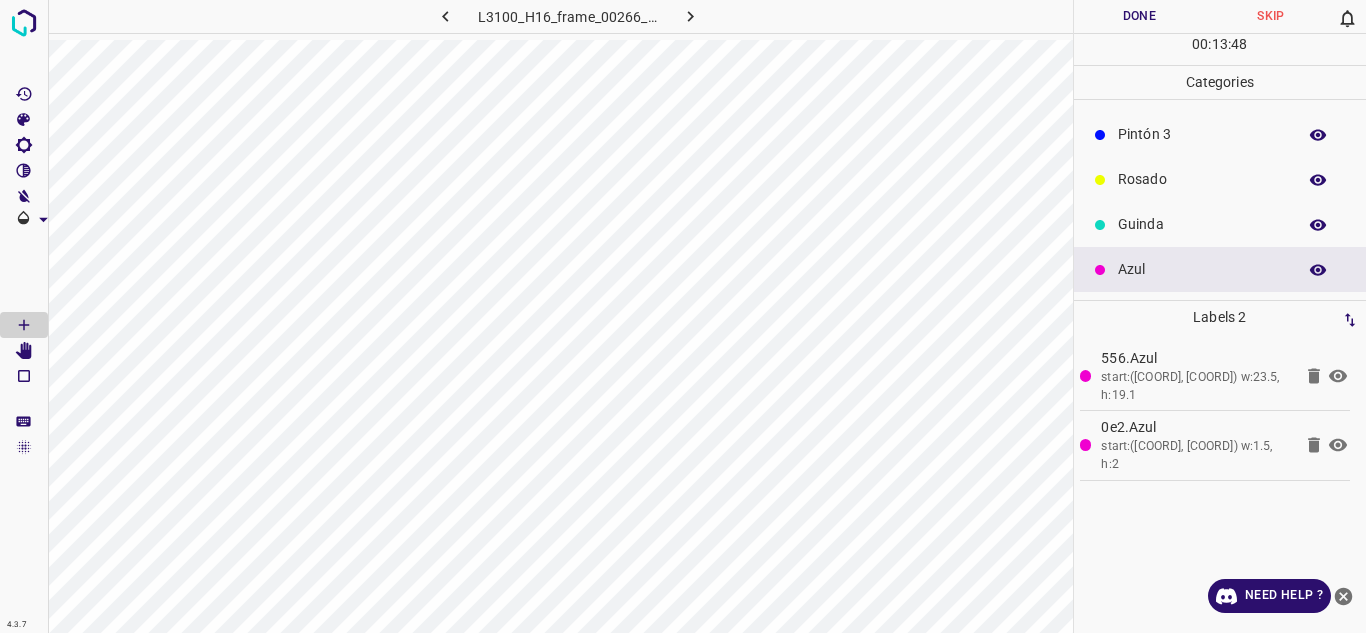 click 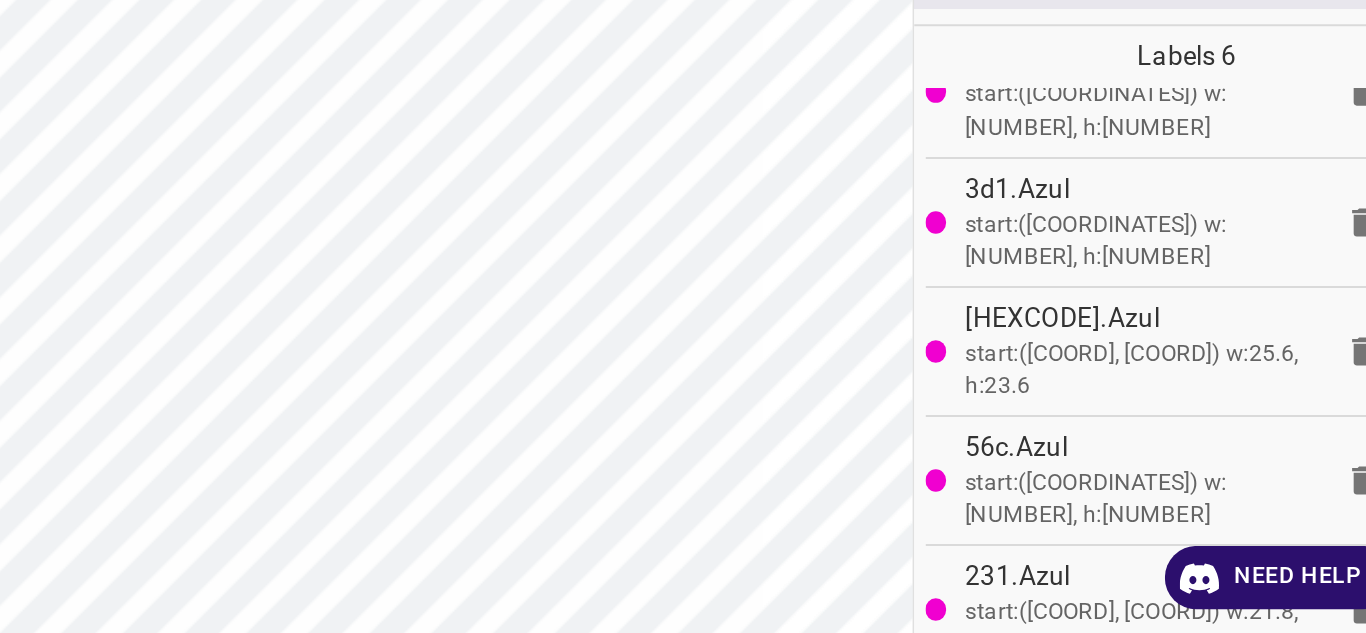 scroll, scrollTop: 131, scrollLeft: 0, axis: vertical 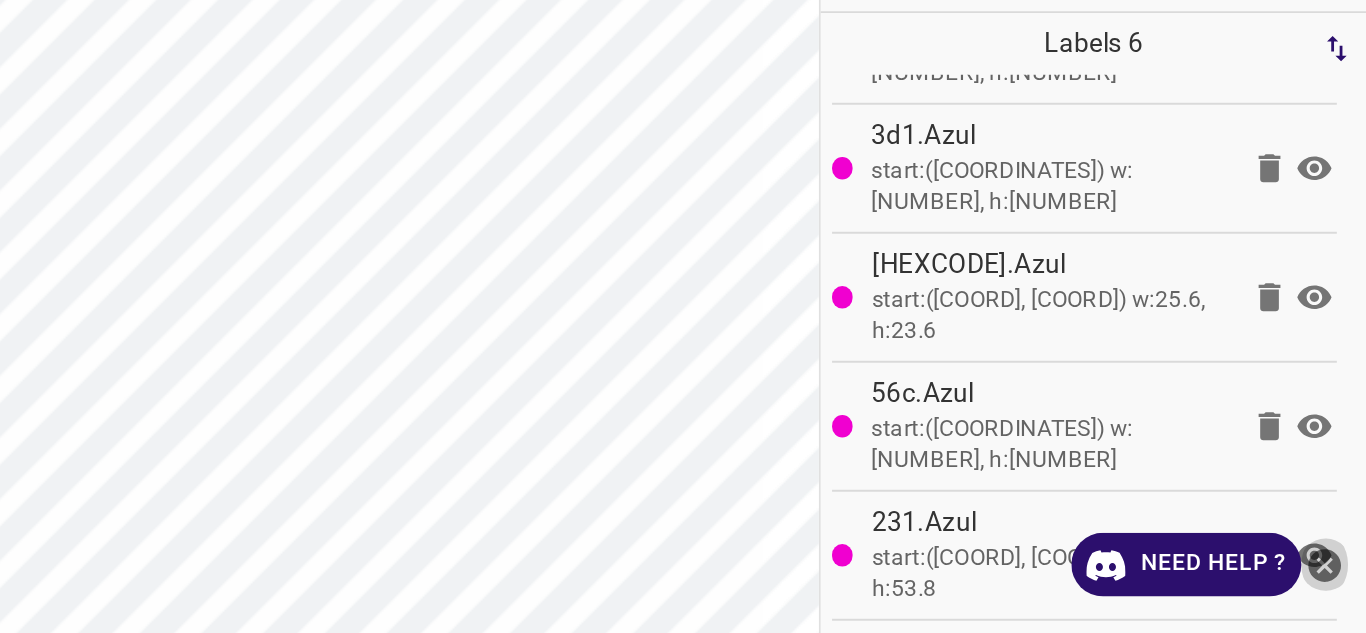 click 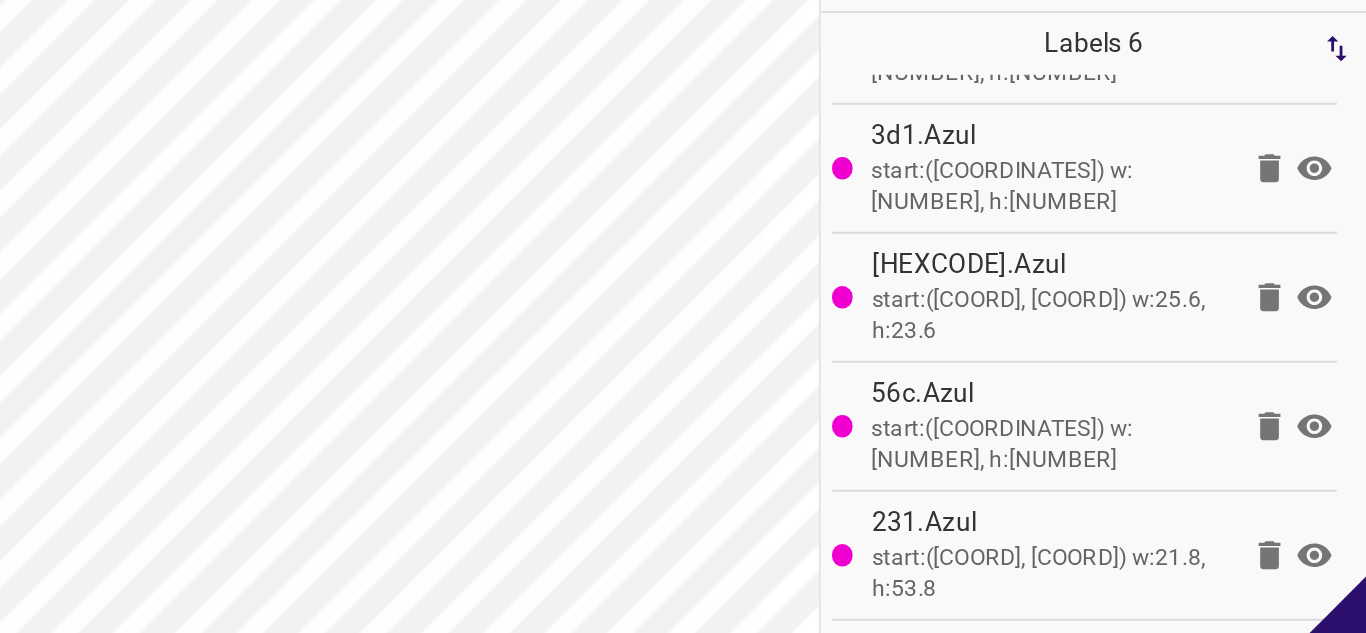 click 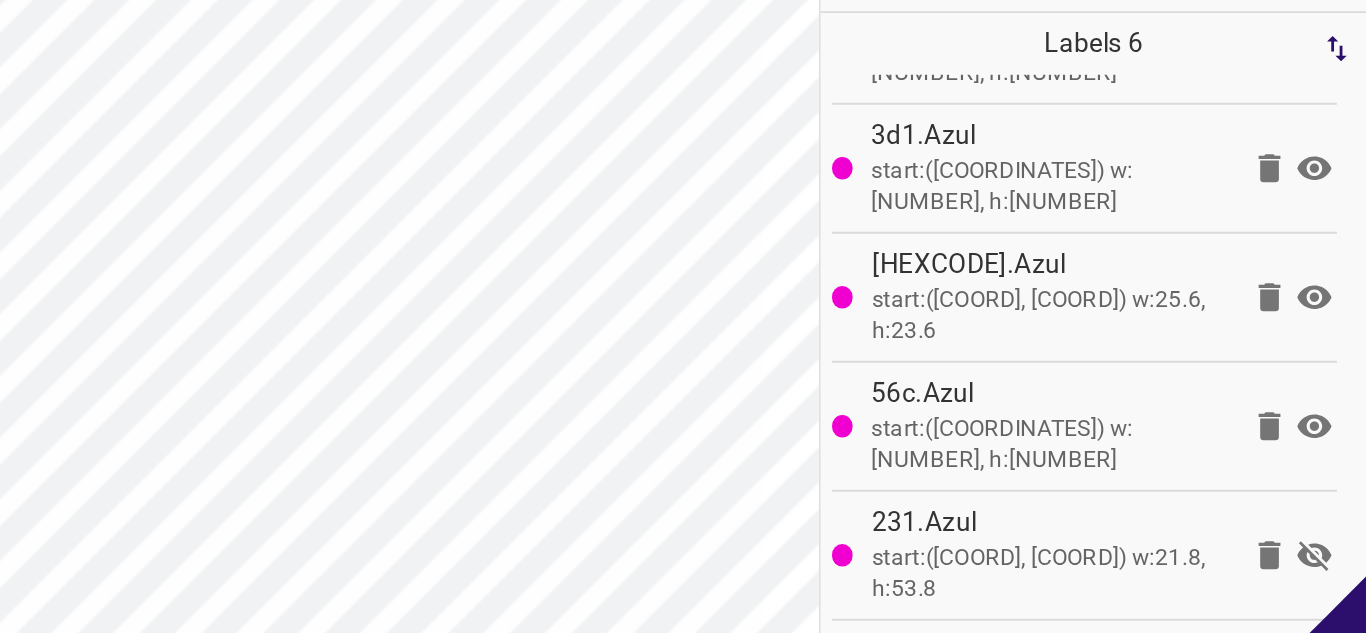 click 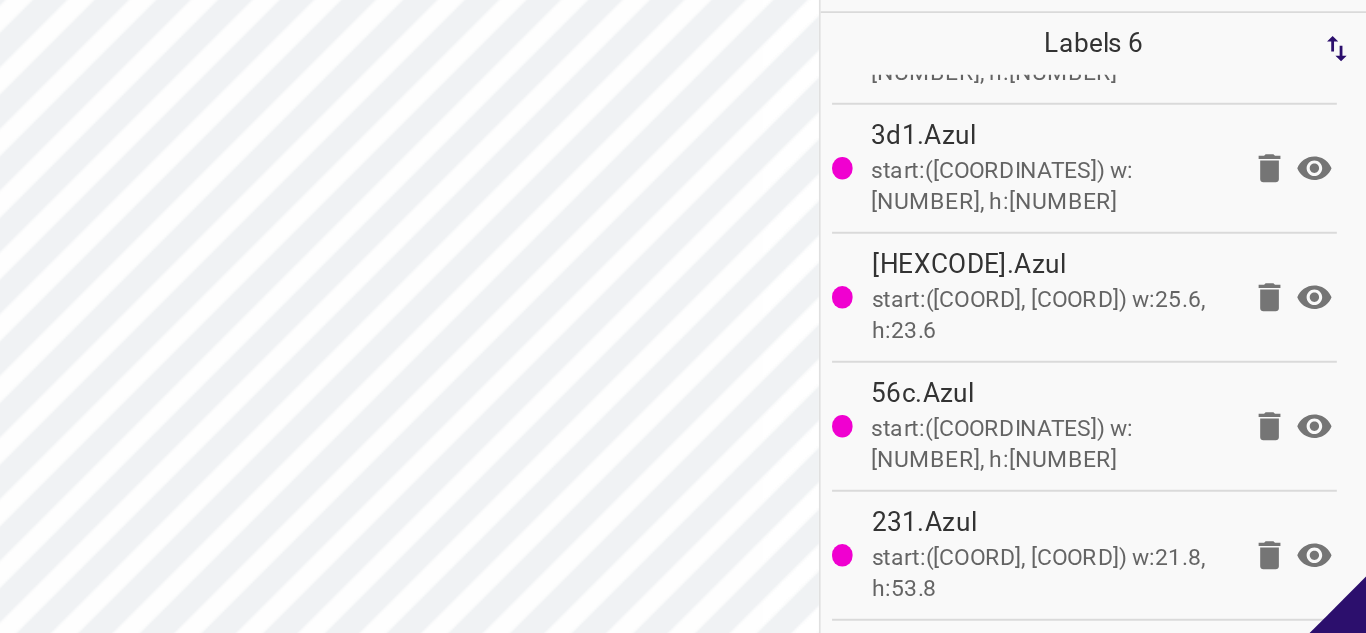 click 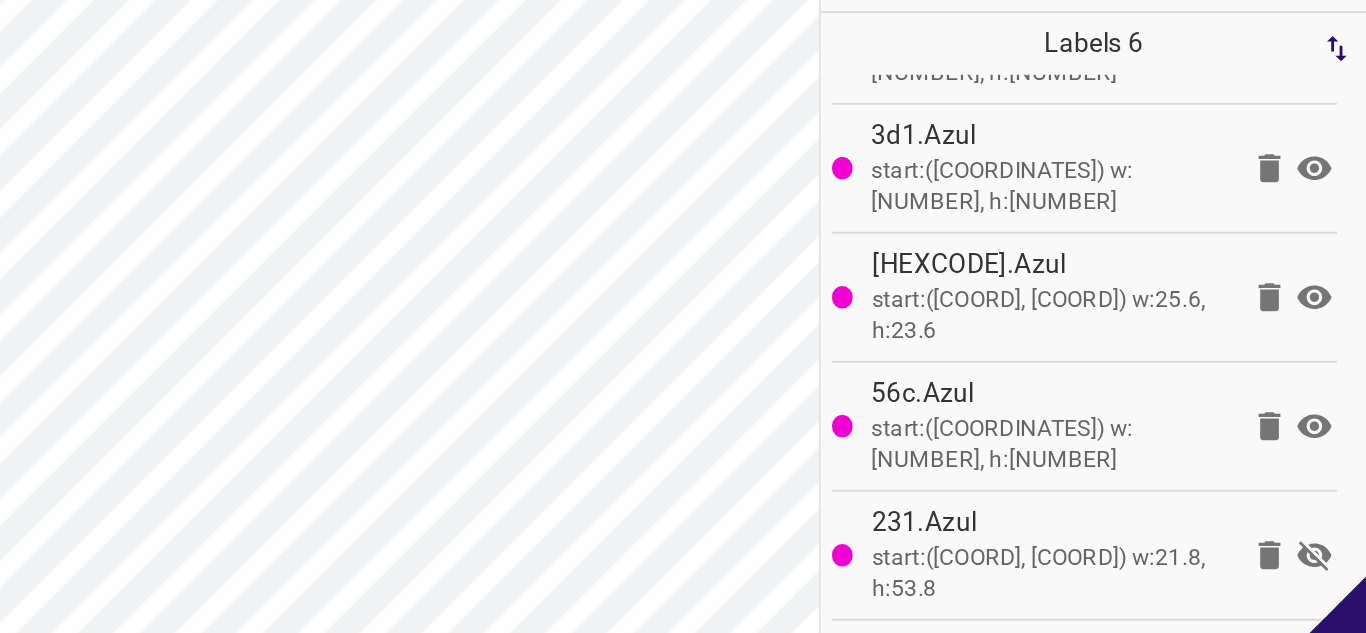 click 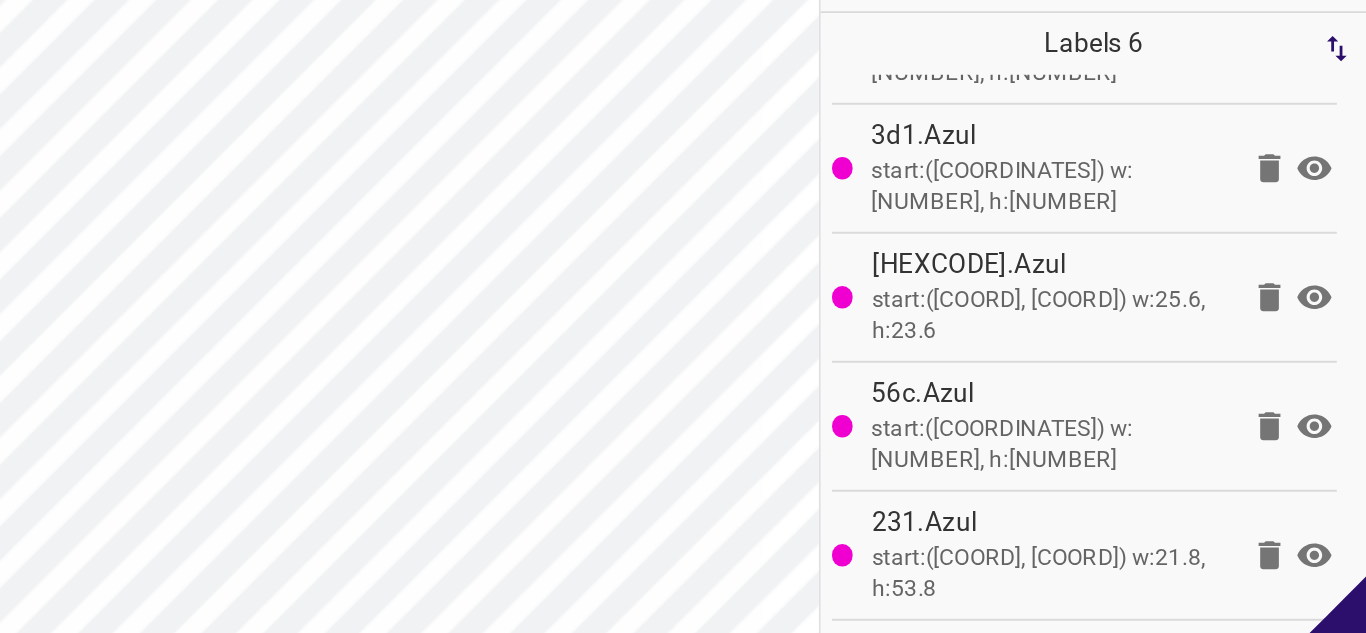 click 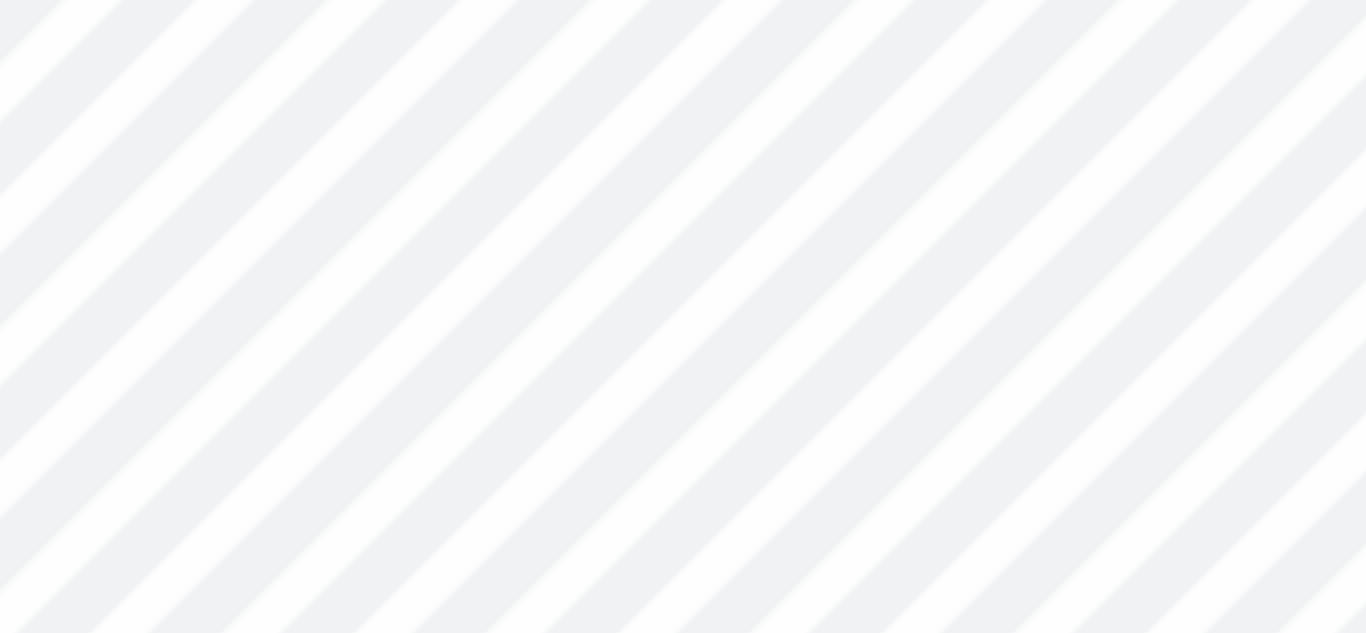 scroll, scrollTop: 131, scrollLeft: 0, axis: vertical 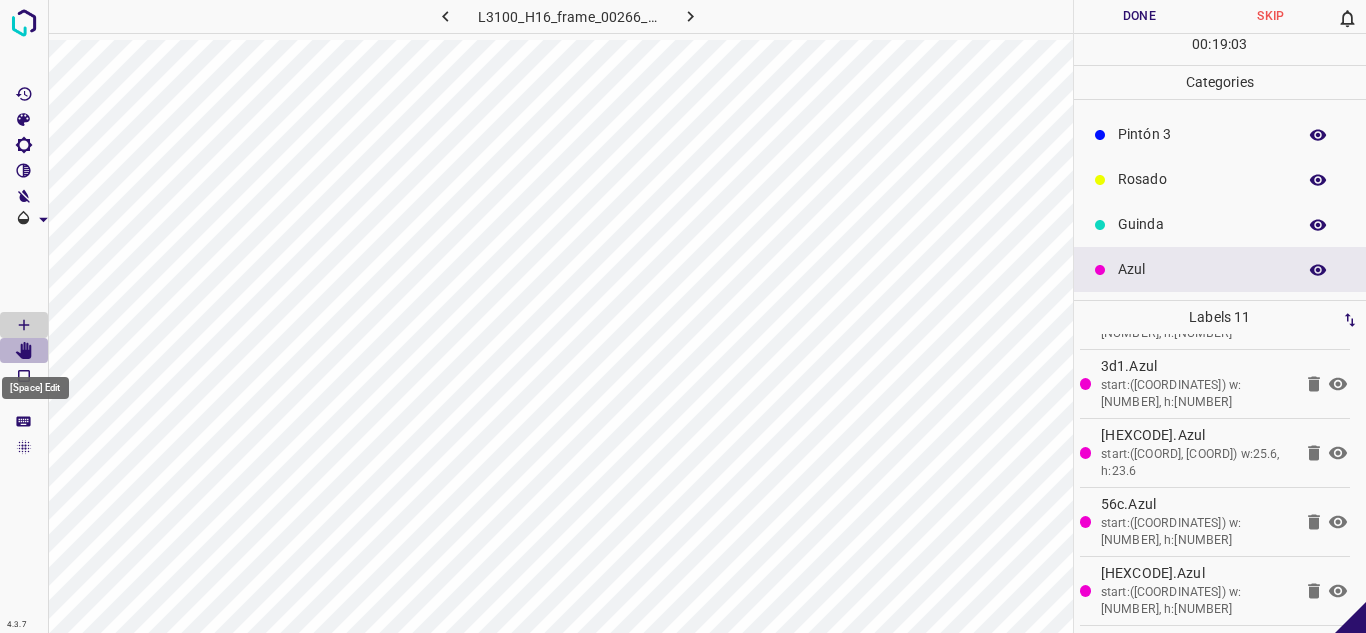 click 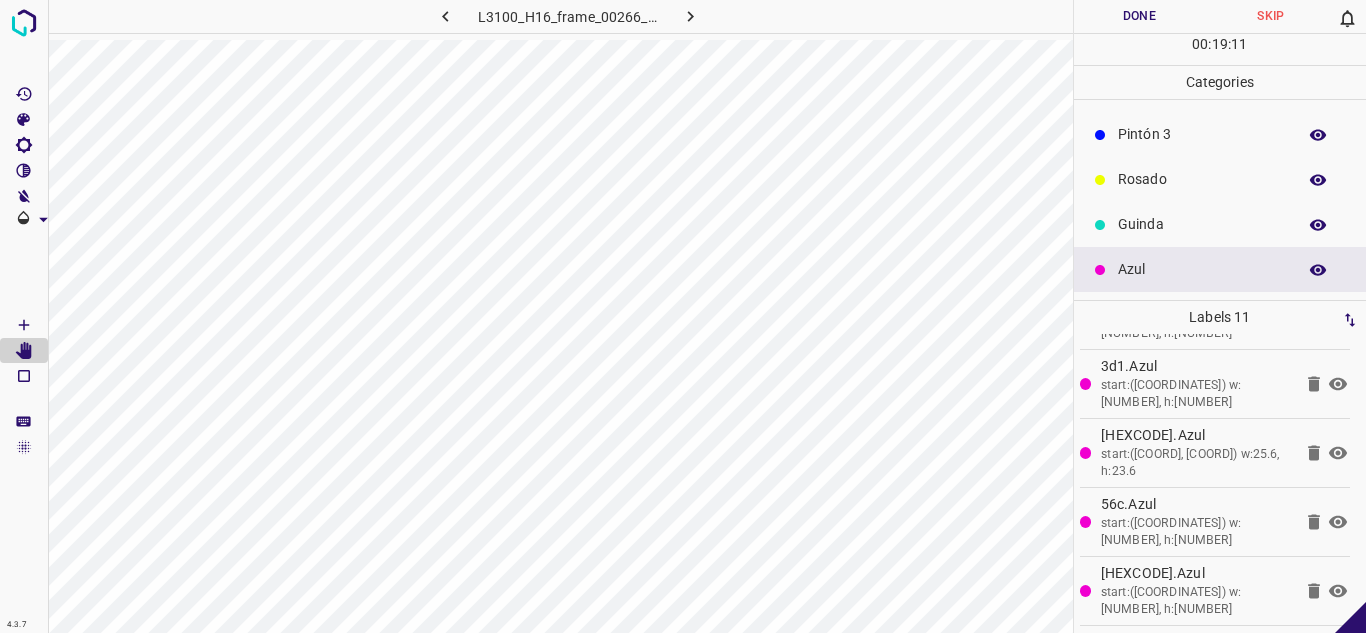 click on "556.Azul
start:([COORD], [COORD])
w:23.5, h:19.1
fbf.Azul
start:([COORD], [COORD])
w:29.3, h:34.6
3d1.Azul
start:([COORD], [COORD])
w:29.3, h:27.8
a84.Azul
start:([COORD], [COORD])
w:25.6, h:23.6
56c.Azul
start:([COORD], [COORD])
w:30.3, h:26.9
33f.Azul
start:([COORD], [COORD])
w:19.2, h:21
e7e.Azul
start:([COORD], [COORD])
w:47.2, h:51.3
b00.Azul
start:([COORD], [COORD])
w:34.8, h:34.8
df0.Azul
start:([COORD], [COORD])
w:33.4, h:26.7
c72.Azul
start:([COORD], [COORD])
w:4.3, h:1.4
303.Azul
start:([COORD], [COORD])
w:198.7, h:103" at bounding box center [1220, 483] 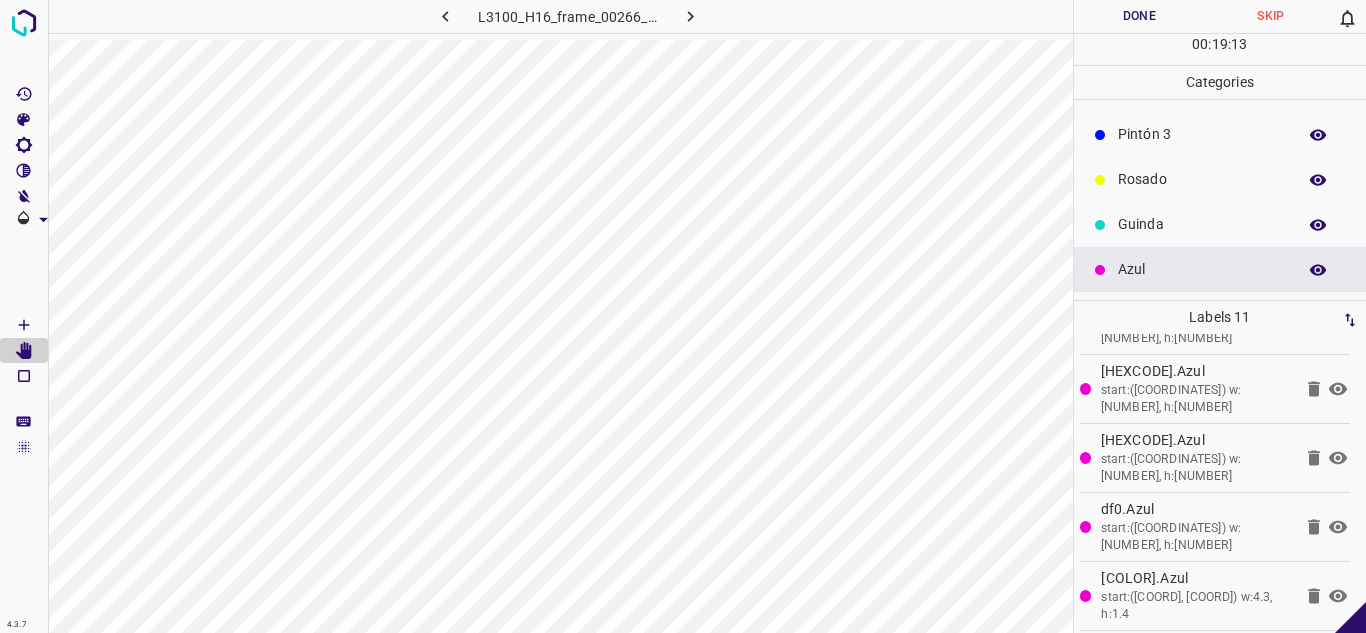 scroll, scrollTop: 459, scrollLeft: 0, axis: vertical 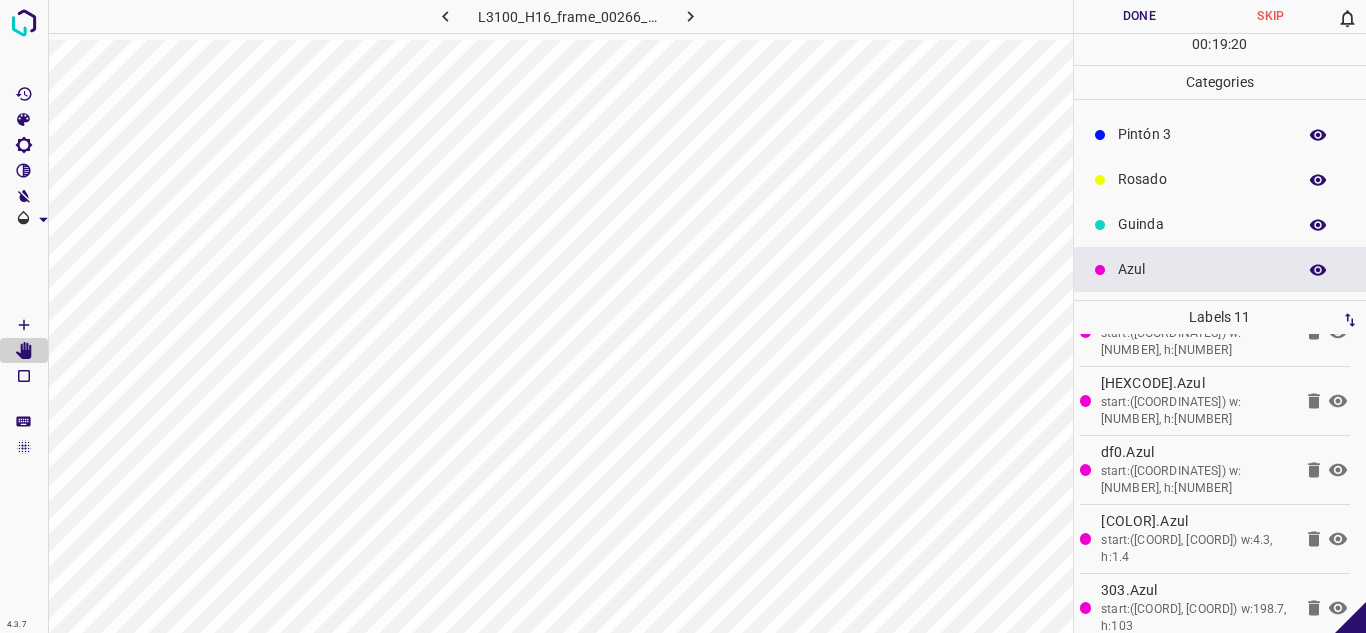 click 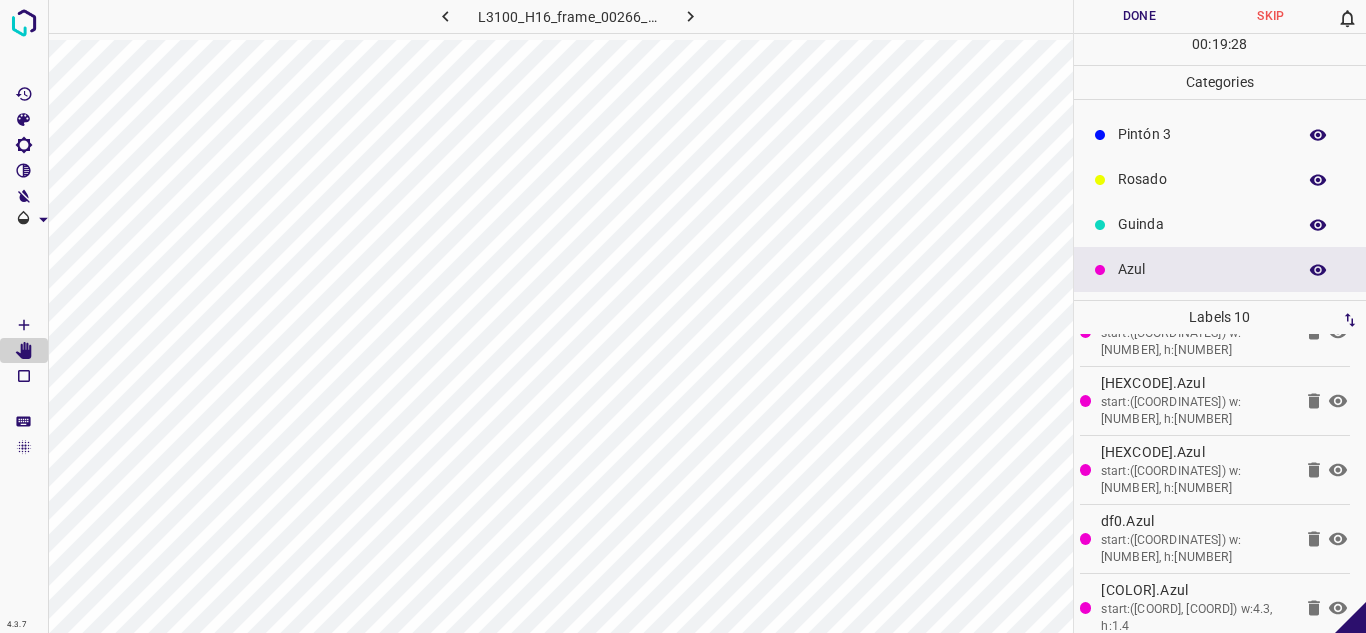 click 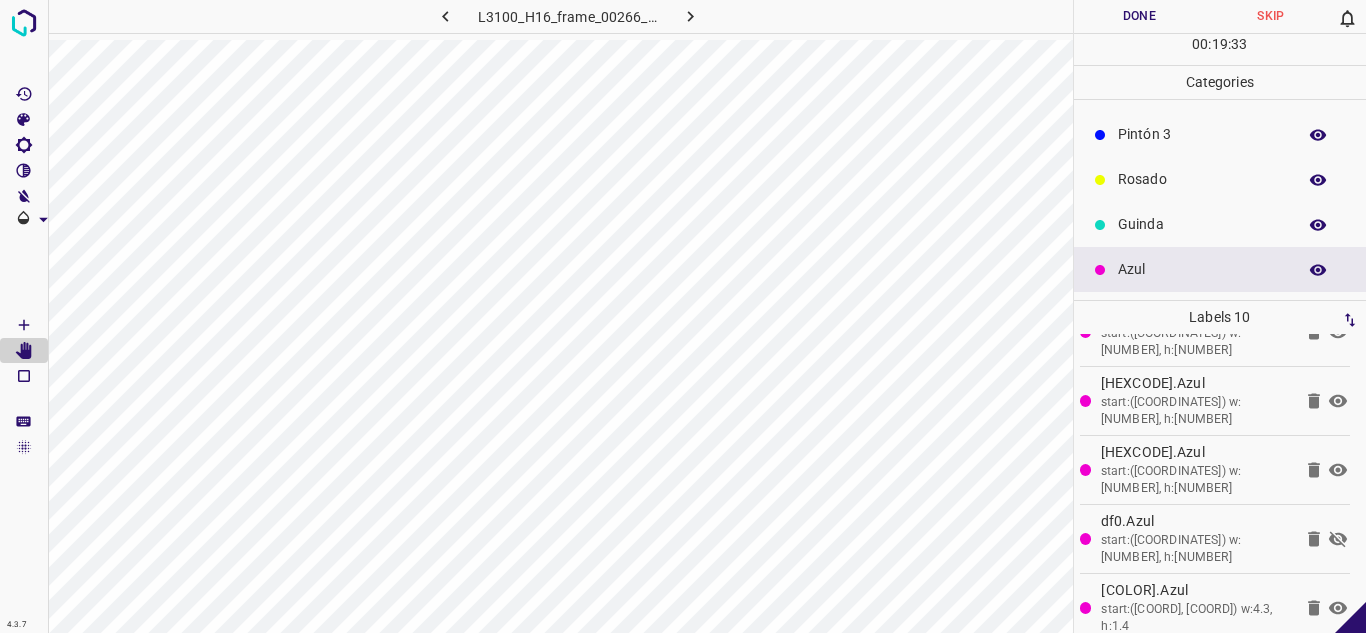 click 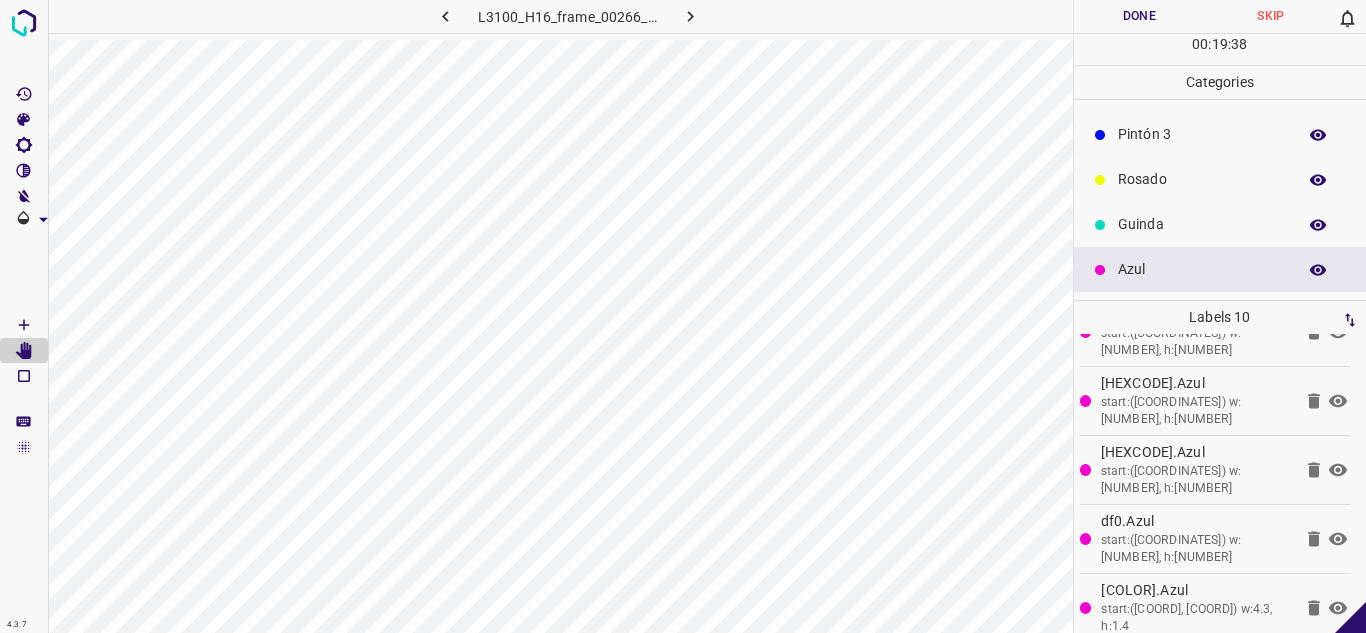 click 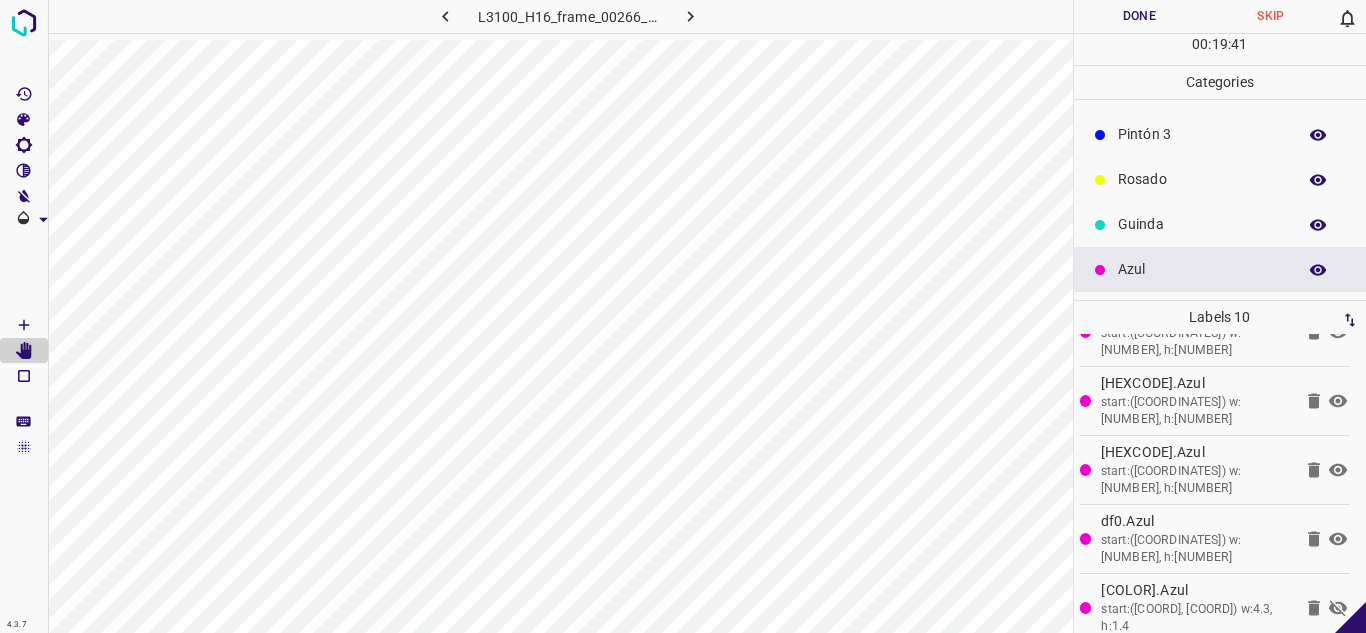 click 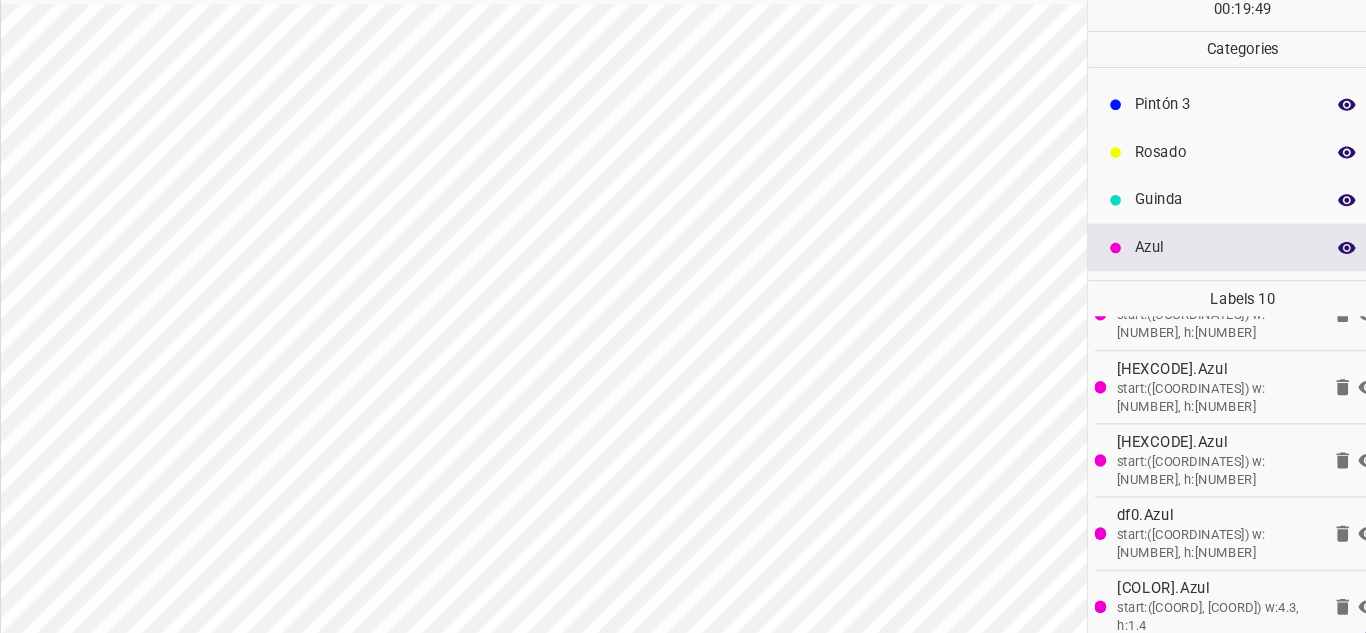 scroll, scrollTop: 0, scrollLeft: 0, axis: both 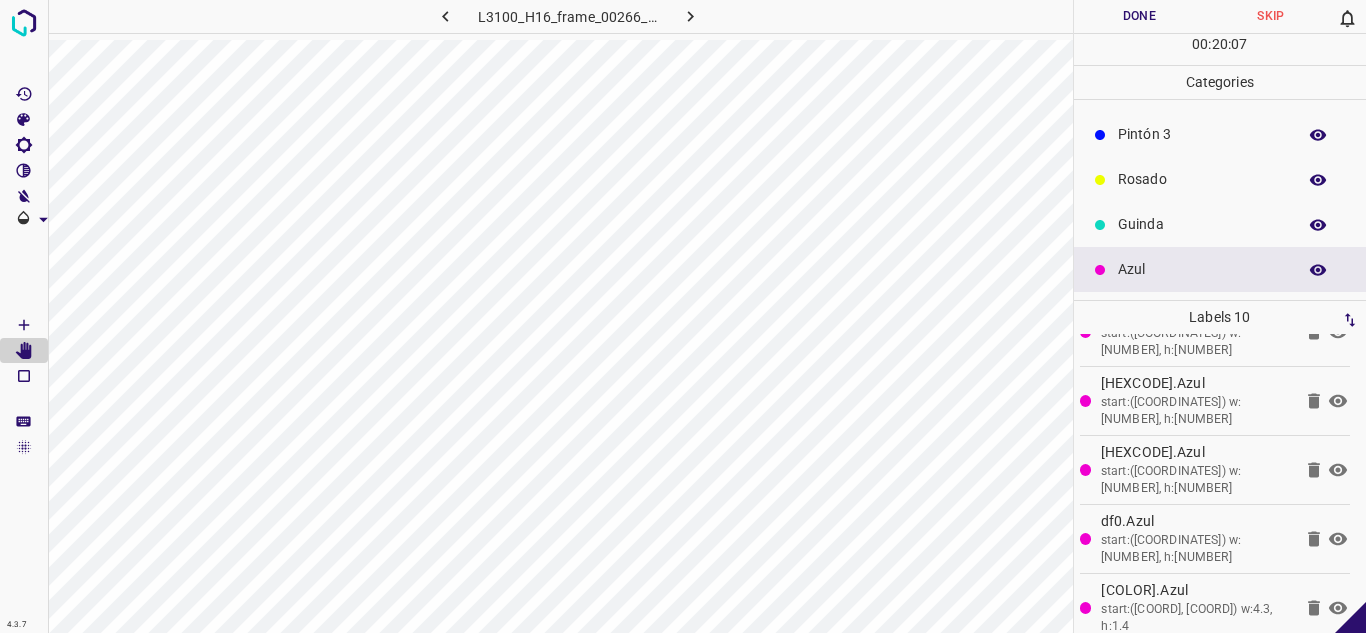 click 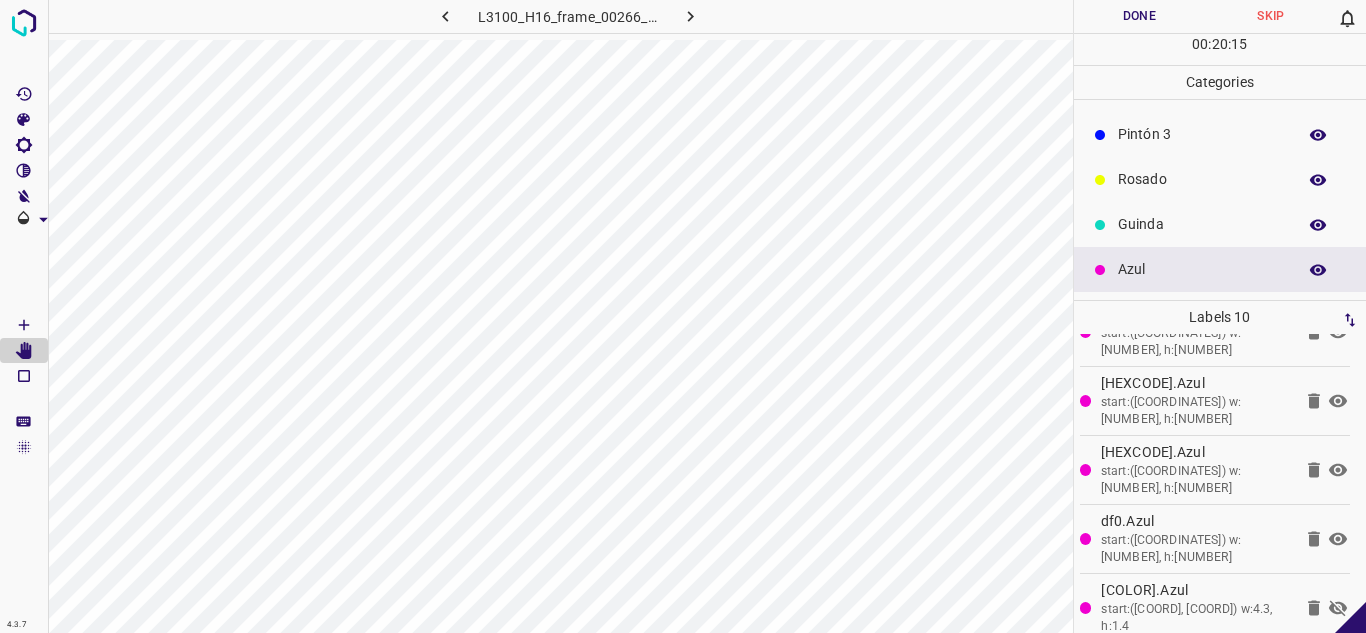 click 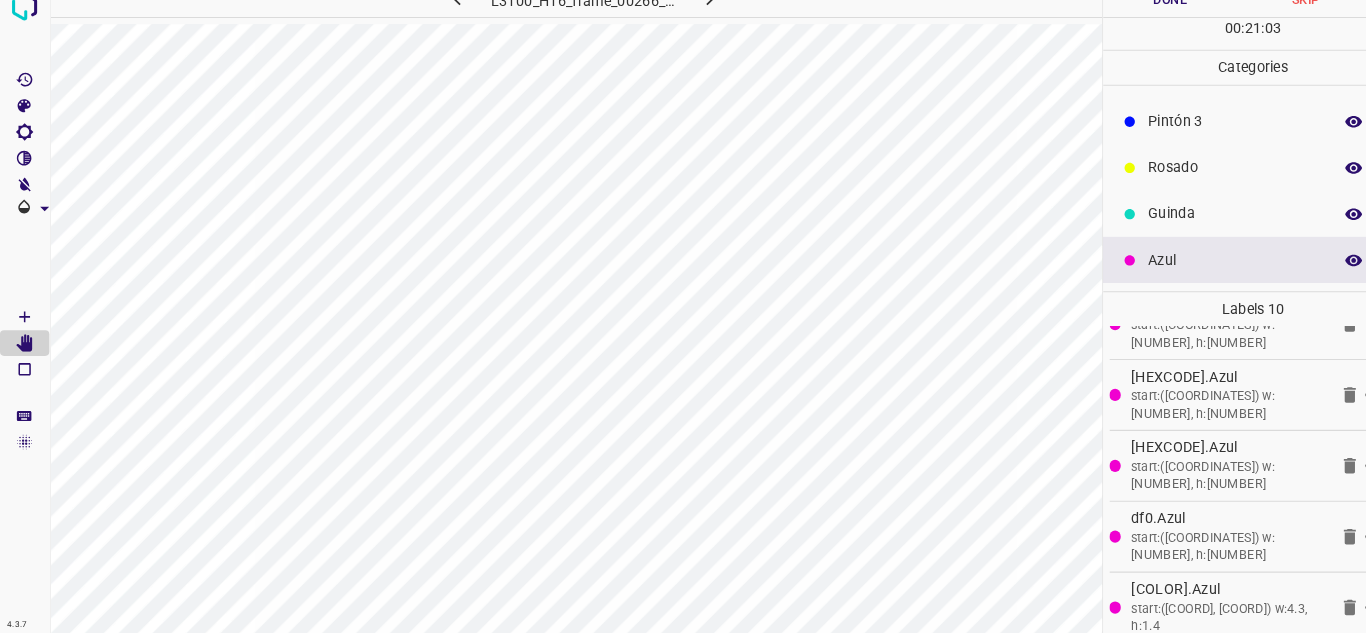 scroll, scrollTop: 0, scrollLeft: 0, axis: both 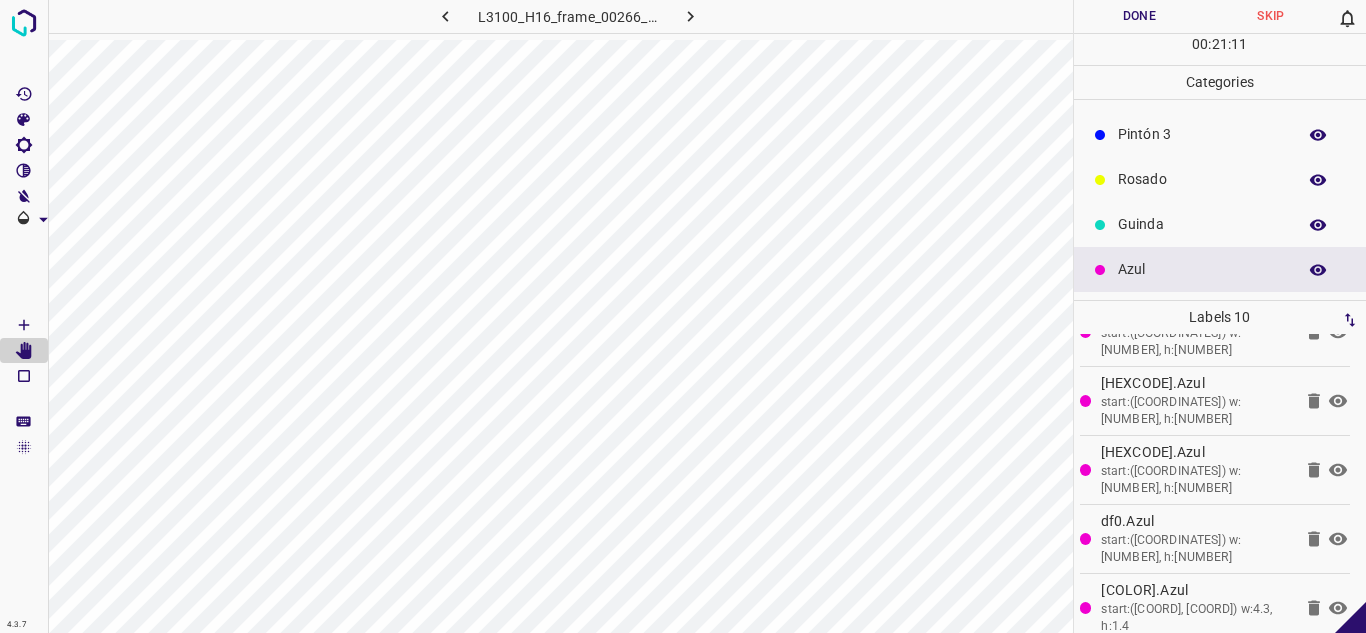 click 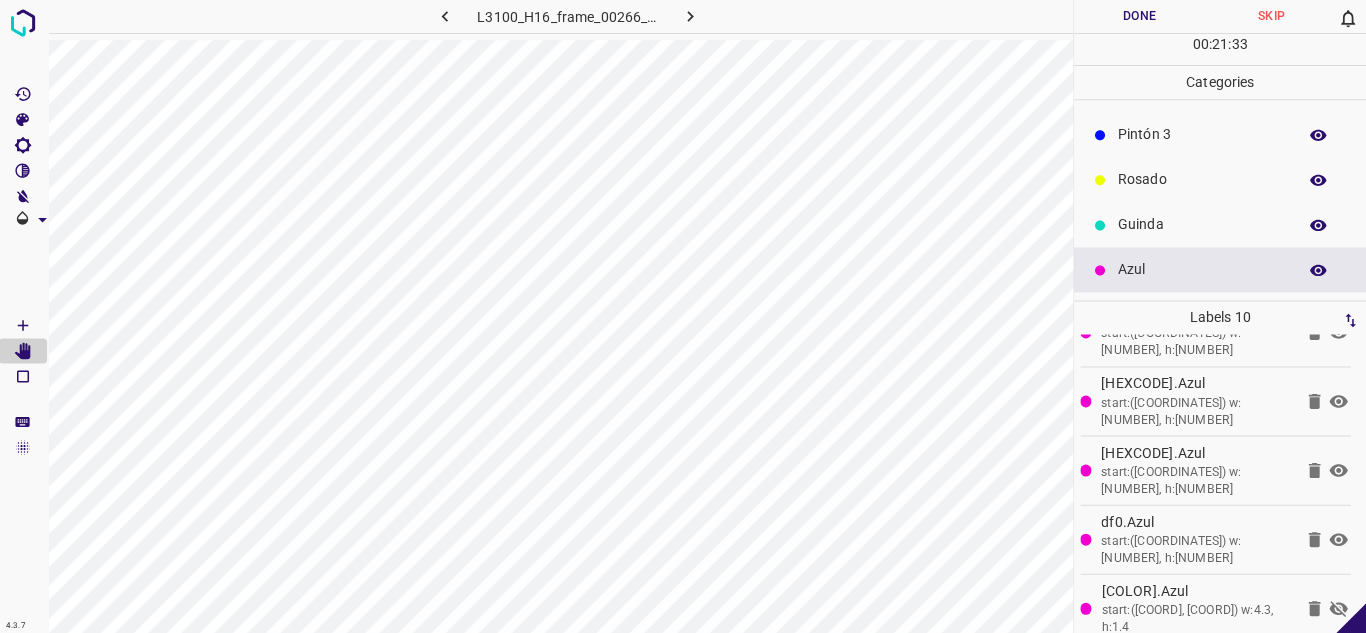 scroll, scrollTop: 0, scrollLeft: 0, axis: both 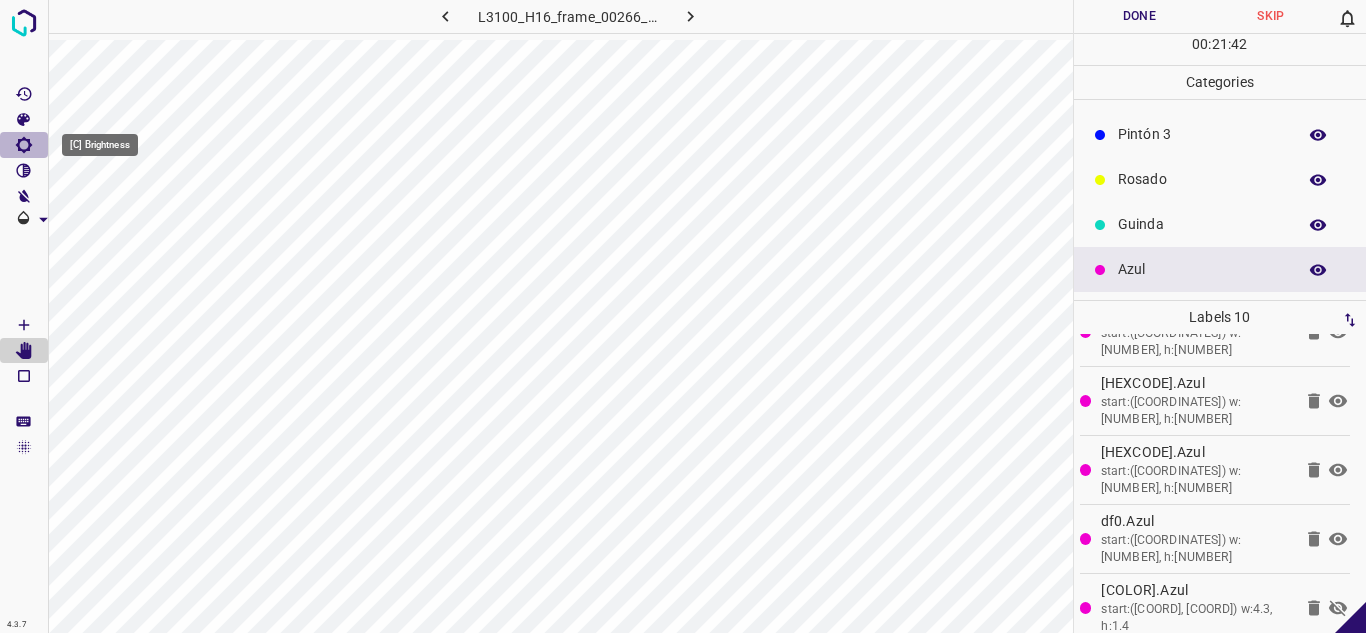 click 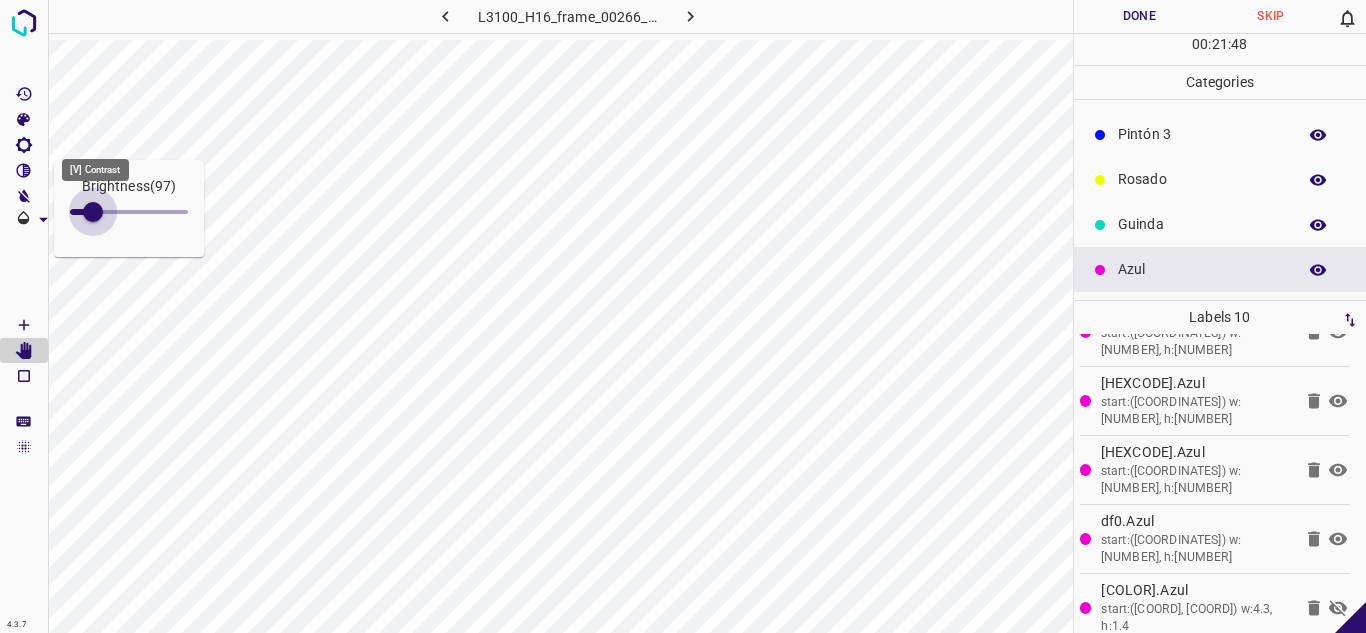 type on "102" 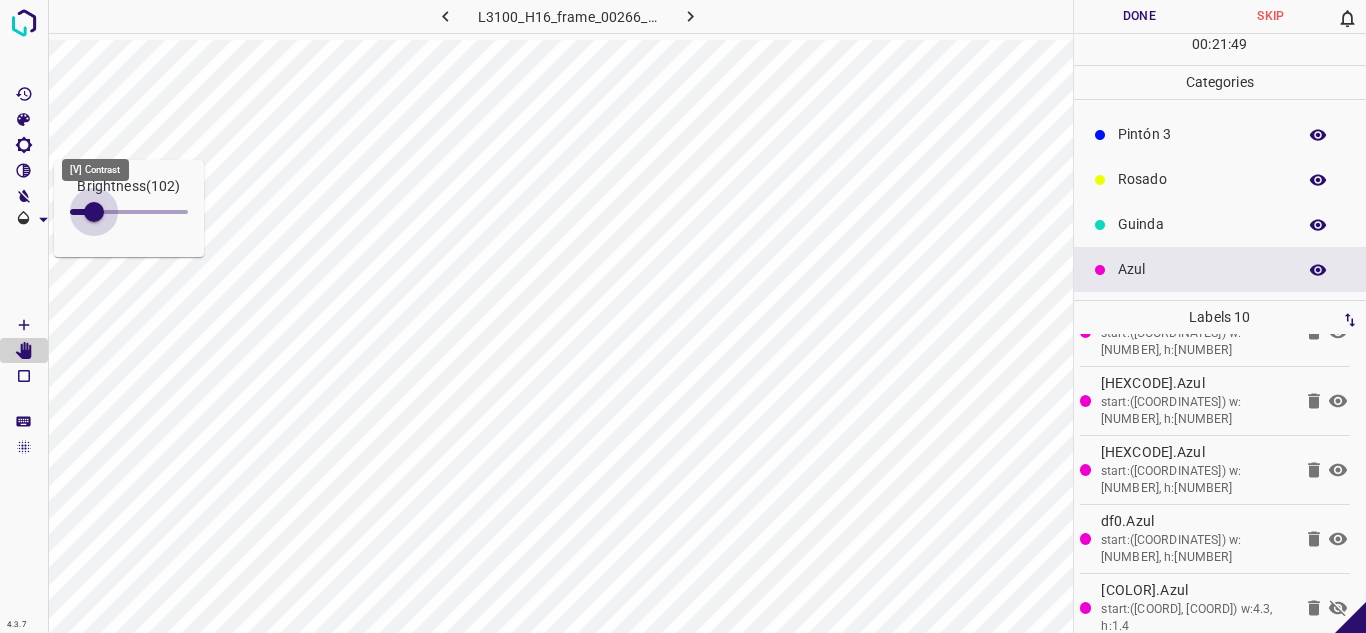 drag, startPoint x: 97, startPoint y: 204, endPoint x: 94, endPoint y: 178, distance: 26.172504 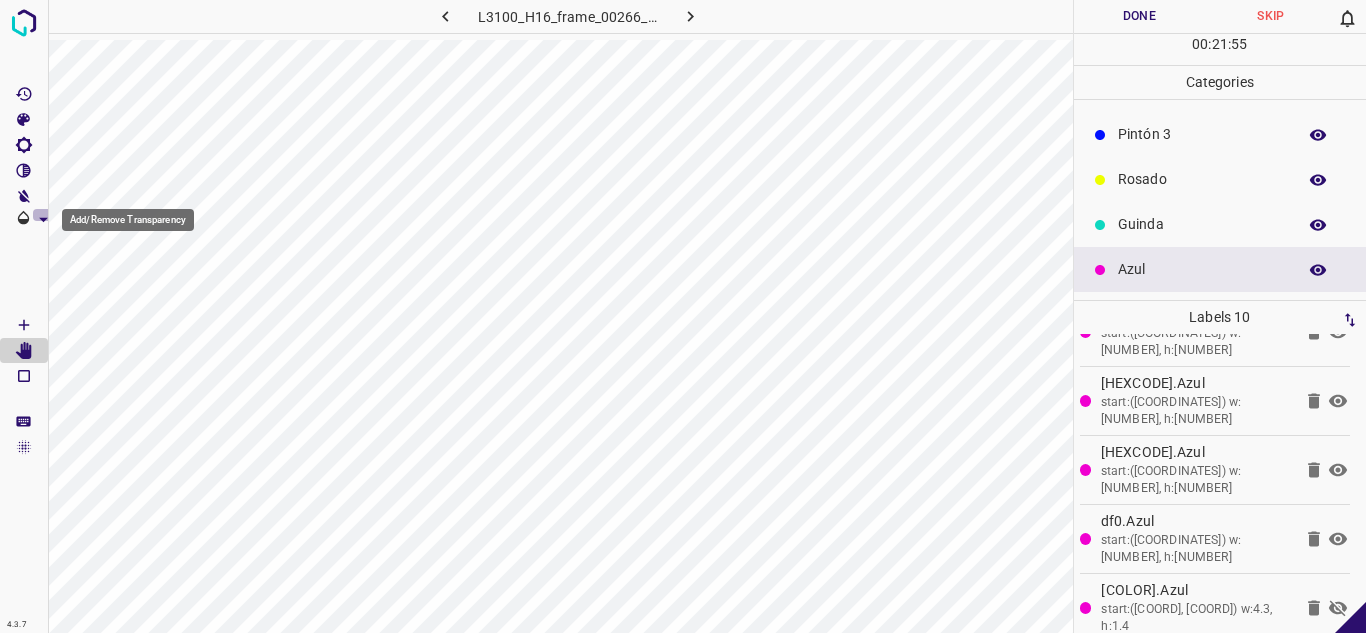 click 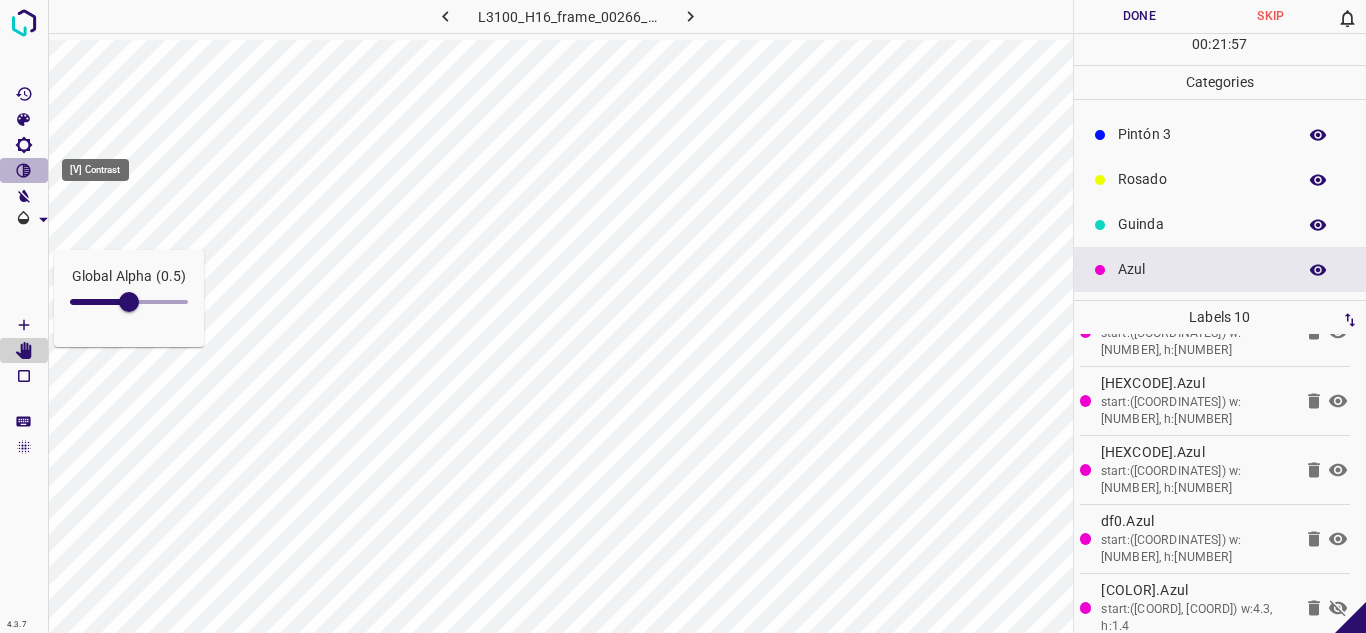 click 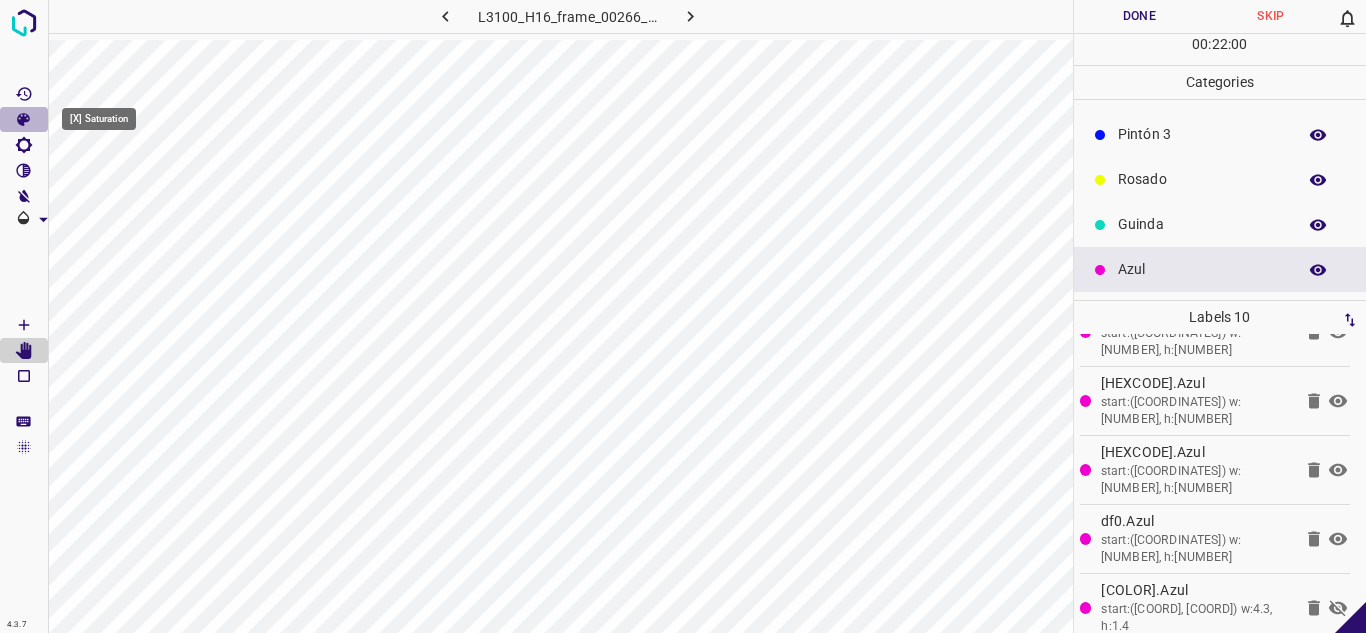 click 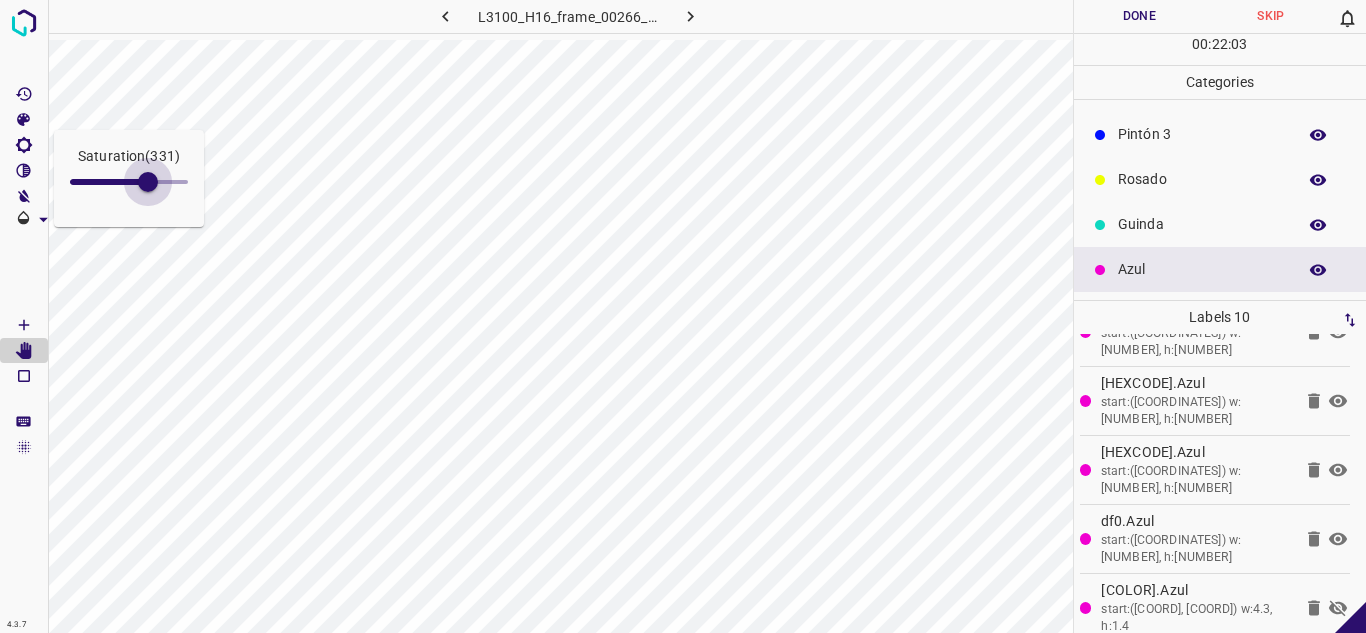 type on "500" 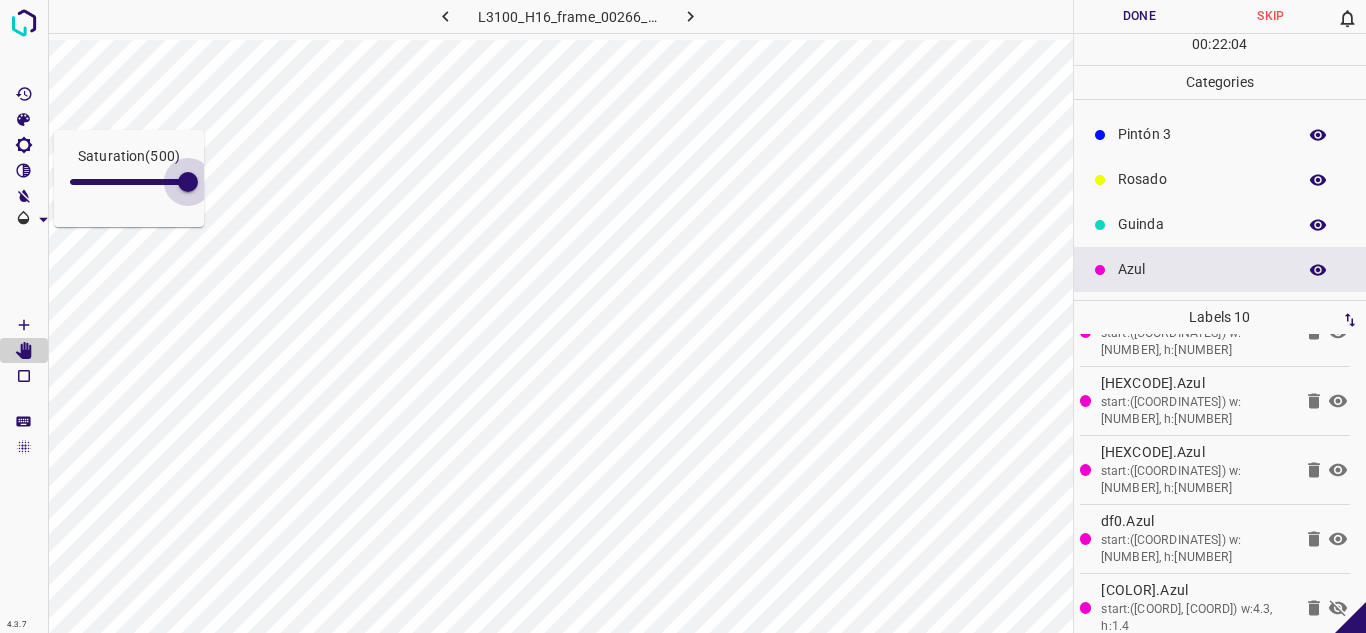 click on "Saturation ( 500 ) 4.3.7 L3100_H16_frame_00266_79846.jpg Done Skip 0 00   : 22   : 04   Categories Flor Verde Pintón 1 Pintón 2 Pintón 3 Rosado Guinda Azul Labels   10 556.Azul
start:([COORD], [COORD])
w:23.5, h:19.1
fbf.Azul
start:([COORD], [COORD])
w:29.3, h:34.6
3d1.Azul
start:([COORD], [COORD])
w:29.3, h:27.8
a84.Azul
start:([COORD], [COORD])
w:25.6, h:23.6
56c.Azul
start:([COORD], [COORD])
w:30.3, h:26.9
33f.Azul
start:([COORD], [COORD])
w:19.2, h:21
e7e.Azul
start:([COORD], [COORD])
w:47.2, h:51.3
b00.Azul
start:([COORD], [COORD])
w:34.8, h:34.8
df0.Azul
start:([COORD], [COORD])
w:33.4, h:26.7
c72.Azul
start:([COORD], [COORD])
w:4.3, h:1.4
Categories 1 Flor 2 Verde 3 Pintón 1 4 Pintón 2 5 Pintón 3 6 Rosado 7 Guinda 8 Azul Tools Space Change between modes (Draw & Edit) I Auto labeling R Restore zoom M" at bounding box center (683, 316) 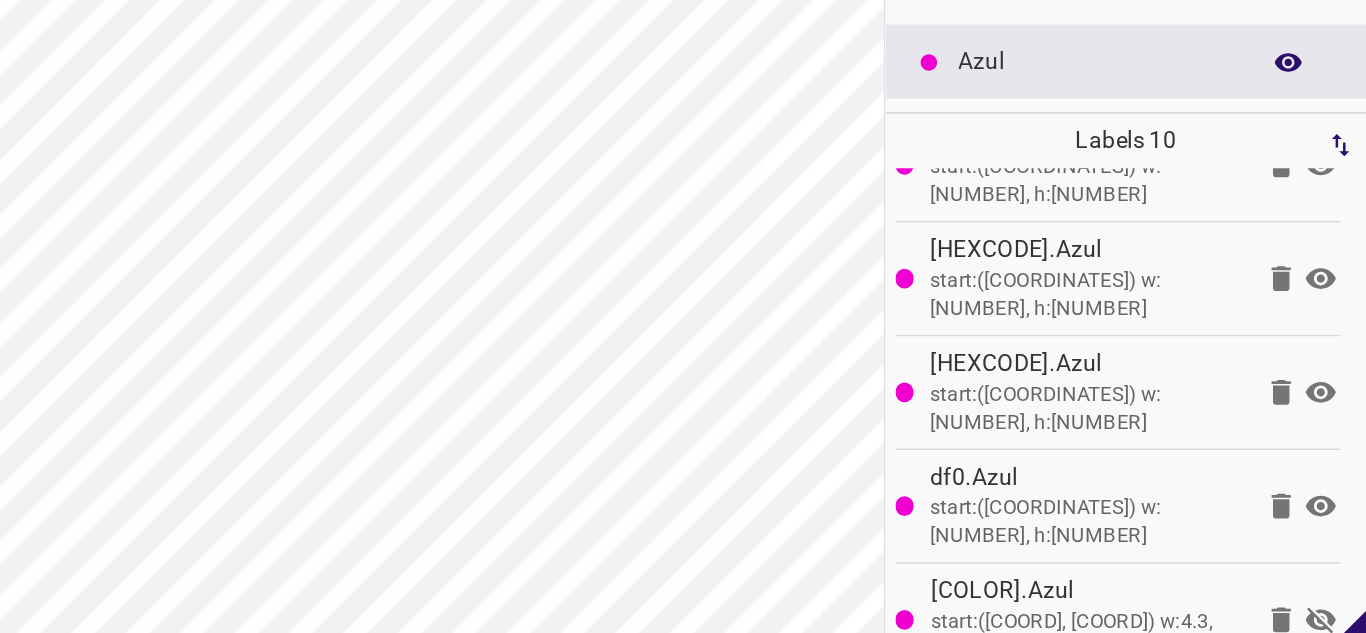 scroll, scrollTop: 0, scrollLeft: 0, axis: both 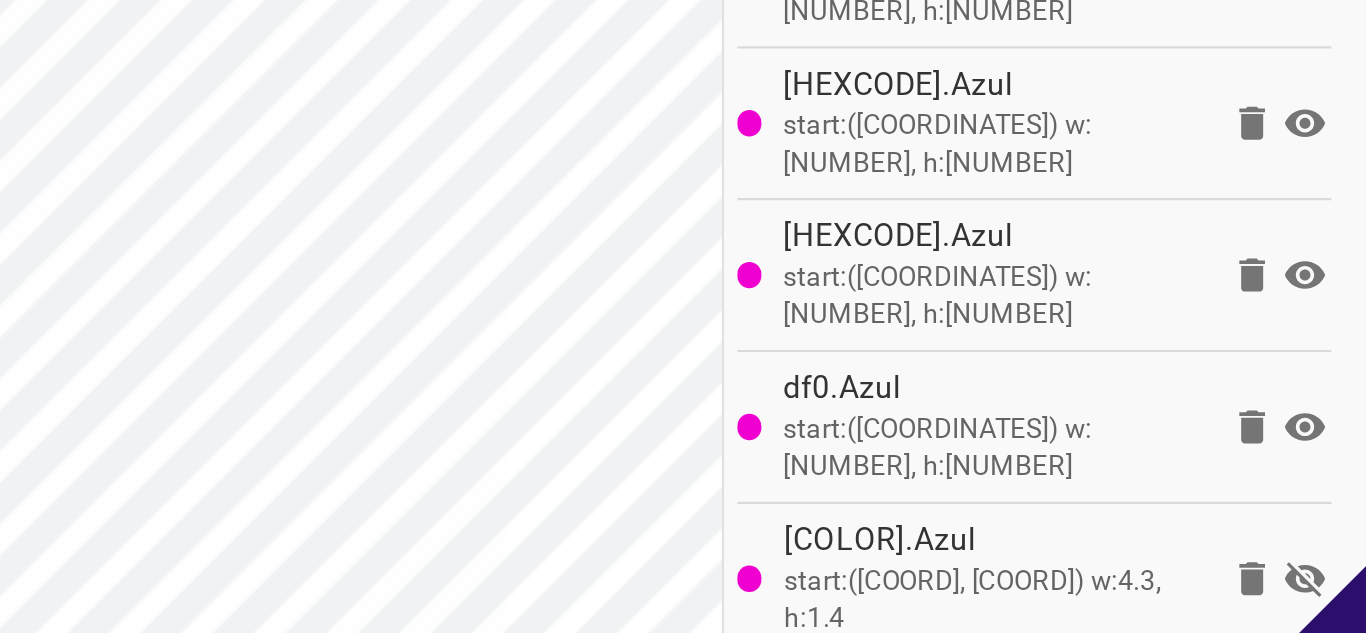 click 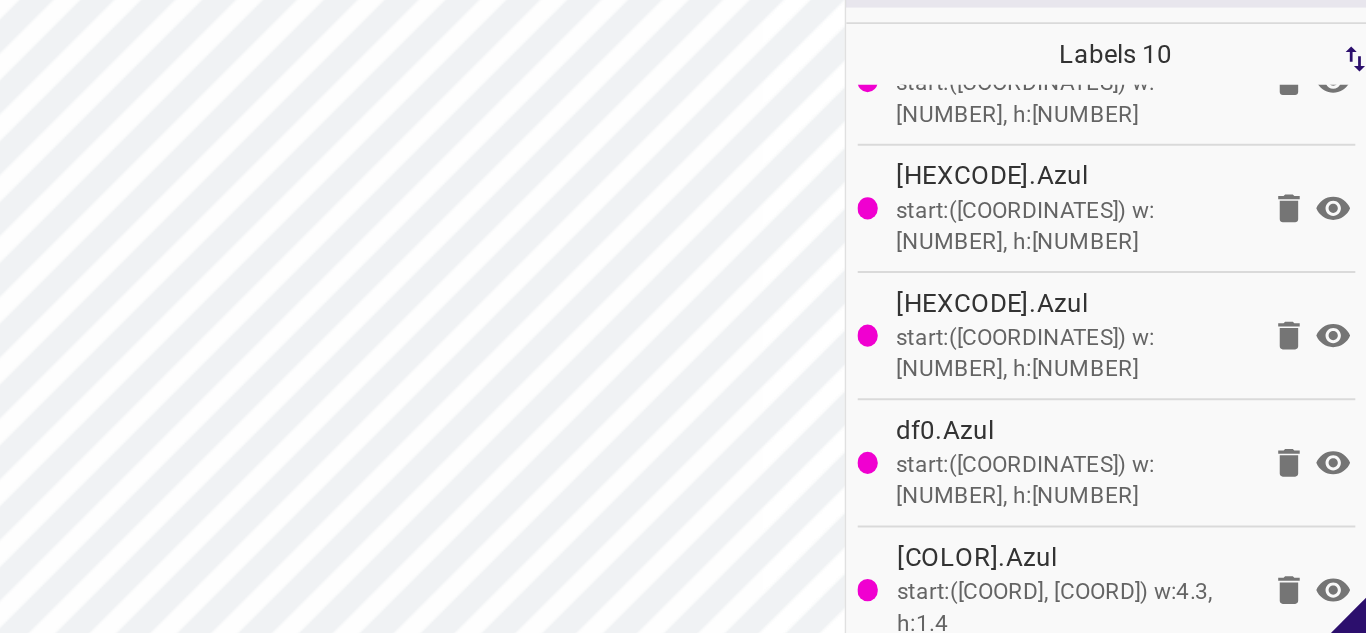 scroll, scrollTop: 0, scrollLeft: 0, axis: both 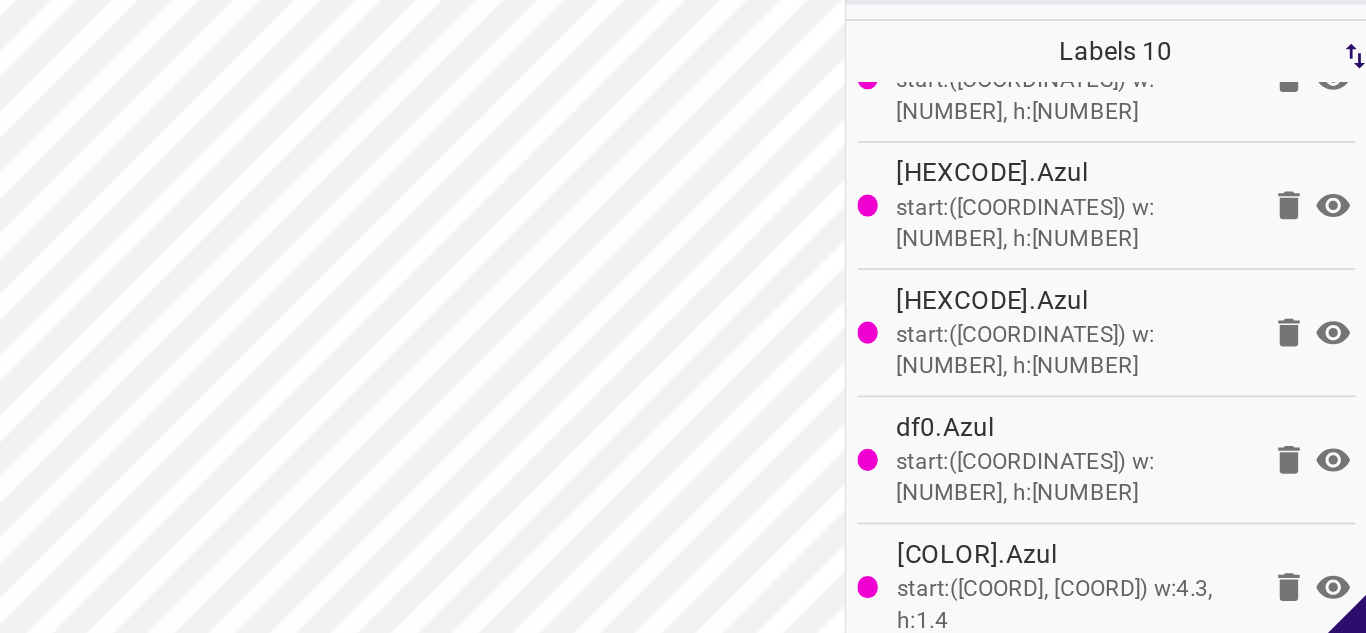 click 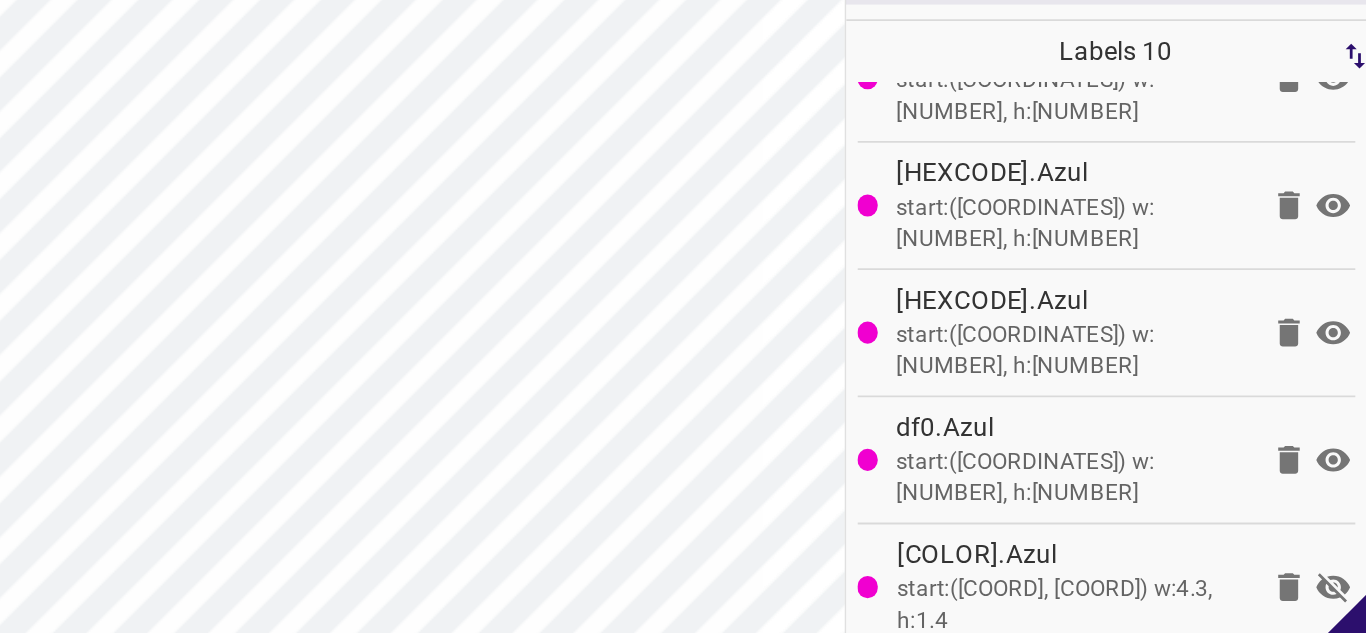 click 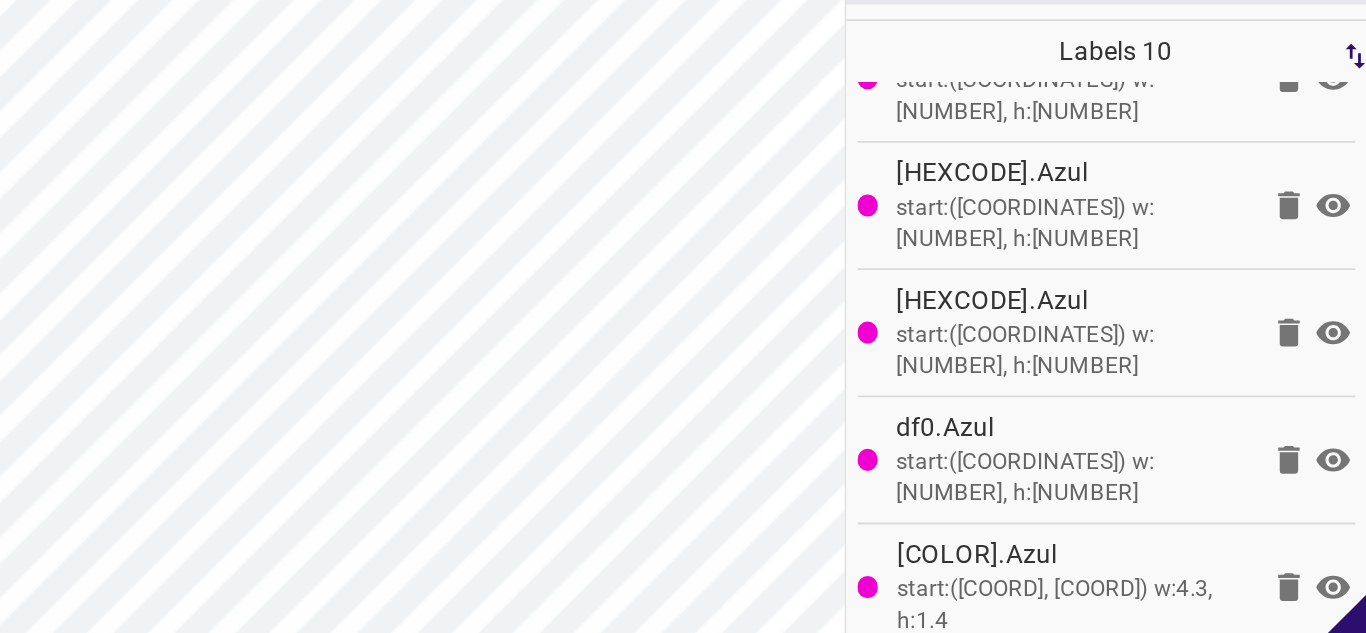 click 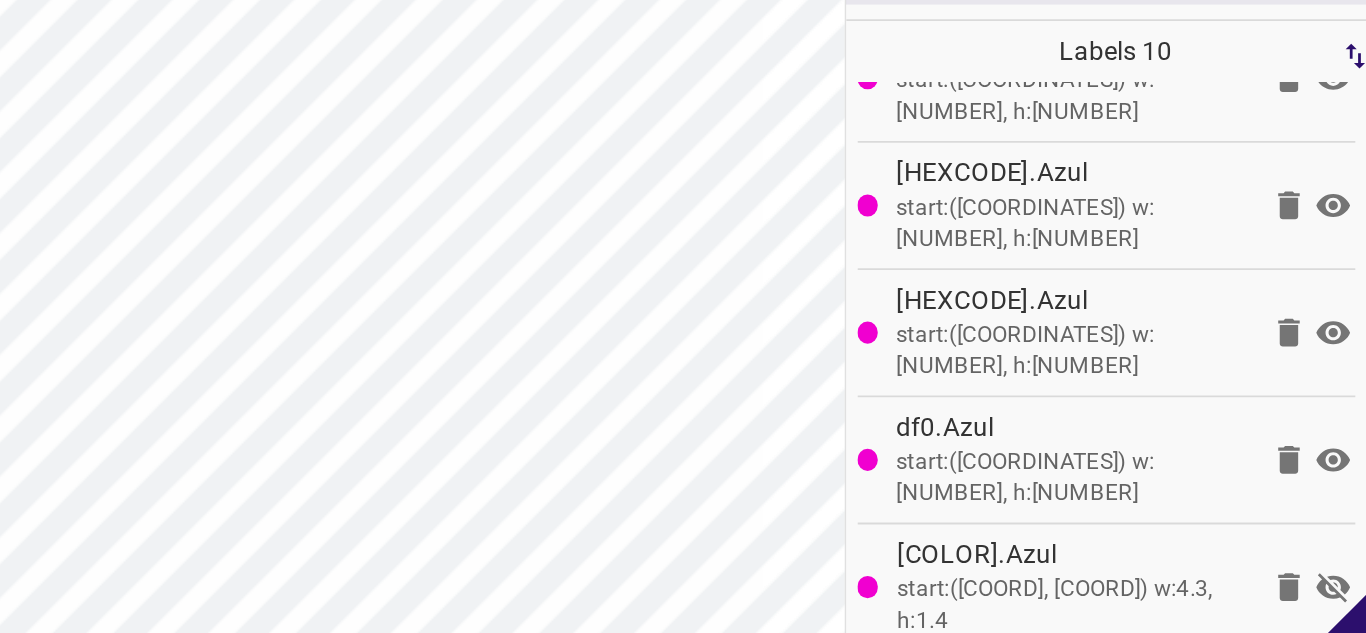 click 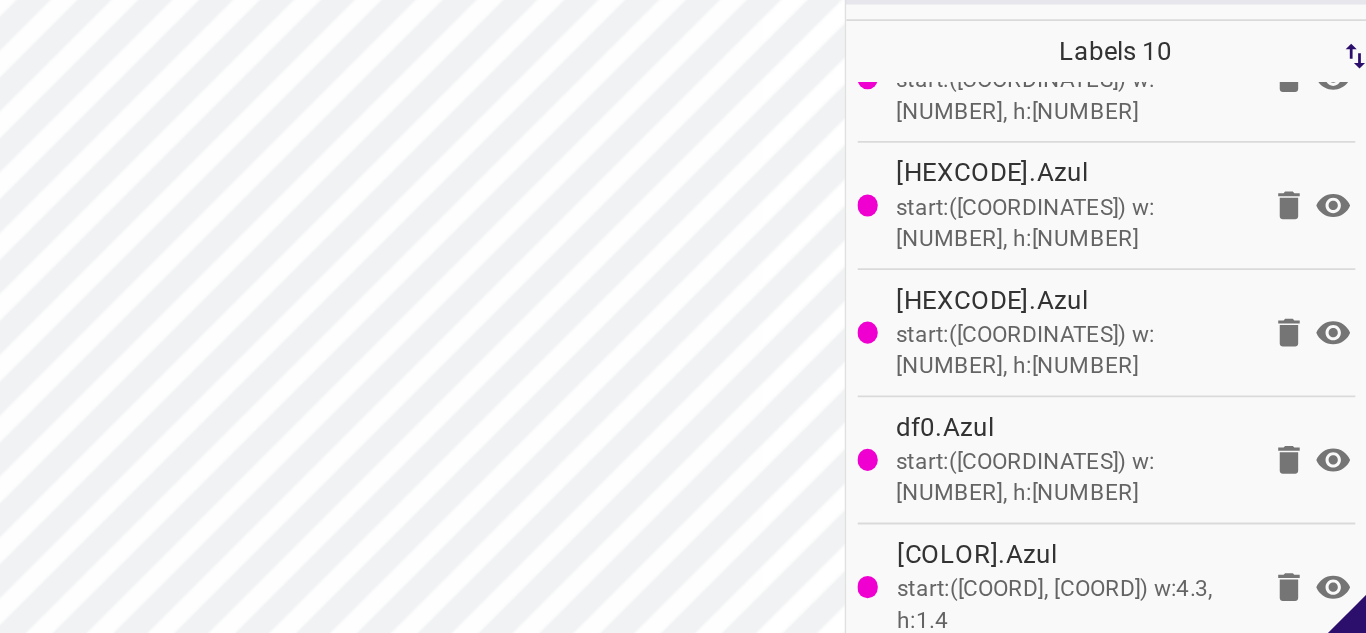 click 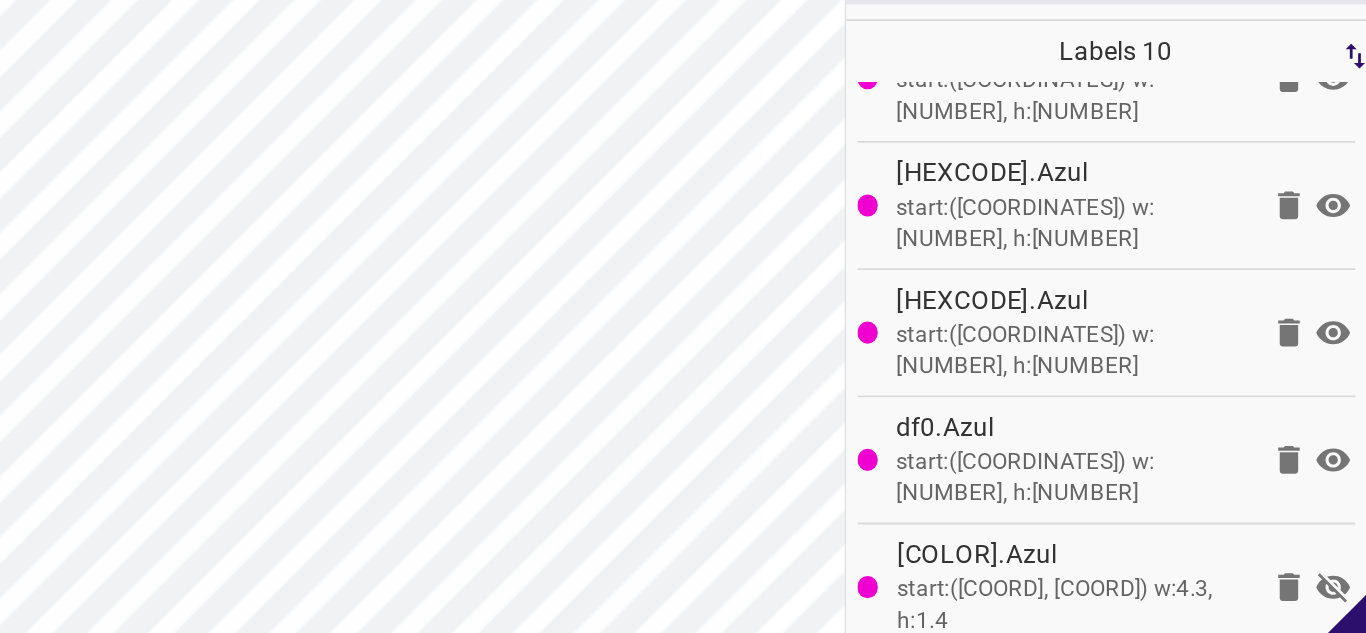 click 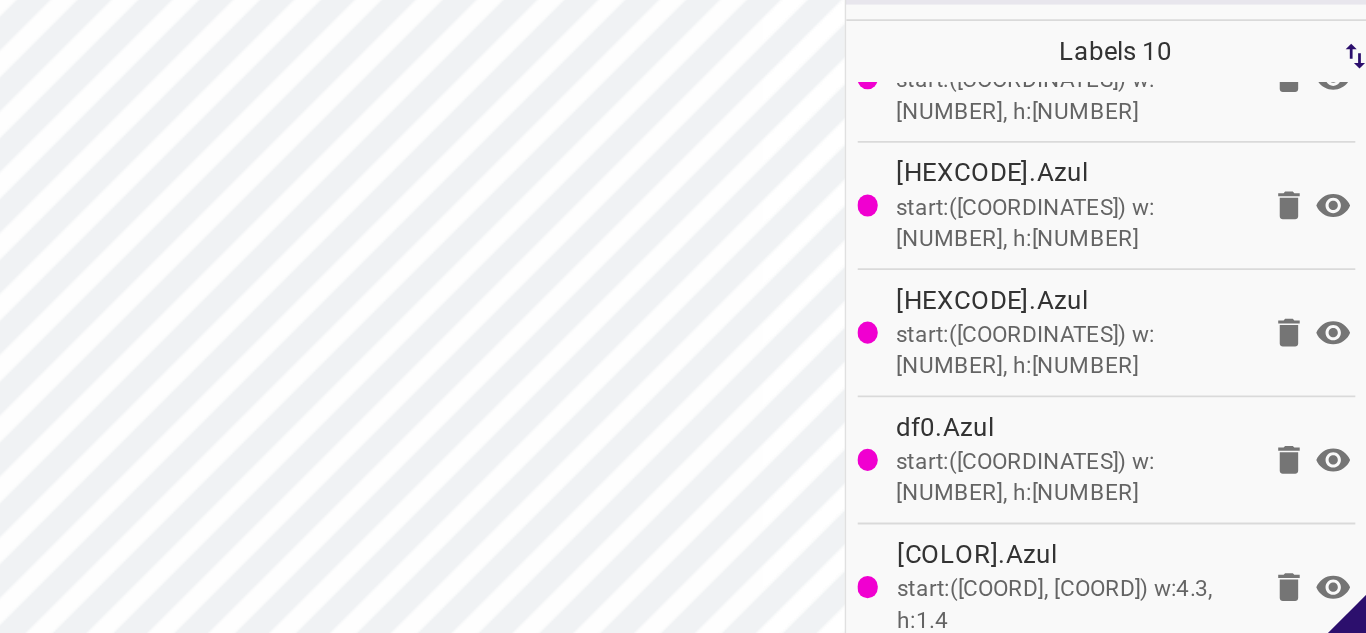 click 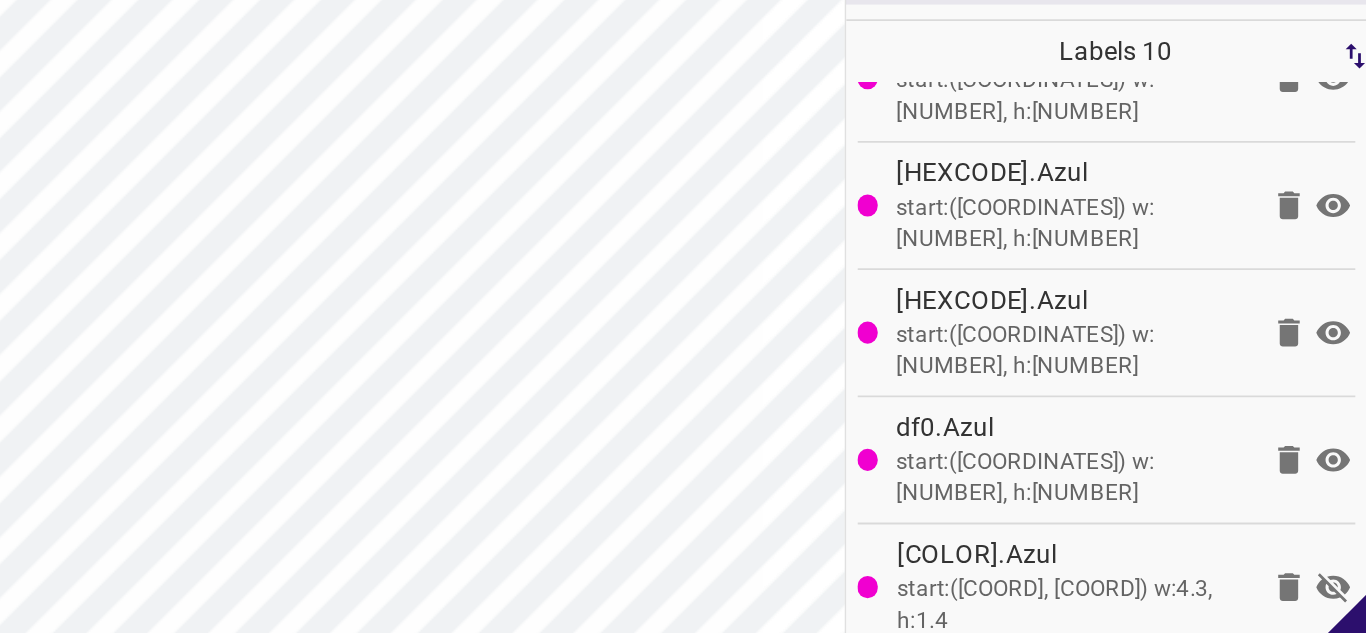 click 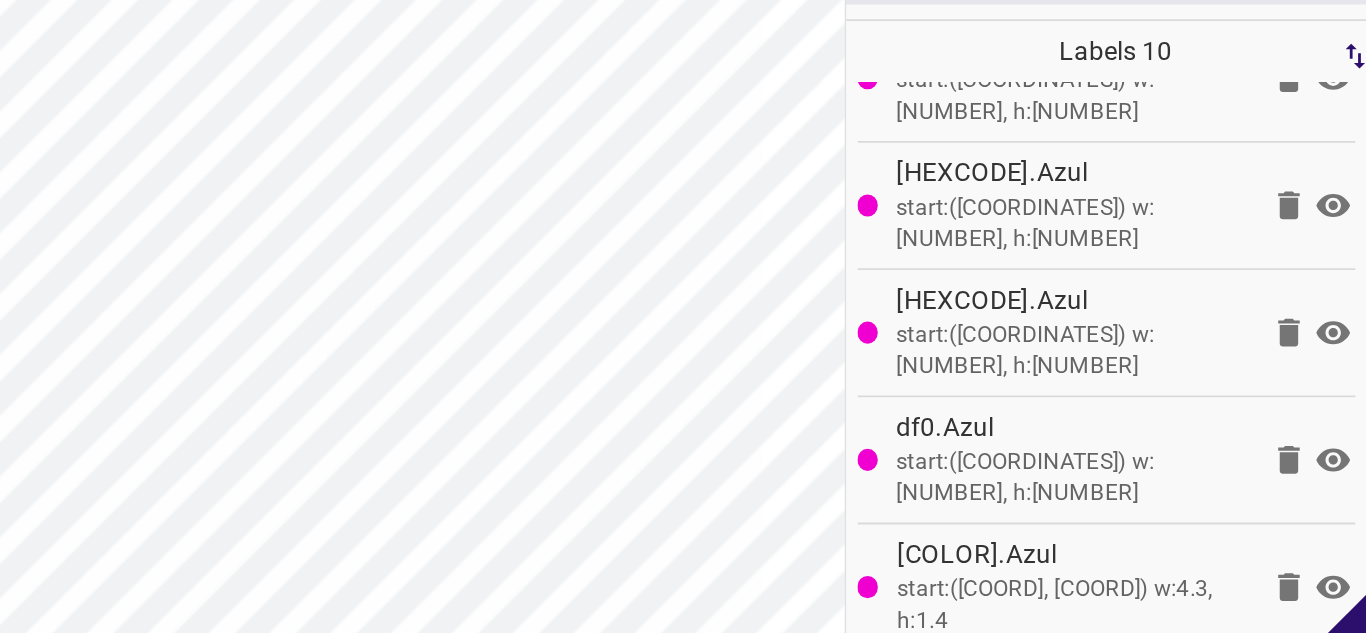 click 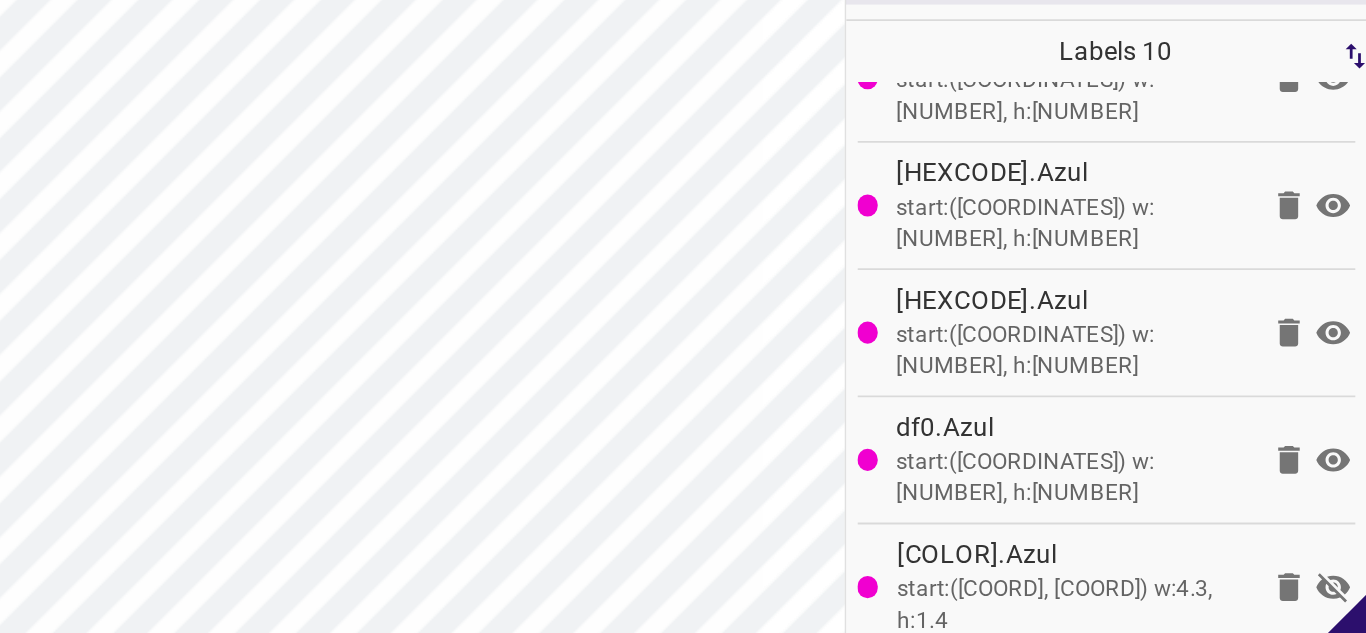 click 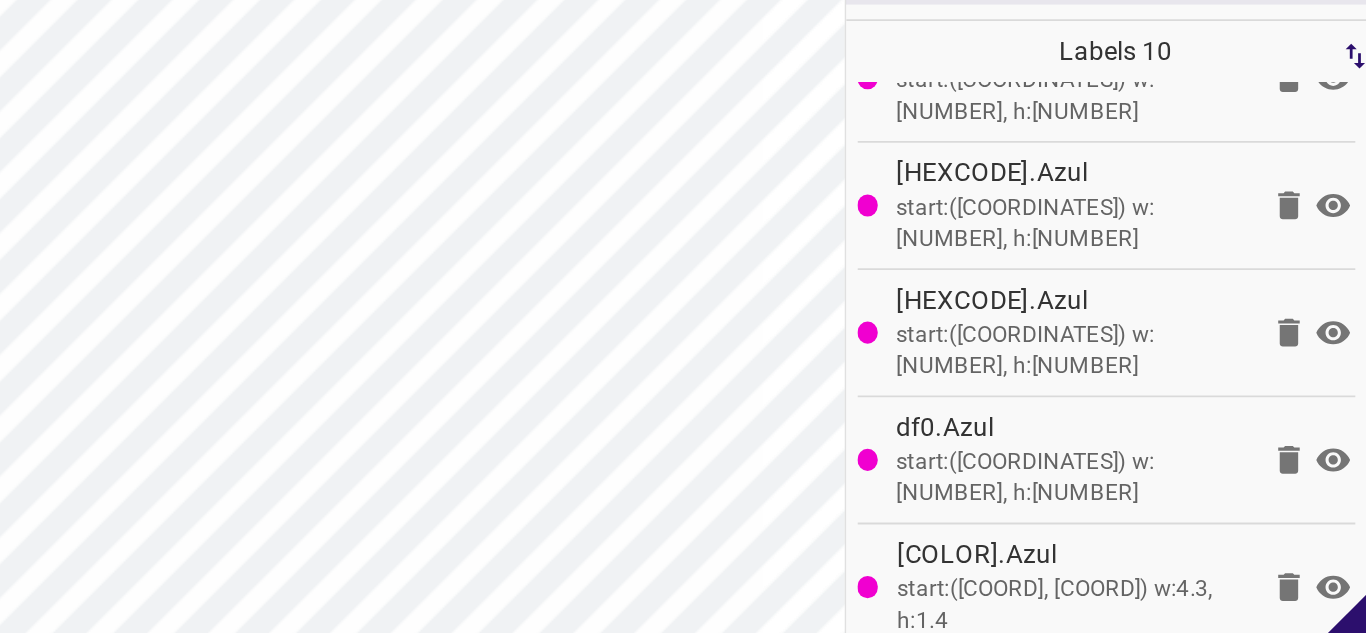 click 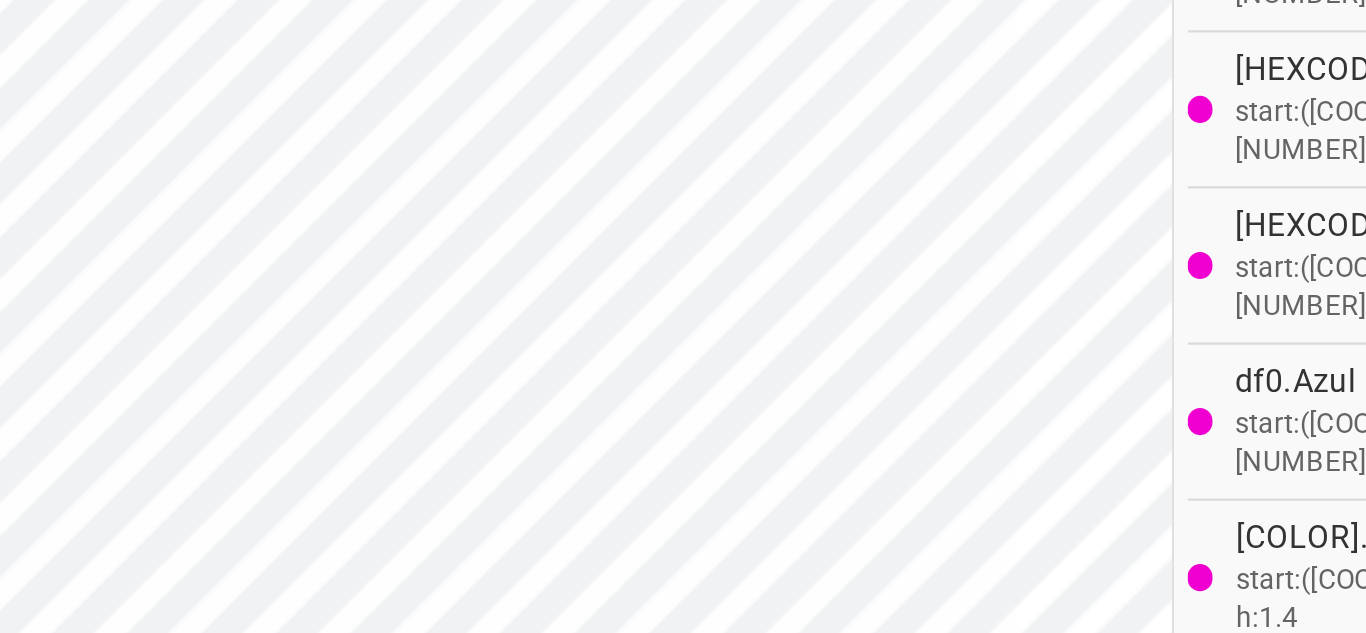 scroll, scrollTop: 0, scrollLeft: 0, axis: both 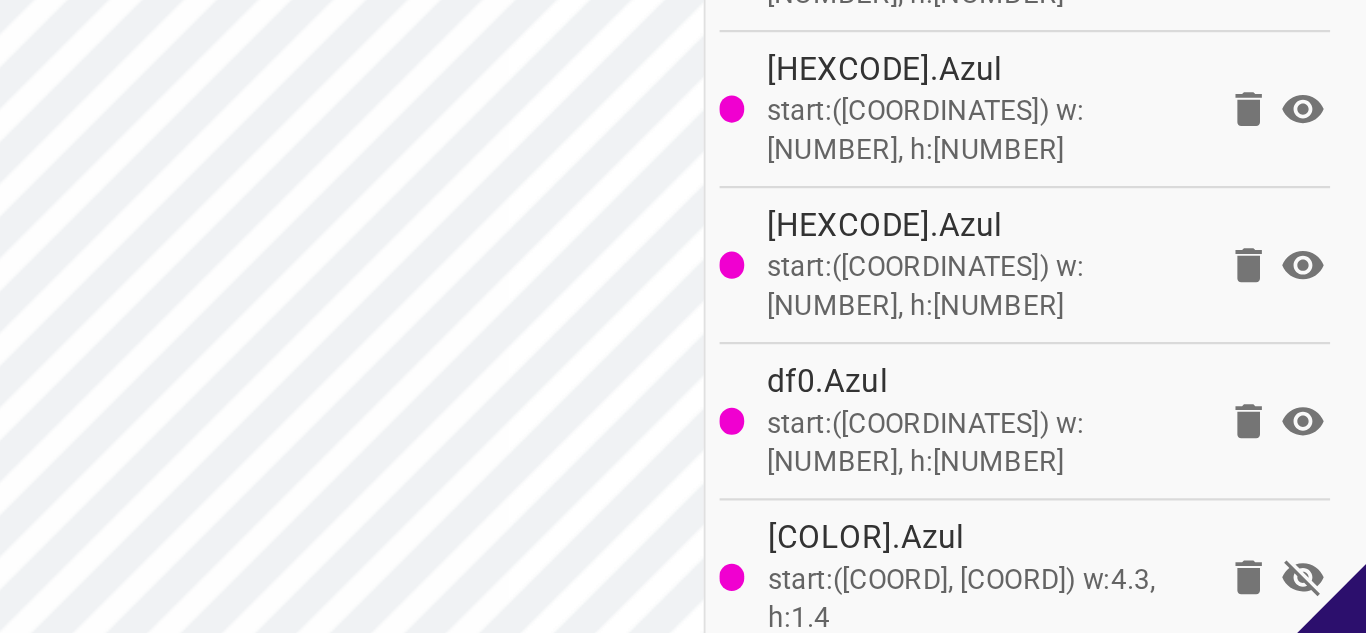 click 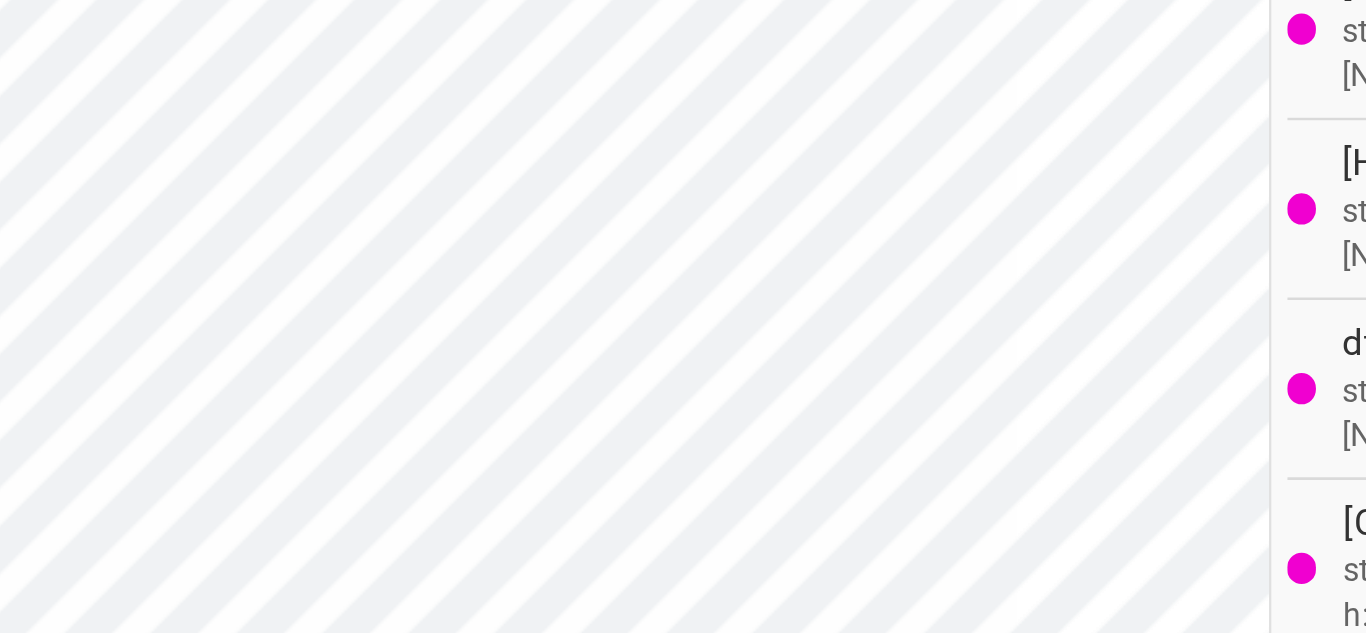 scroll, scrollTop: 0, scrollLeft: 0, axis: both 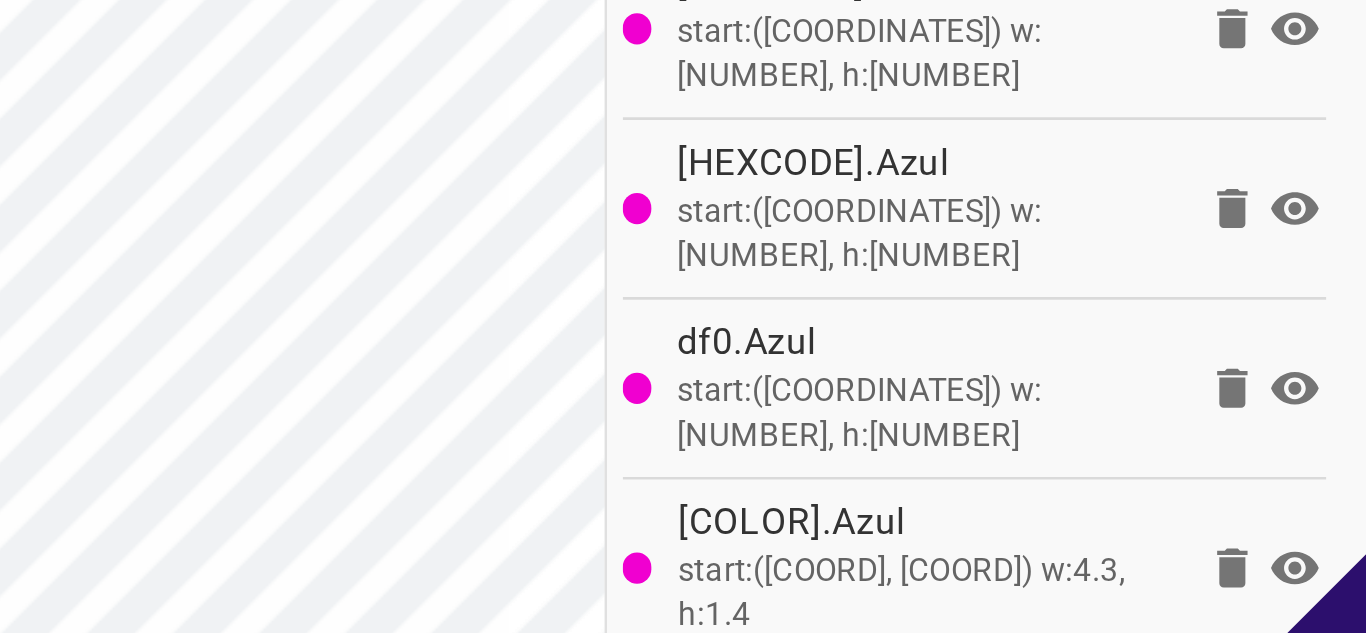 click 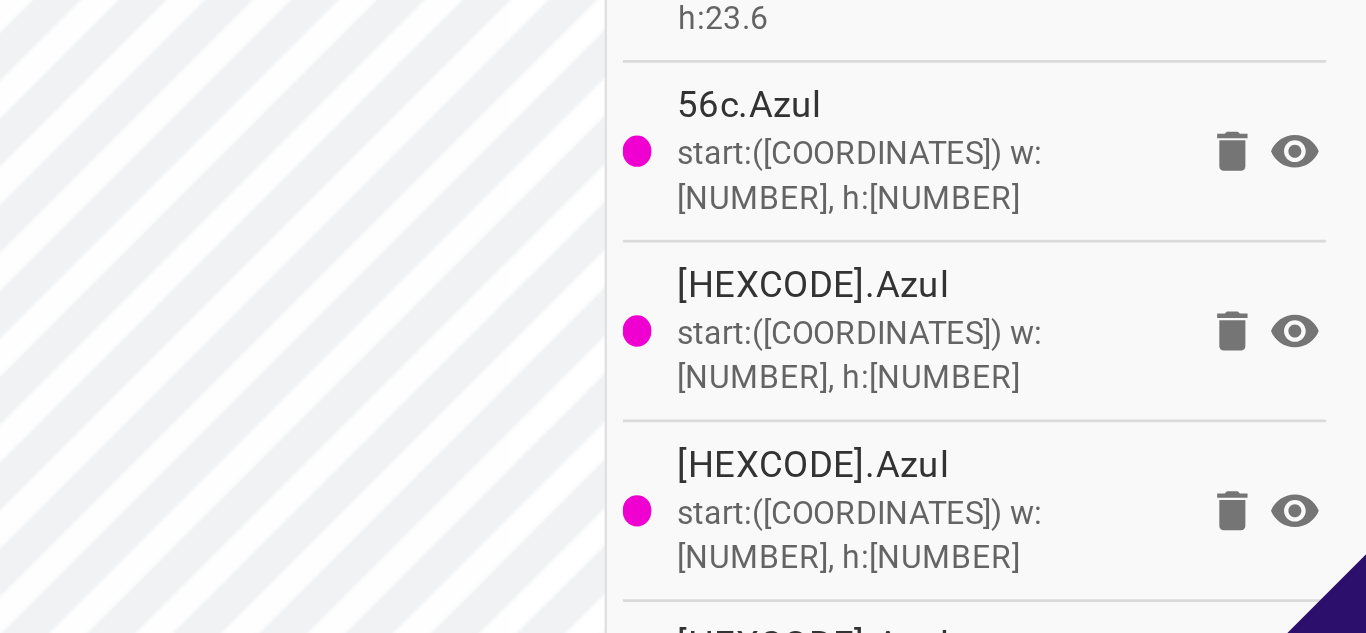 click on "start:([COORDINATES])
w:[NUMBER], h:[NUMBER]" at bounding box center [1196, 527] 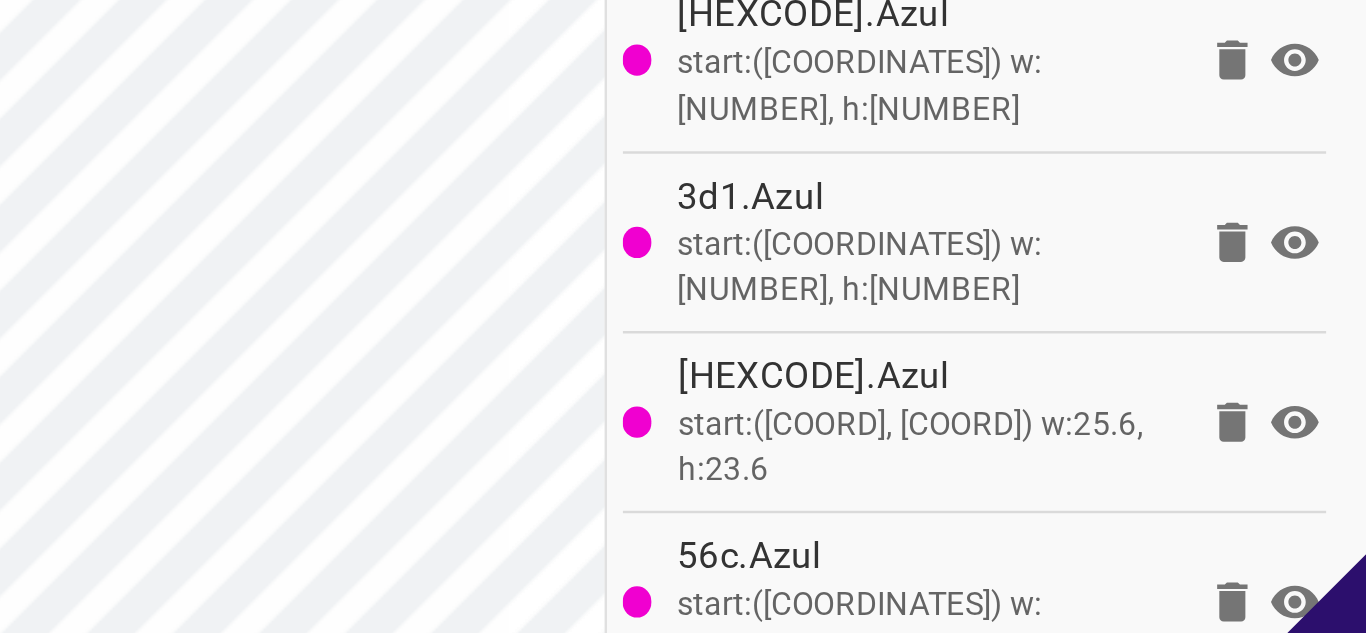 scroll, scrollTop: 0, scrollLeft: 0, axis: both 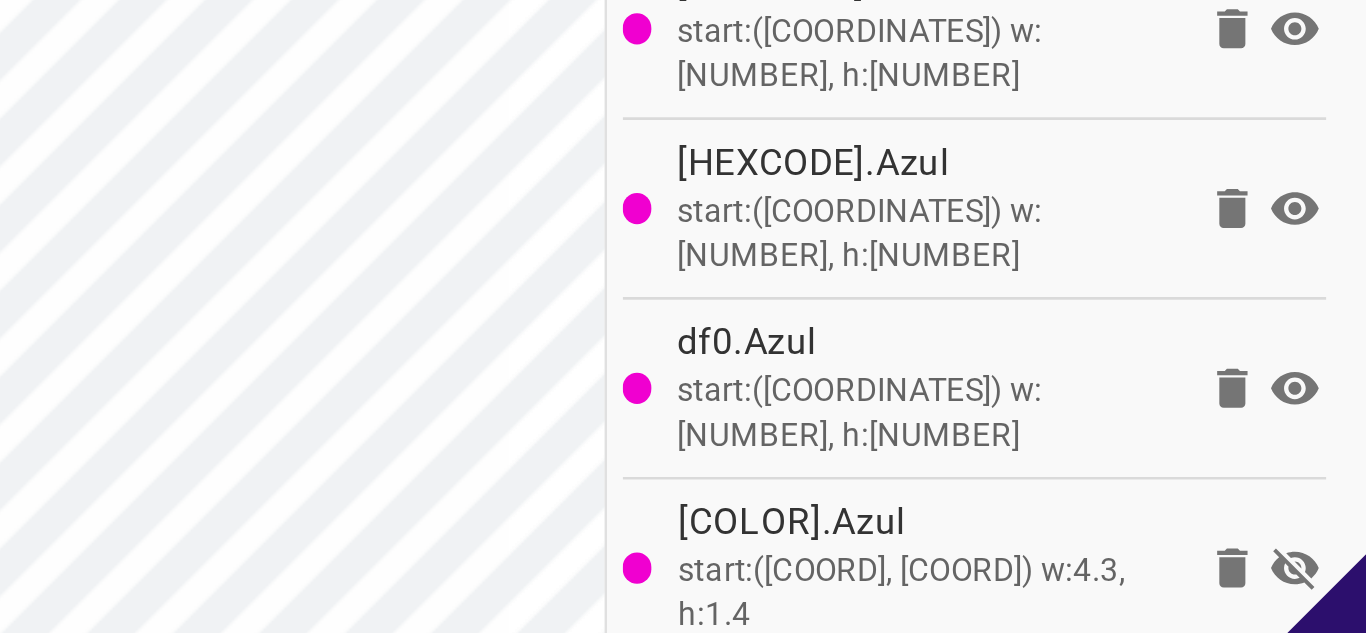 click 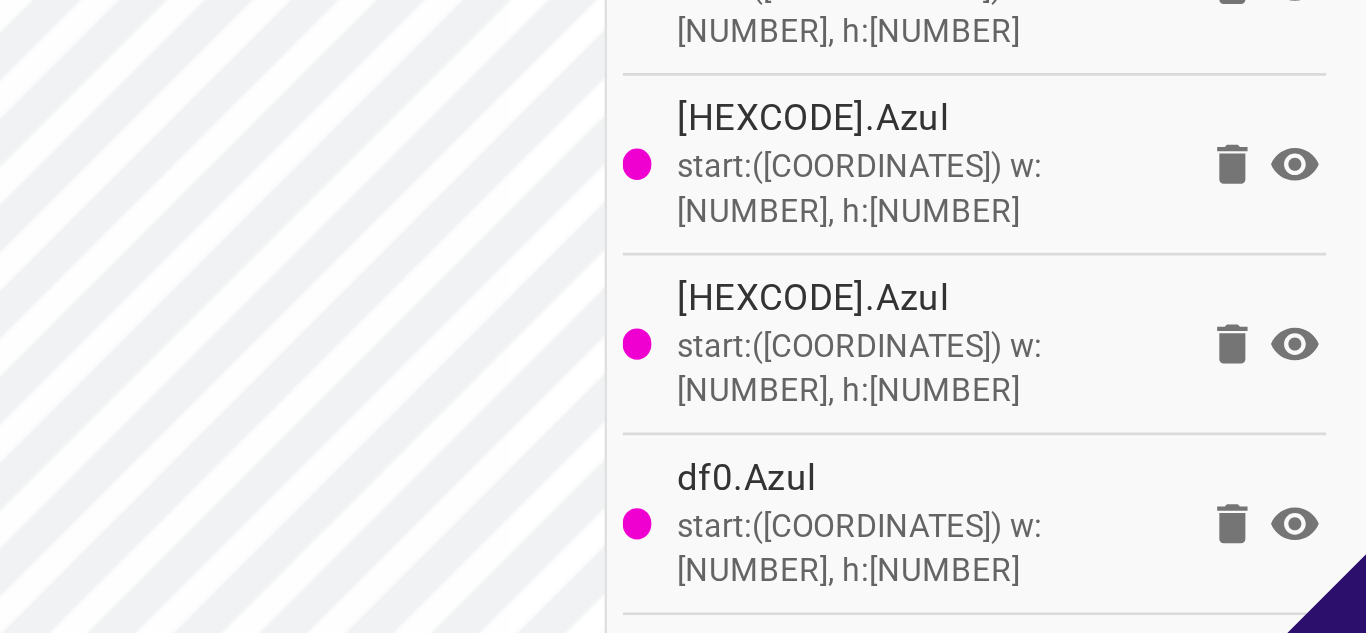 click on "[NUMBER].Azul
start:([COORDINATES])
w:[NUMBER], h:[NUMBER]
[HEXCODE].Azul
start:([COORDINATES])
w:[NUMBER], h:[NUMBER]
[NUMBER].Azul
start:([COORDINATES])
w:[NUMBER], h:[NUMBER]
[HEXCODE].Azul
start:([COORDINATES])
w:[NUMBER], h:[NUMBER]
[NUMBER].Azul
start:([COORDINATES])
w:[NUMBER], h:[NUMBER]
[NUMBER].Azul
start:([COORDINATES])
w:[NUMBER], h:[NUMBER]
[HEXCODE].Azul
start:([COORDINATES])
w:[NUMBER], h:[NUMBER]
[HEXCODE].Azul
start:([COORDINATES])
w:[NUMBER], h:[NUMBER]
[HEXCODE].Azul
start:([COORDINATES])
w:[NUMBER], h:[NUMBER]" at bounding box center (1220, 483) 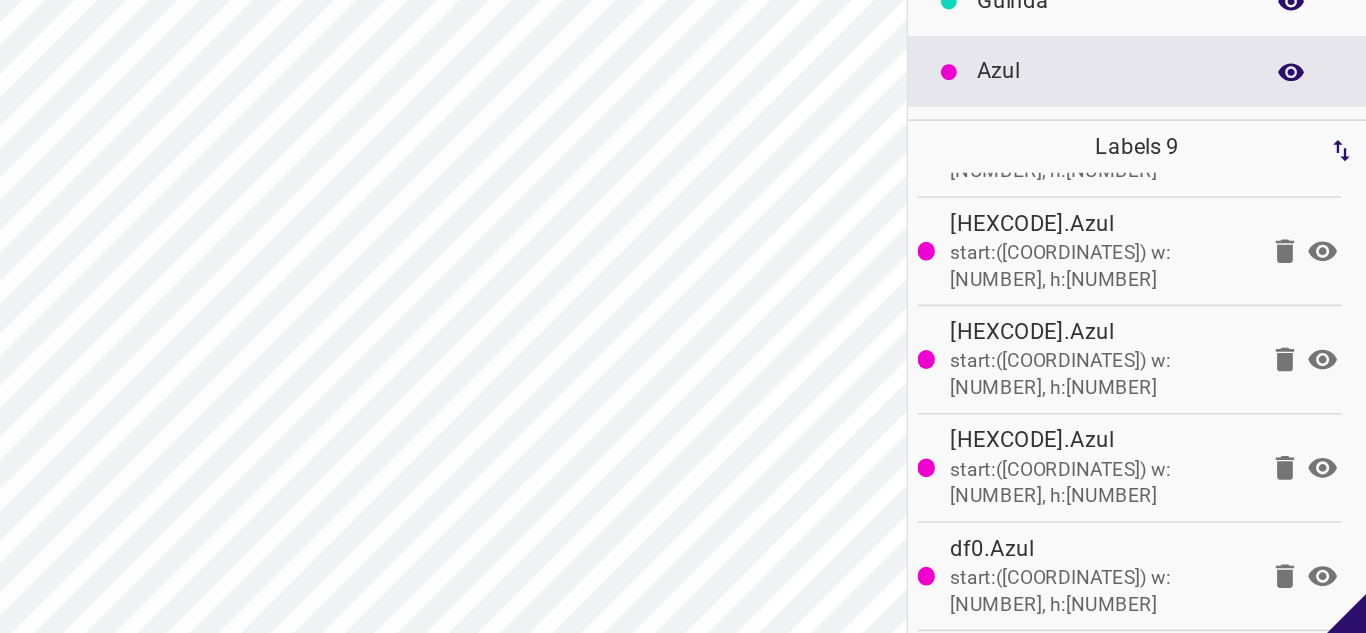 scroll, scrollTop: 0, scrollLeft: 0, axis: both 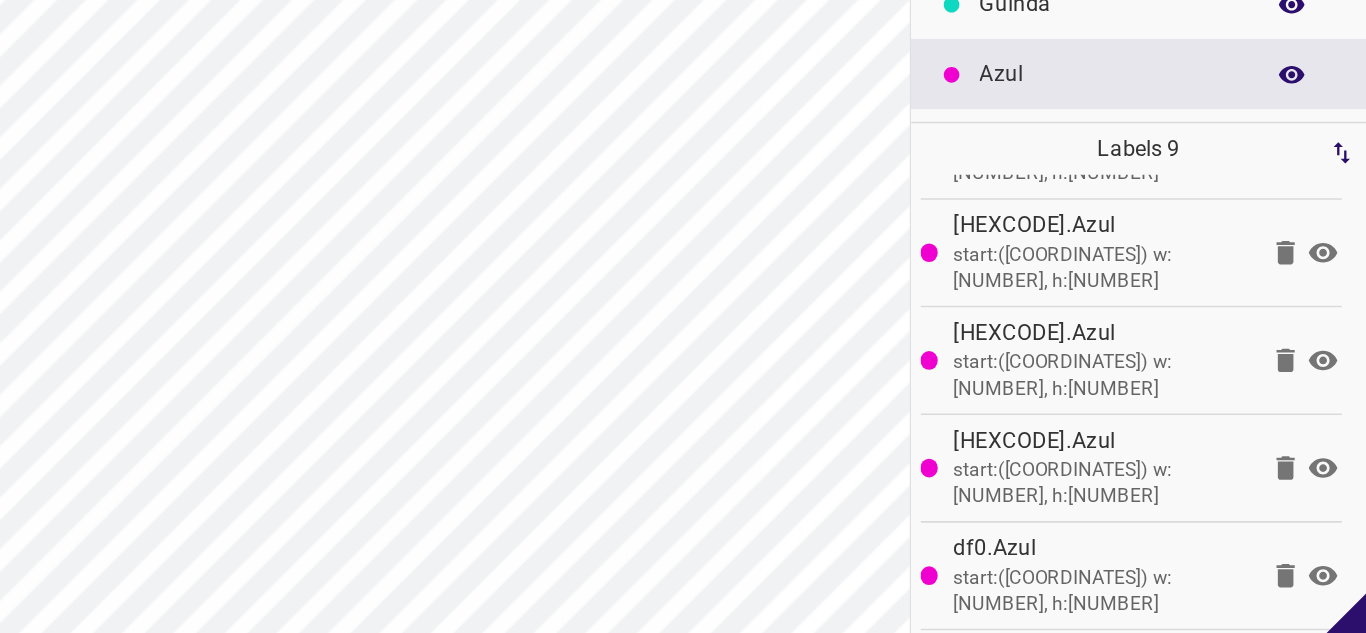 click 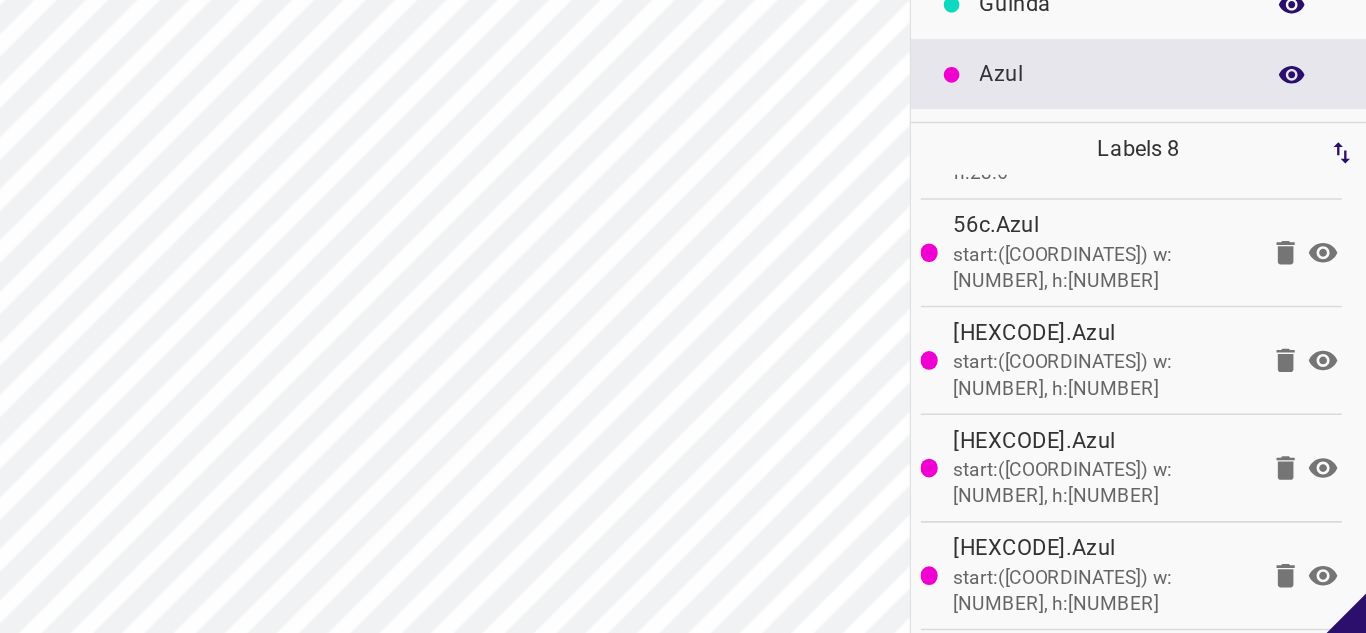 scroll, scrollTop: 269, scrollLeft: 0, axis: vertical 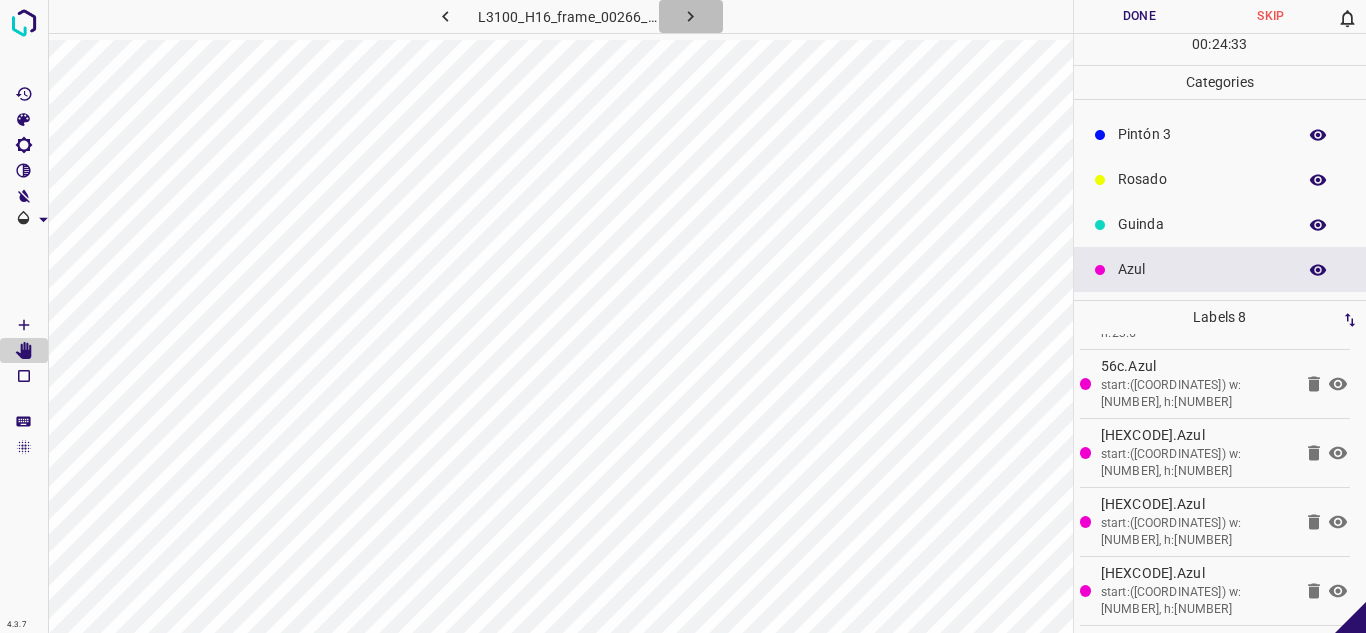click 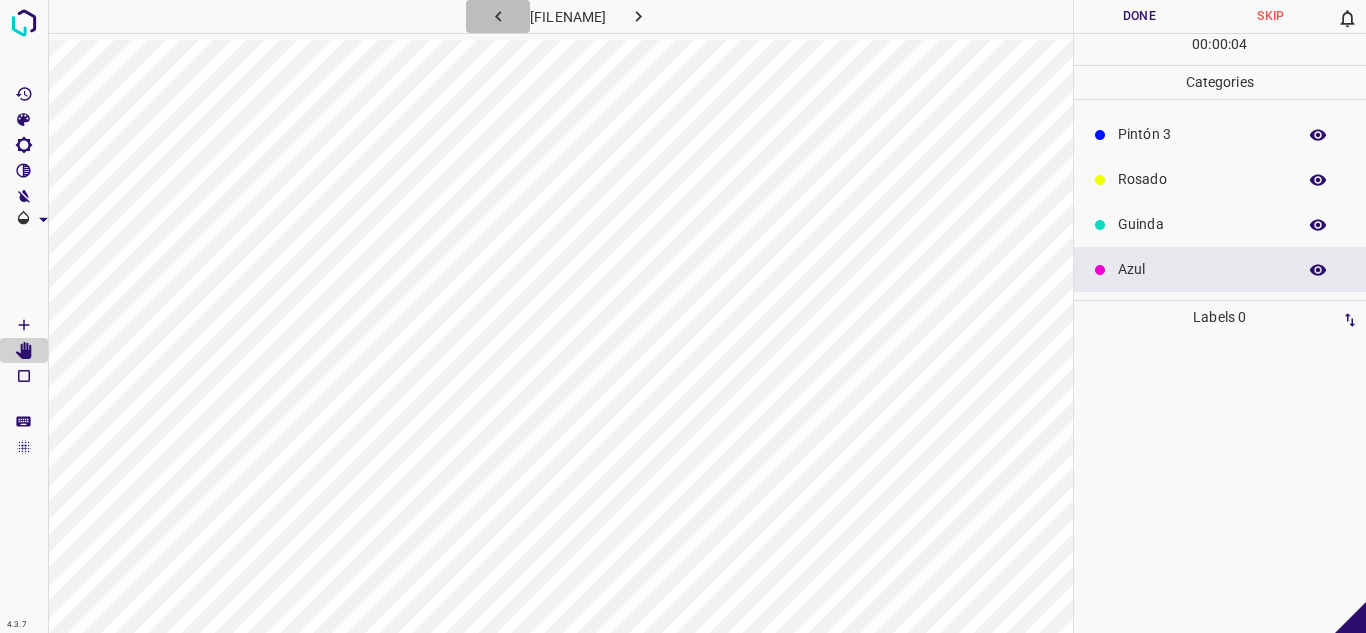 click 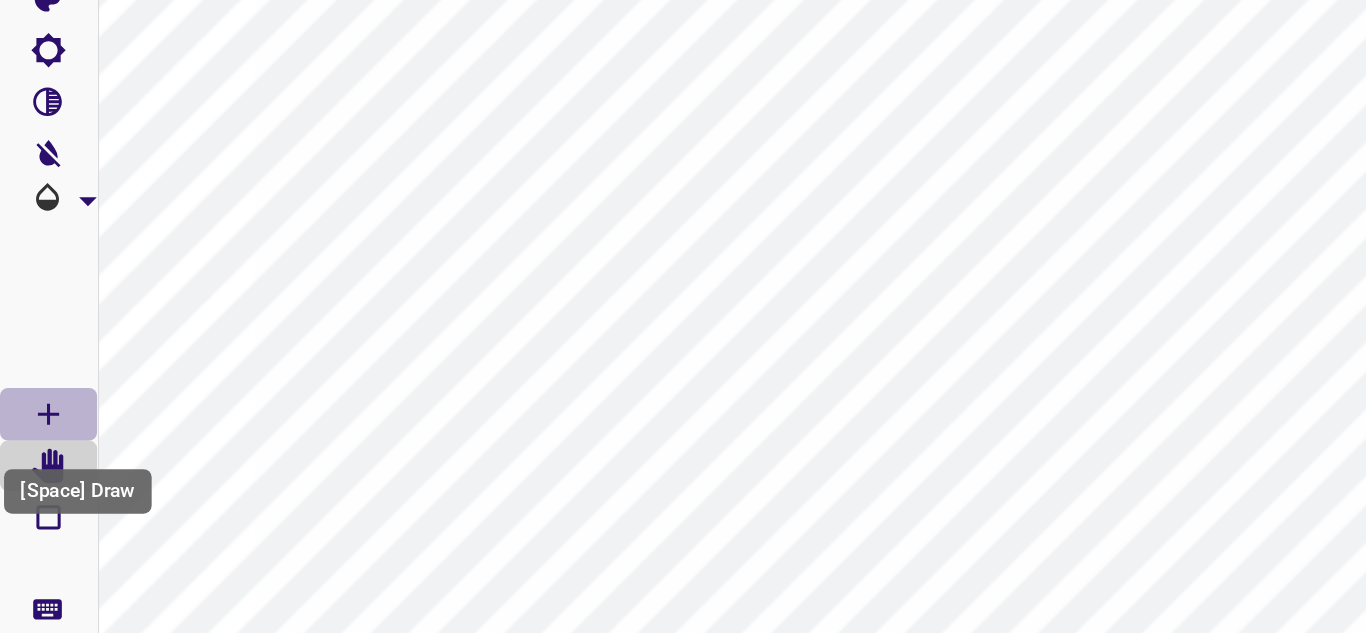 click 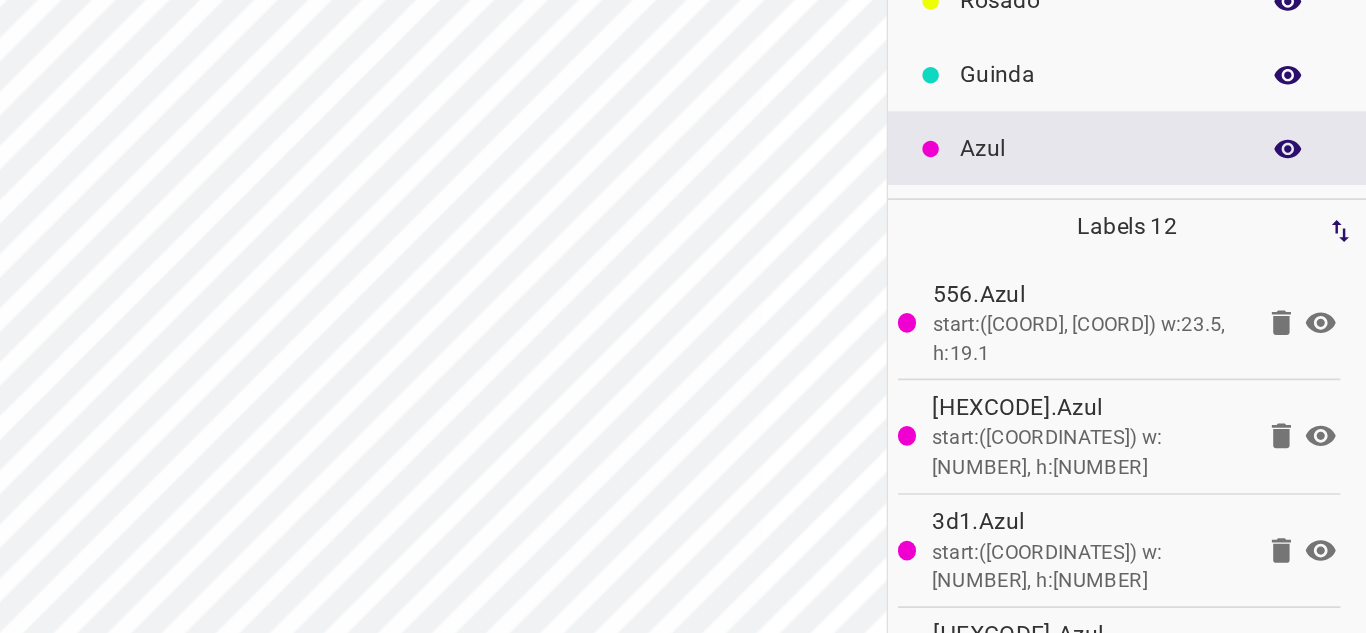 scroll, scrollTop: 0, scrollLeft: 0, axis: both 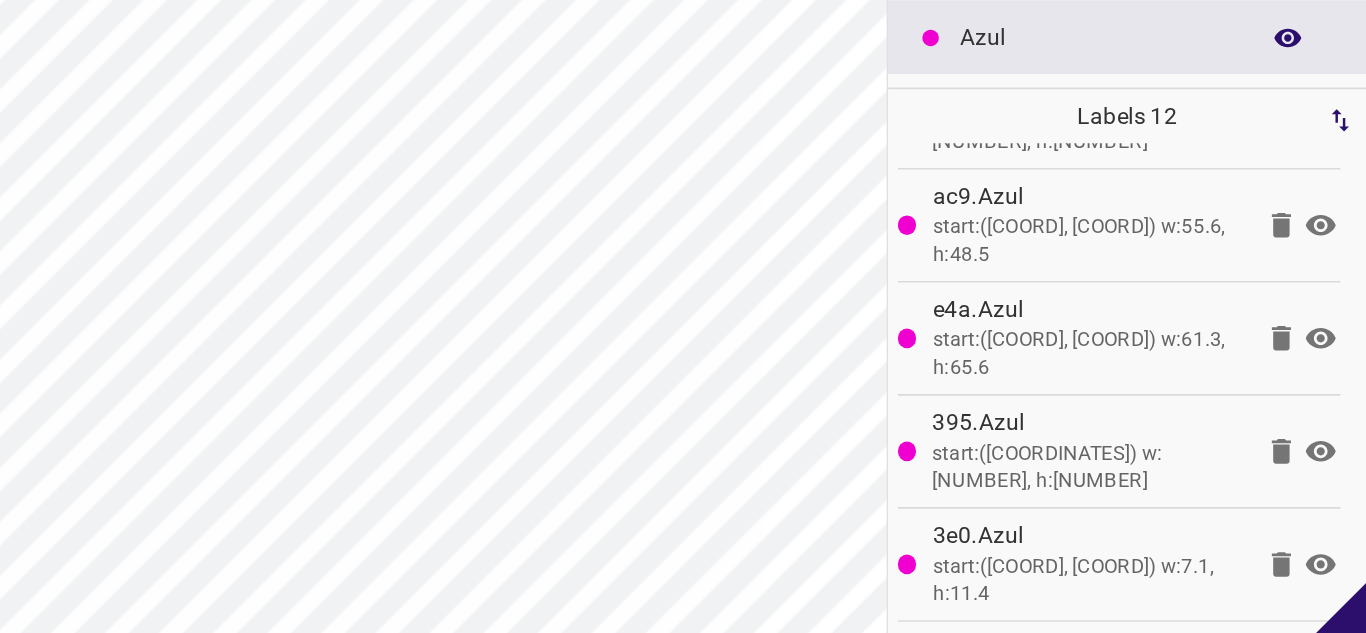 click 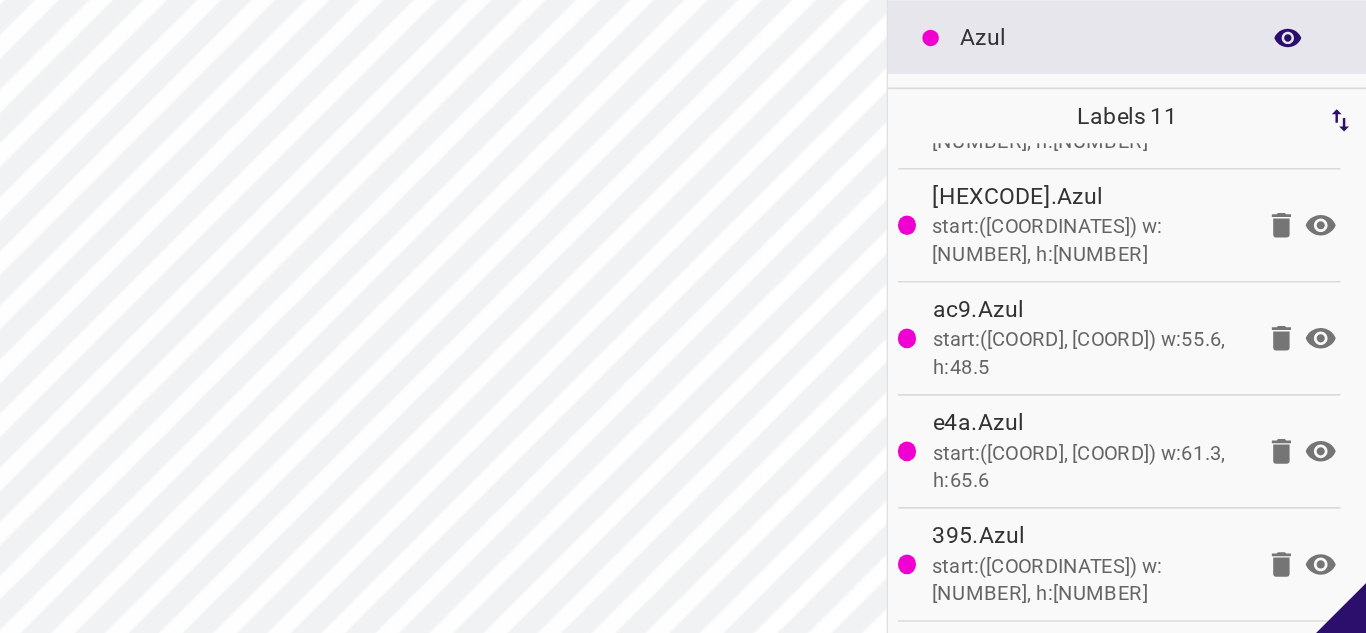 scroll, scrollTop: 476, scrollLeft: 0, axis: vertical 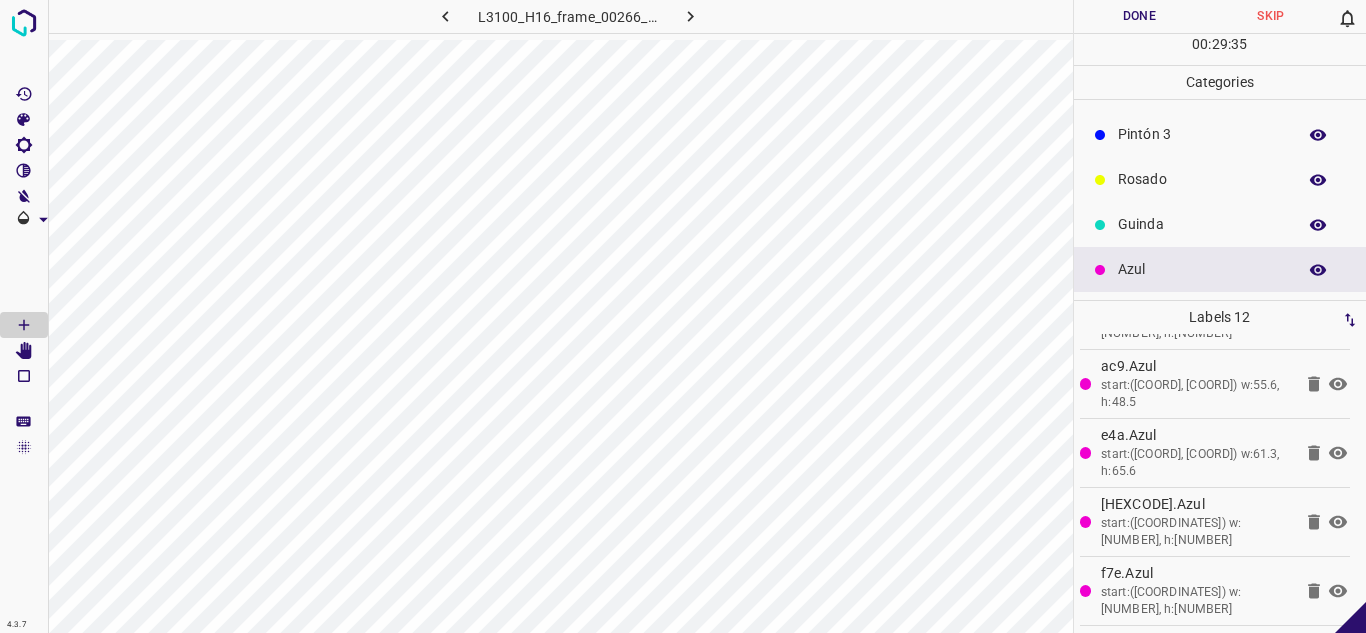 click 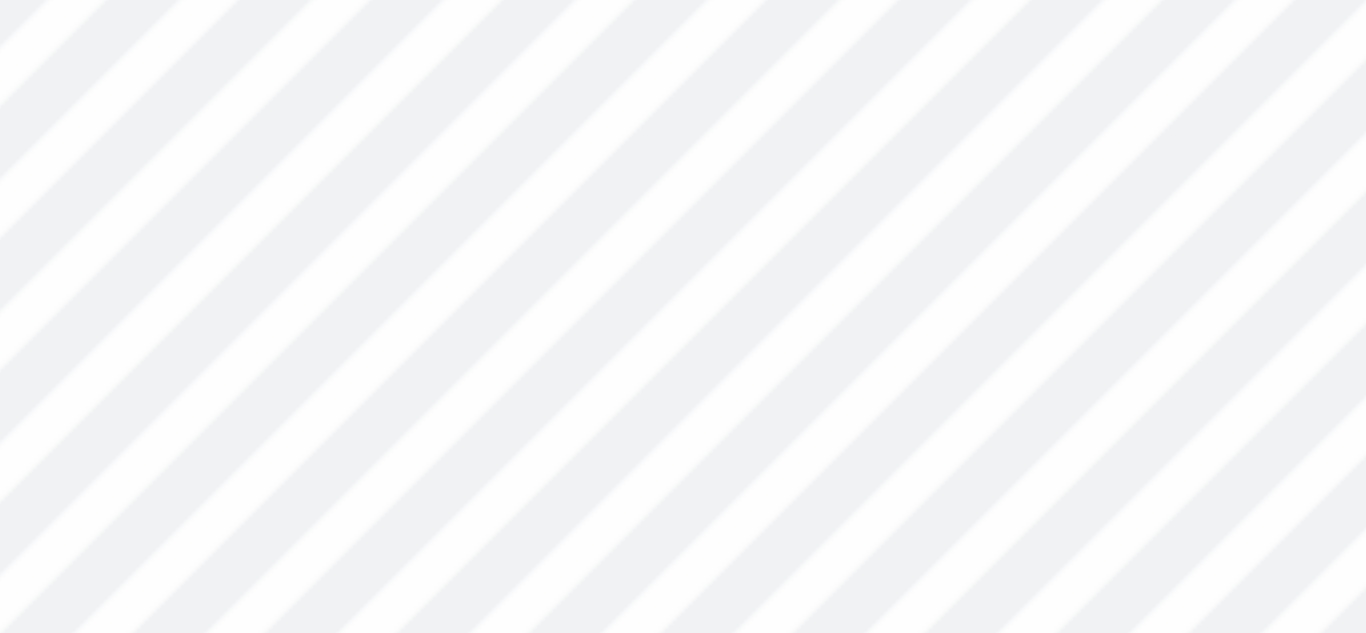 scroll, scrollTop: 545, scrollLeft: 0, axis: vertical 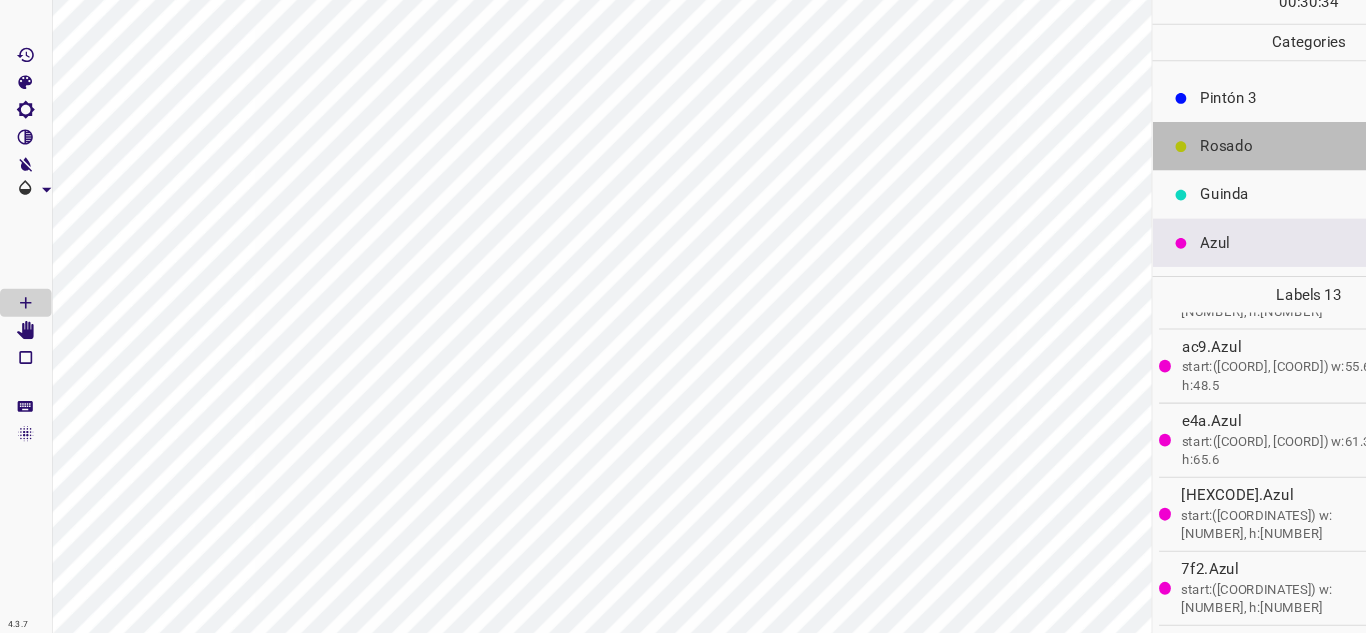 click on "Rosado" at bounding box center [1202, 179] 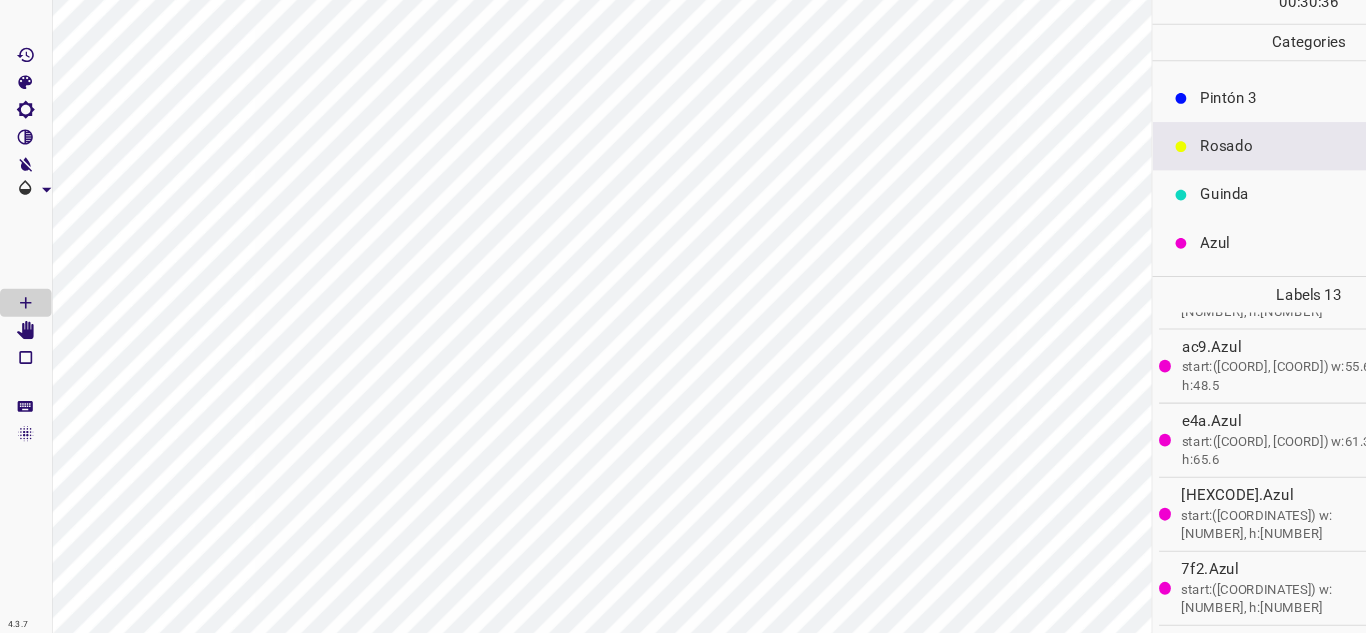 scroll, scrollTop: 0, scrollLeft: 0, axis: both 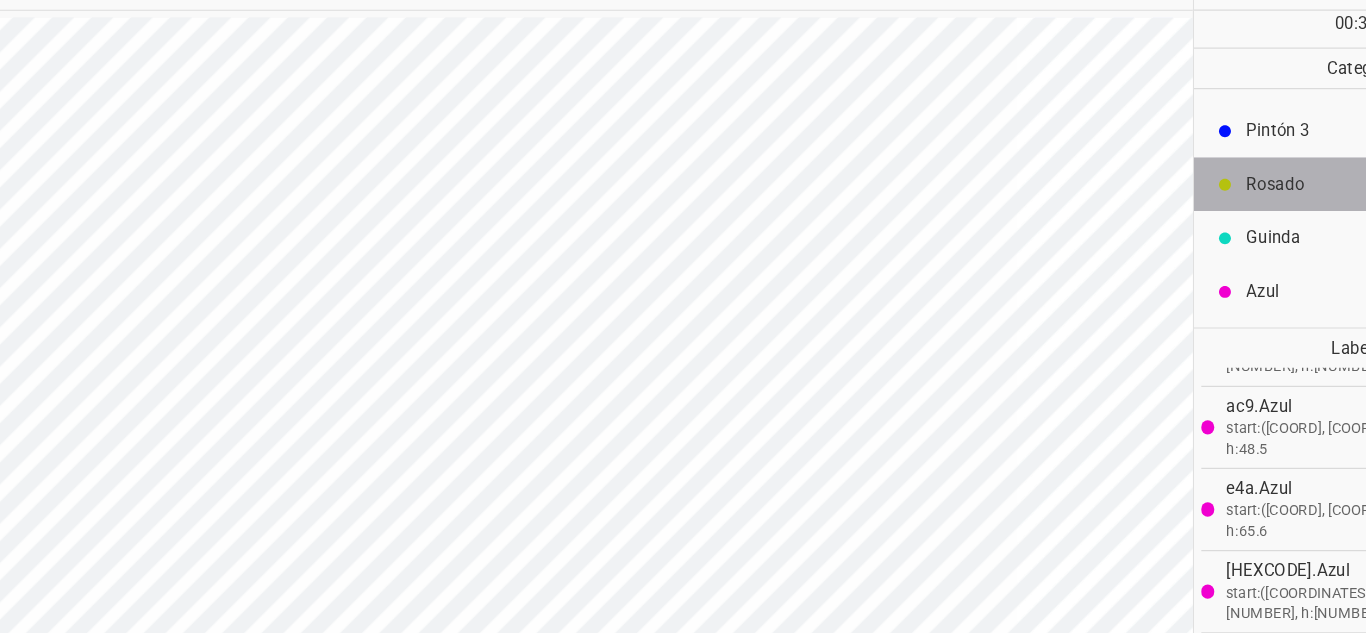 click on "Rosado" at bounding box center (1202, 179) 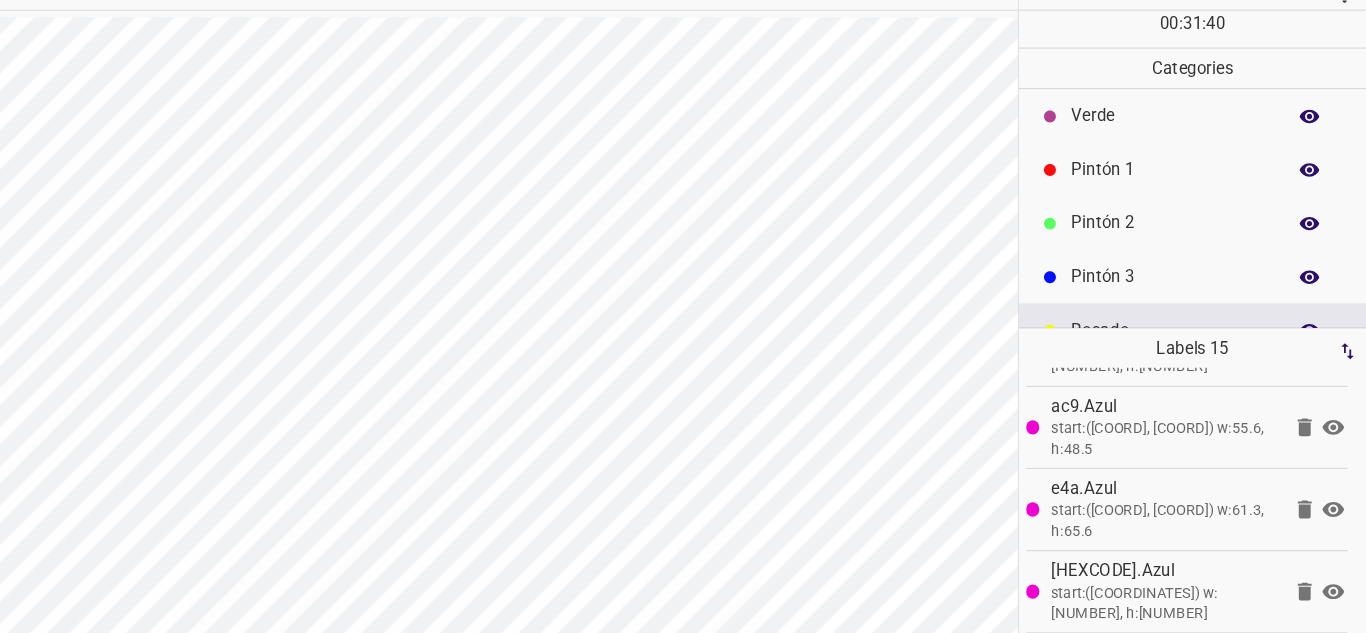scroll, scrollTop: 0, scrollLeft: 0, axis: both 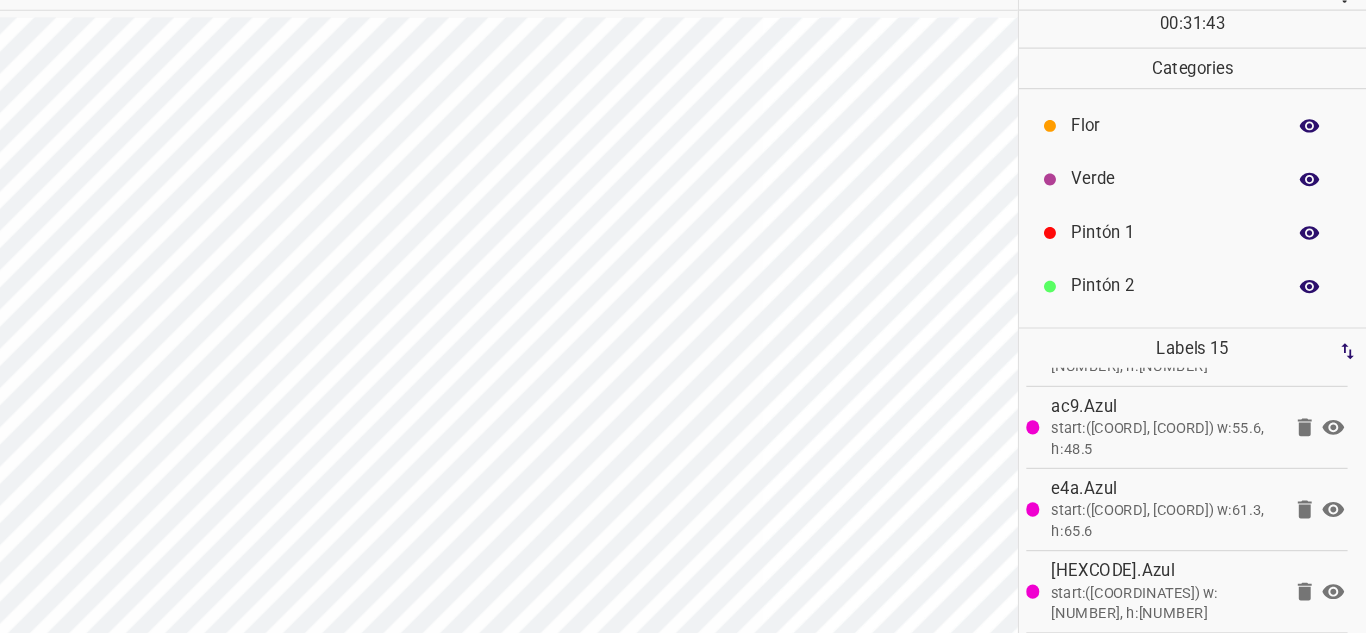 click on "Verde" at bounding box center (1202, 175) 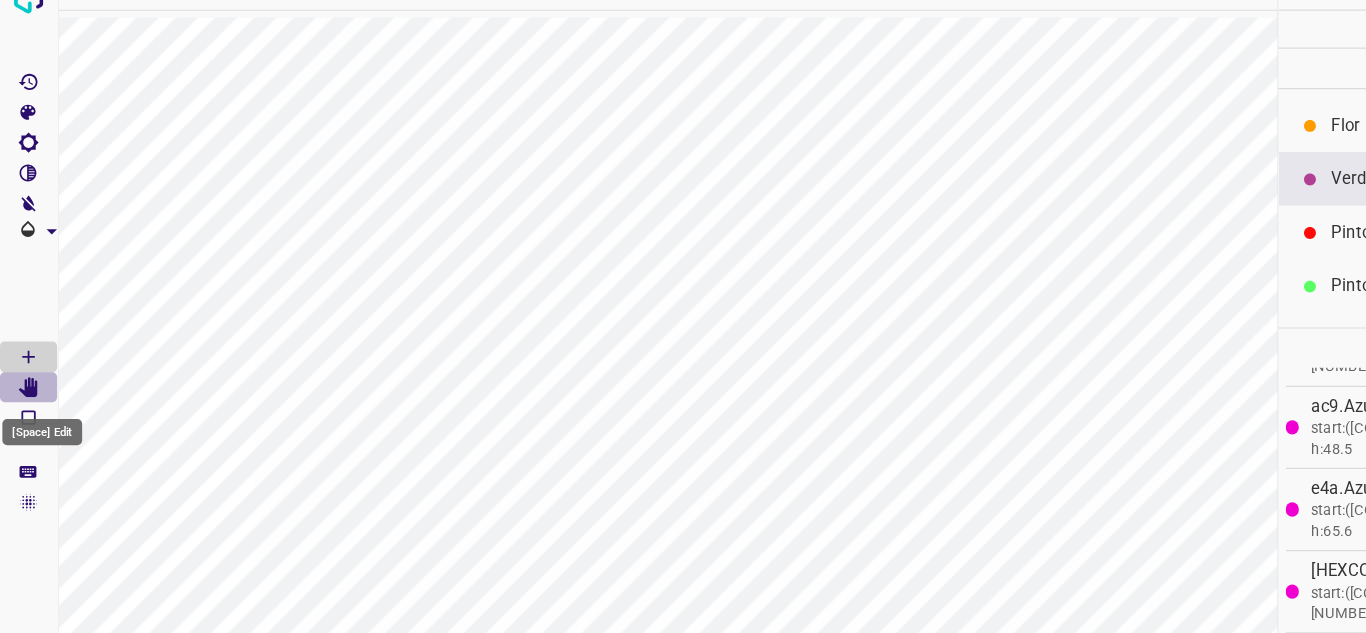 click 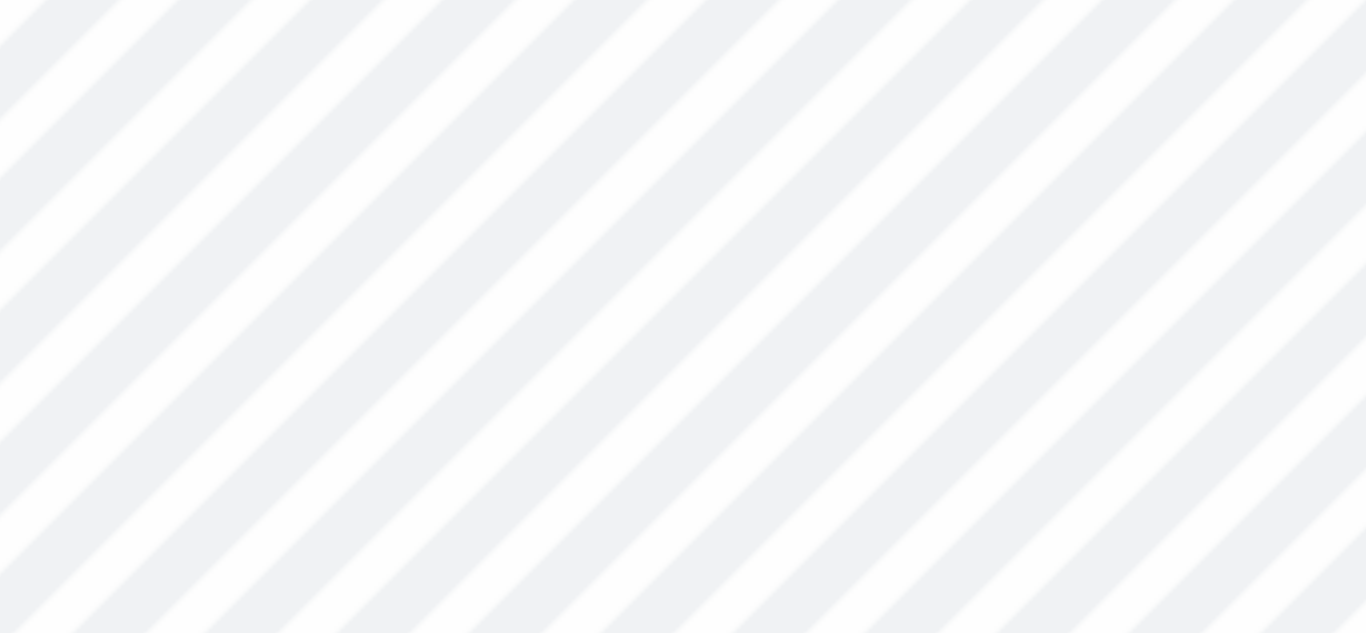 type 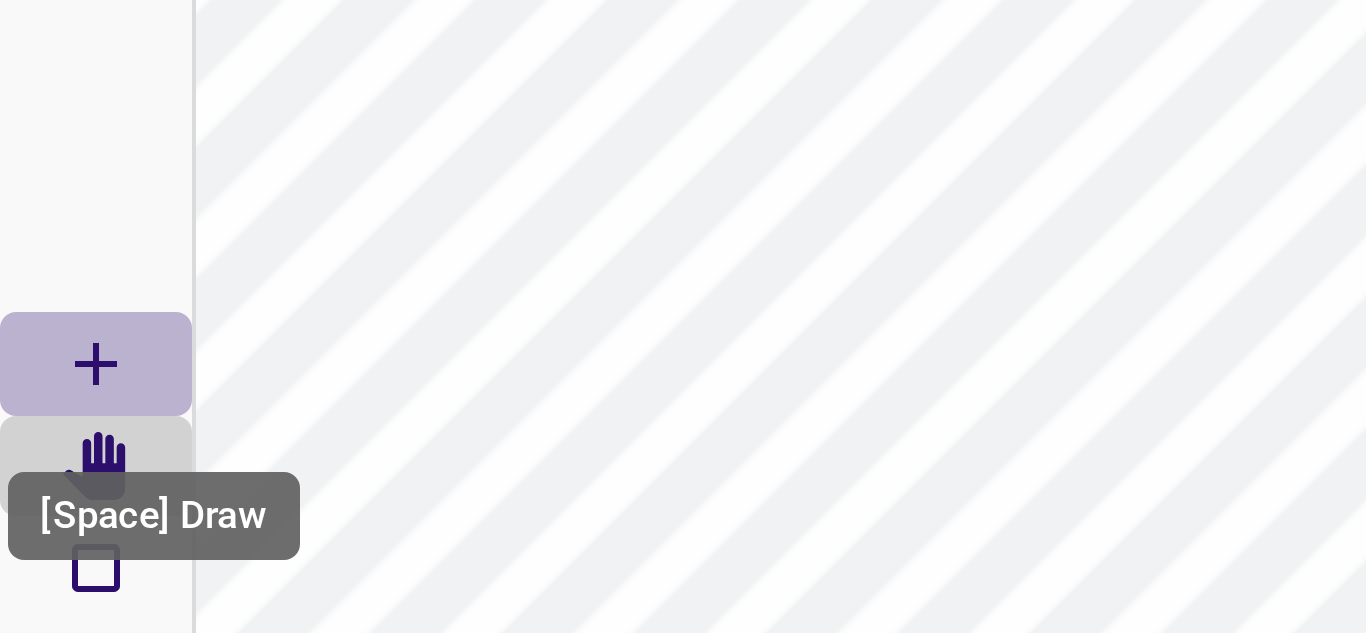 click 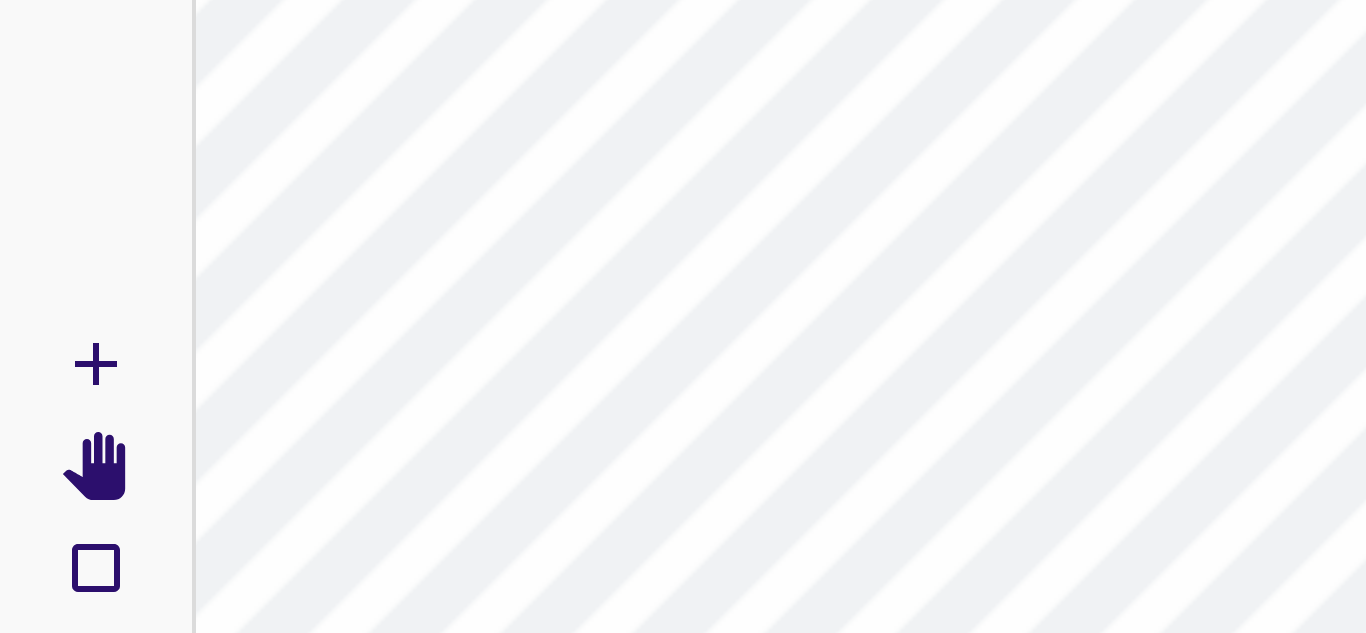 type 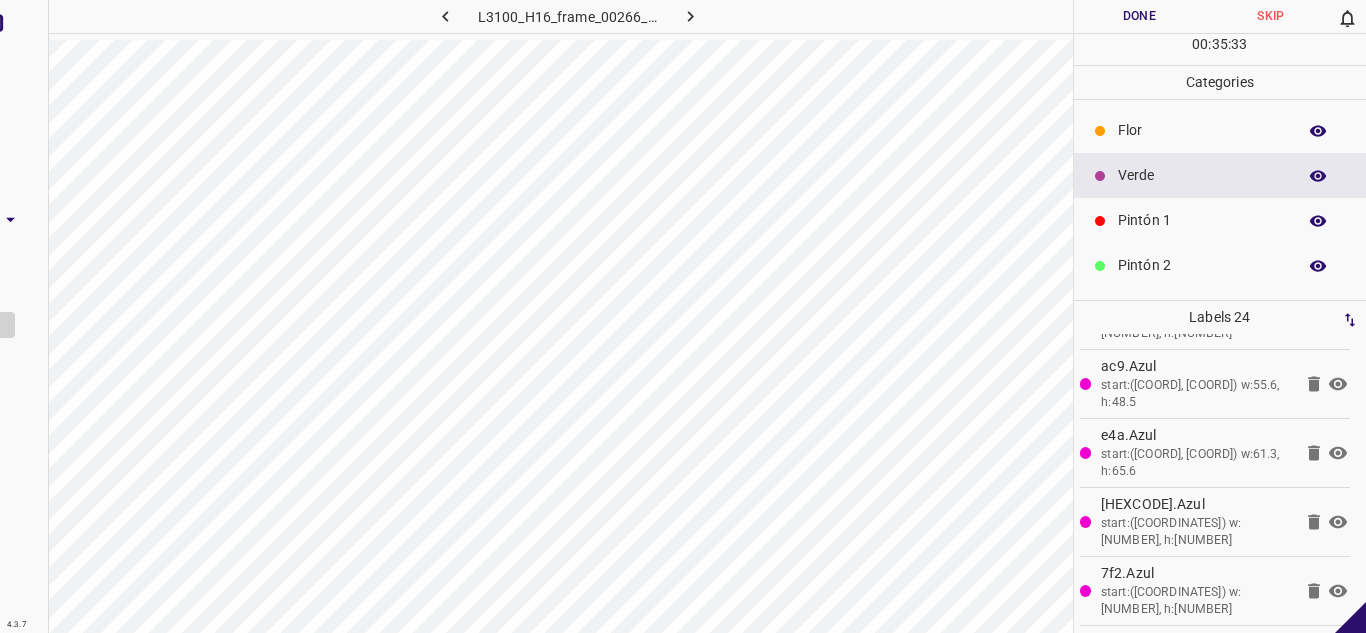 scroll, scrollTop: 0, scrollLeft: 0, axis: both 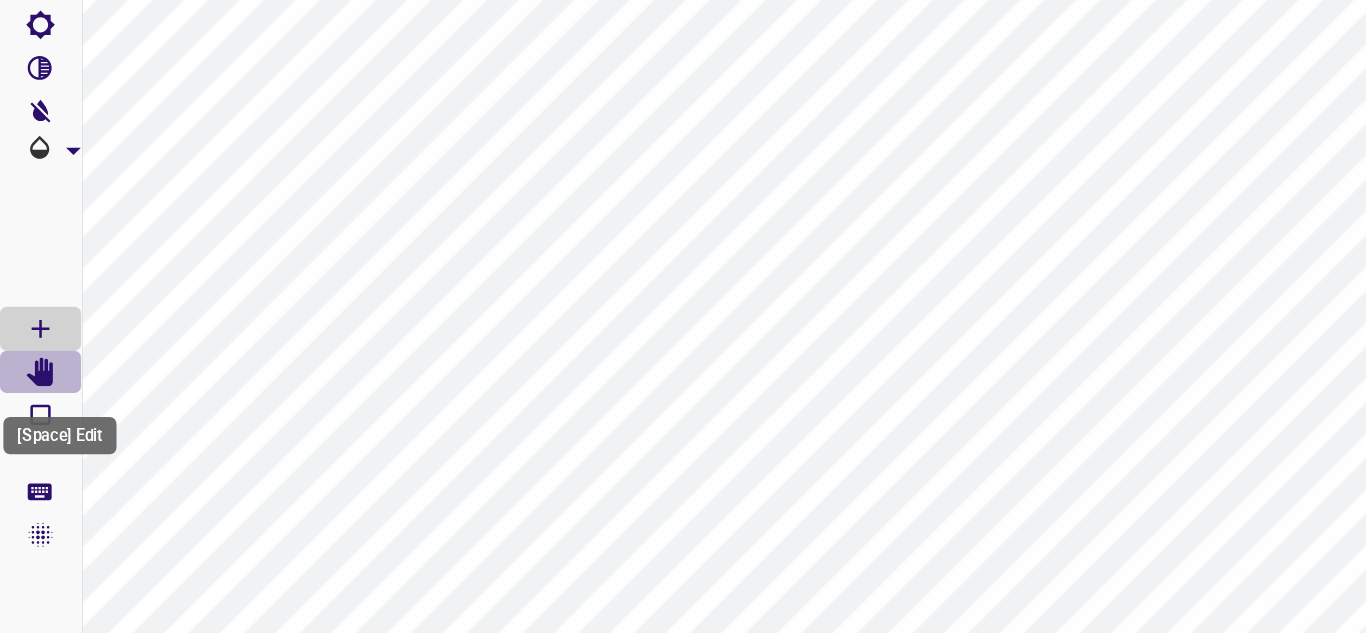 click 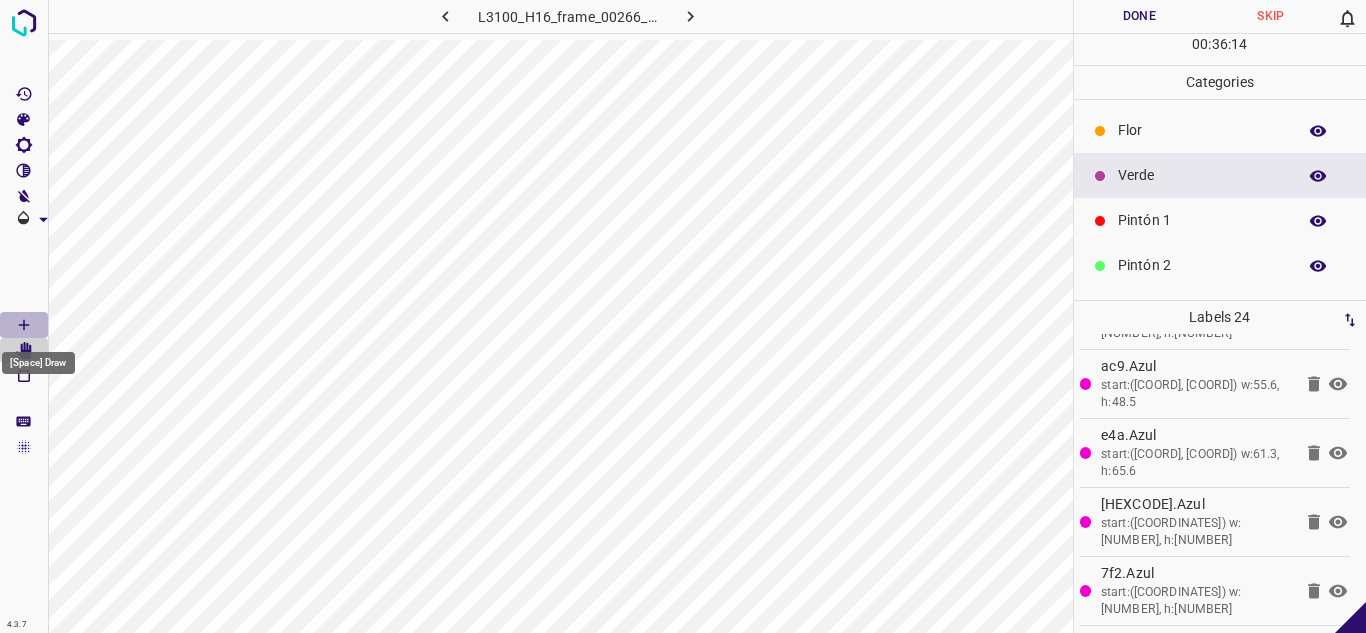 click 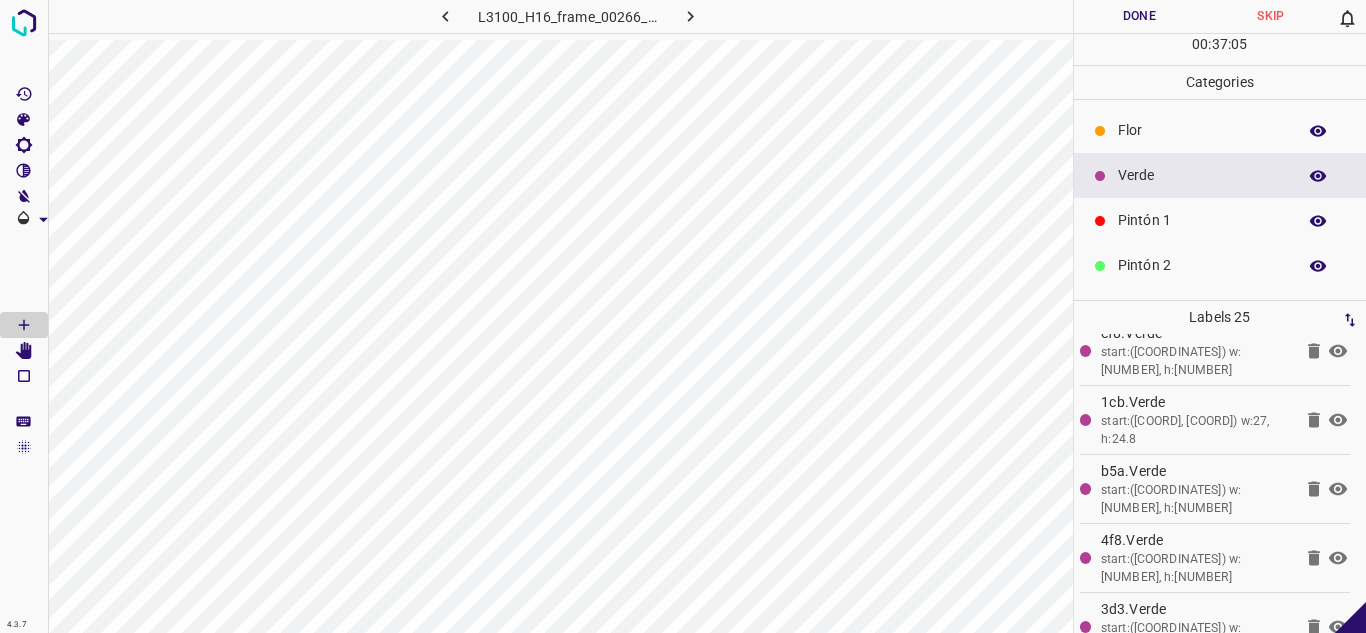 scroll, scrollTop: 1408, scrollLeft: 0, axis: vertical 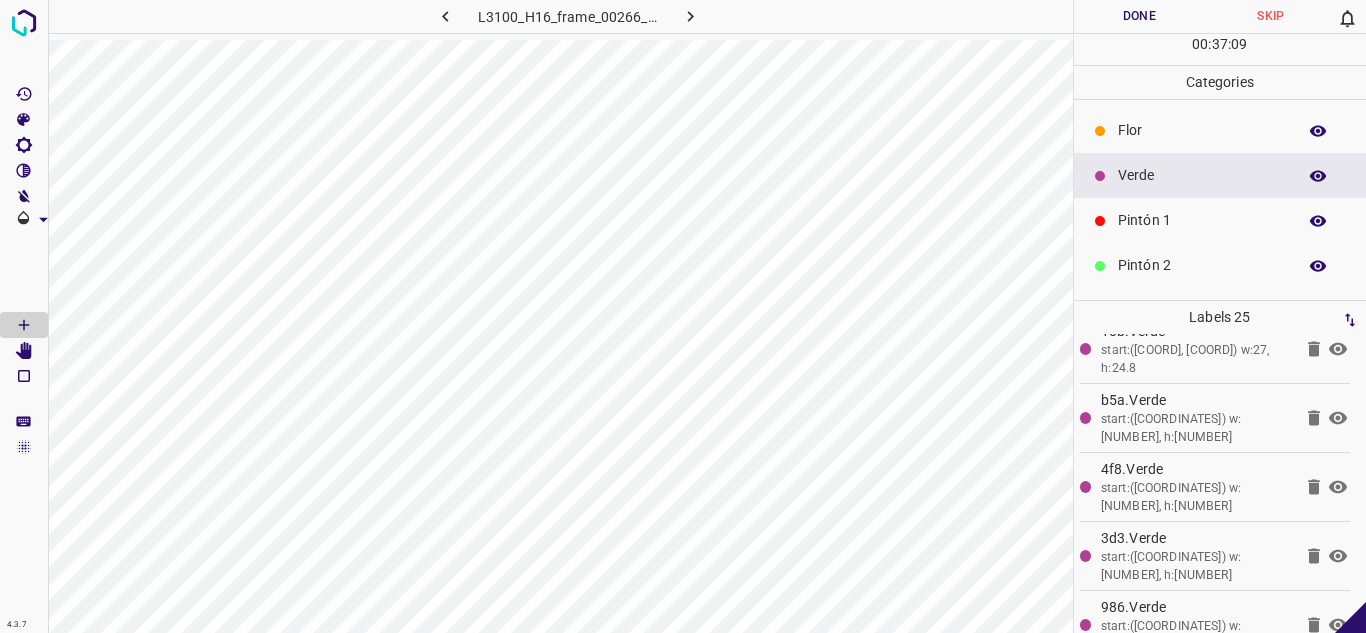 click 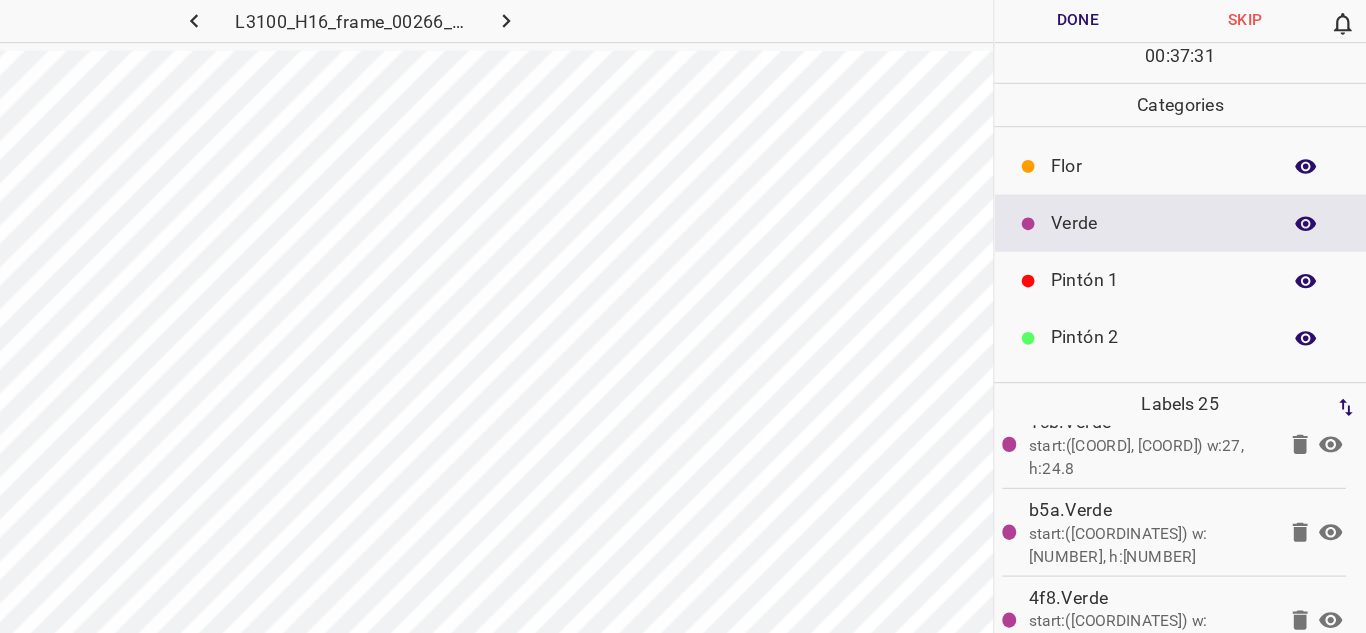 scroll, scrollTop: 0, scrollLeft: 0, axis: both 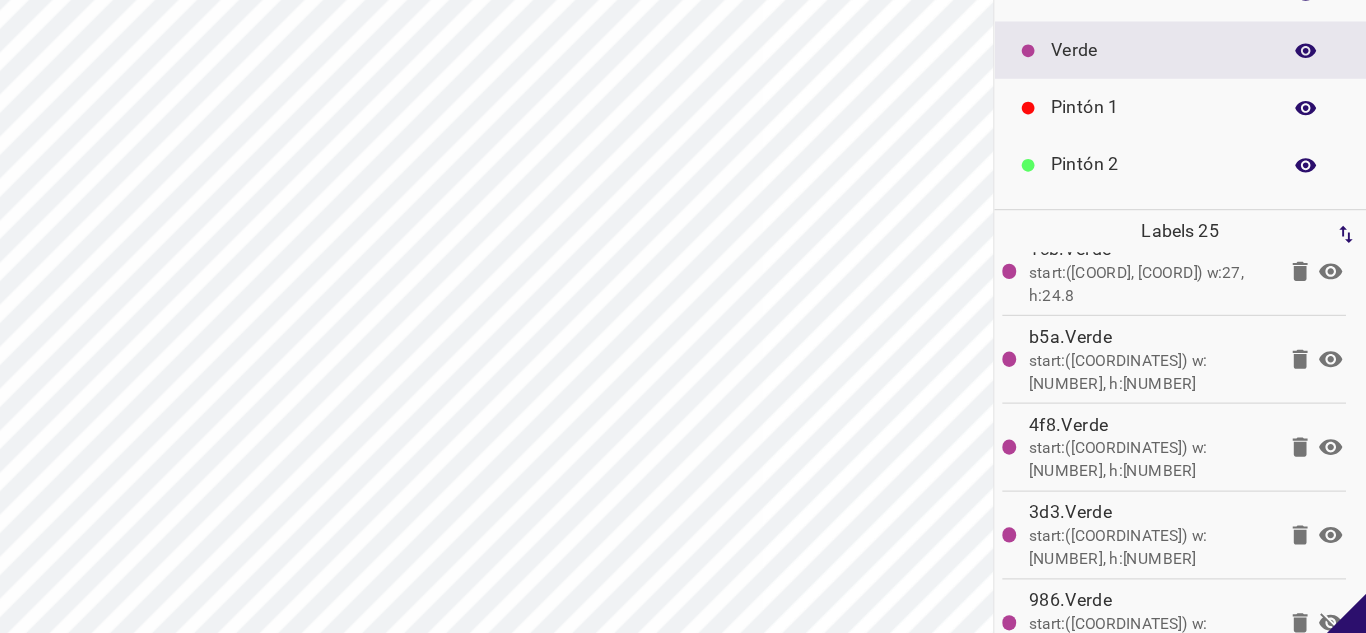 click 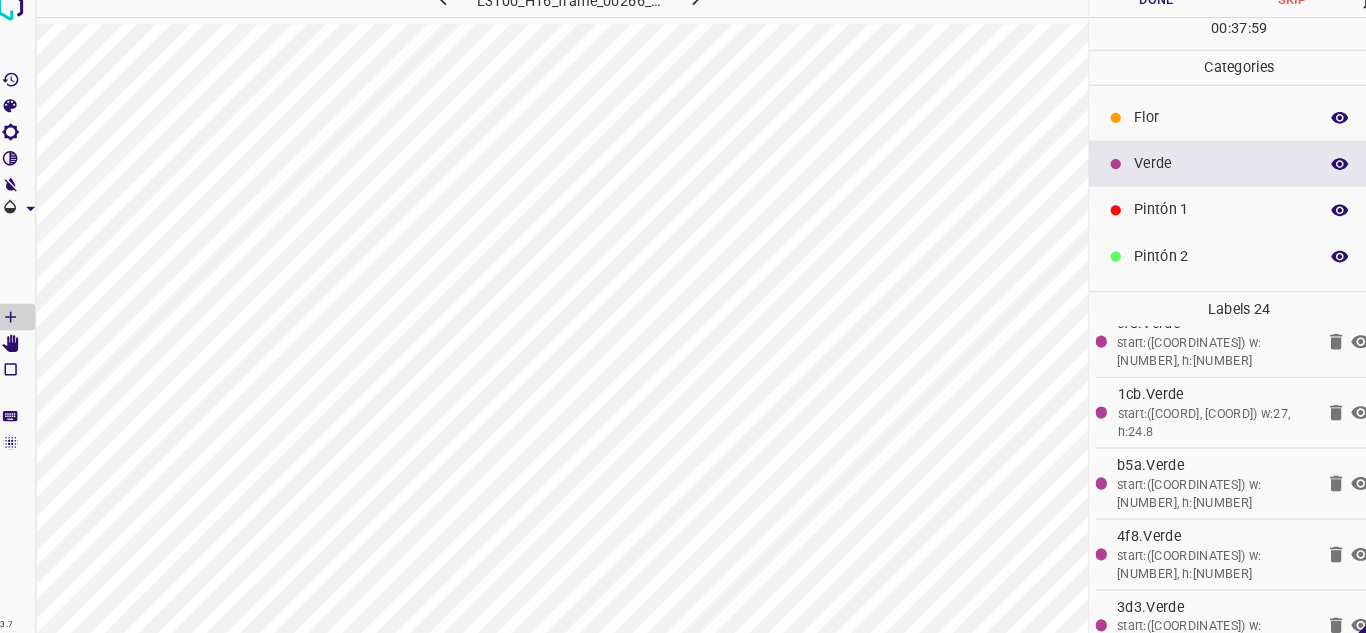 scroll, scrollTop: 0, scrollLeft: 0, axis: both 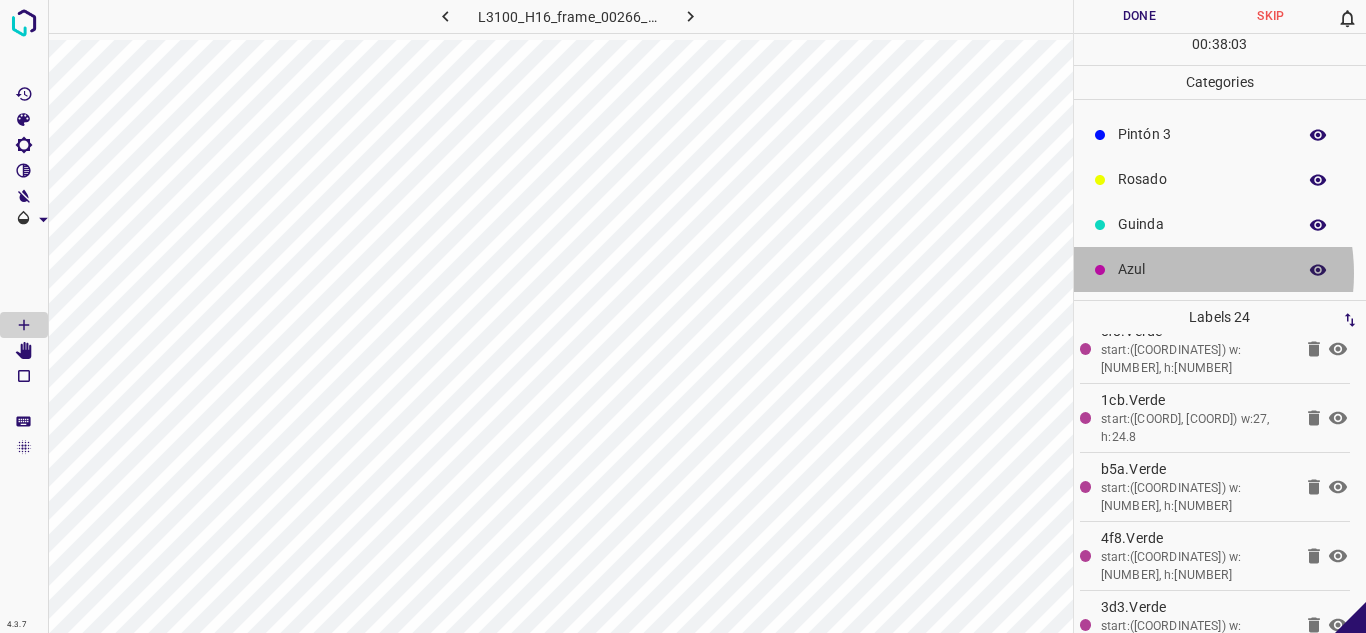 click on "Azul" at bounding box center (1202, 269) 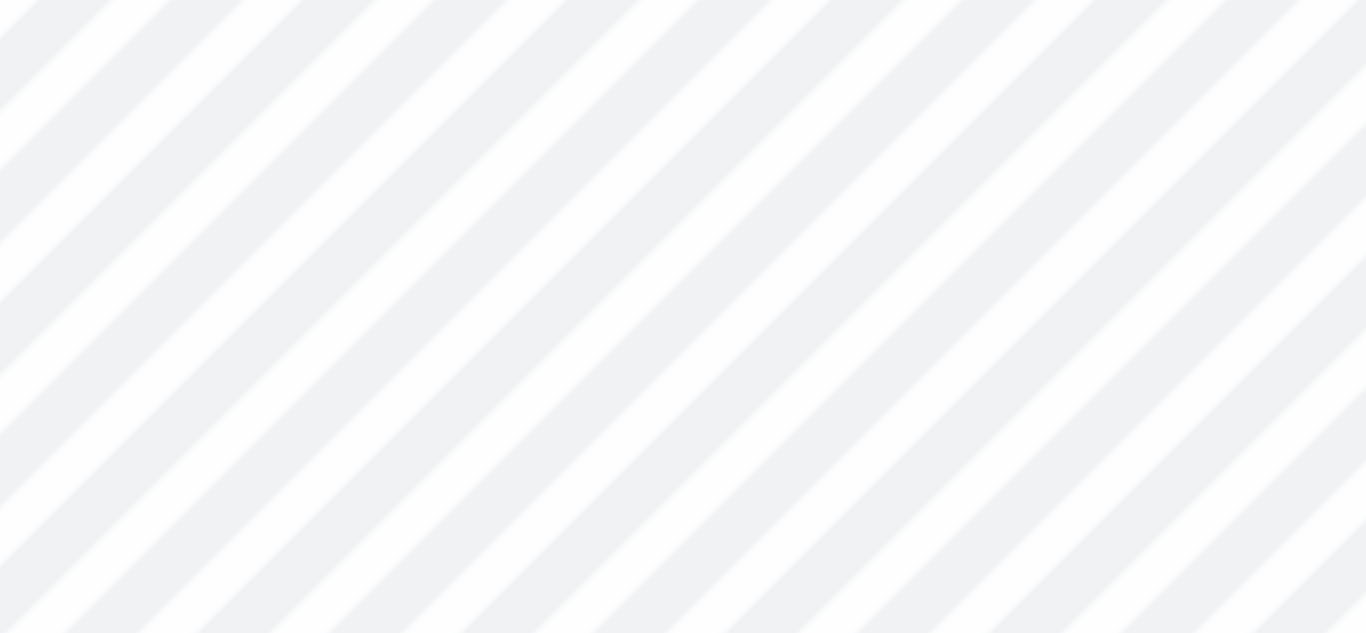 scroll, scrollTop: 1408, scrollLeft: 0, axis: vertical 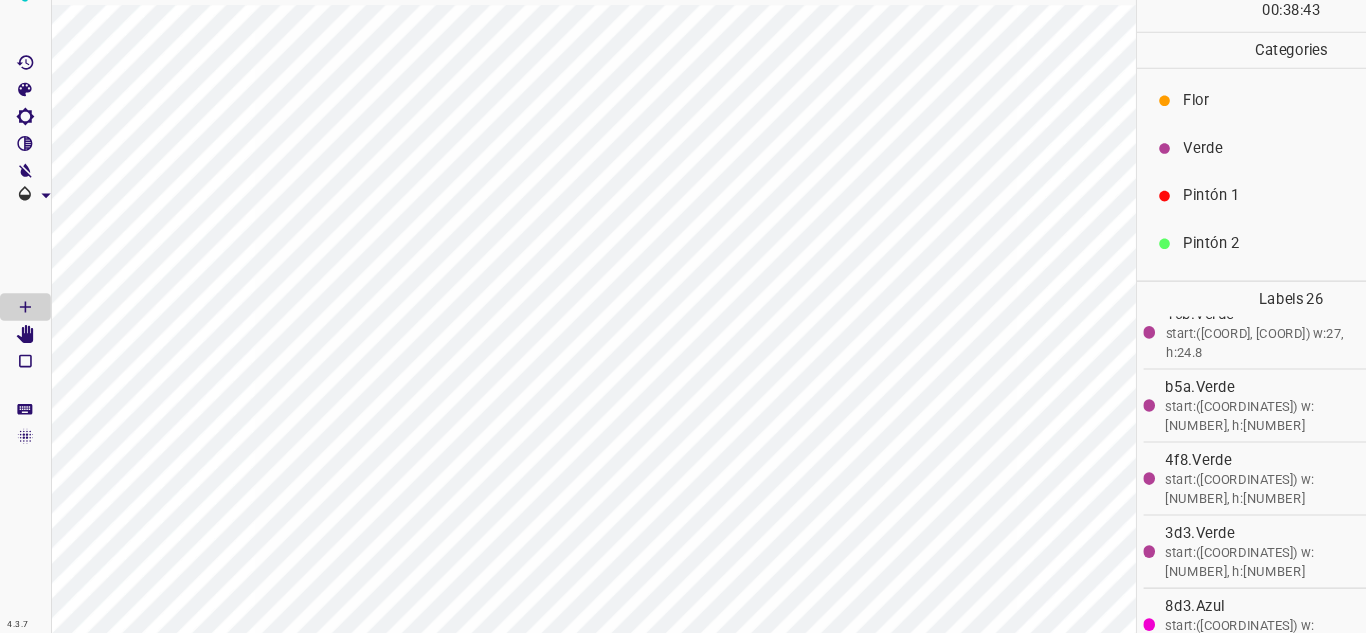 click on "Verde" at bounding box center (1220, 174) 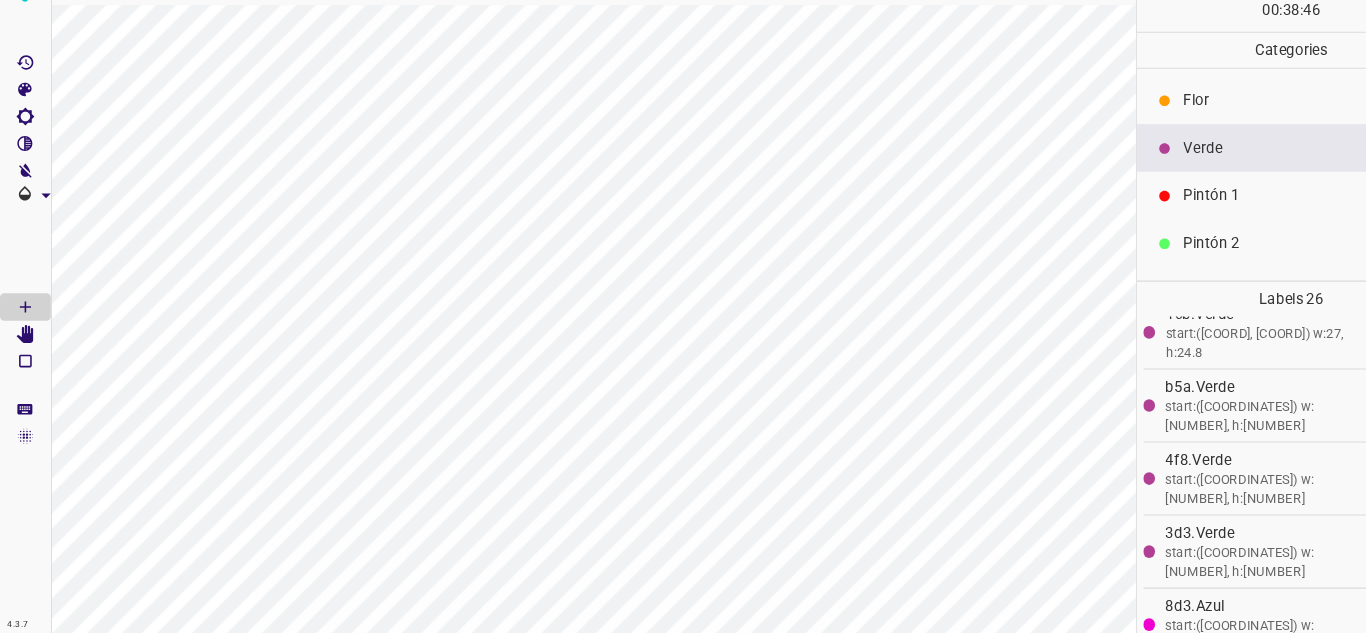 scroll, scrollTop: 0, scrollLeft: 0, axis: both 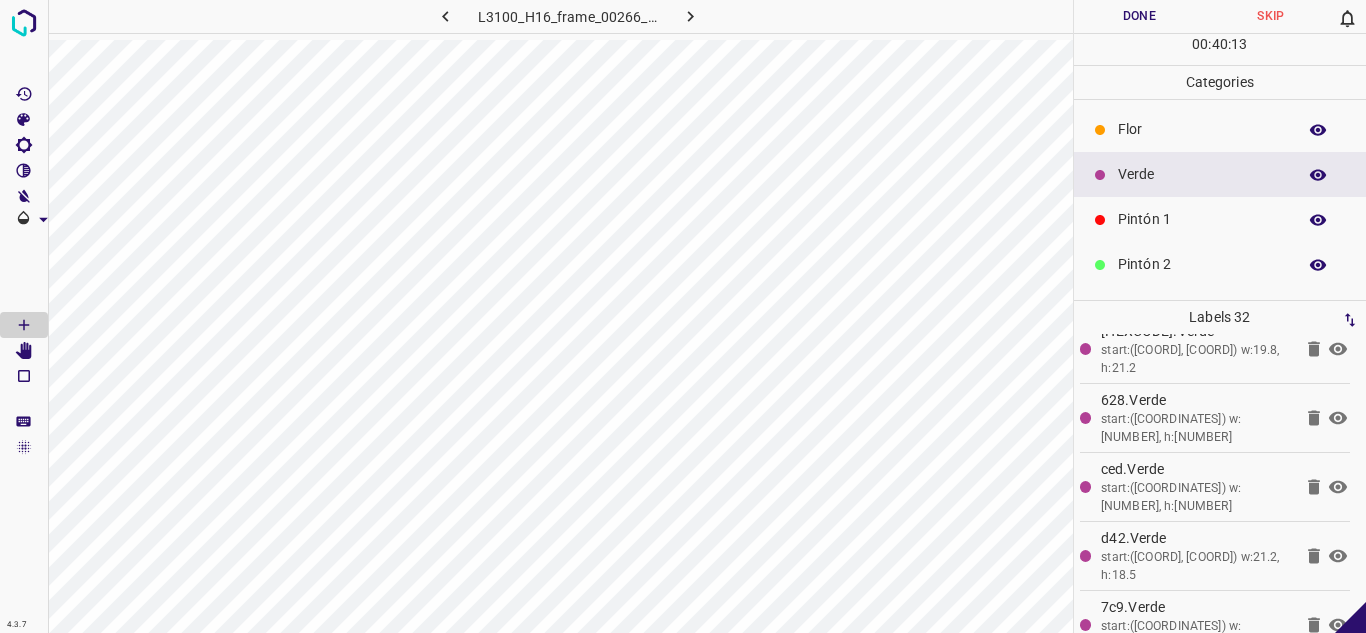 click 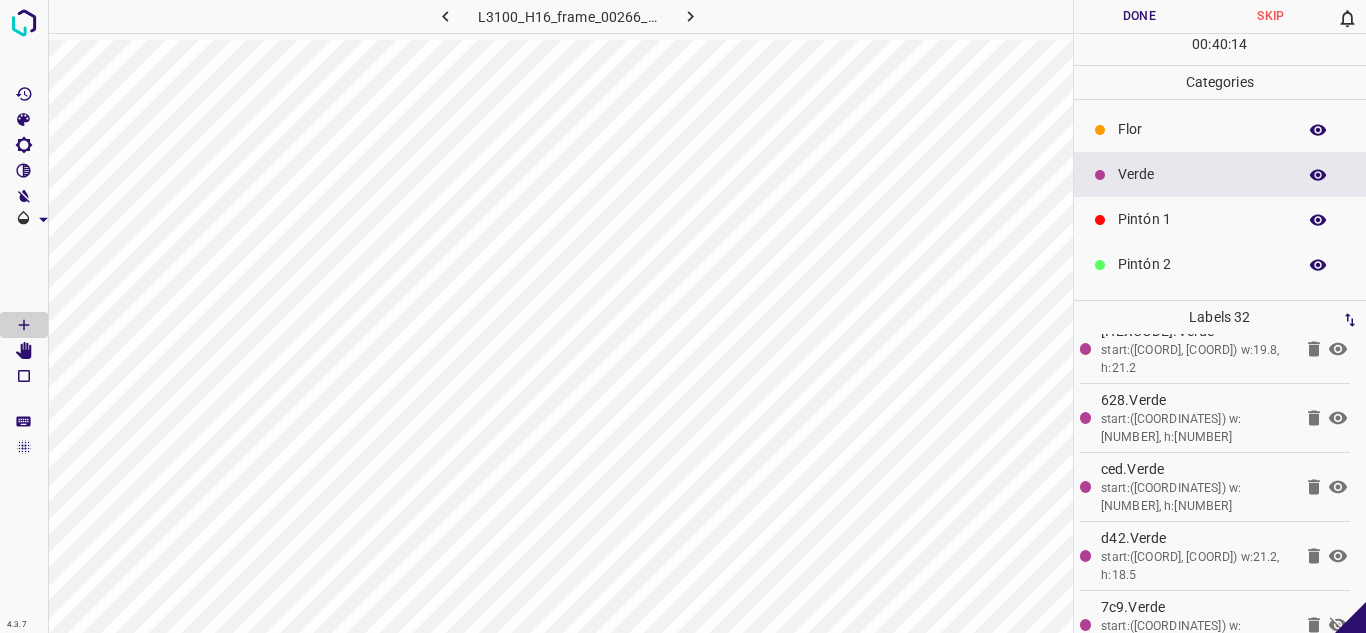 click 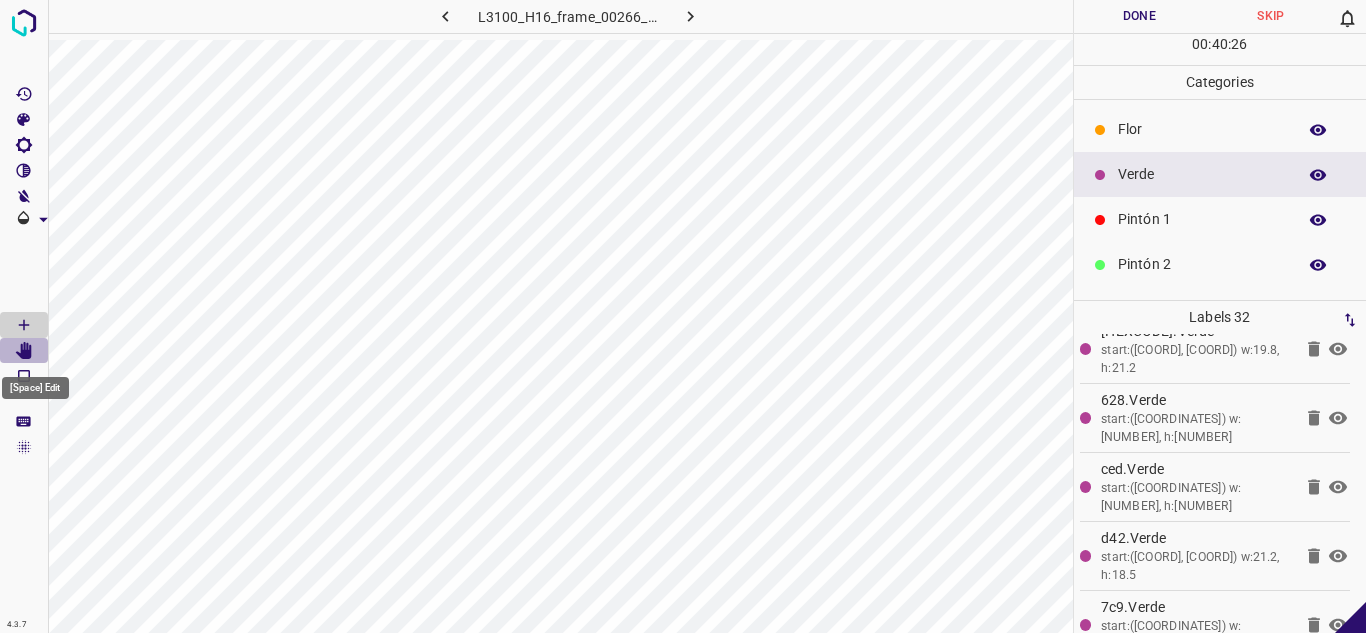 click 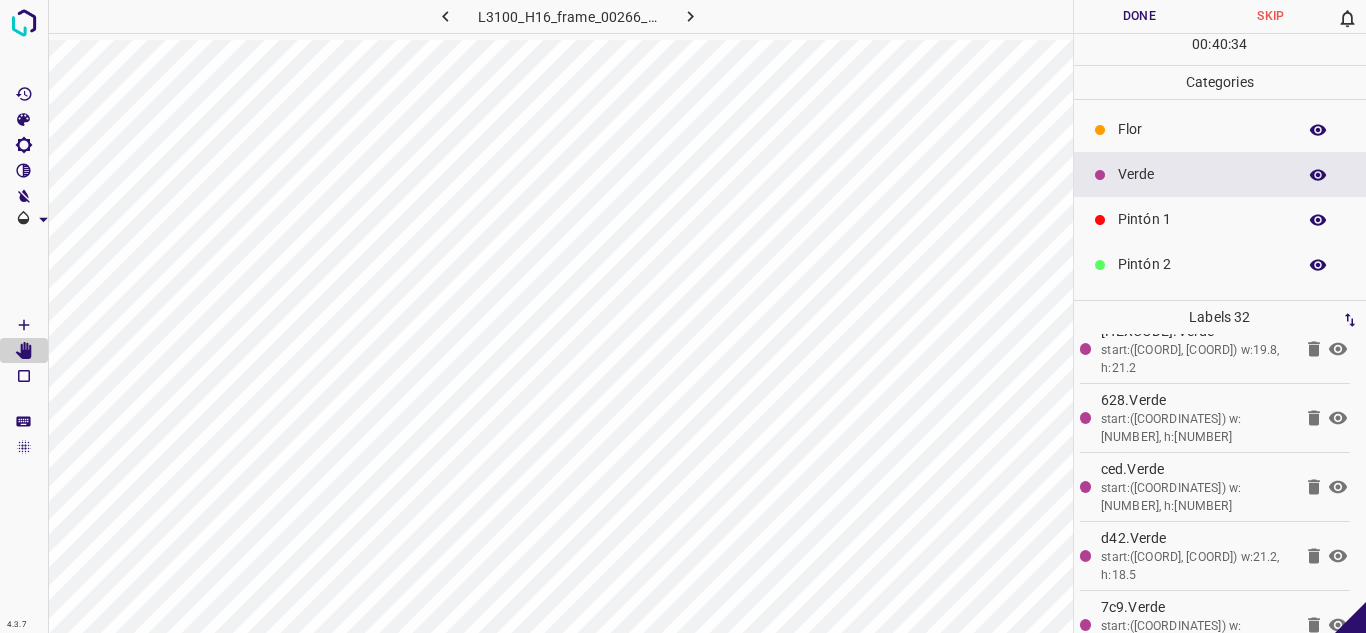 click 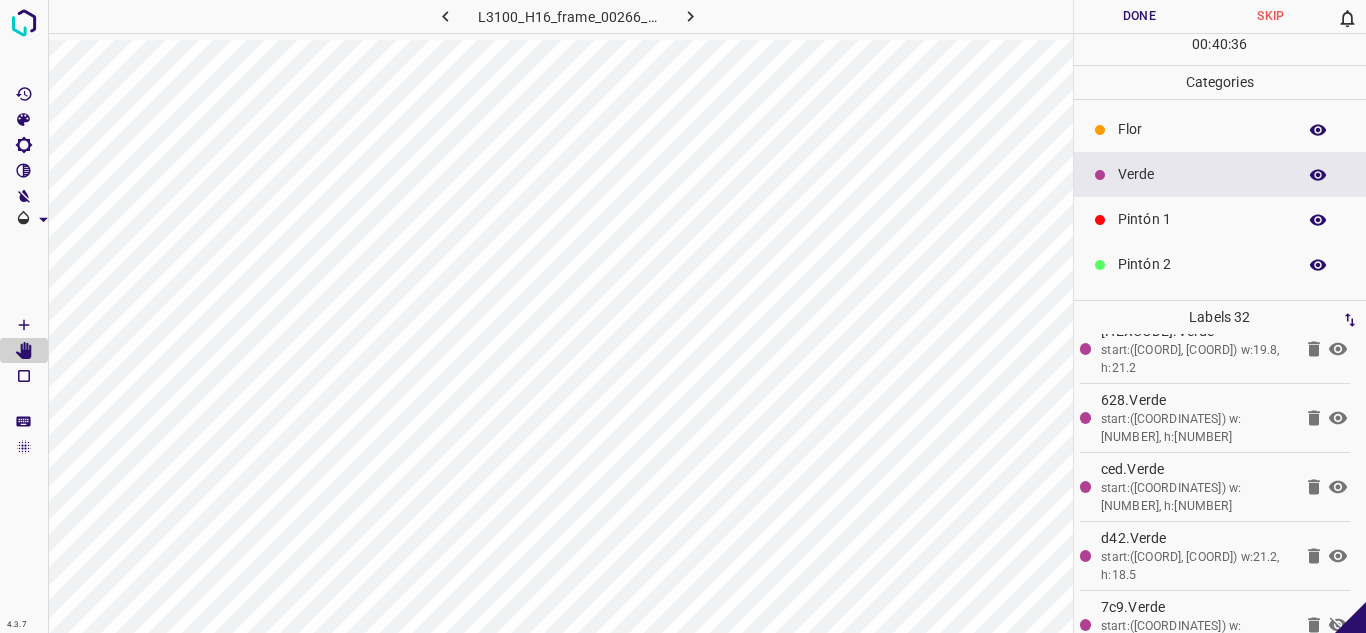 click 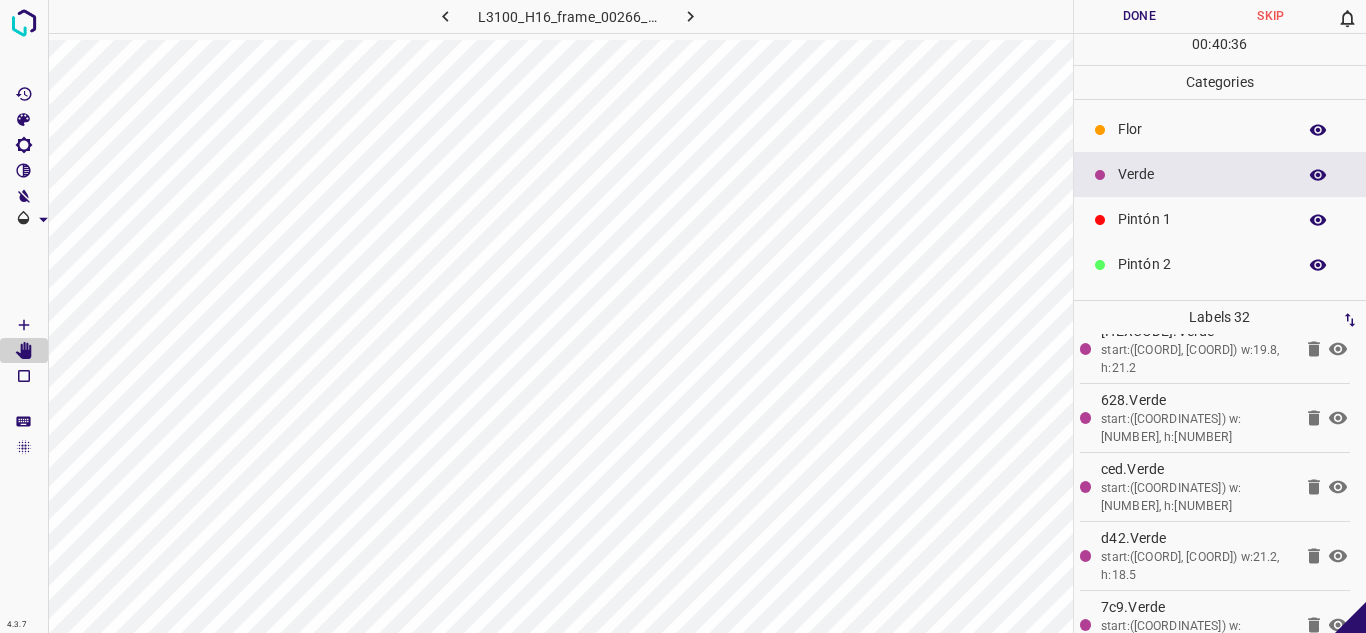 click 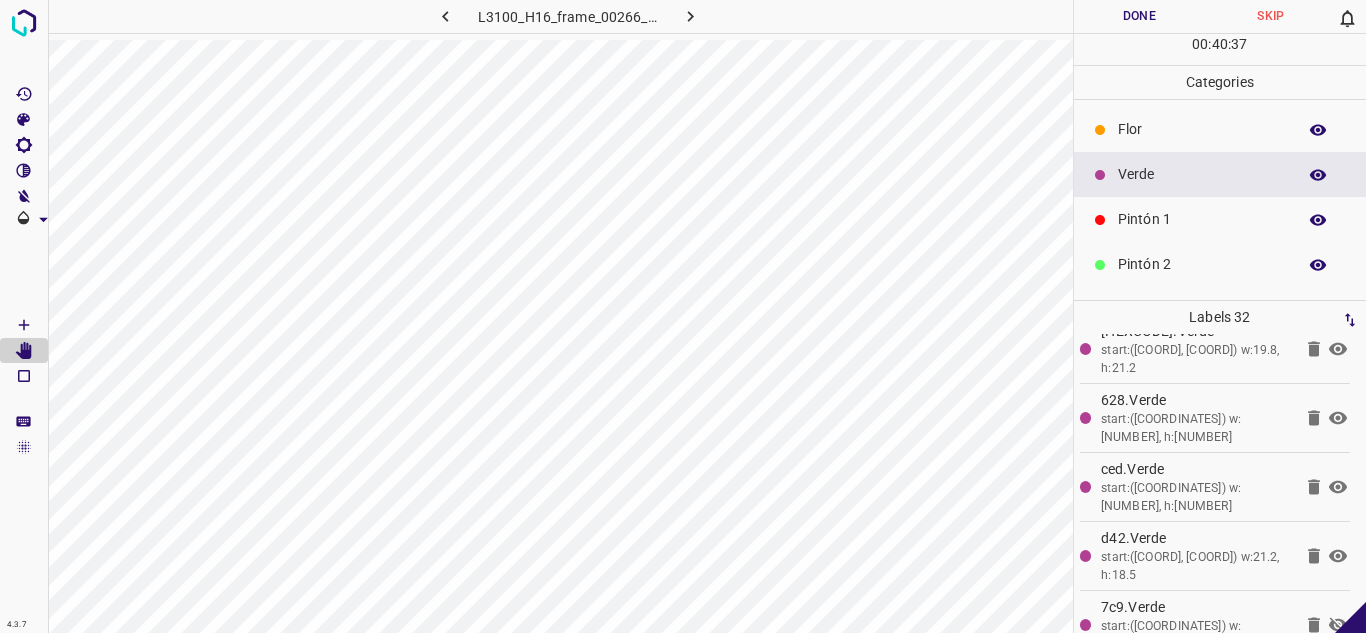 click 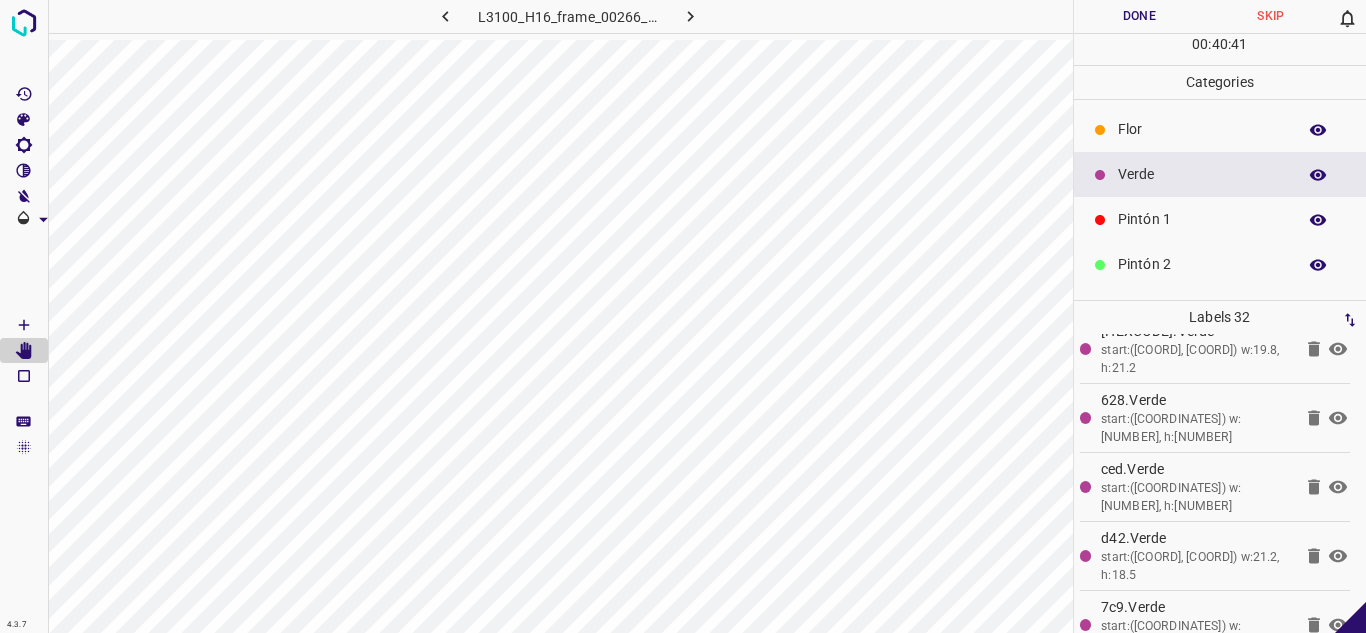 click 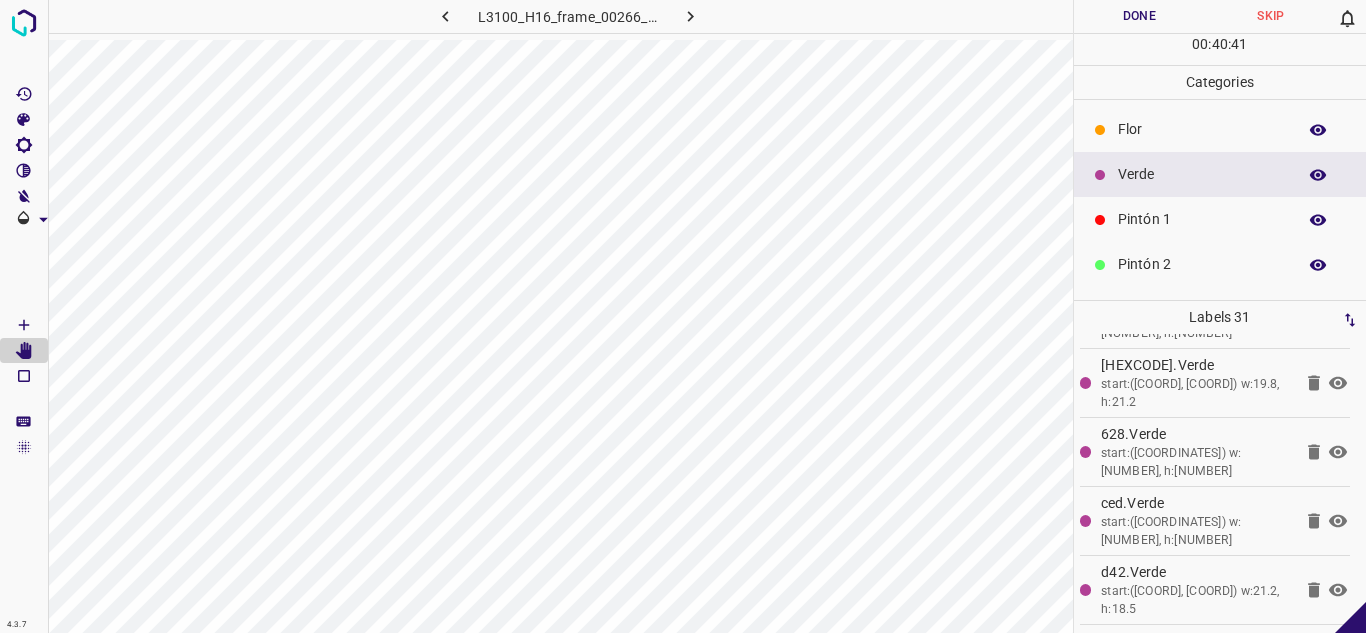 scroll, scrollTop: 1822, scrollLeft: 0, axis: vertical 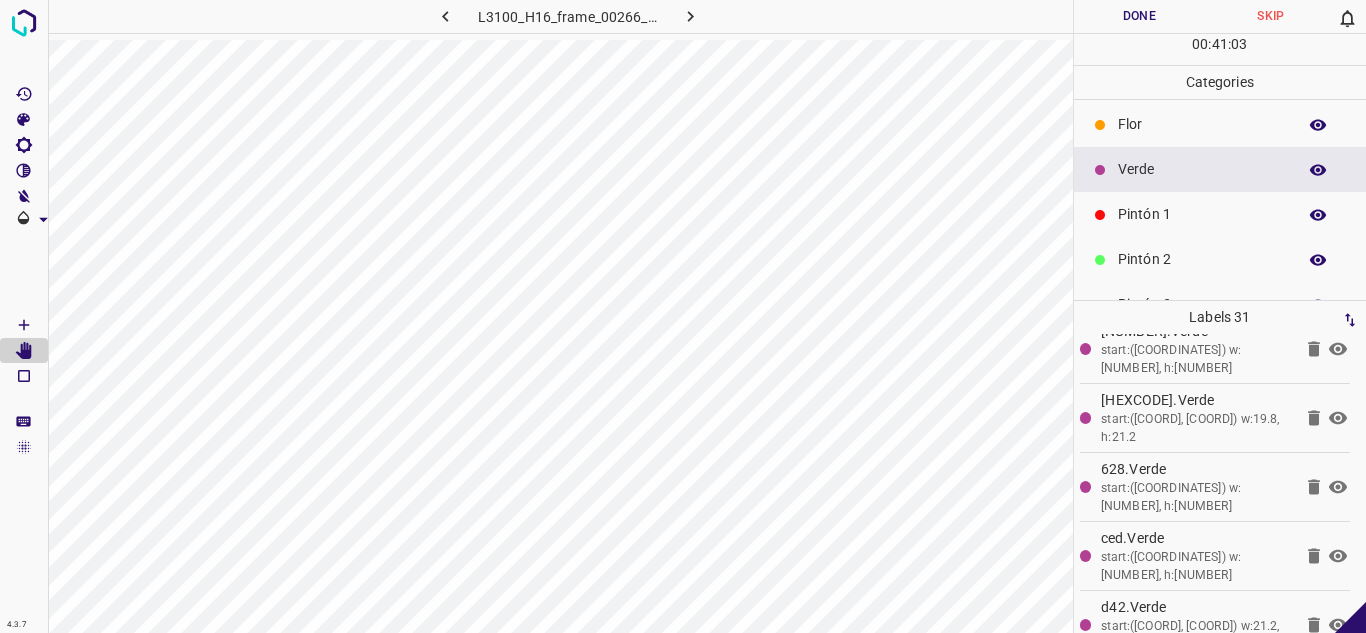 click on "Verde" at bounding box center [1202, 169] 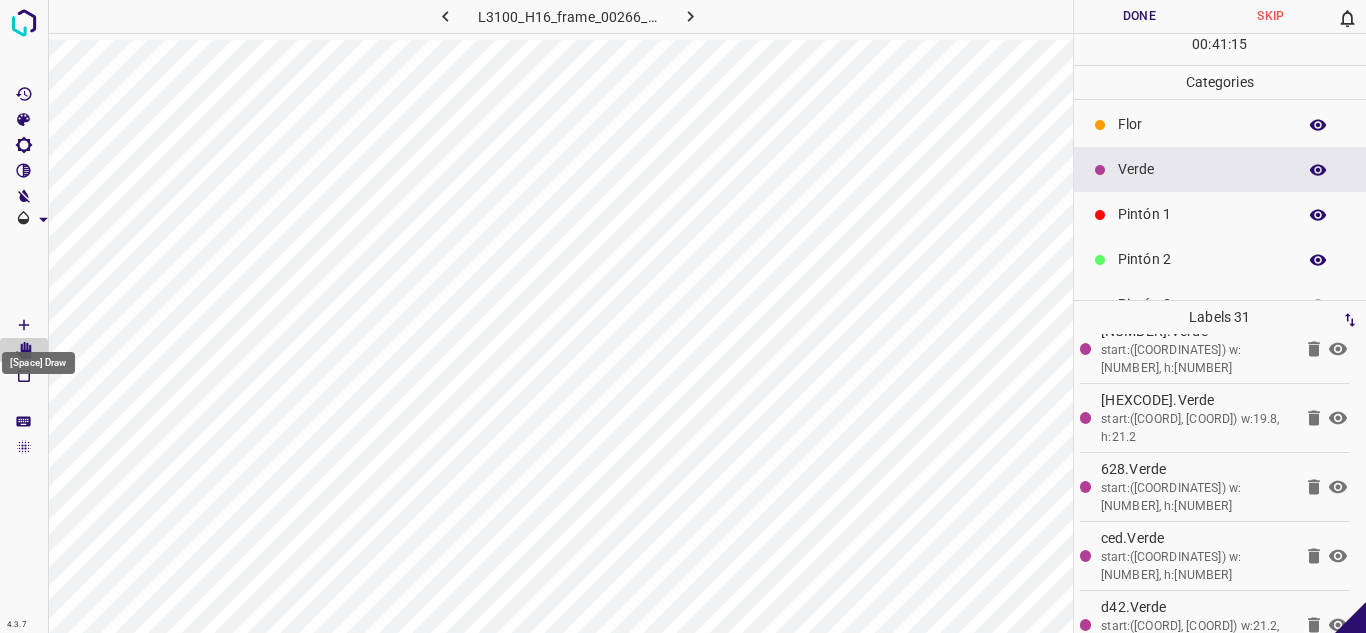 click 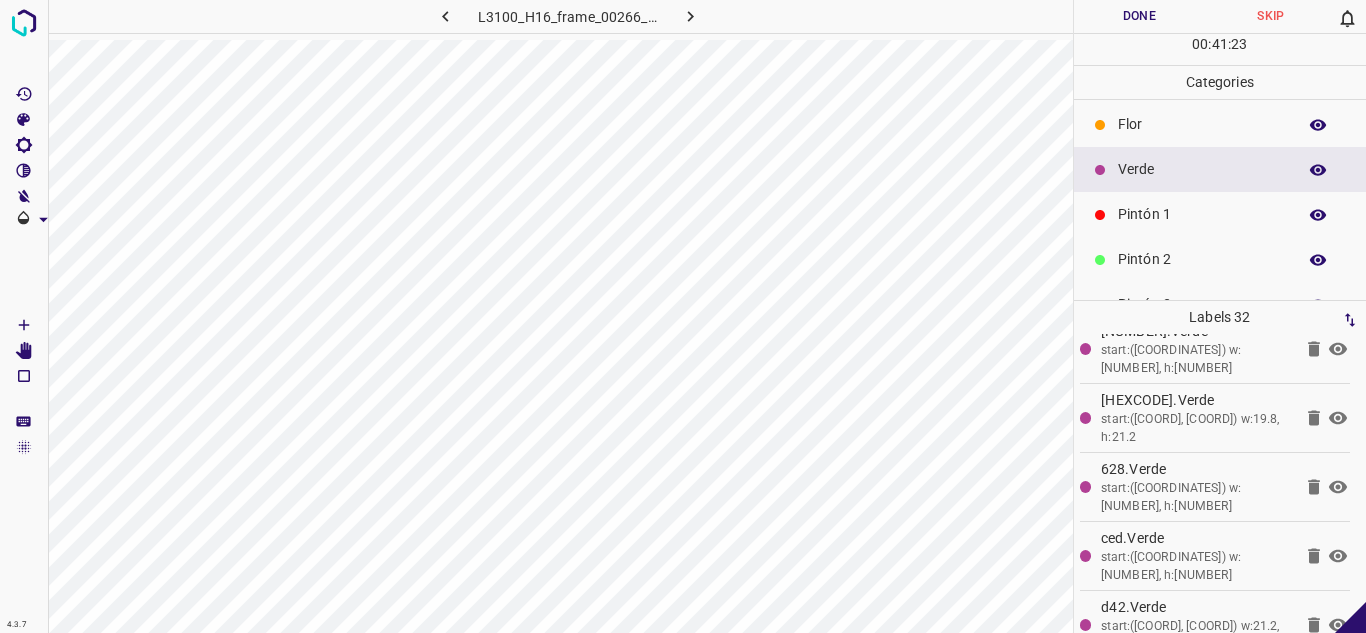 scroll, scrollTop: 1891, scrollLeft: 0, axis: vertical 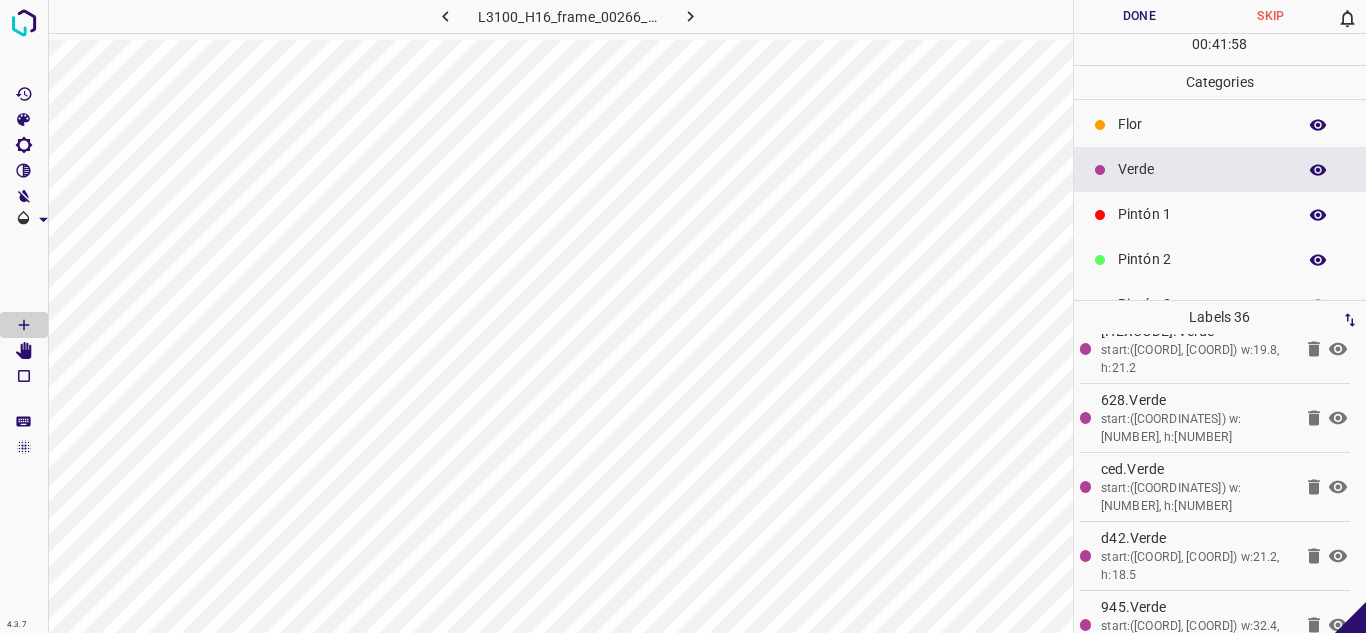 click on "Flor" at bounding box center (1202, 124) 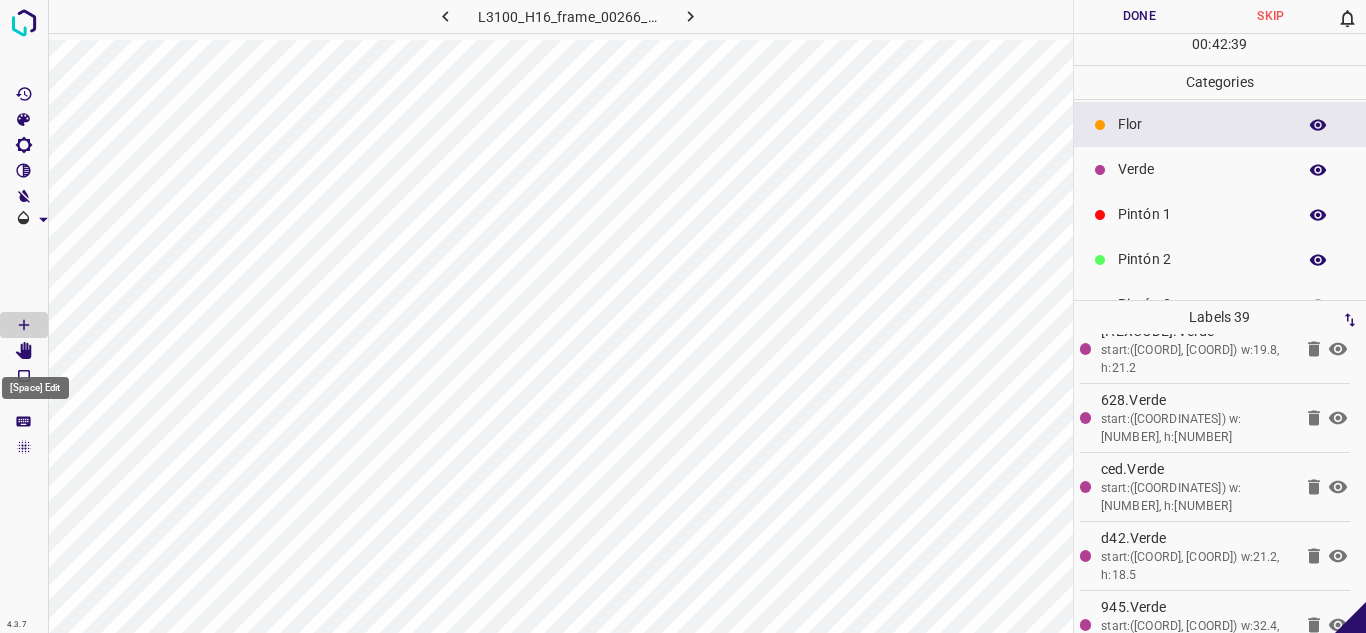 click 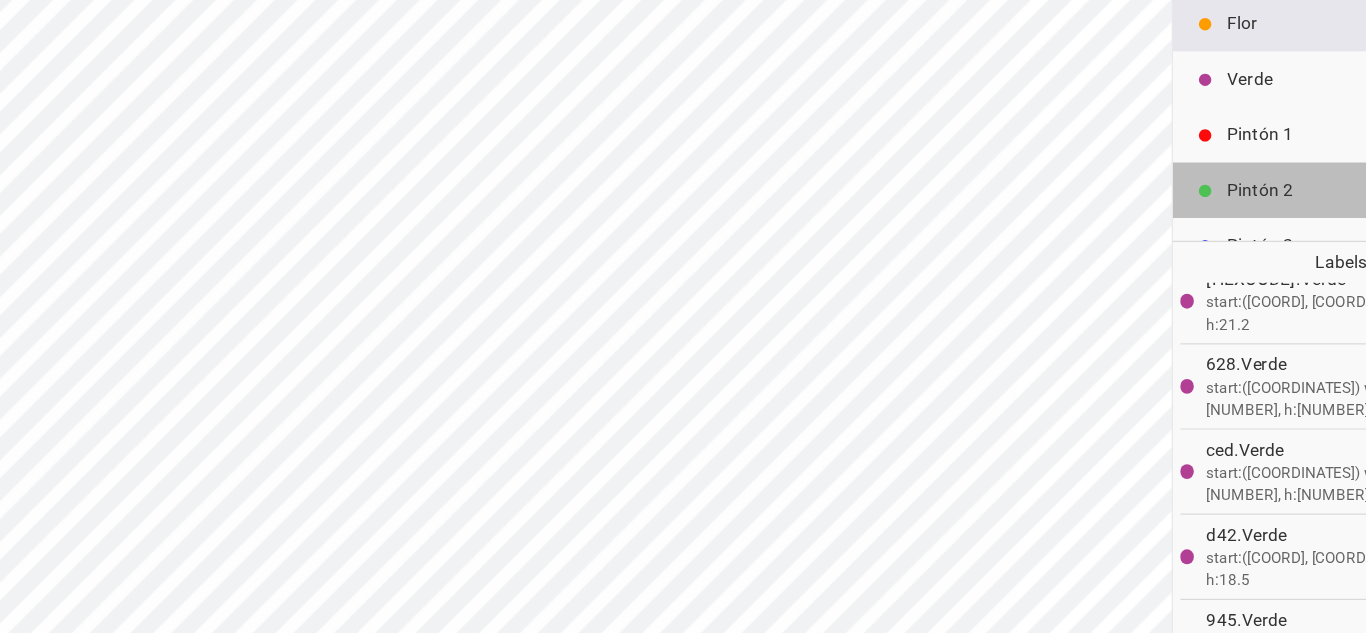 click on "Pintón 2" at bounding box center [1202, 259] 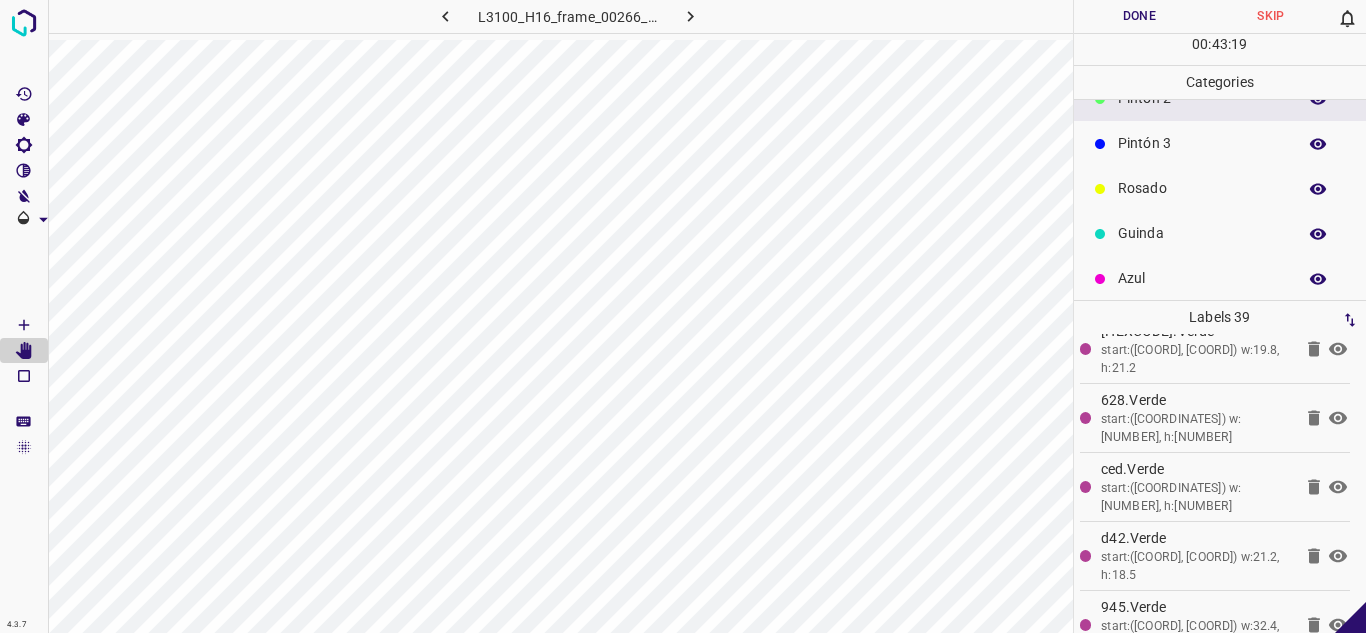 scroll, scrollTop: 176, scrollLeft: 0, axis: vertical 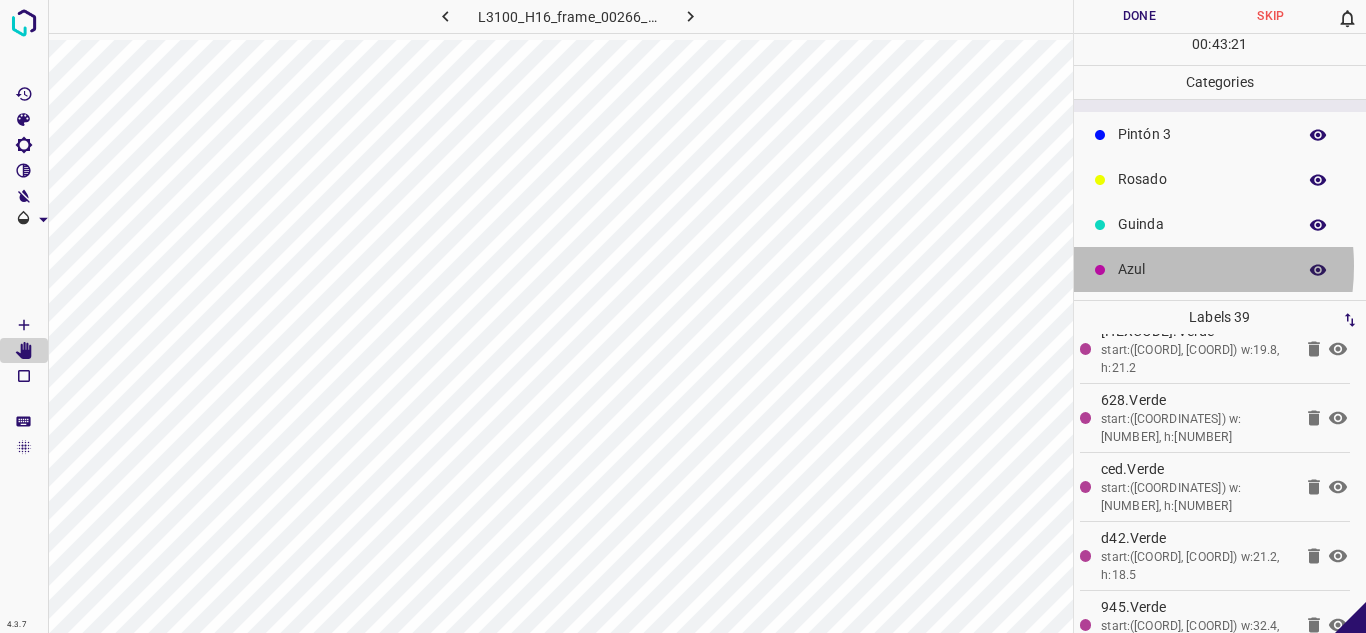 click on "Azul" at bounding box center [1202, 269] 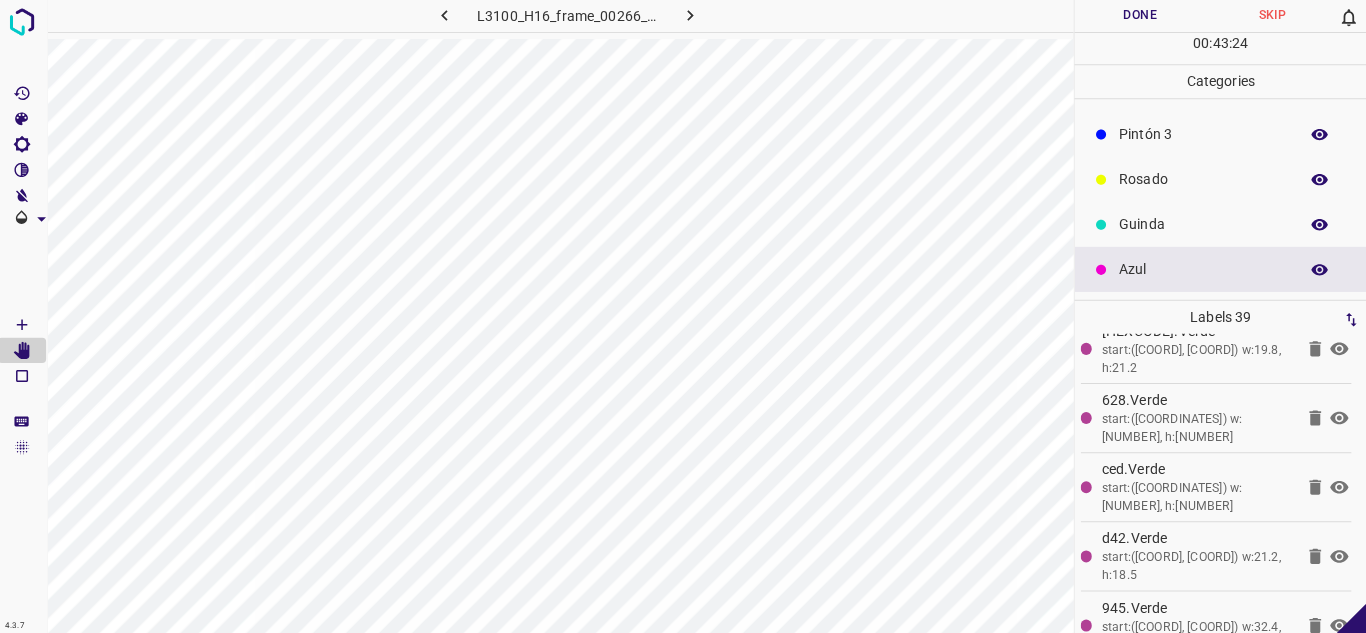 scroll, scrollTop: 0, scrollLeft: 0, axis: both 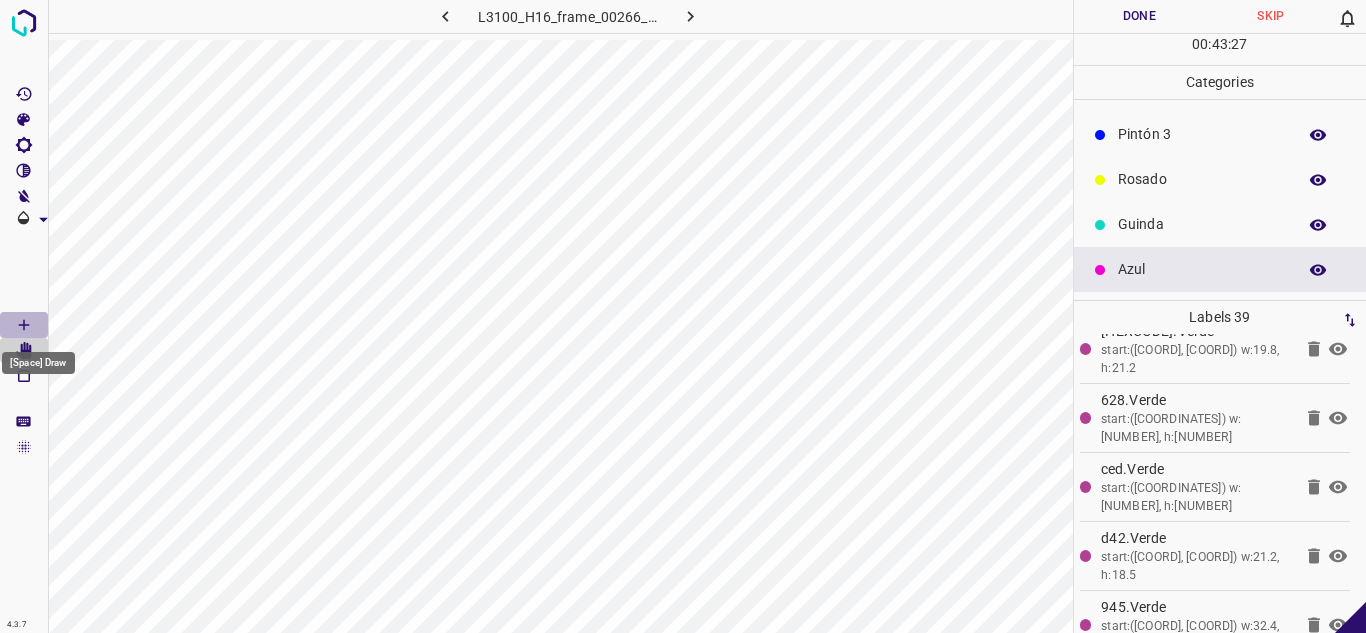 click 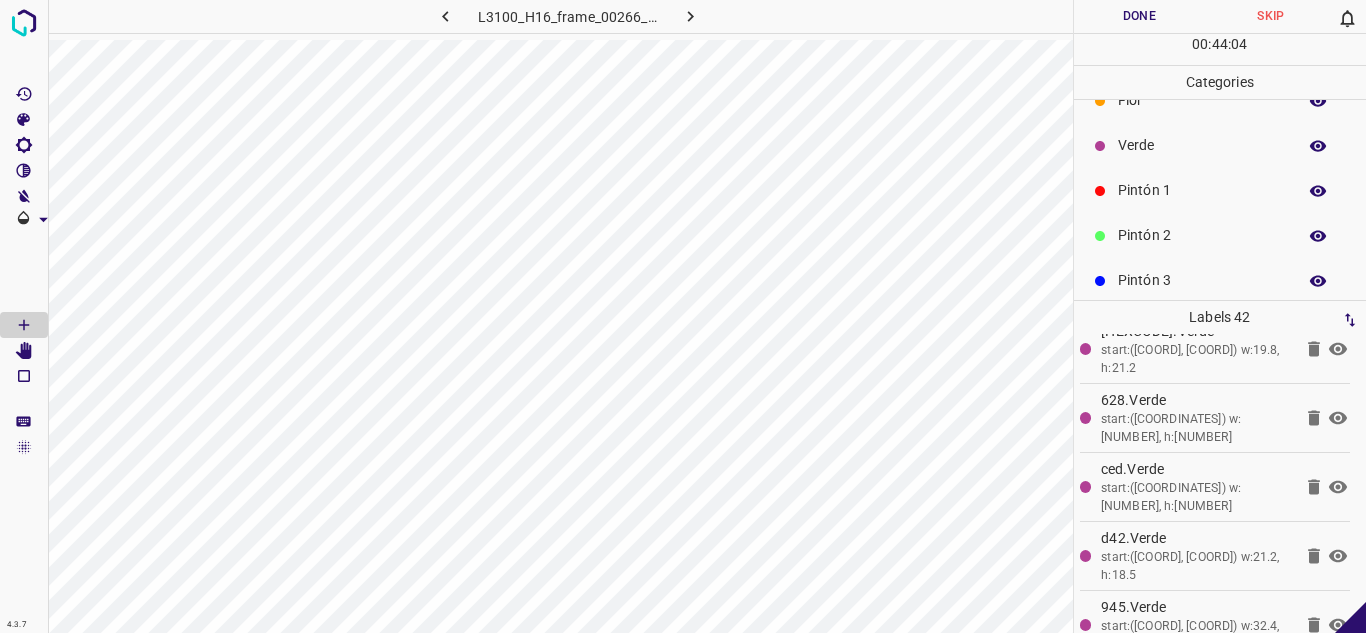 scroll, scrollTop: 0, scrollLeft: 0, axis: both 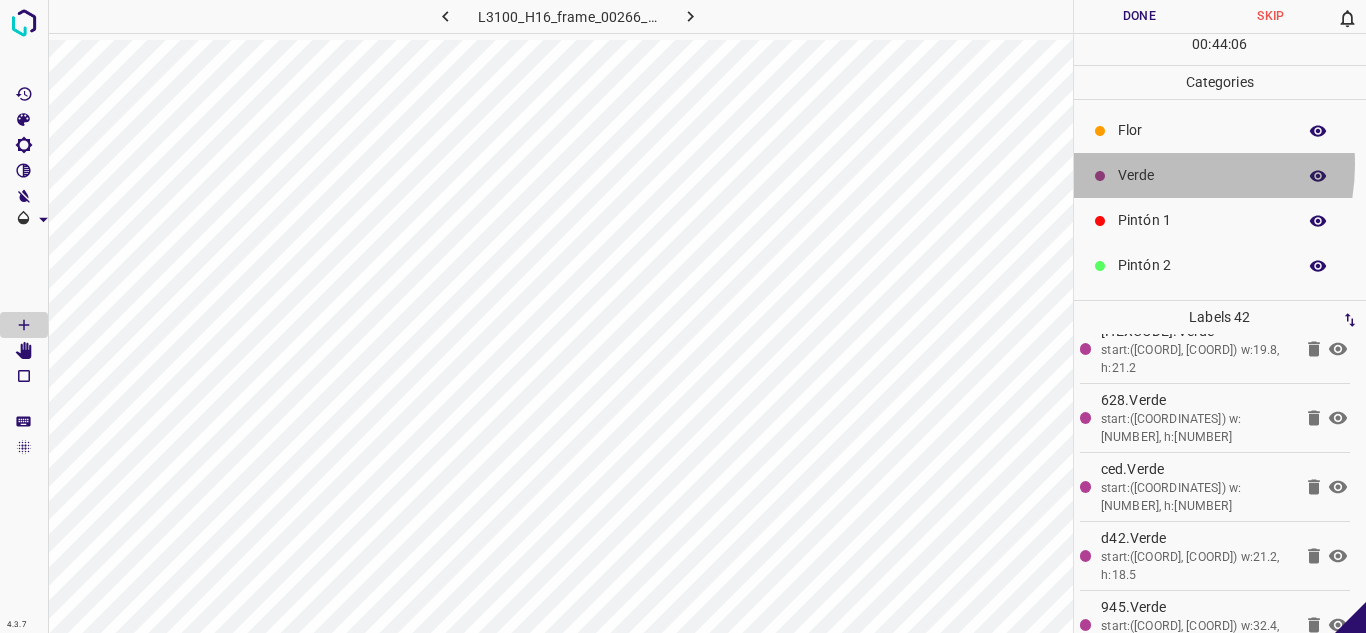 click on "Verde" at bounding box center (1220, 175) 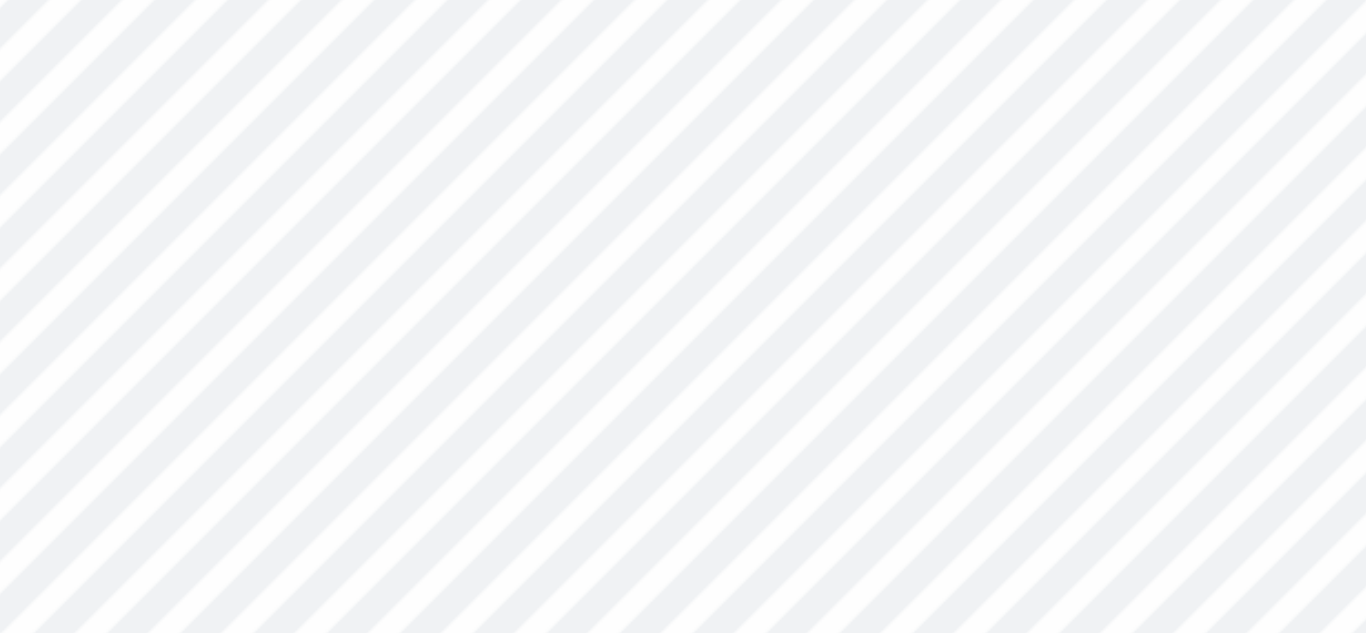 scroll, scrollTop: 176, scrollLeft: 0, axis: vertical 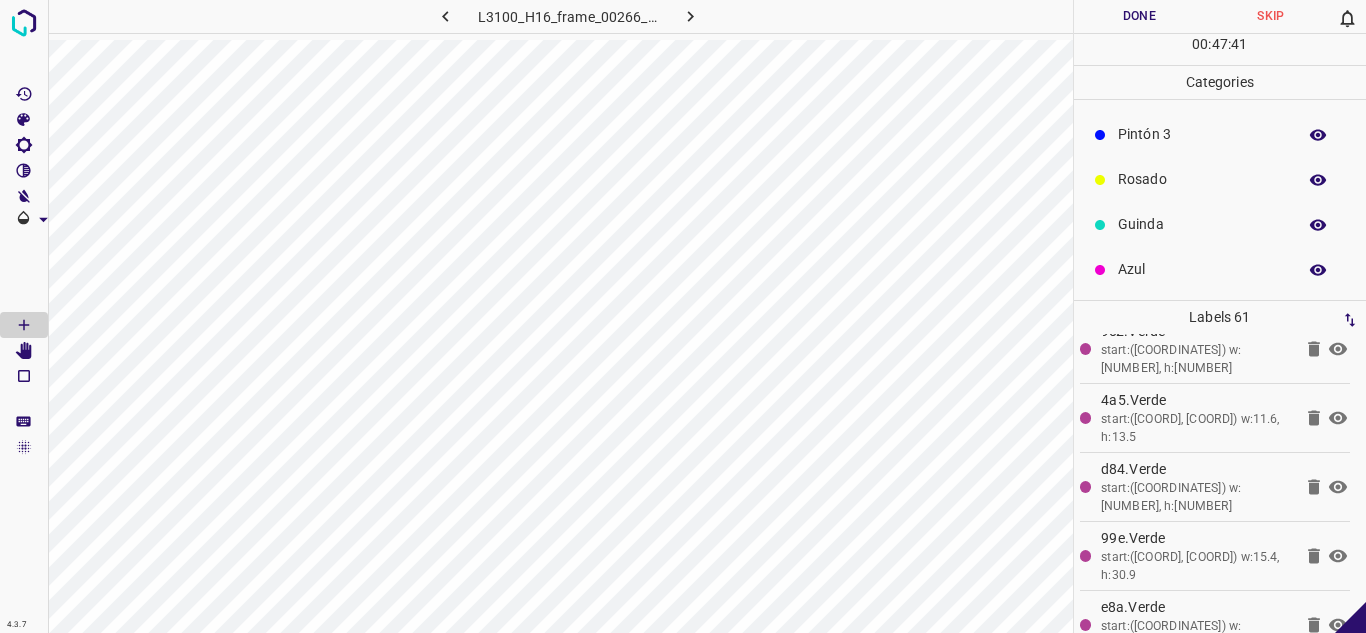 click 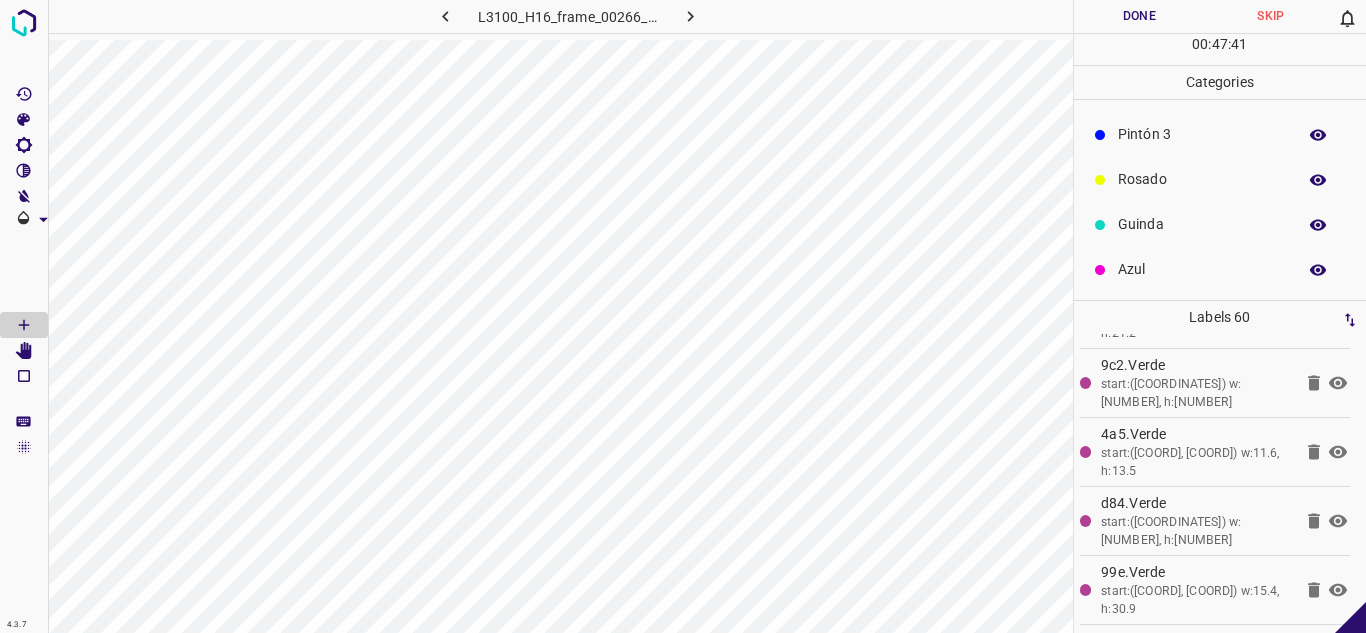 scroll, scrollTop: 3824, scrollLeft: 0, axis: vertical 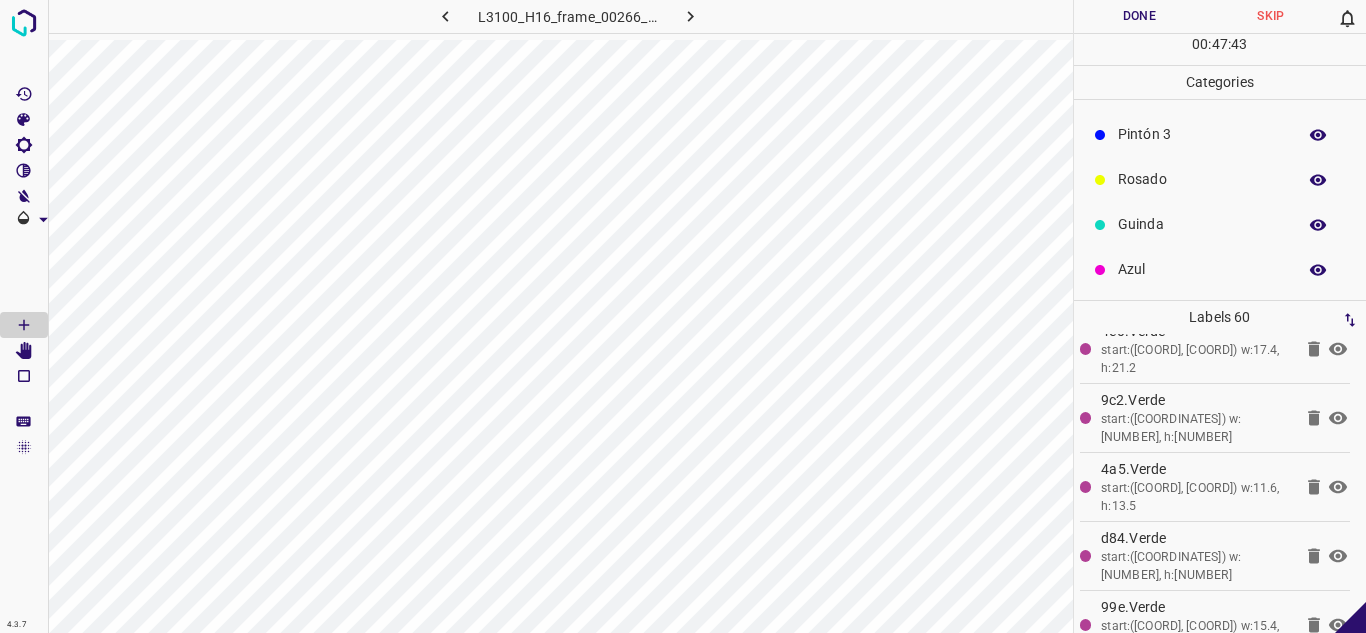 click 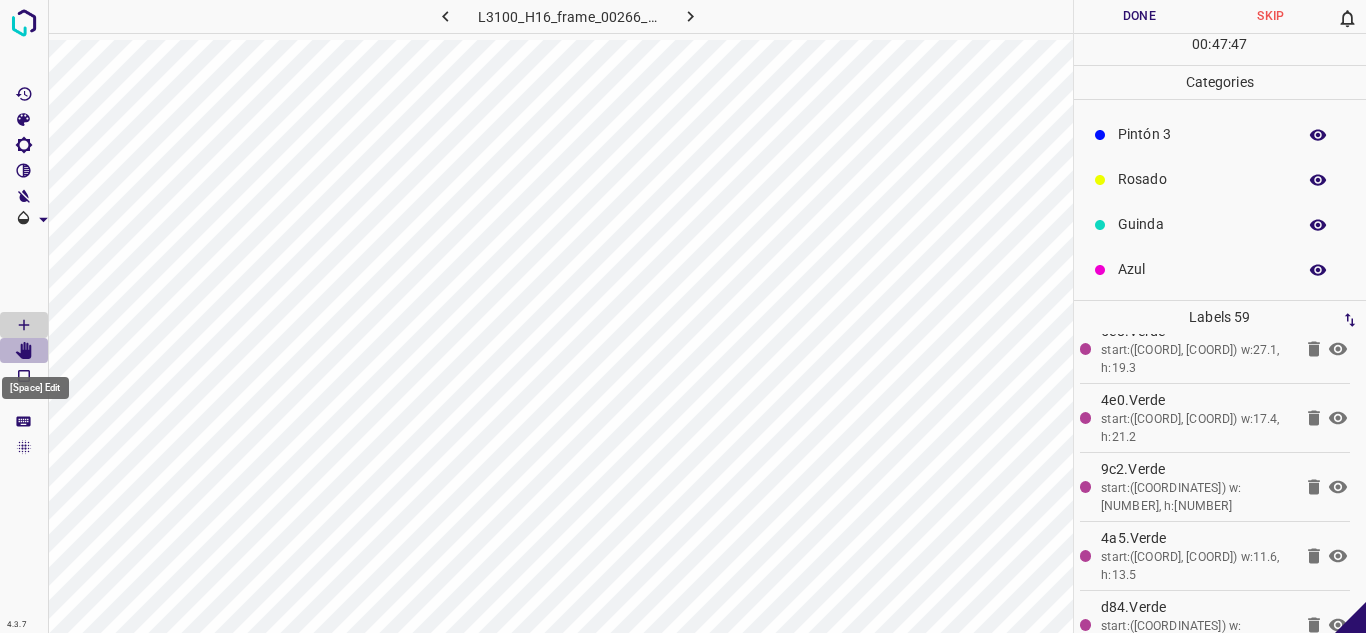 click 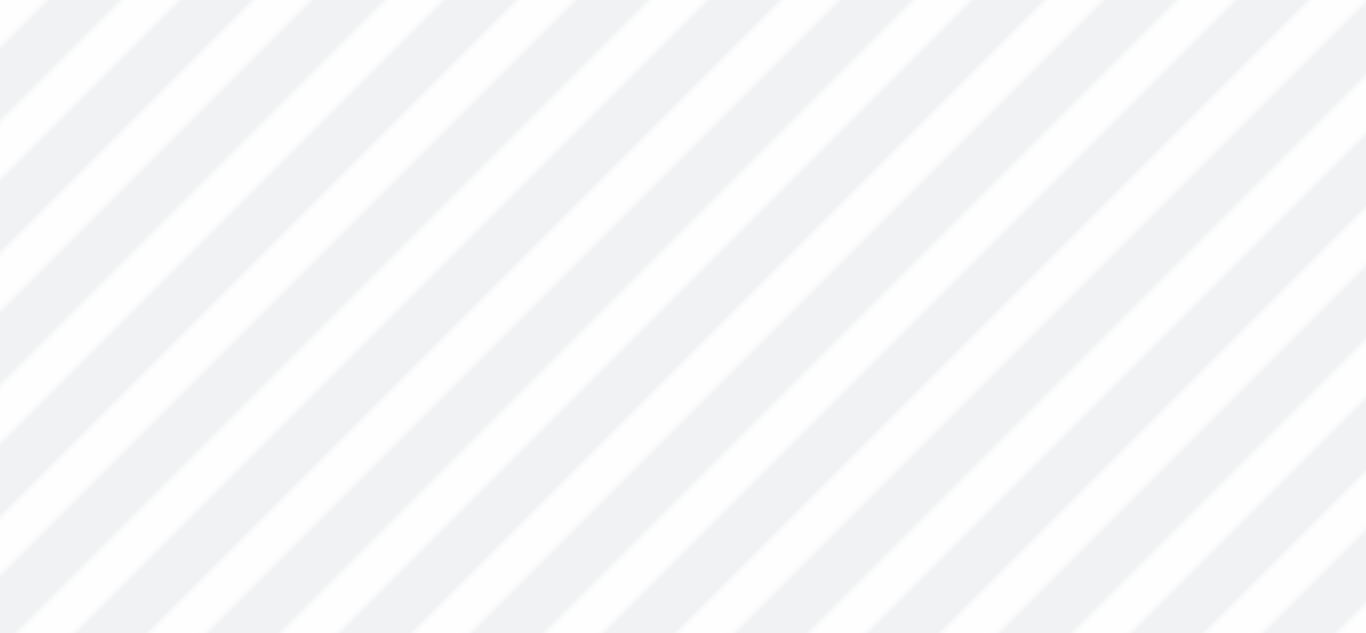 scroll, scrollTop: 0, scrollLeft: 0, axis: both 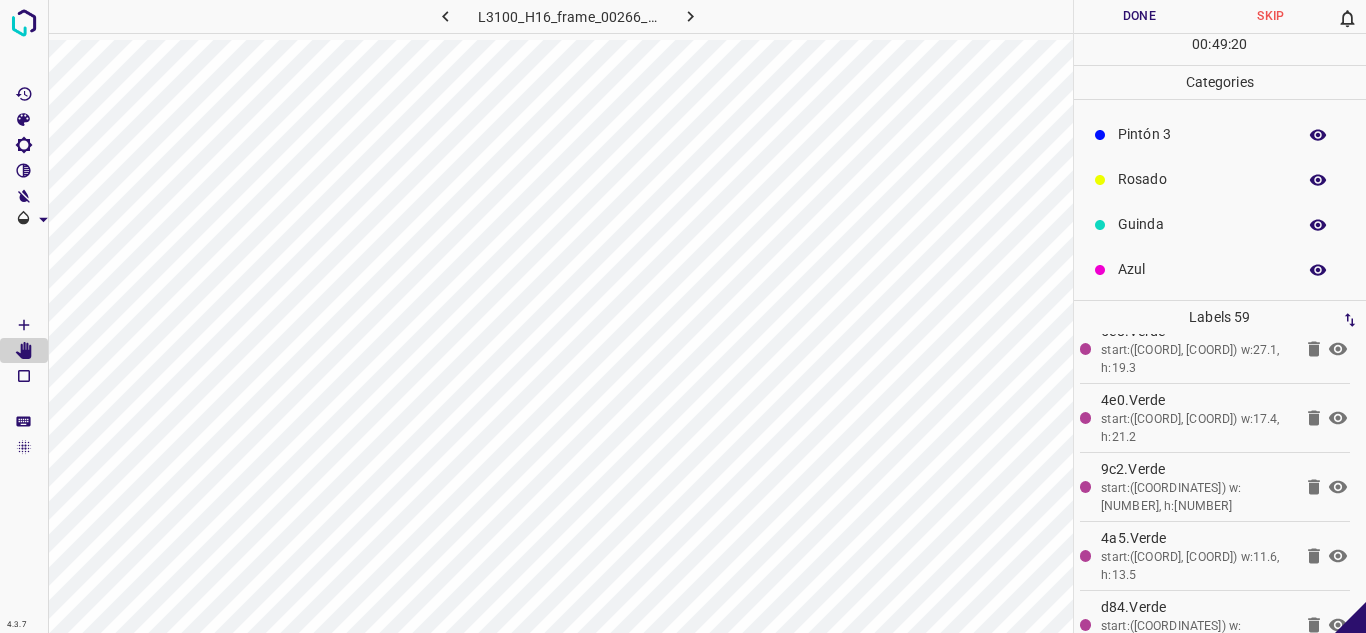 drag, startPoint x: 1365, startPoint y: 238, endPoint x: 1358, endPoint y: 129, distance: 109.22454 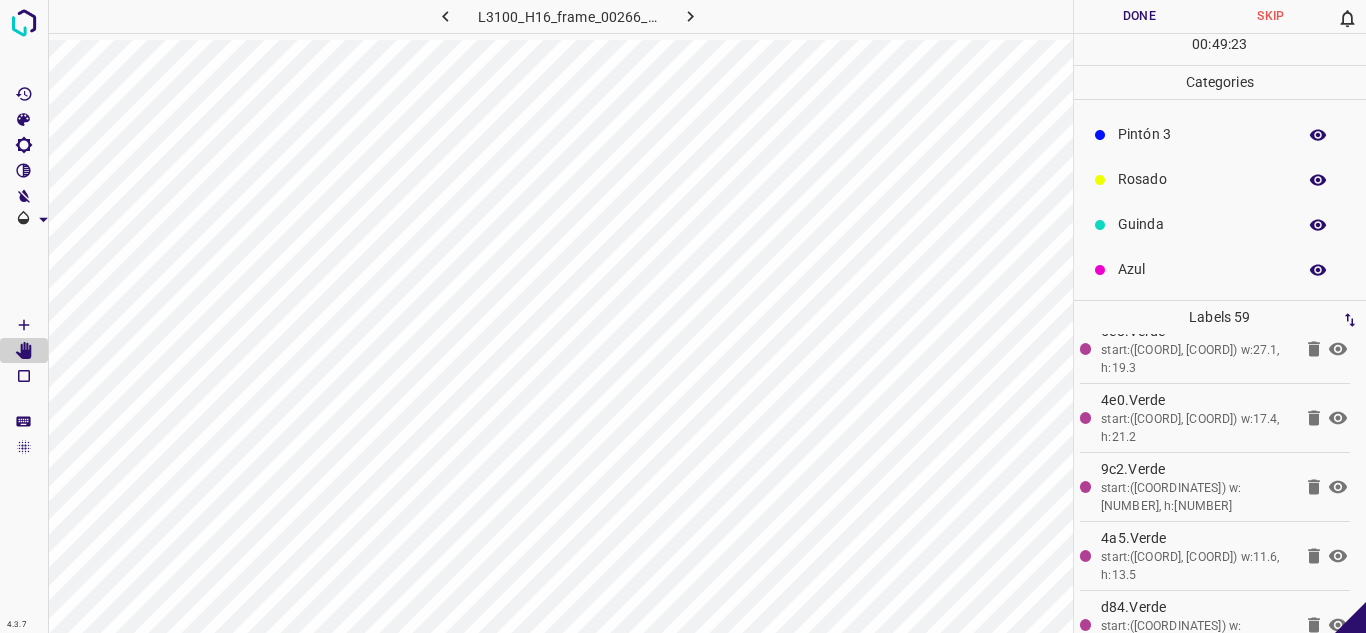 scroll, scrollTop: 0, scrollLeft: 0, axis: both 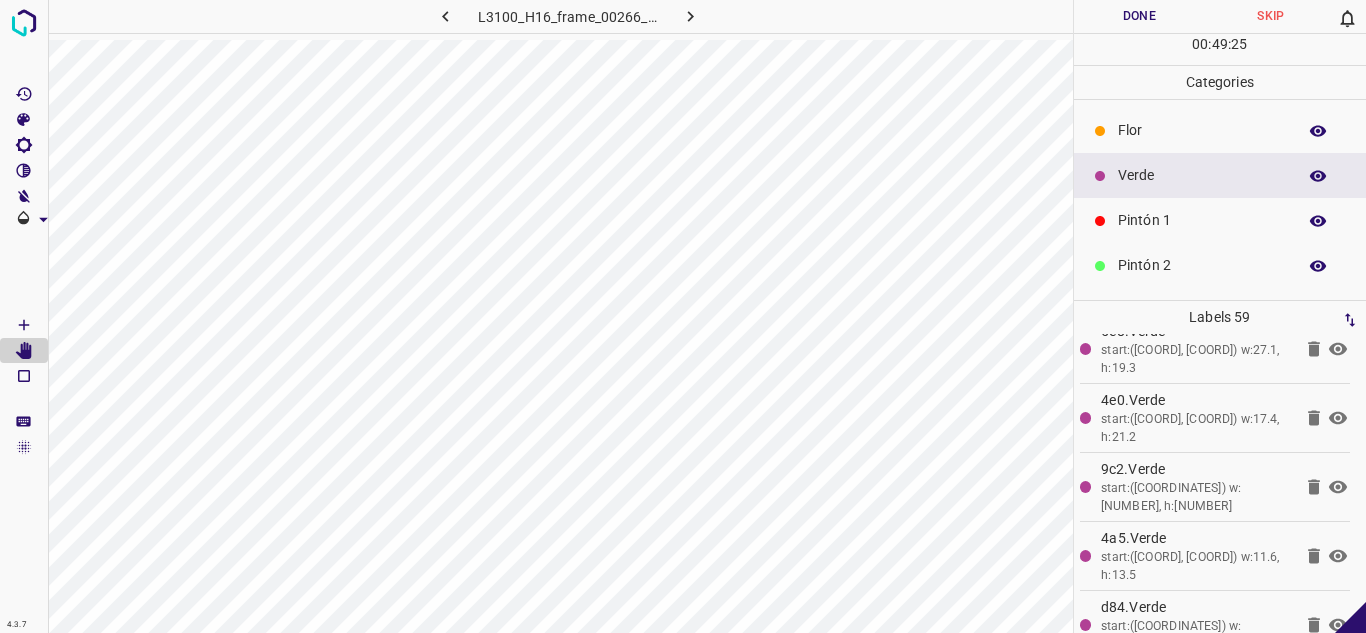 click on "Flor" at bounding box center [1202, 130] 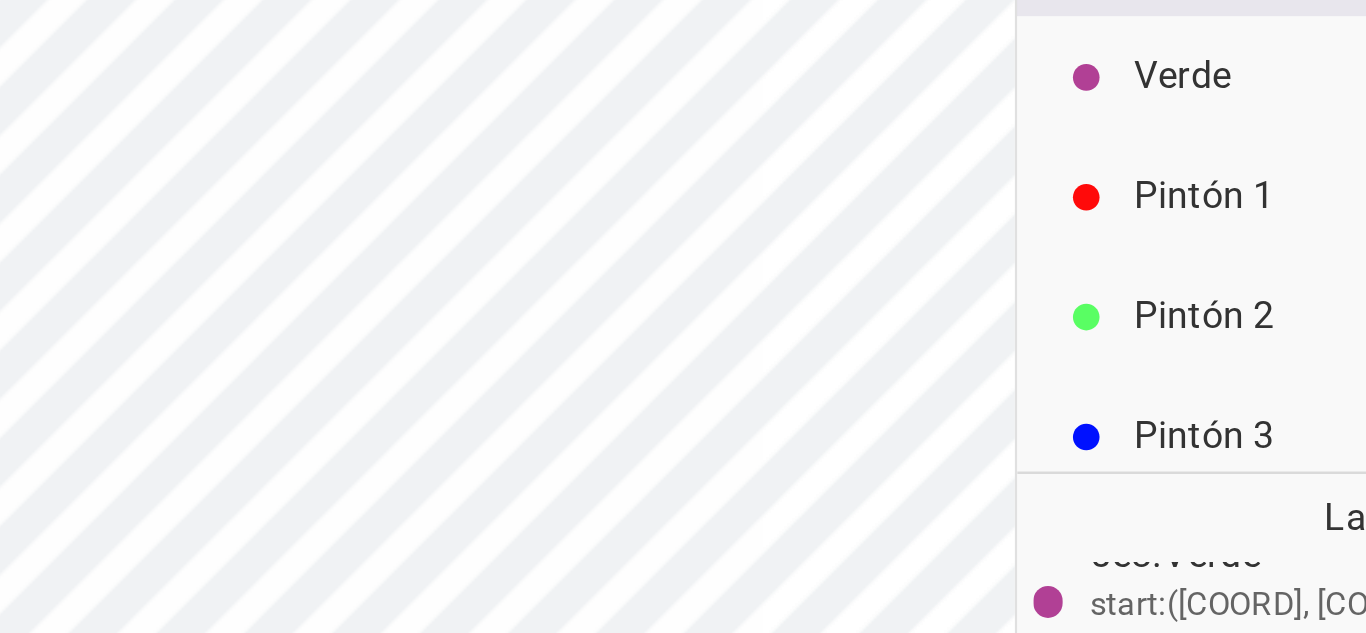 scroll, scrollTop: 25, scrollLeft: 0, axis: vertical 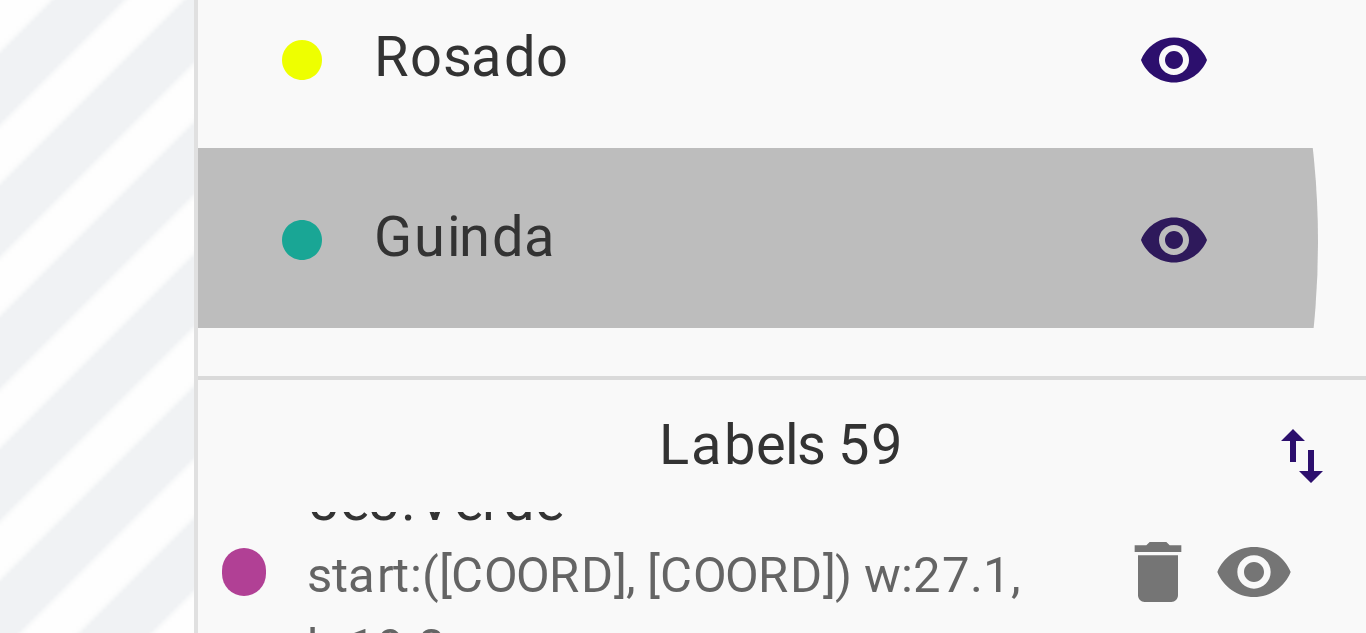 click on "Guinda" at bounding box center [1202, 265] 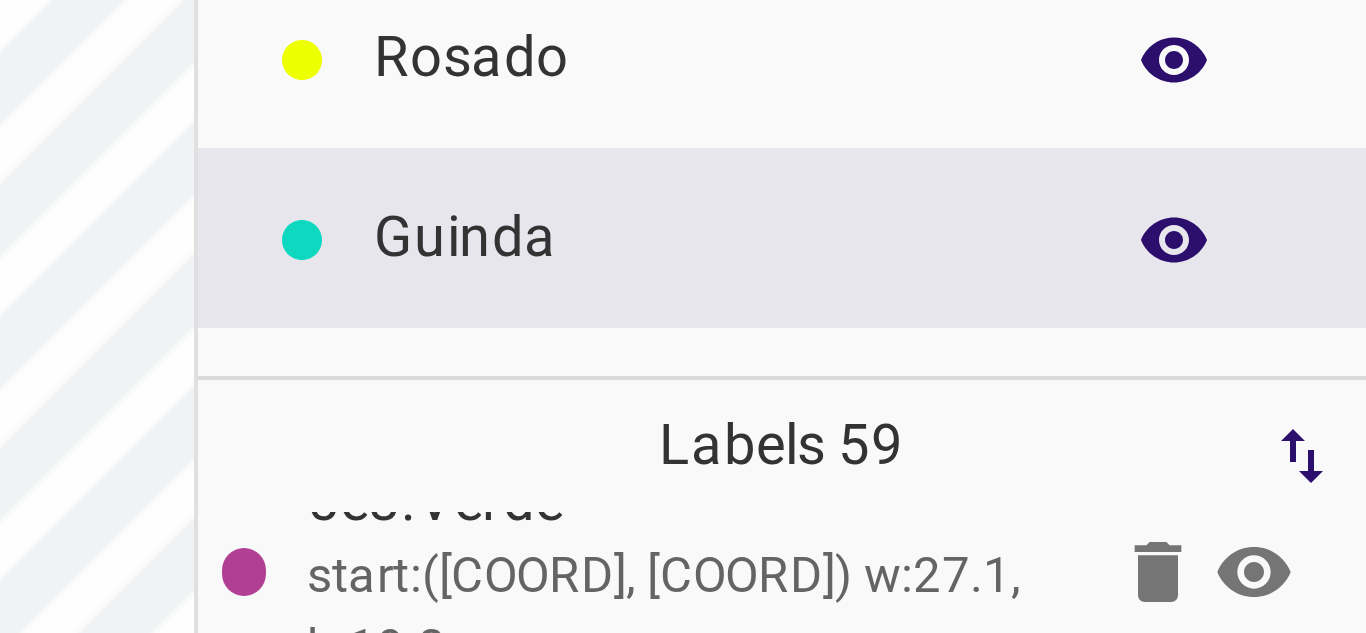 scroll, scrollTop: 0, scrollLeft: 0, axis: both 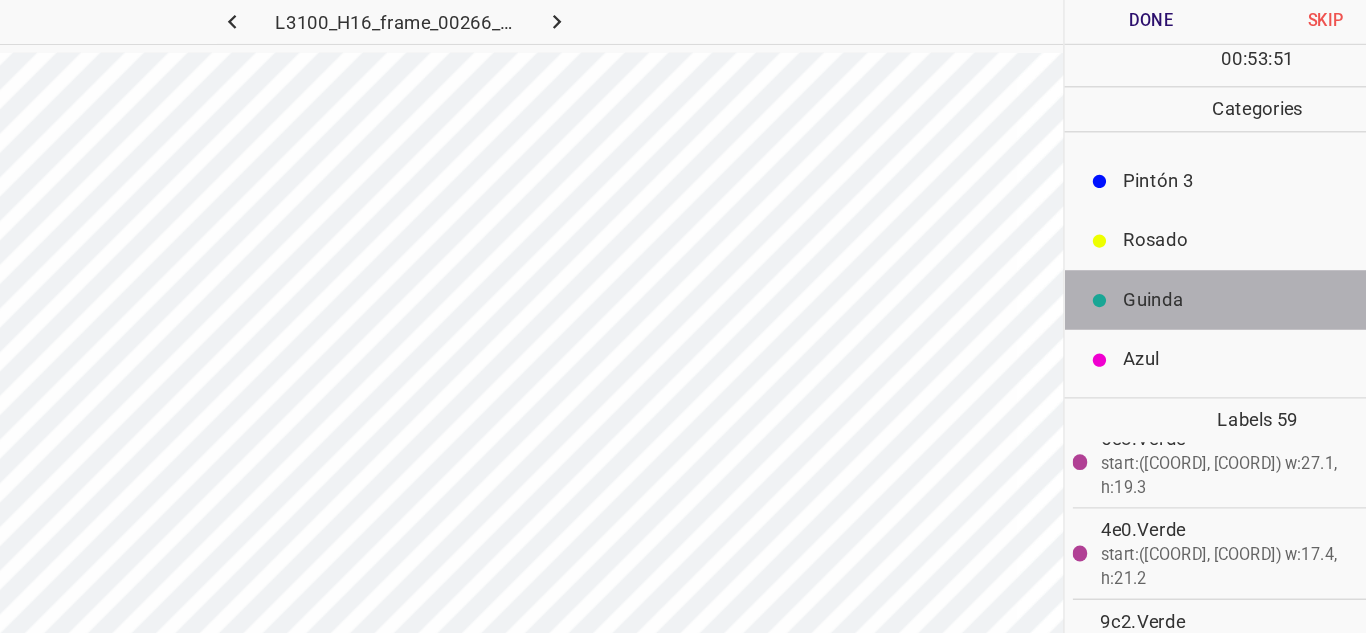 click on "Guinda" at bounding box center (1202, 226) 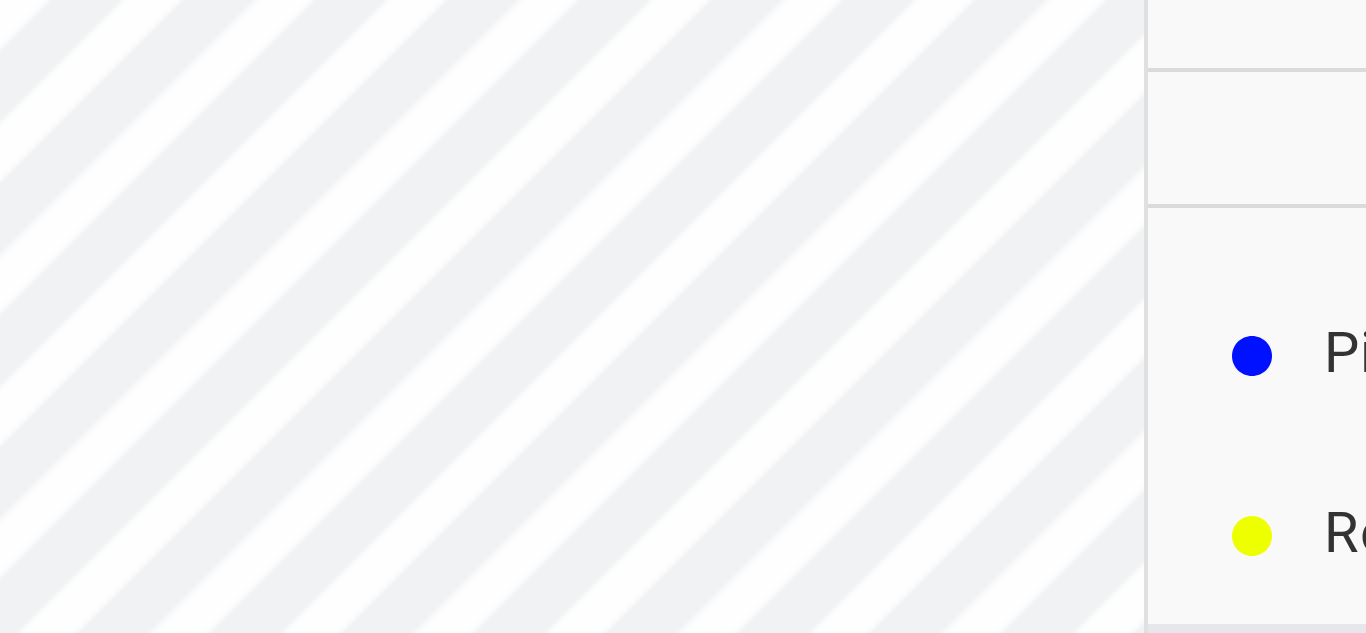 scroll, scrollTop: 3824, scrollLeft: 0, axis: vertical 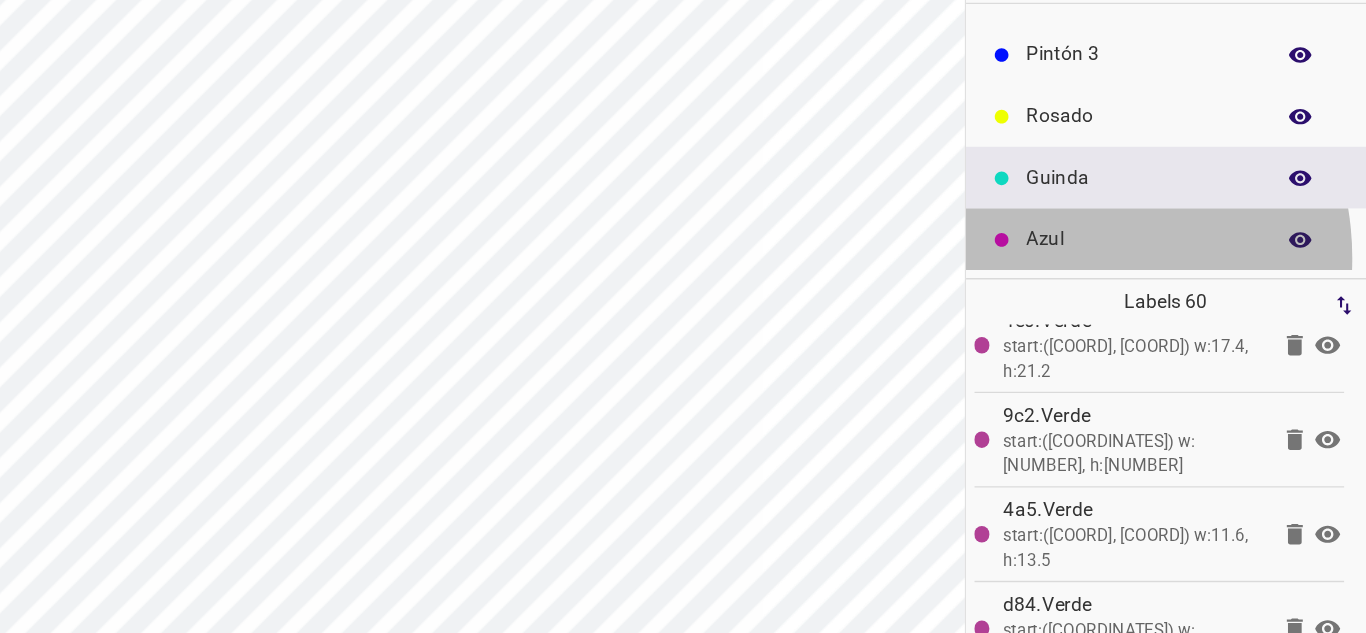 click on "Azul" at bounding box center [1220, 271] 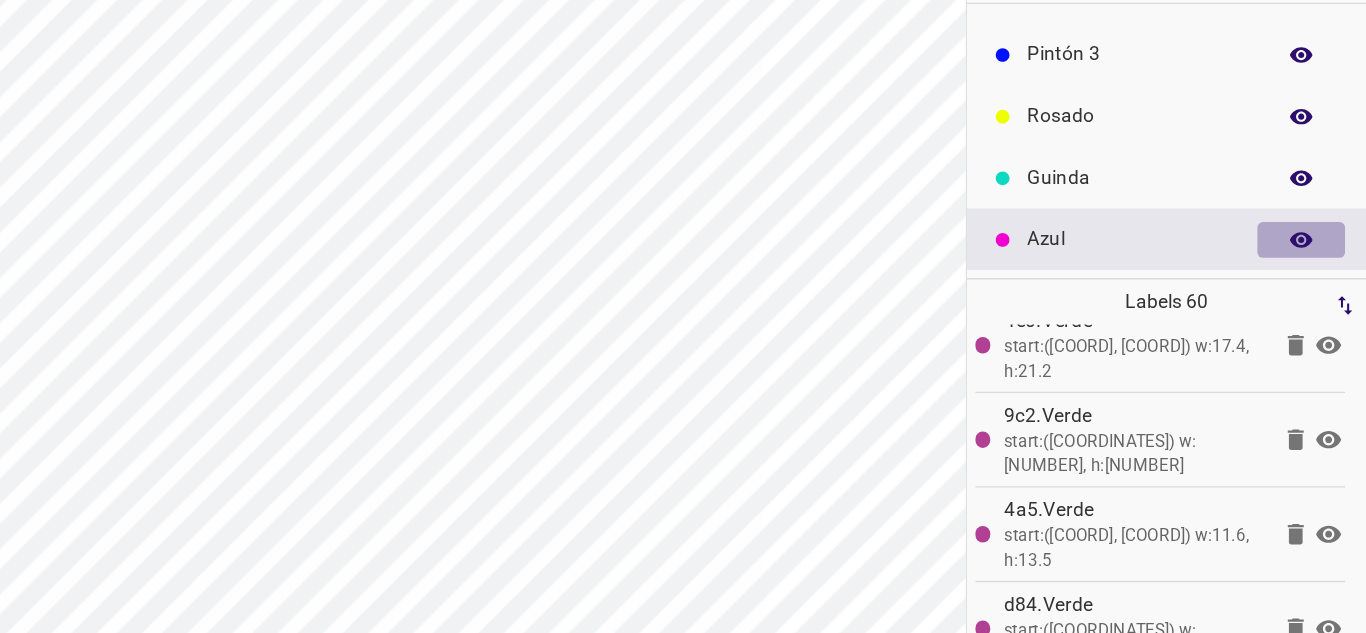 click at bounding box center [1318, 272] 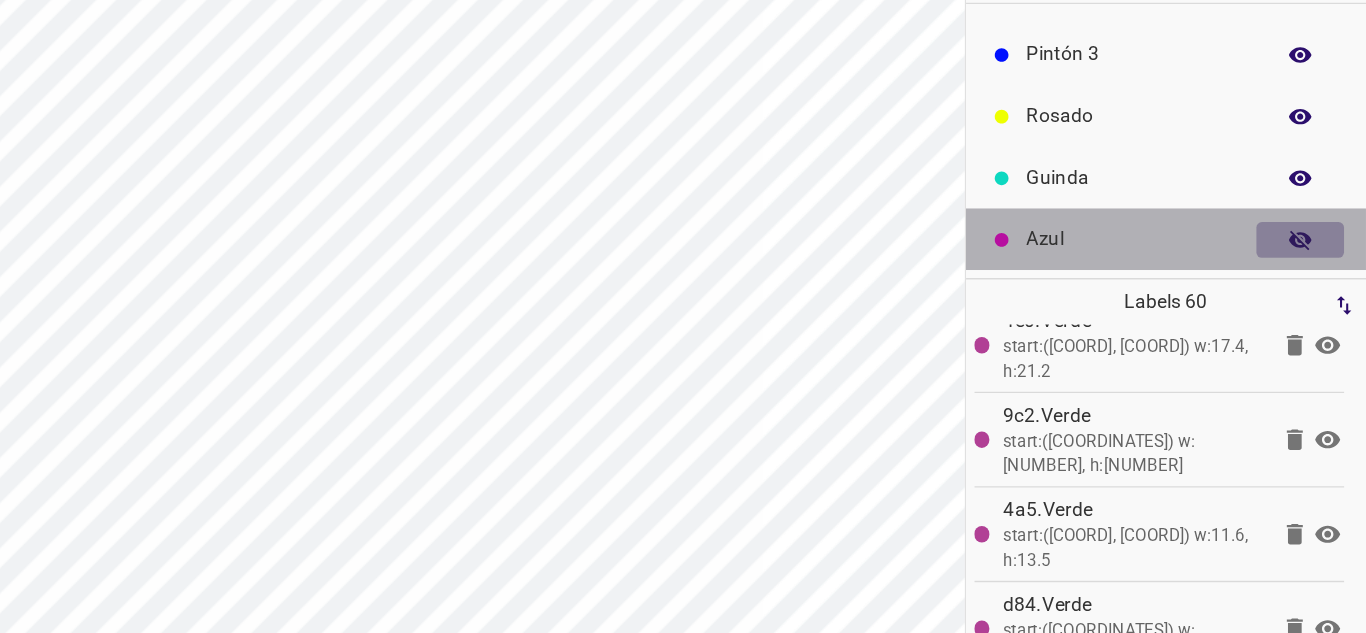 click at bounding box center [1318, 272] 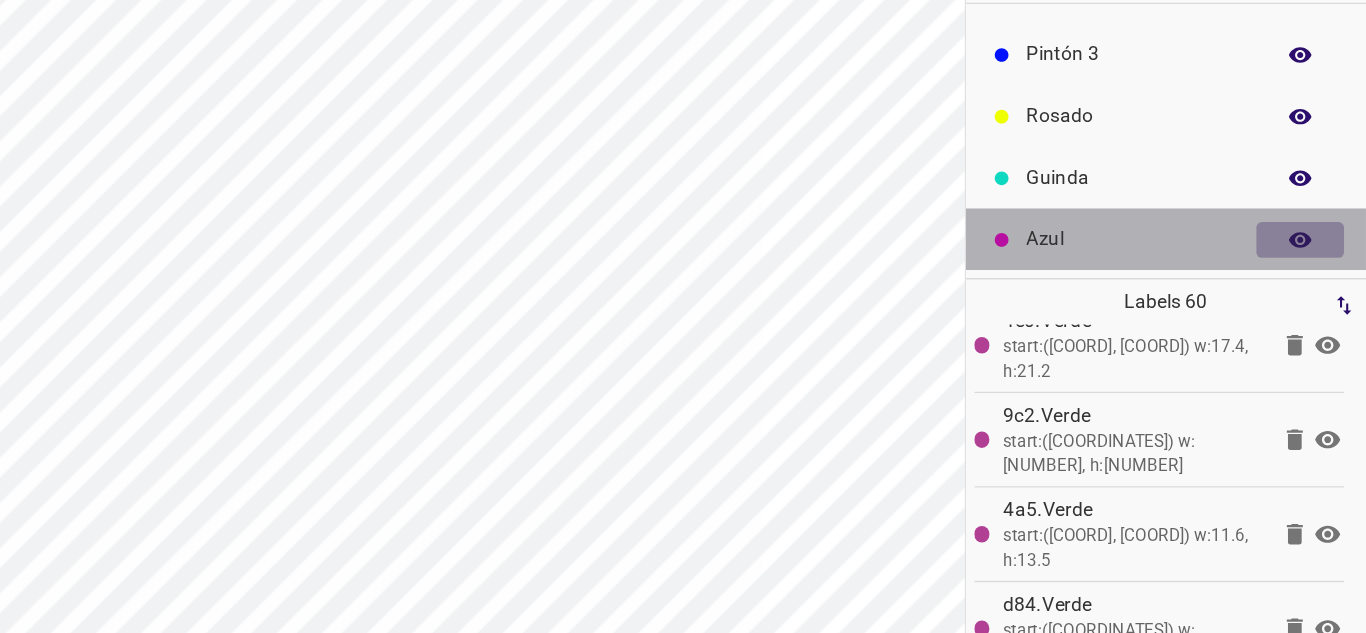 click at bounding box center (1318, 272) 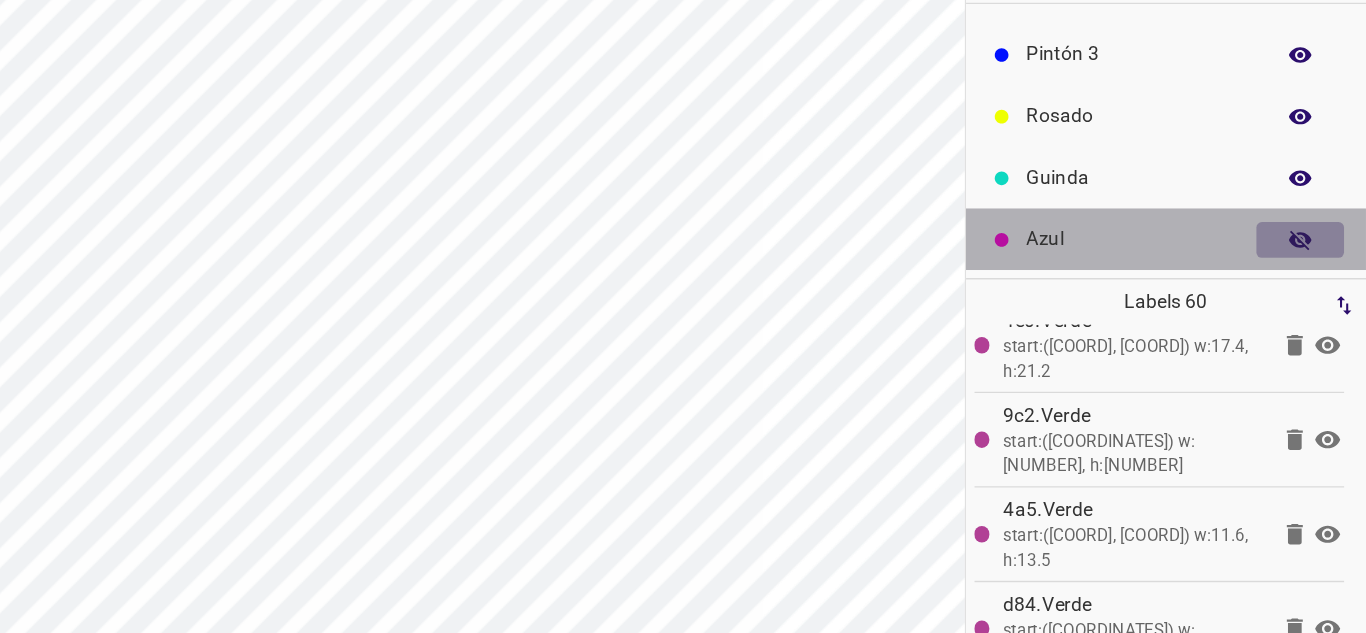 click at bounding box center (1318, 272) 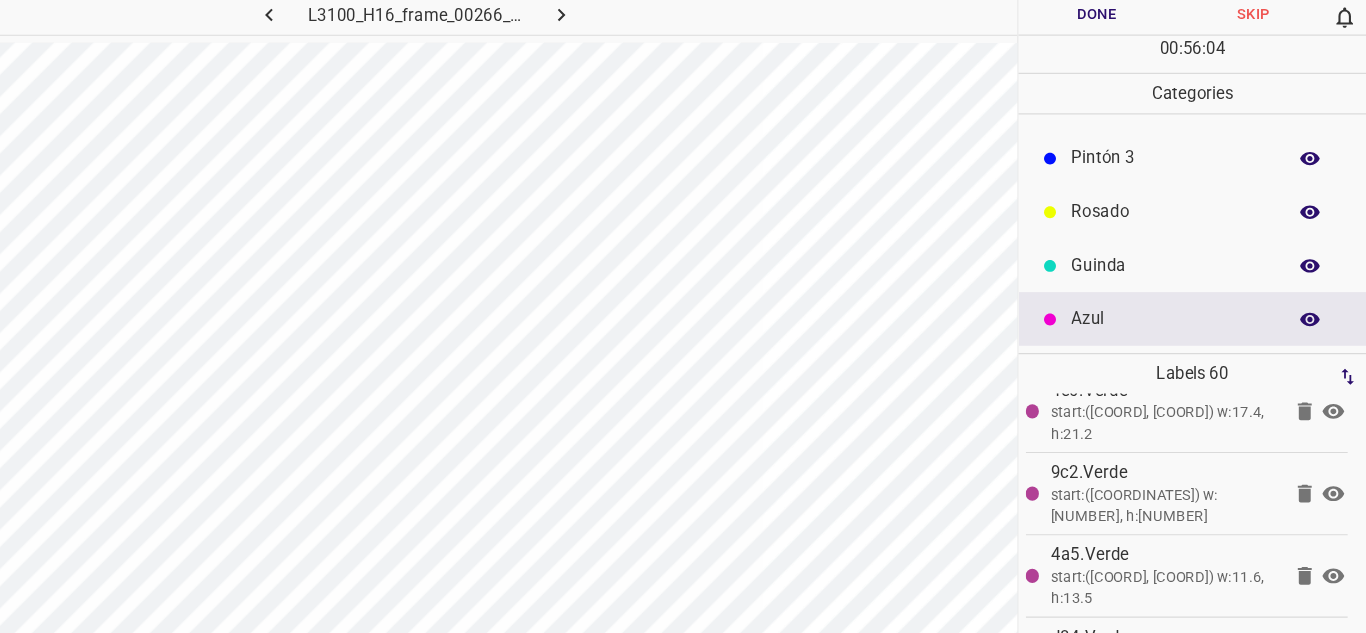 scroll, scrollTop: 0, scrollLeft: 0, axis: both 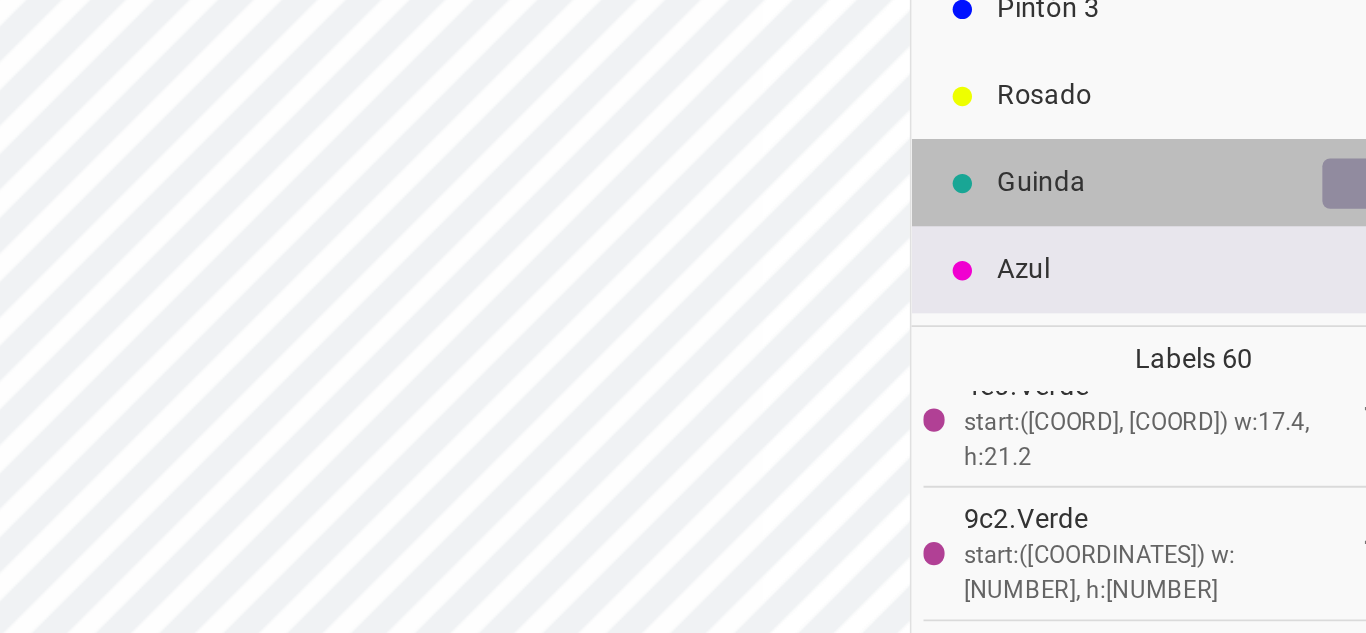 click 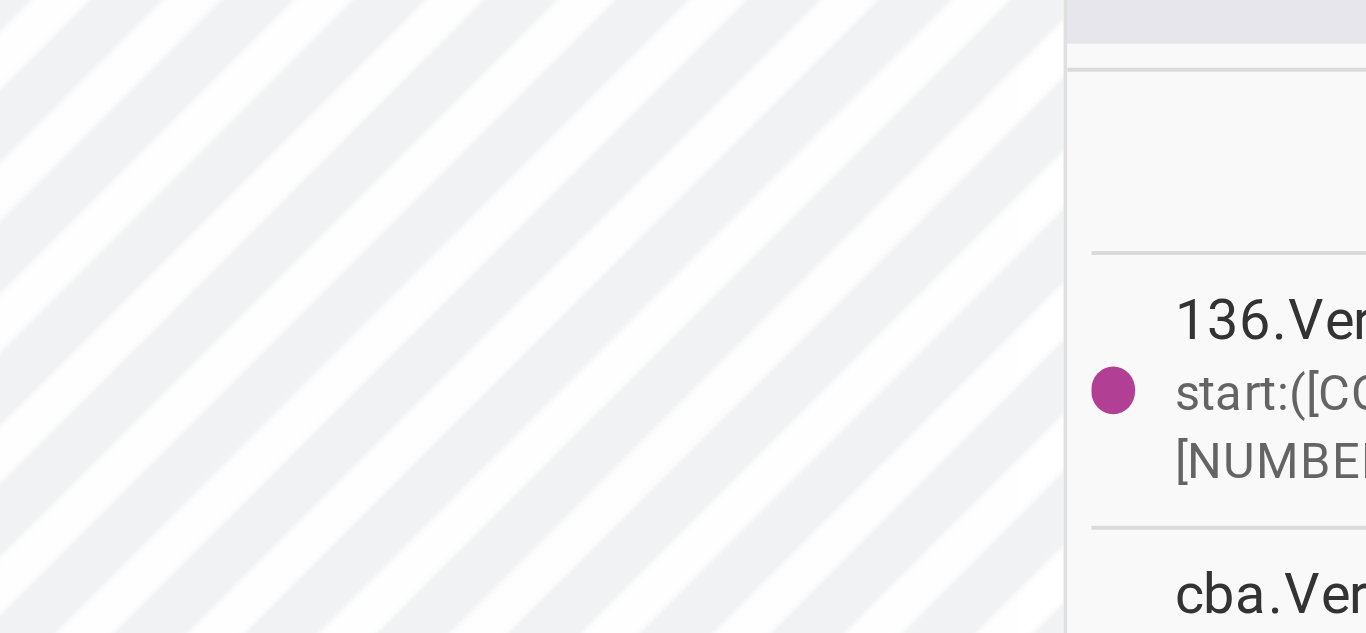 scroll, scrollTop: 3239, scrollLeft: 0, axis: vertical 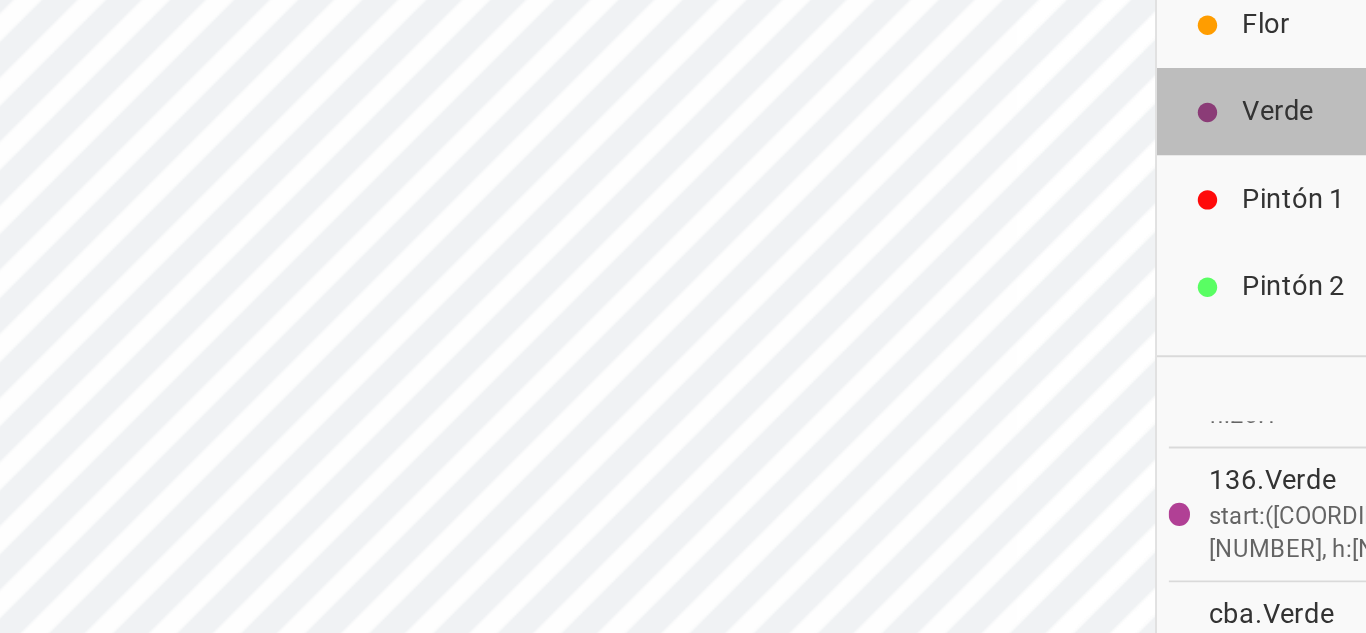 click on "Verde" at bounding box center [1220, 174] 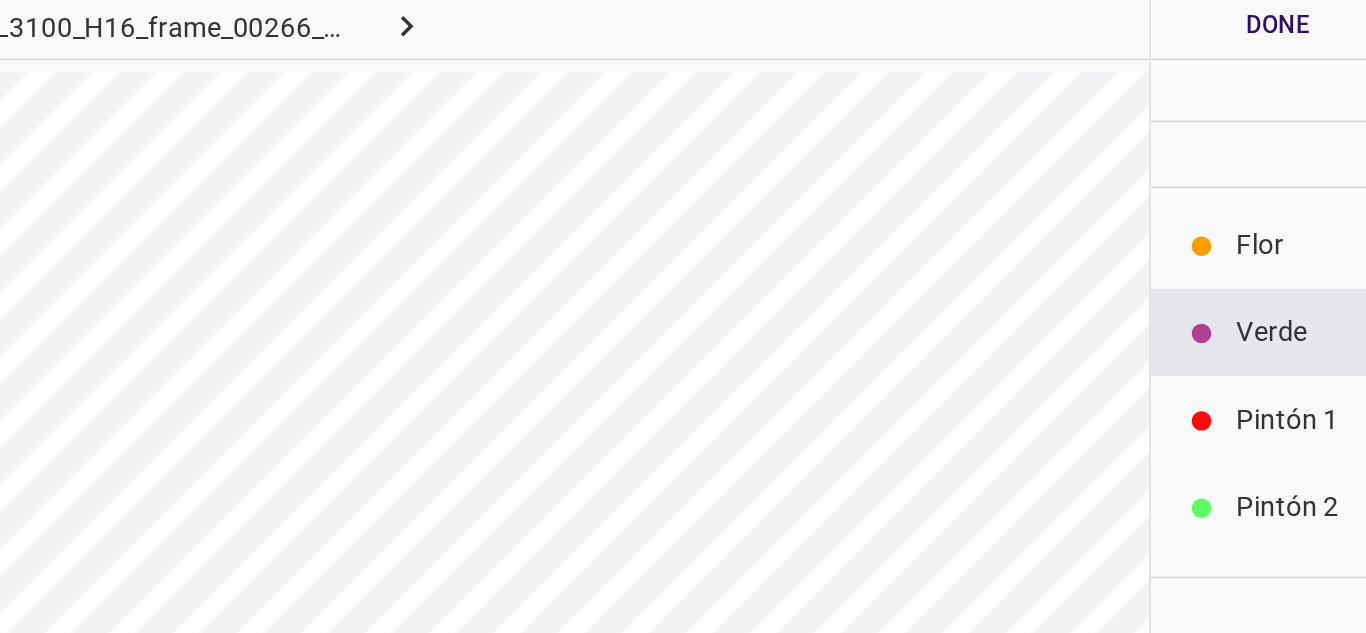 click on "Verde" at bounding box center [1220, 174] 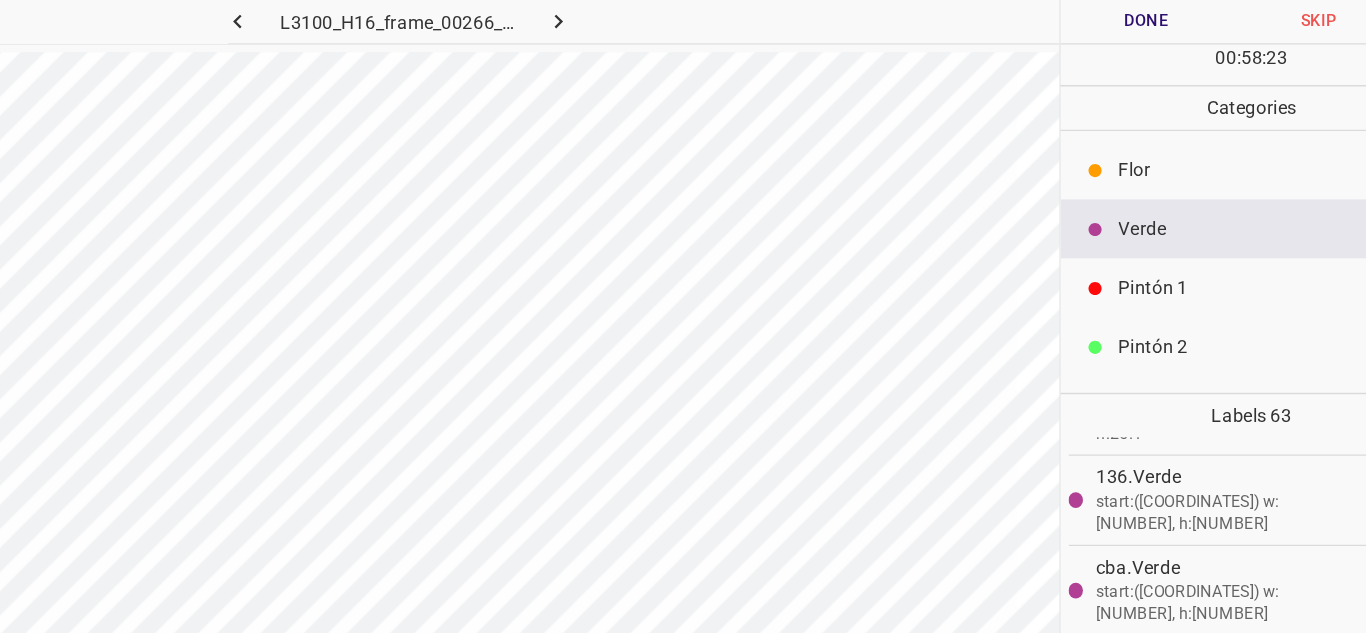 scroll, scrollTop: 0, scrollLeft: 0, axis: both 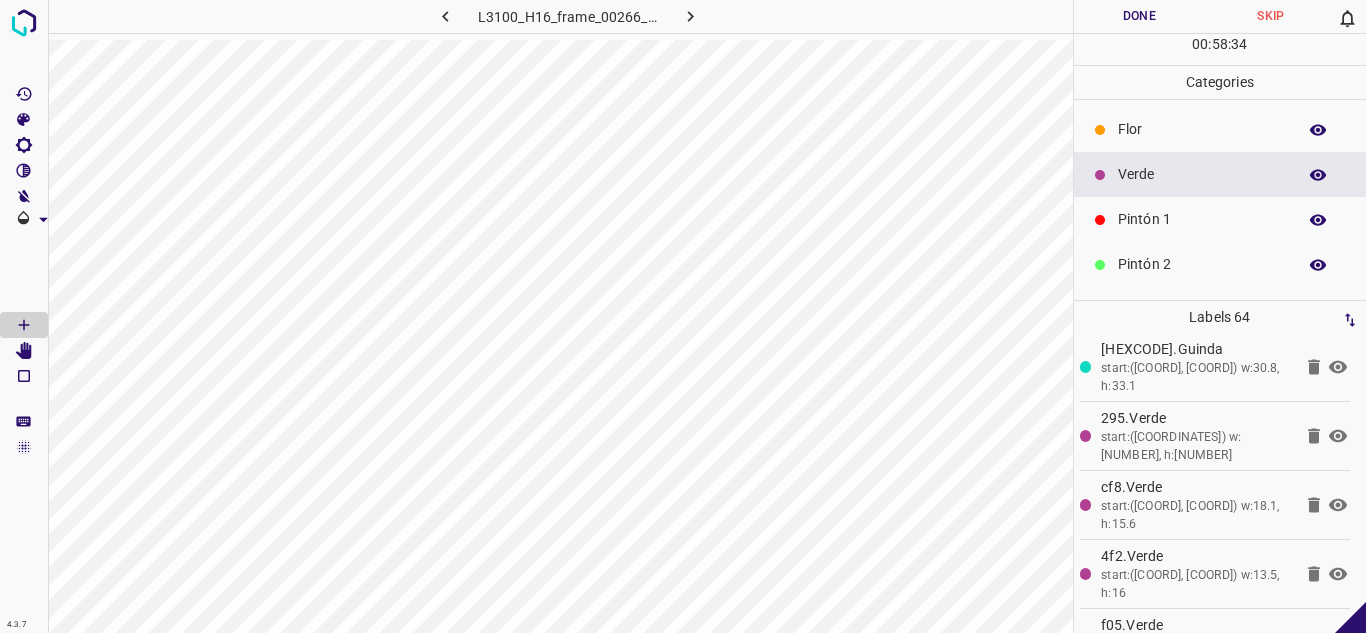 click 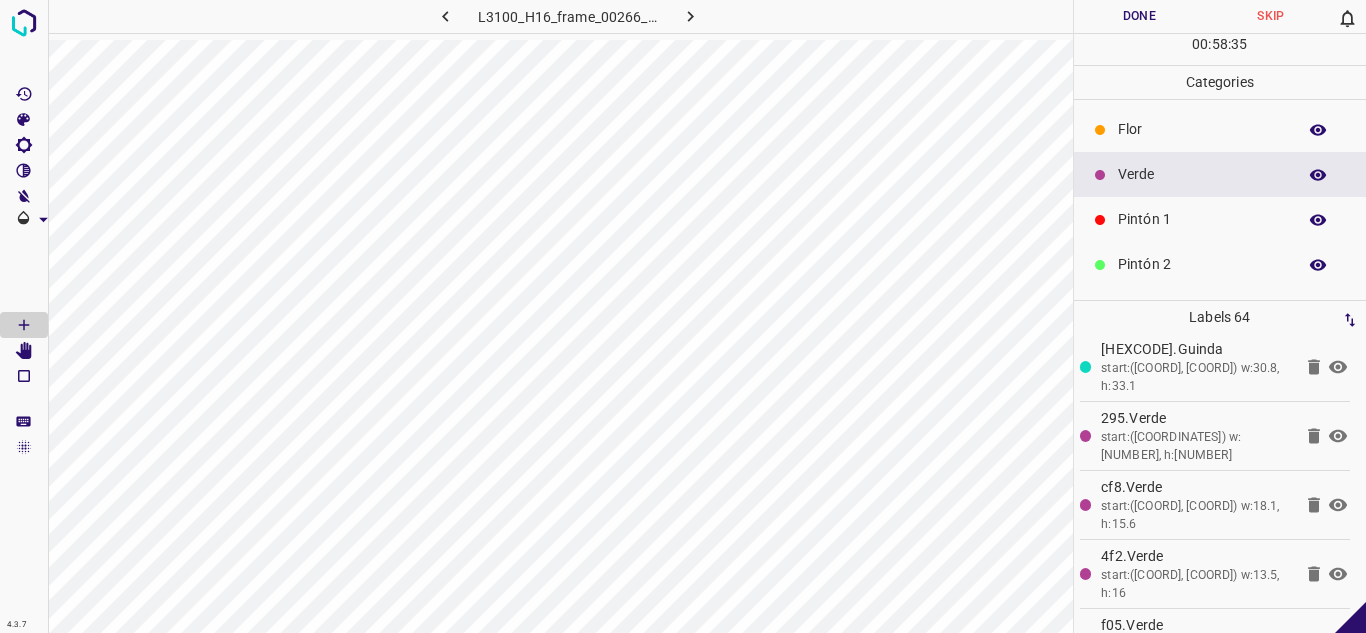 click 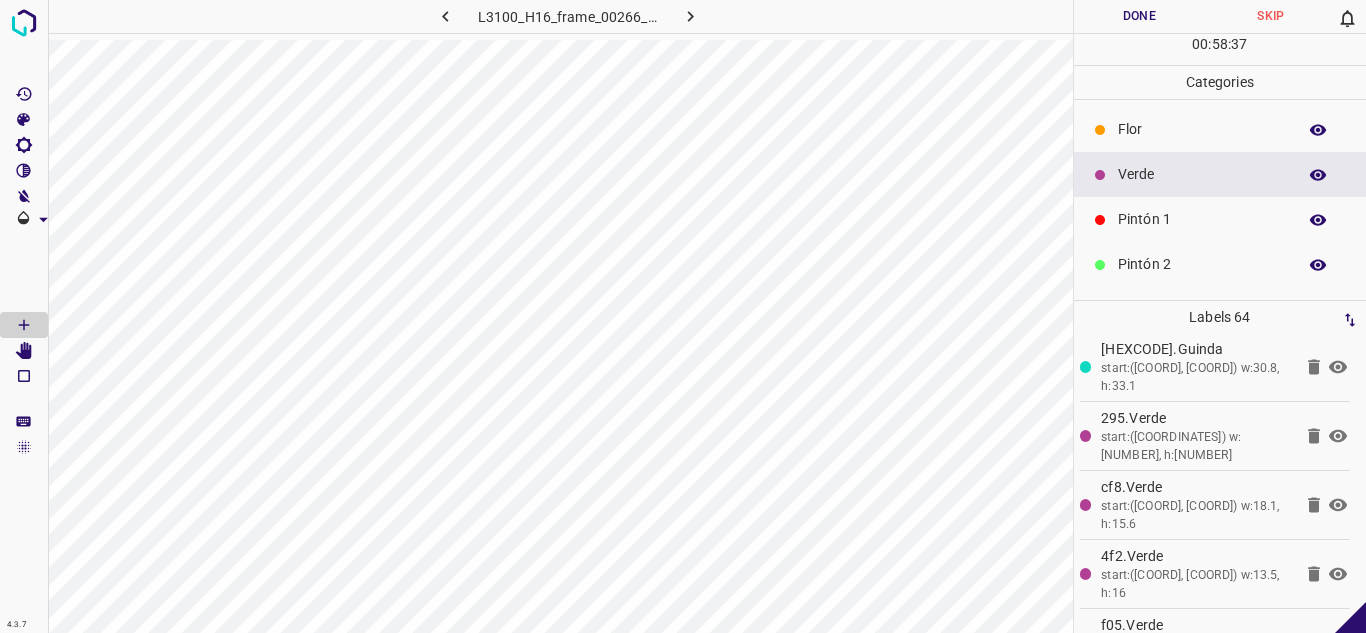 click 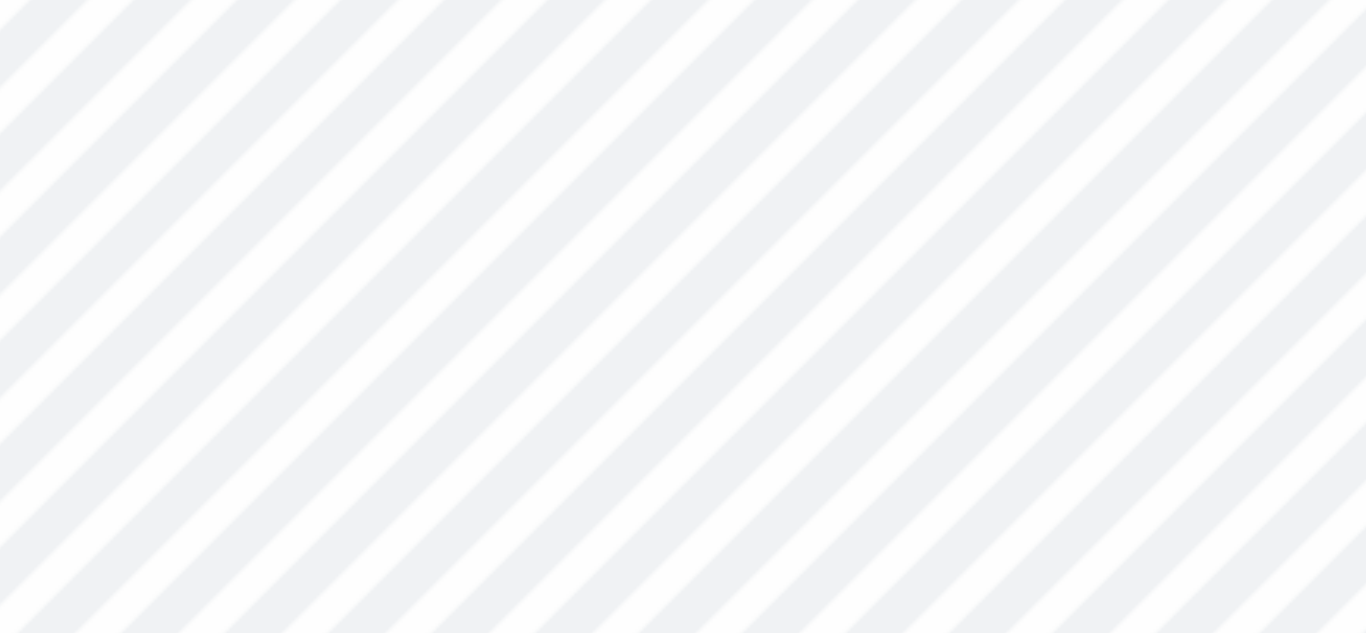 scroll, scrollTop: 4082, scrollLeft: 0, axis: vertical 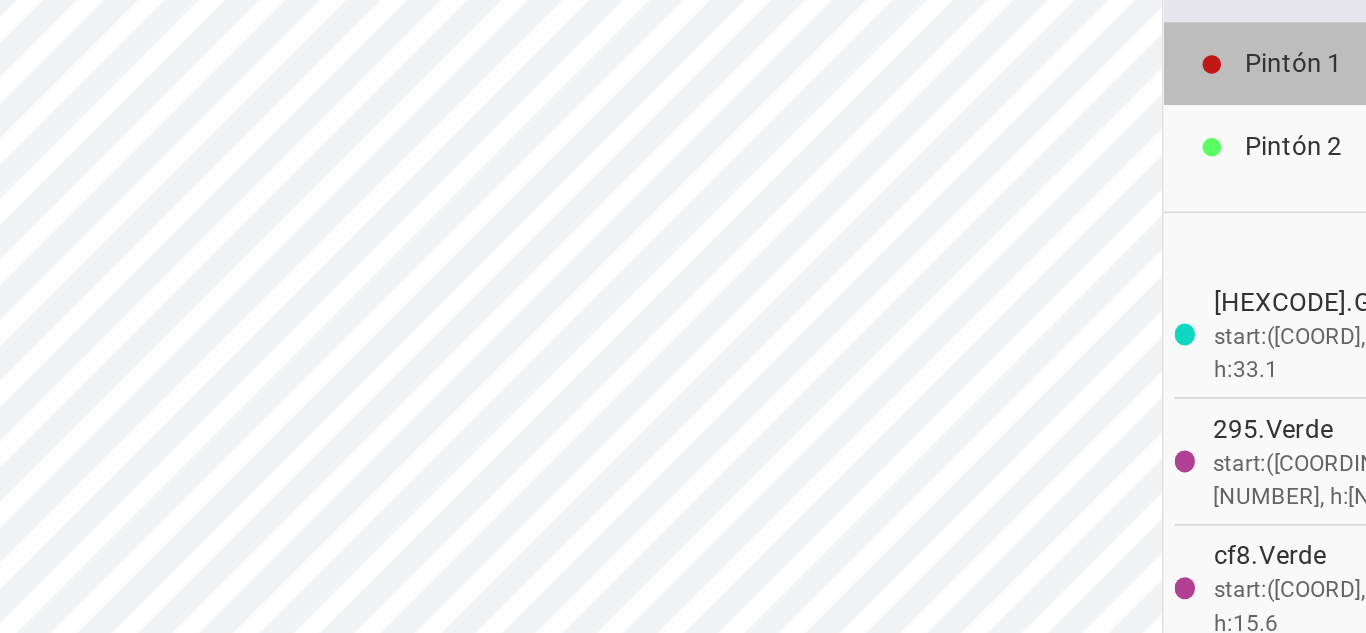 click on "Pintón 1" at bounding box center (1202, 219) 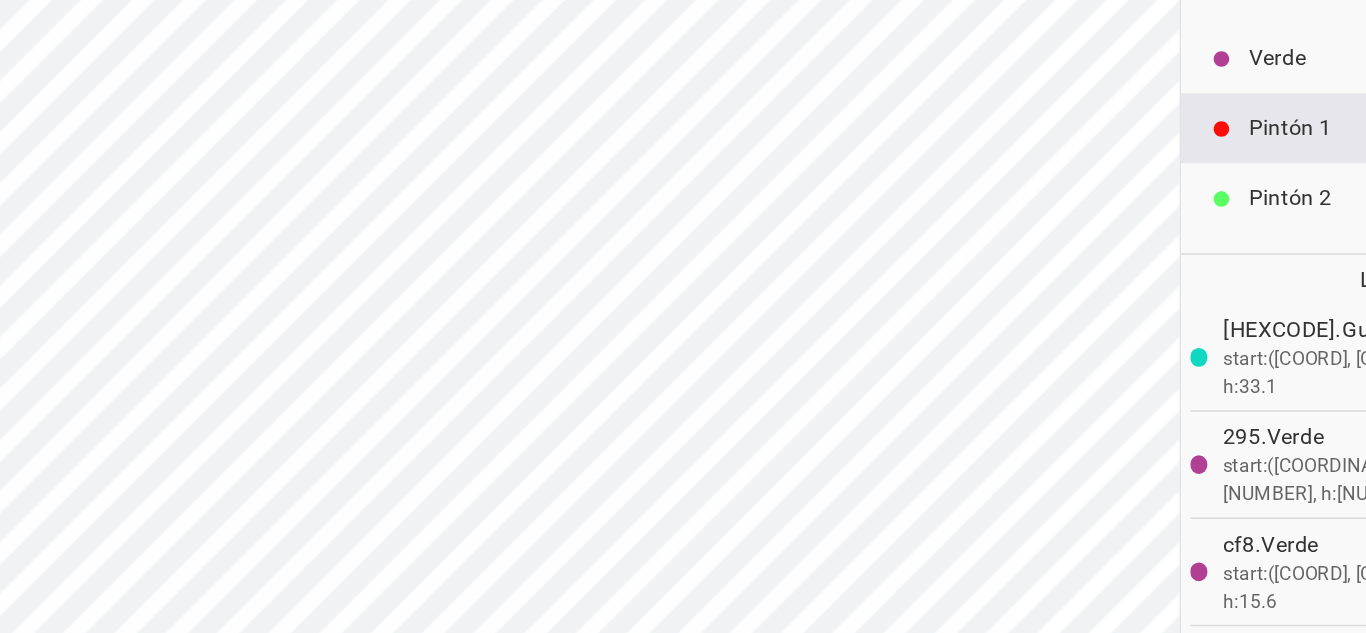 click on "Verde" at bounding box center [1220, 174] 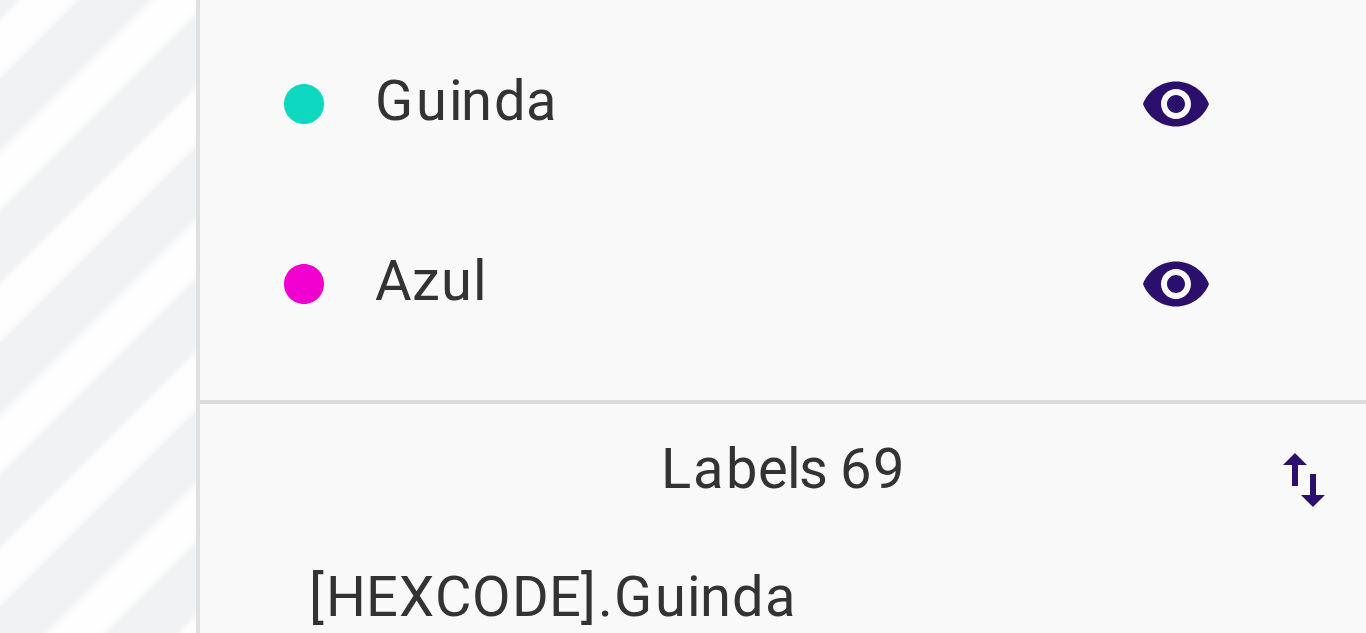 scroll, scrollTop: 176, scrollLeft: 0, axis: vertical 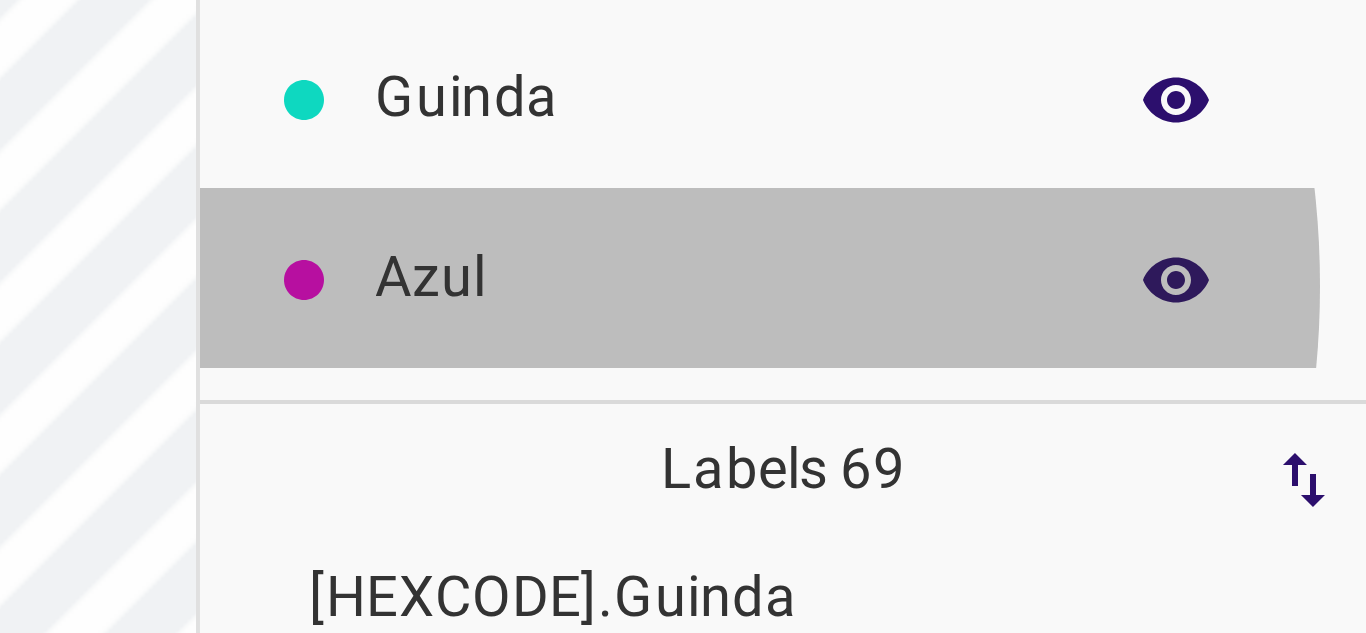 click on "Azul" at bounding box center [1202, 269] 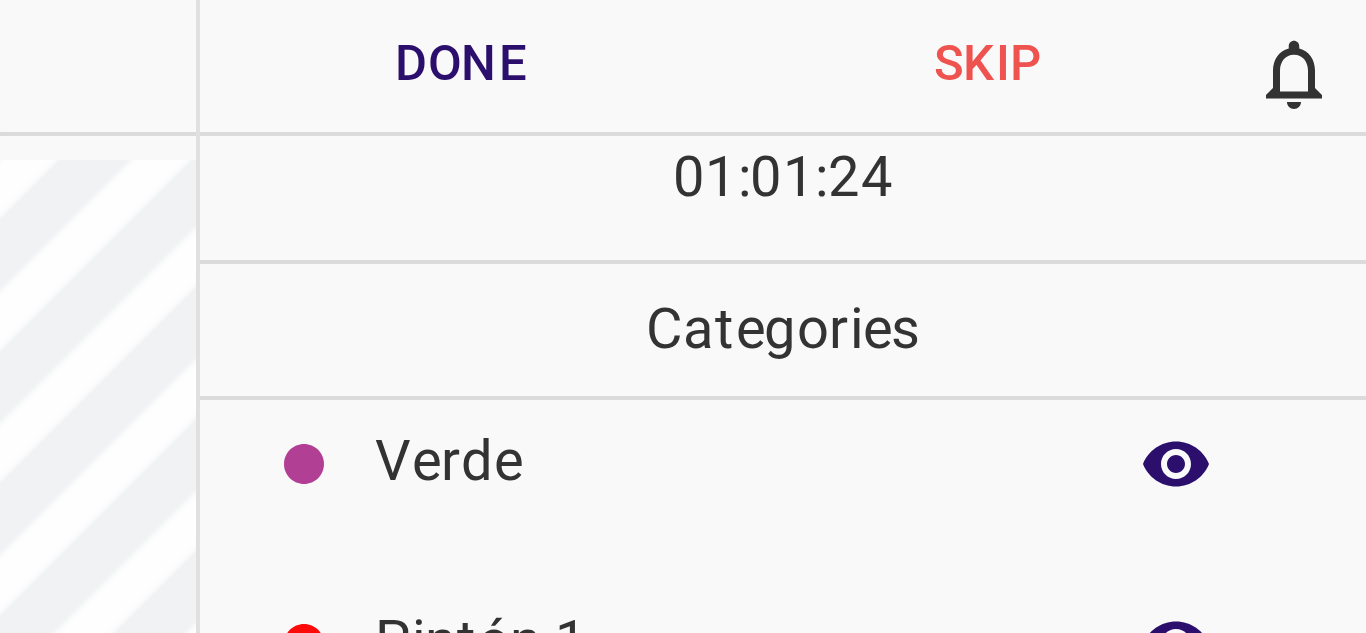 scroll, scrollTop: 26, scrollLeft: 0, axis: vertical 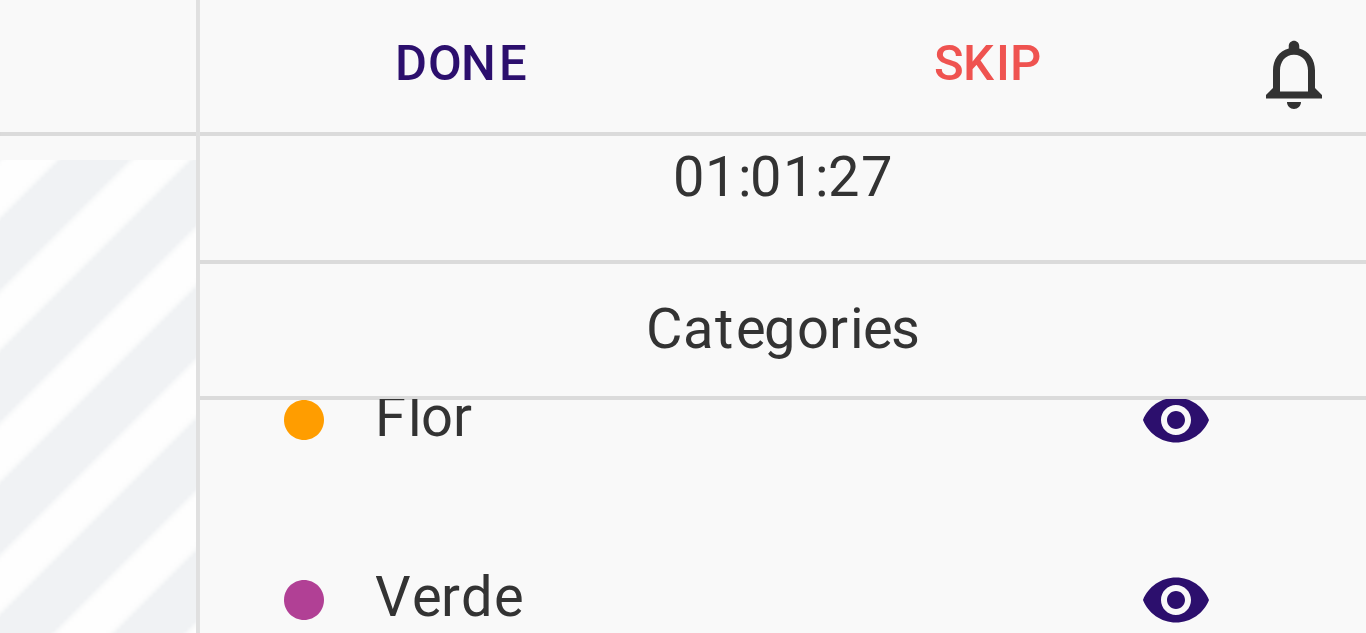click on "Verde" at bounding box center (1202, 149) 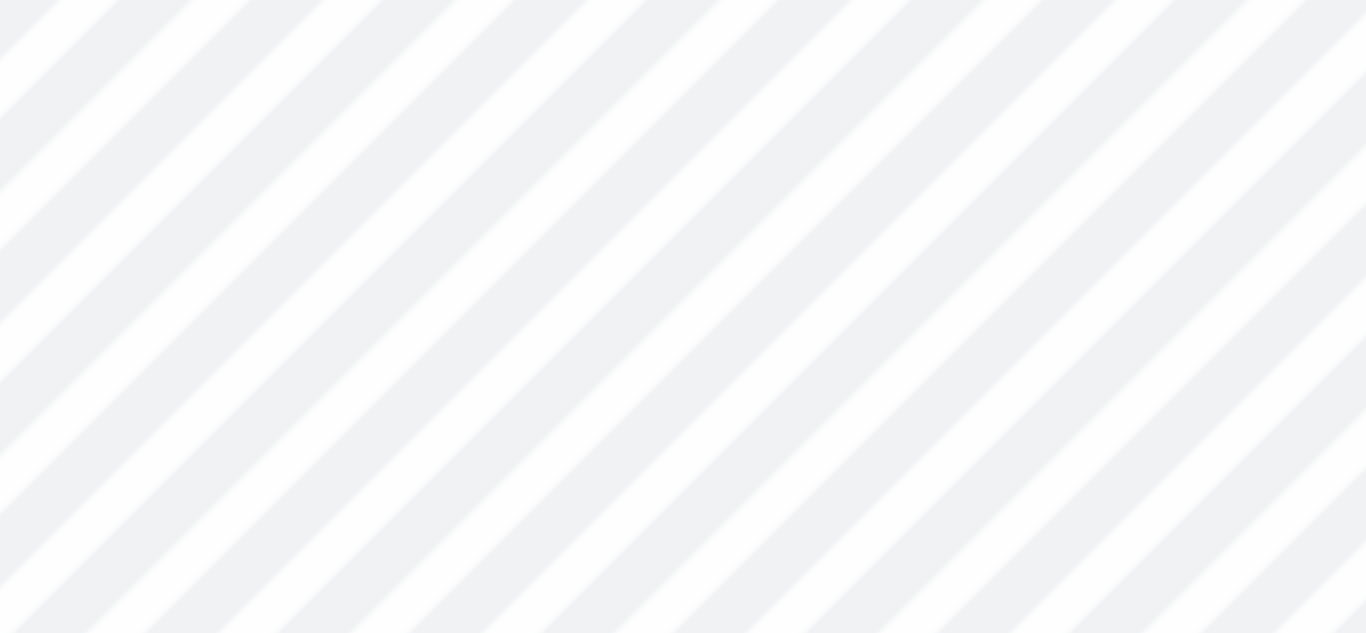 scroll, scrollTop: 176, scrollLeft: 0, axis: vertical 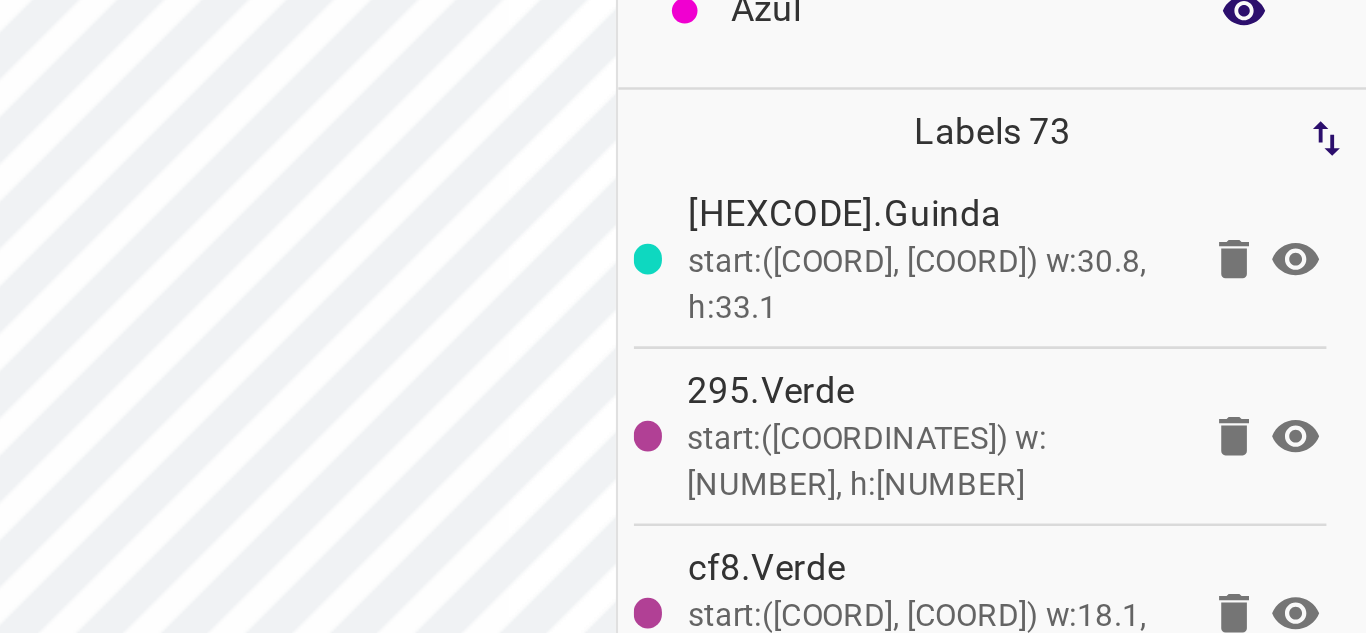 click on "Azul" at bounding box center (1202, 269) 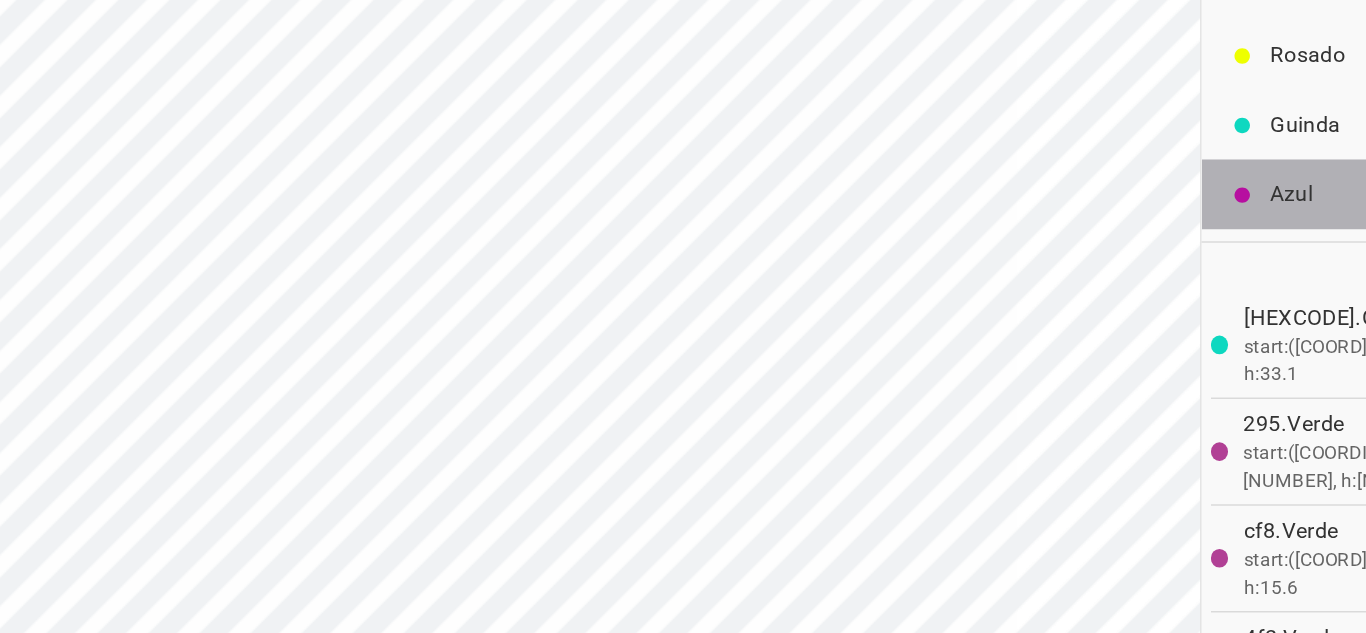 click at bounding box center (1100, 270) 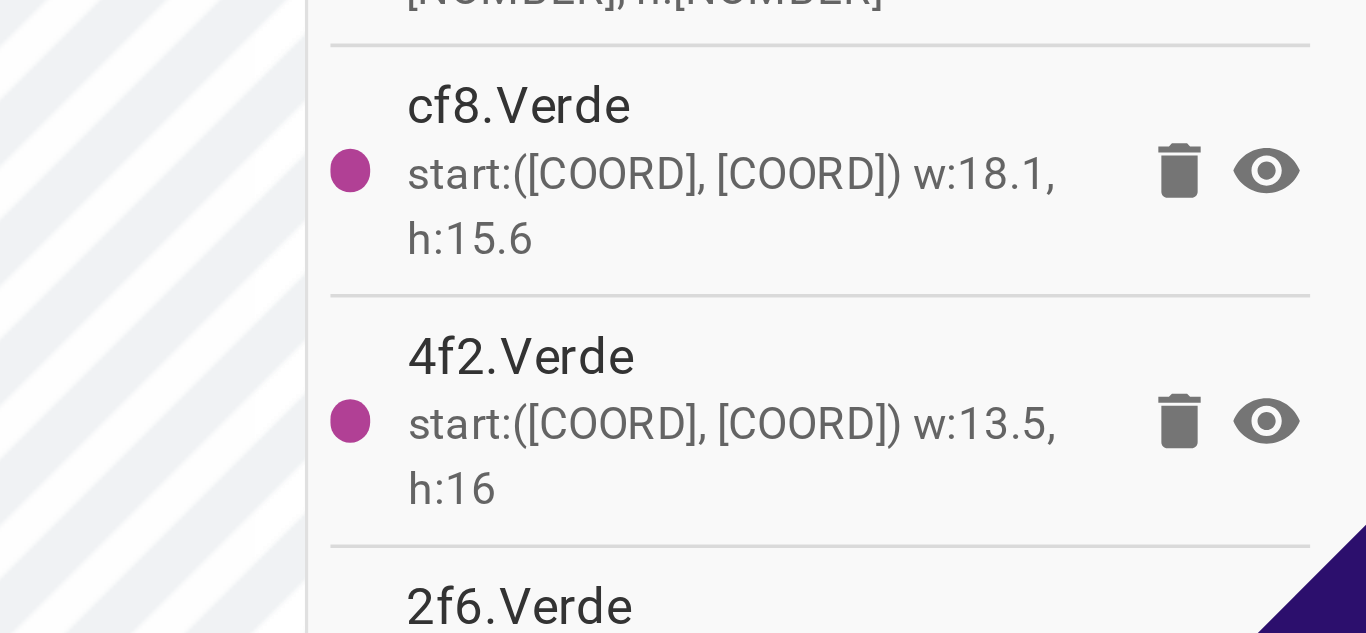 click 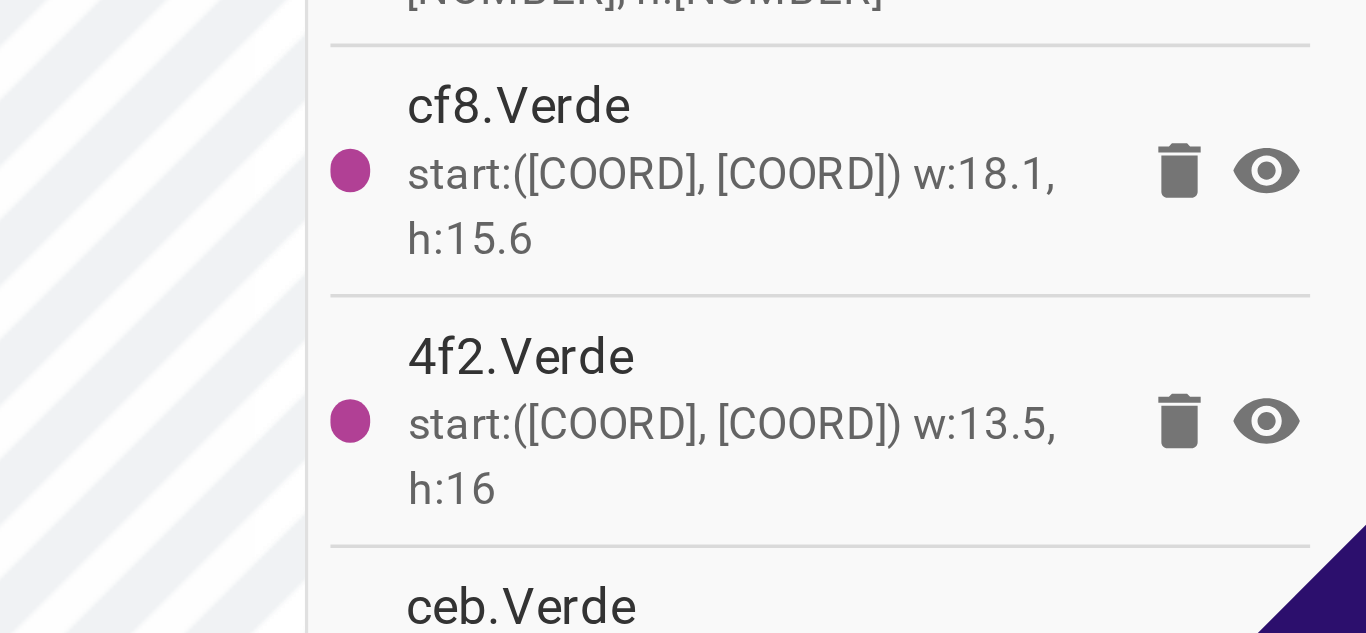 click 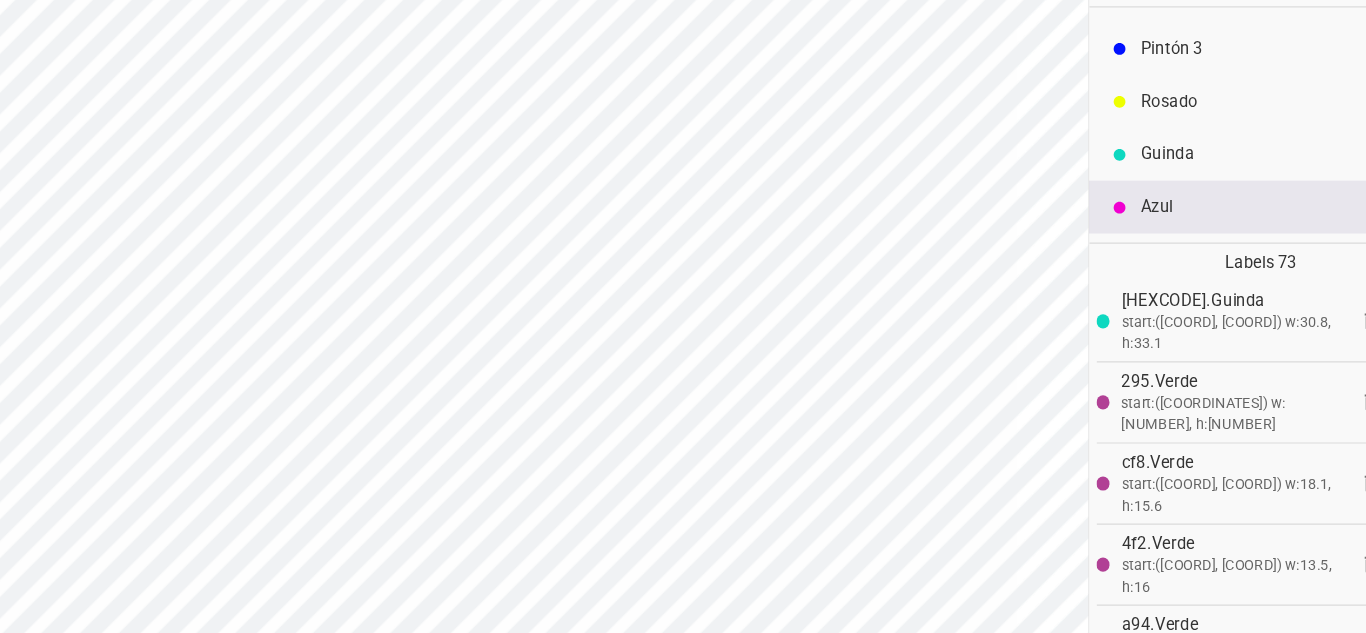 scroll, scrollTop: 0, scrollLeft: 0, axis: both 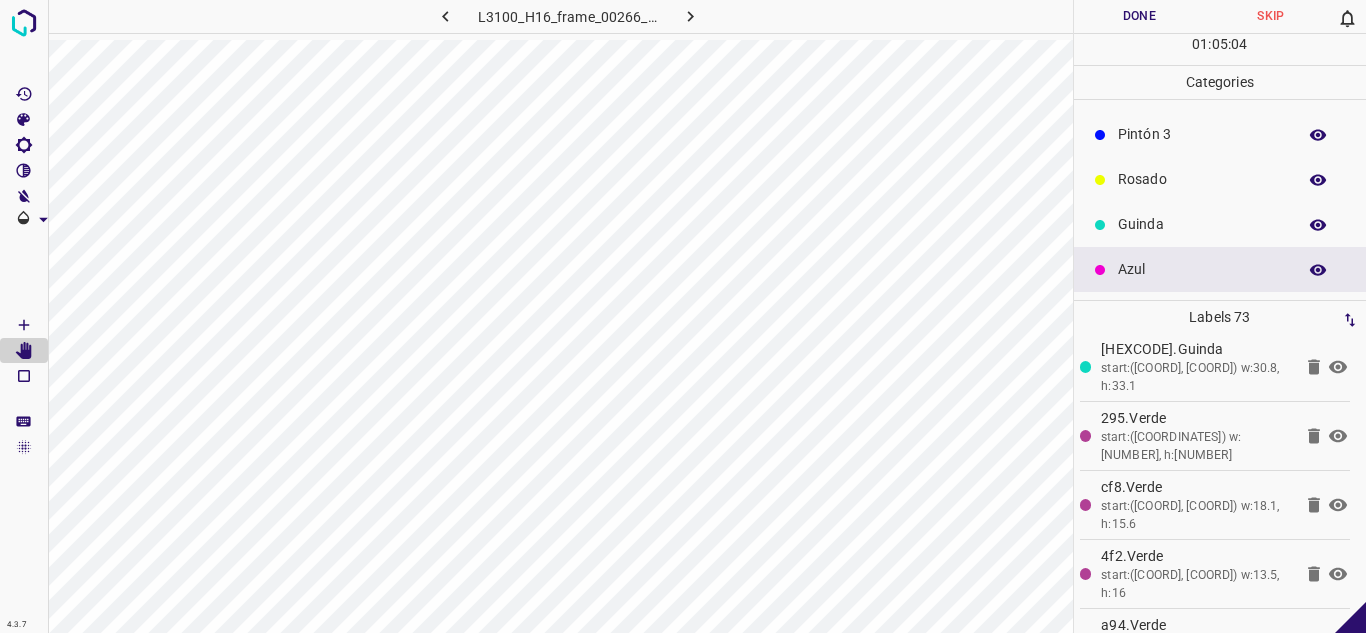 click on "[HEXCODE].Verde" at bounding box center [1215, 505] 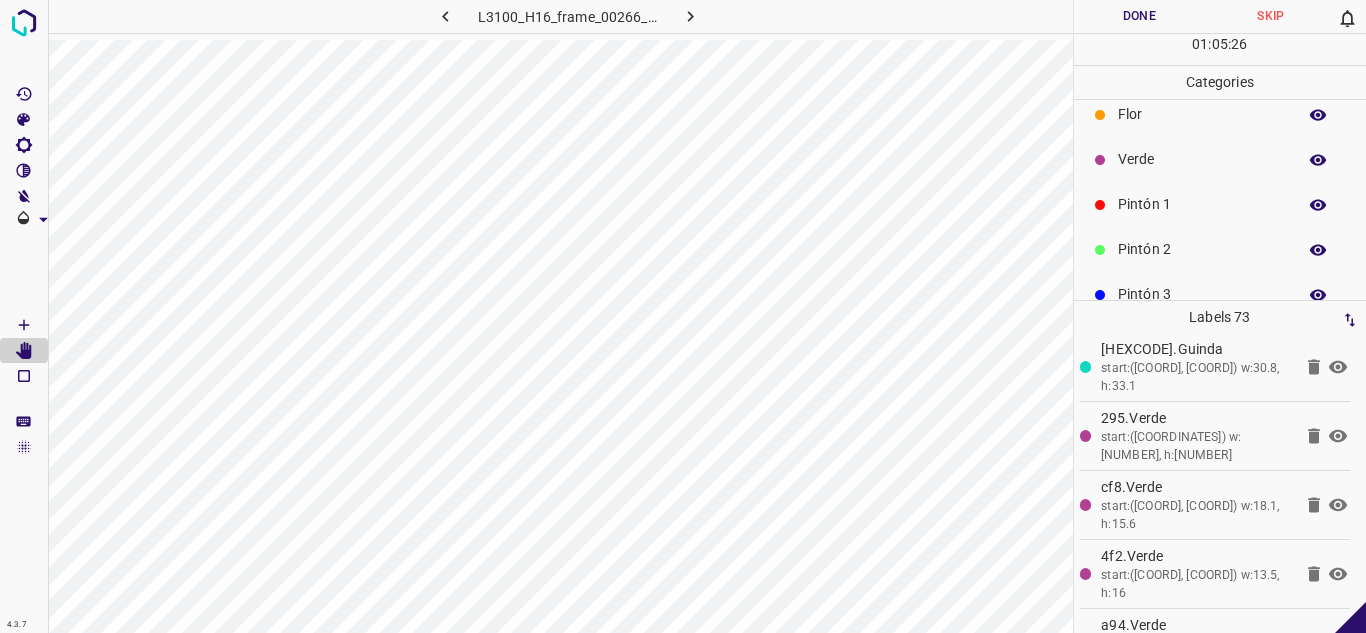 scroll, scrollTop: 0, scrollLeft: 0, axis: both 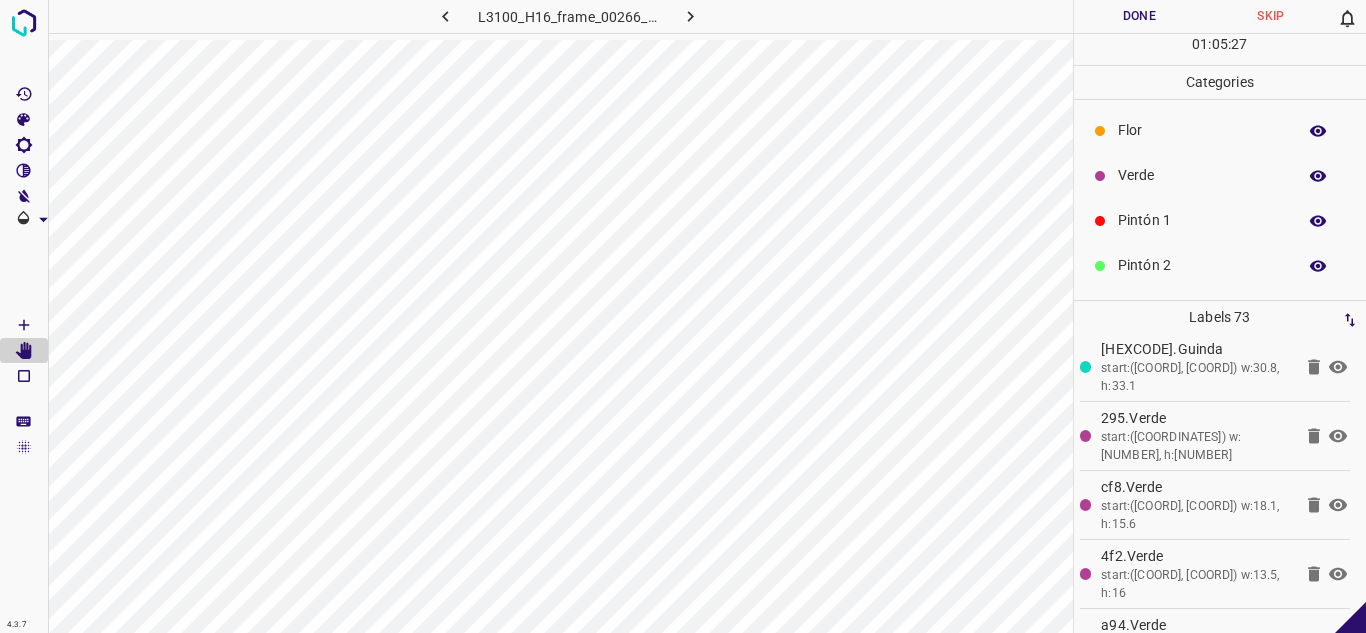 click on "Verde" at bounding box center (1202, 175) 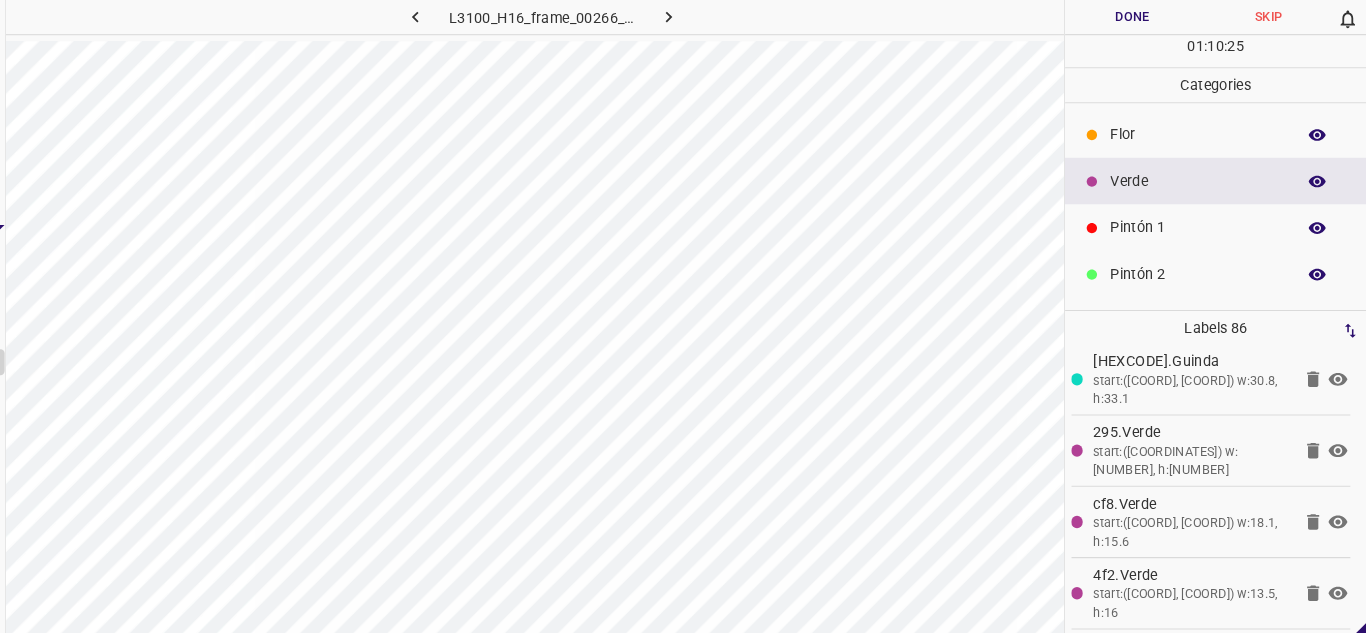 scroll, scrollTop: 0, scrollLeft: 0, axis: both 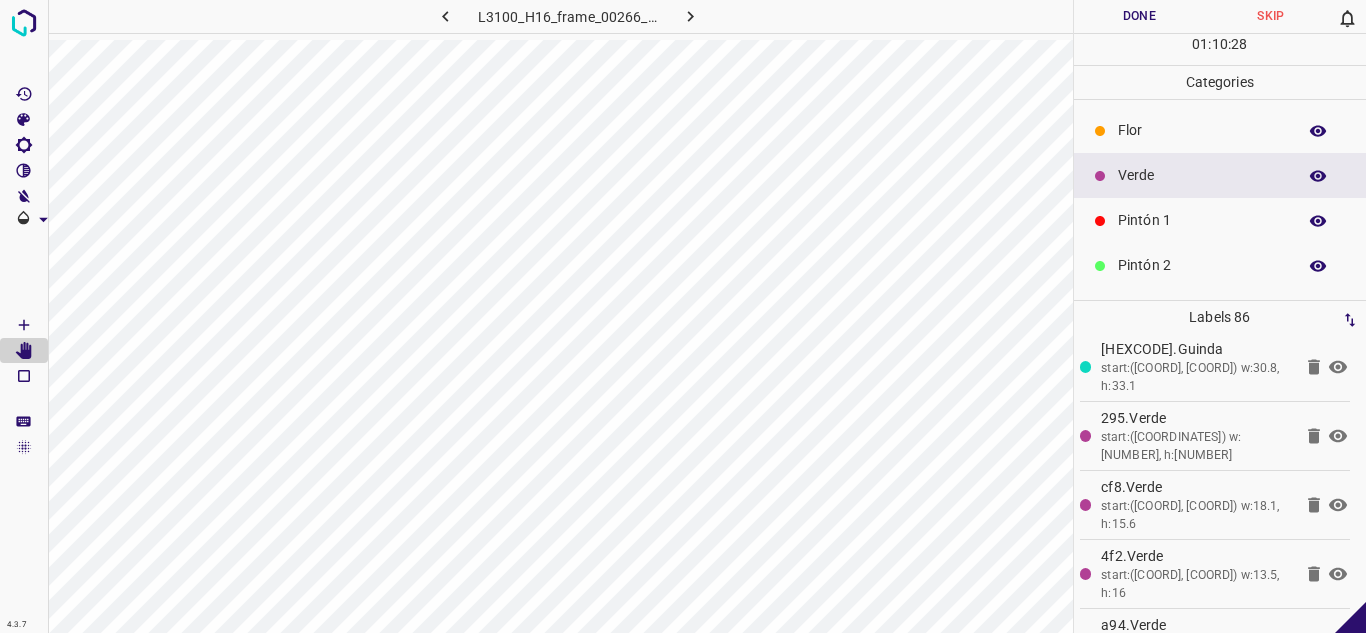 click on "Flor Verde Pintón 1 Pintón 2 Pintón 3 Rosado Guinda Azul" at bounding box center (1220, 200) 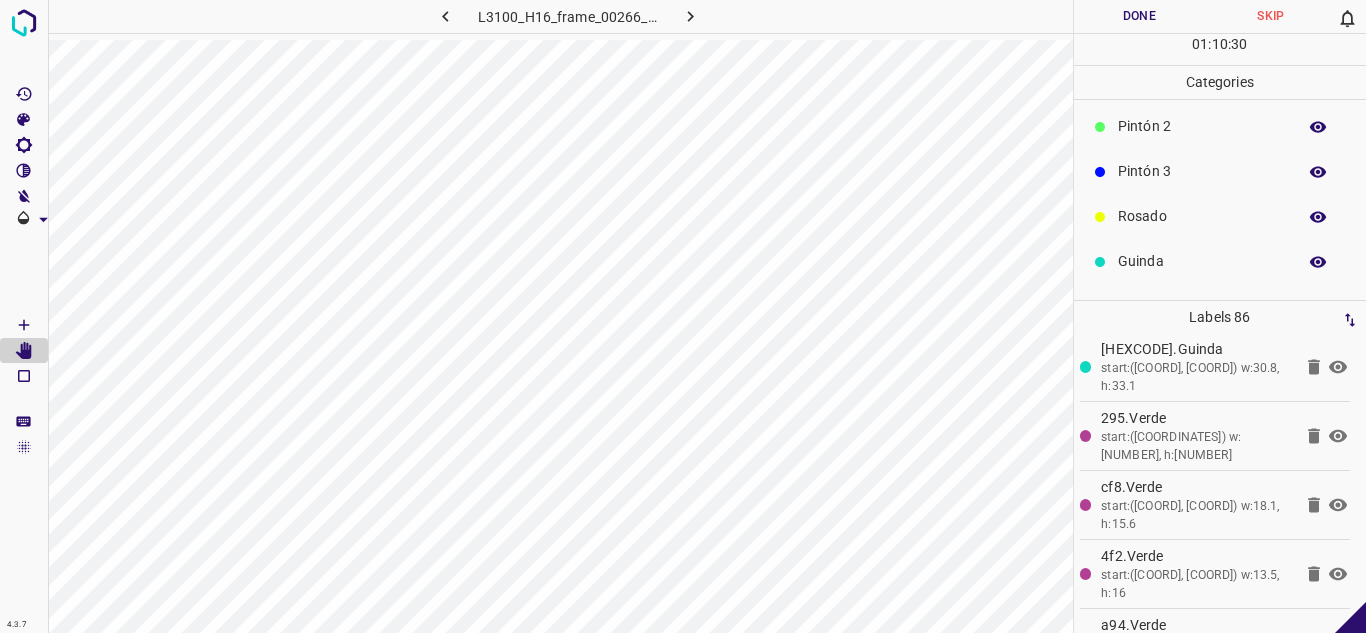 scroll, scrollTop: 176, scrollLeft: 0, axis: vertical 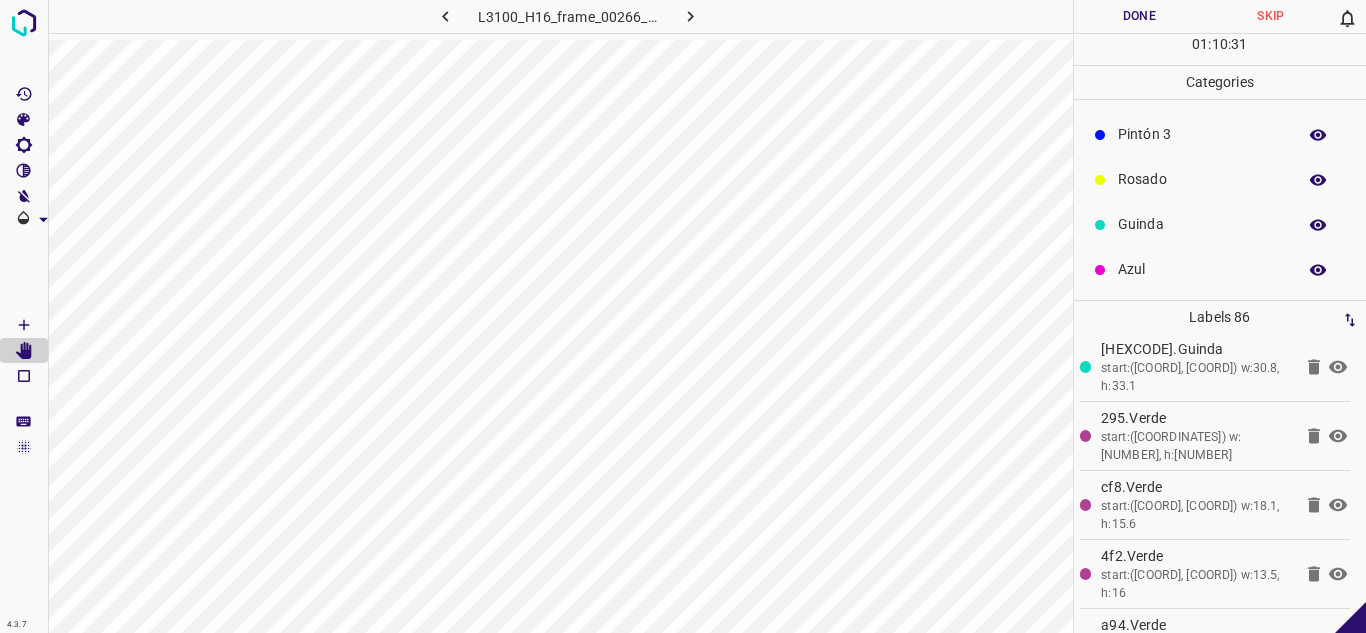 click on "Azul" at bounding box center (1202, 269) 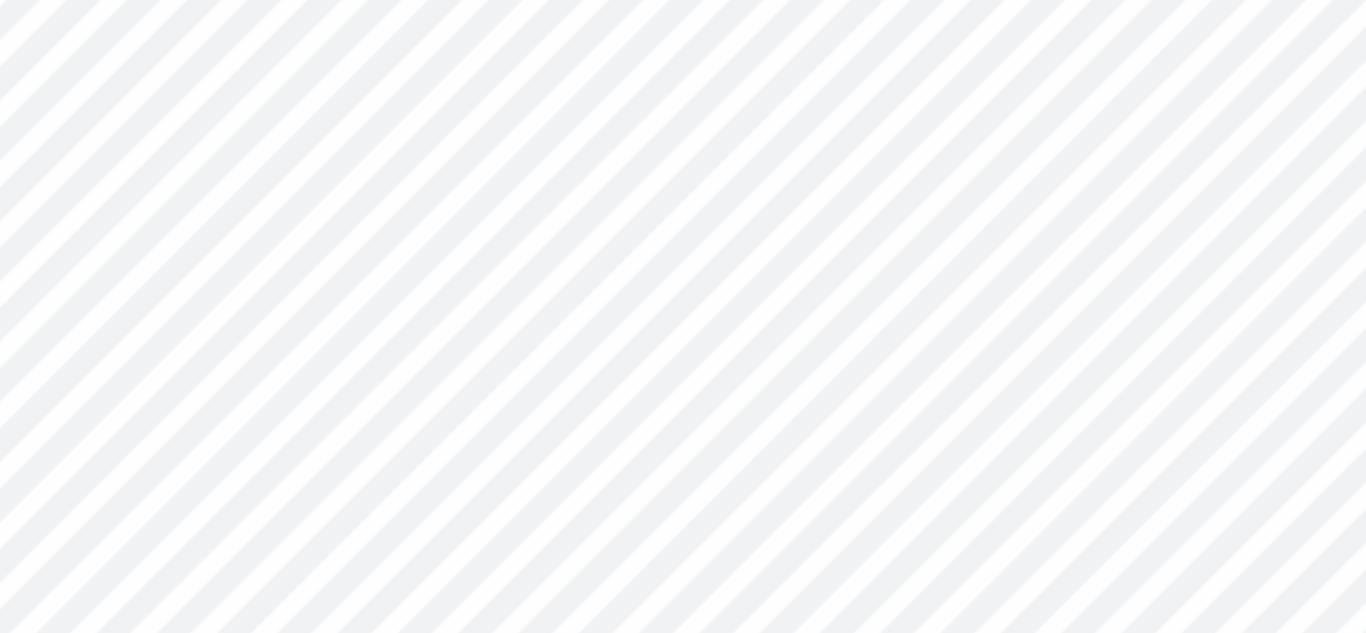 scroll, scrollTop: 0, scrollLeft: 0, axis: both 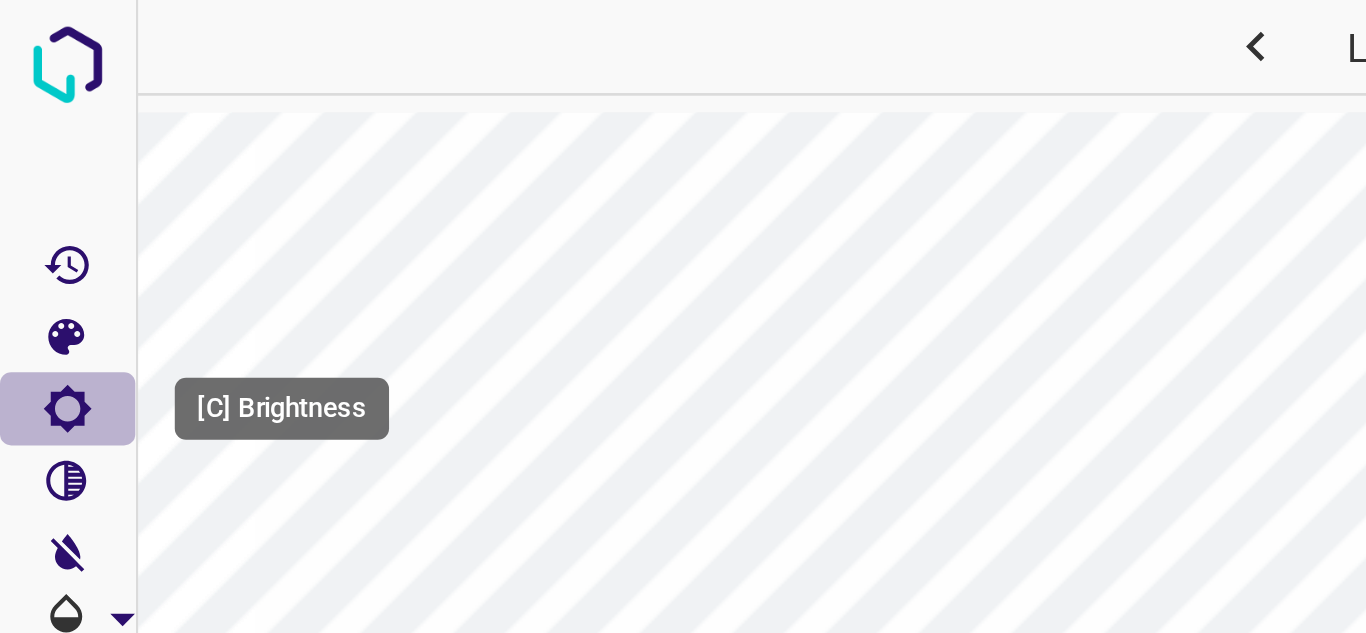 click at bounding box center (24, 145) 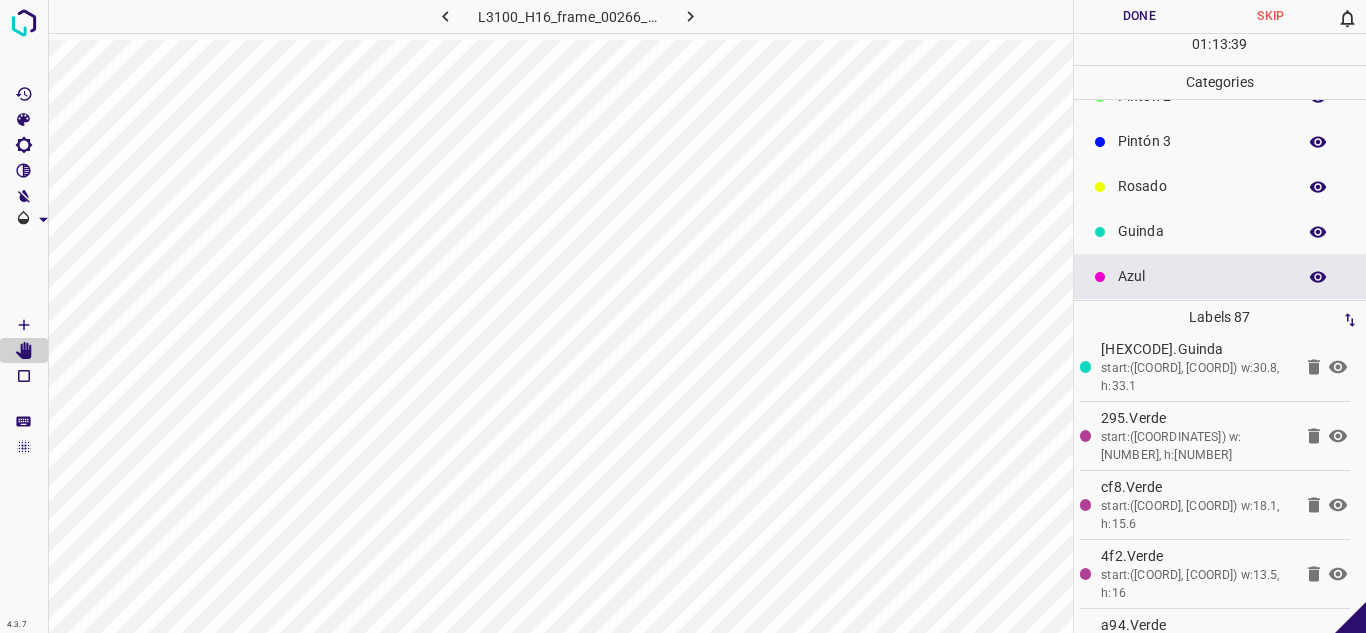 scroll, scrollTop: 176, scrollLeft: 0, axis: vertical 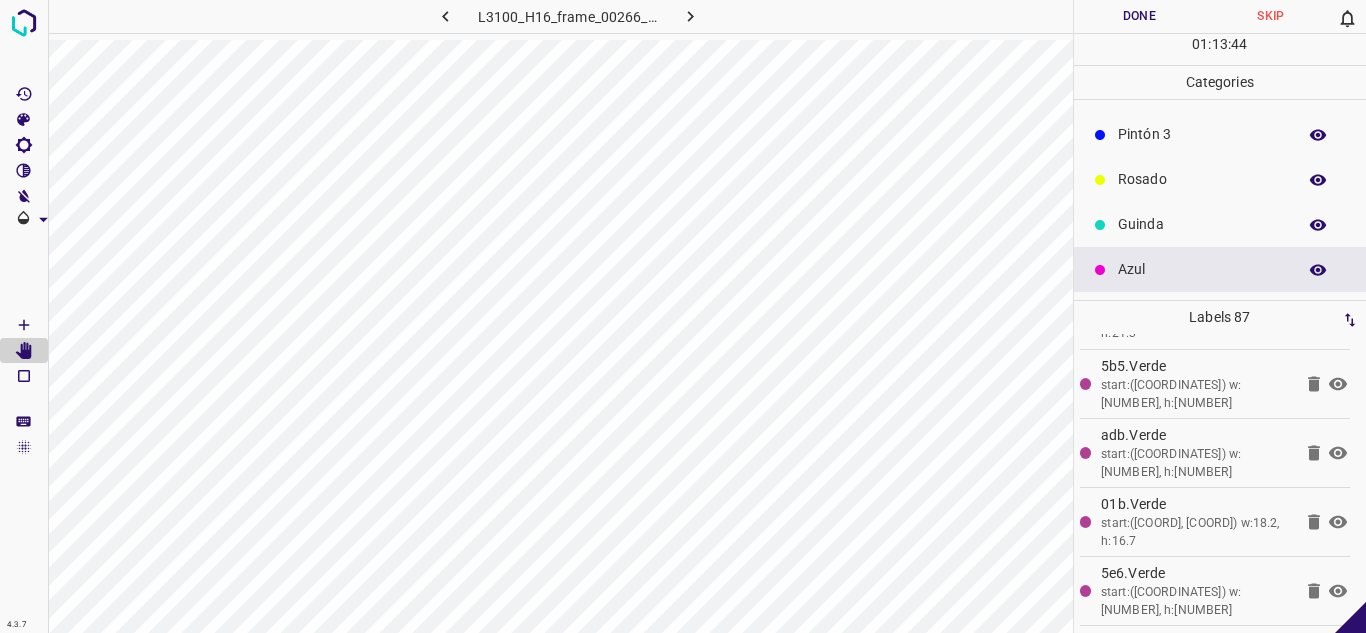 click 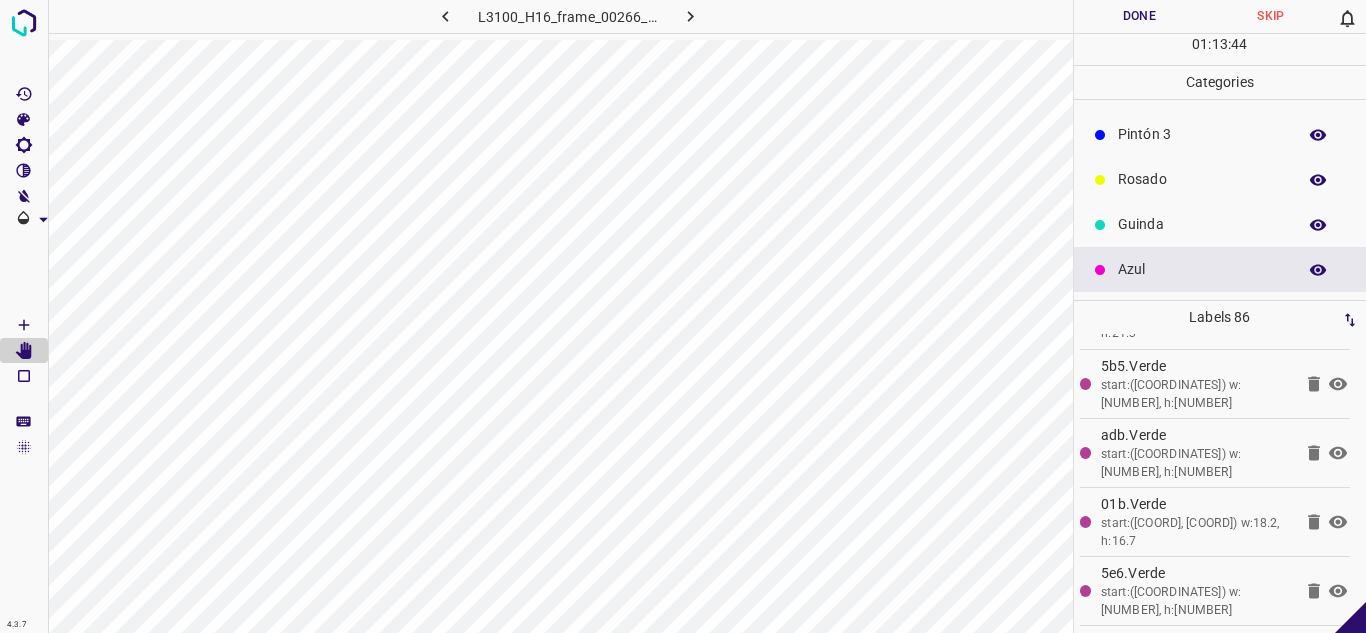 scroll, scrollTop: 5584, scrollLeft: 0, axis: vertical 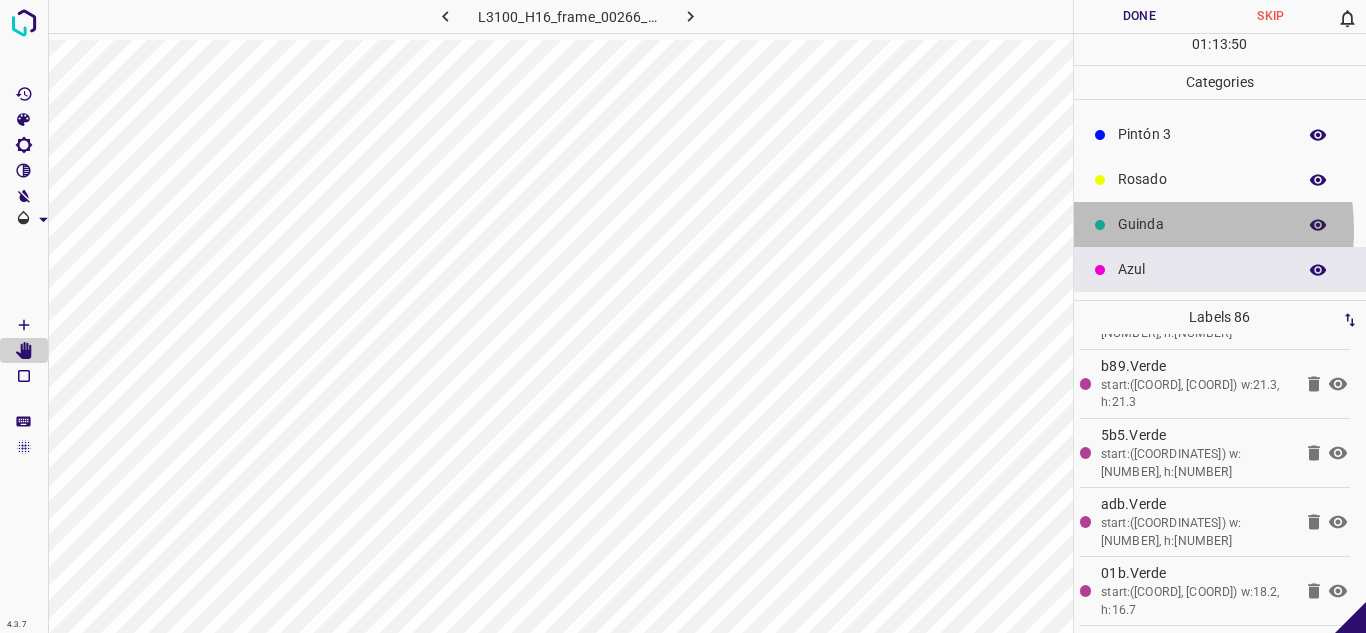 click on "Guinda" at bounding box center [1202, 224] 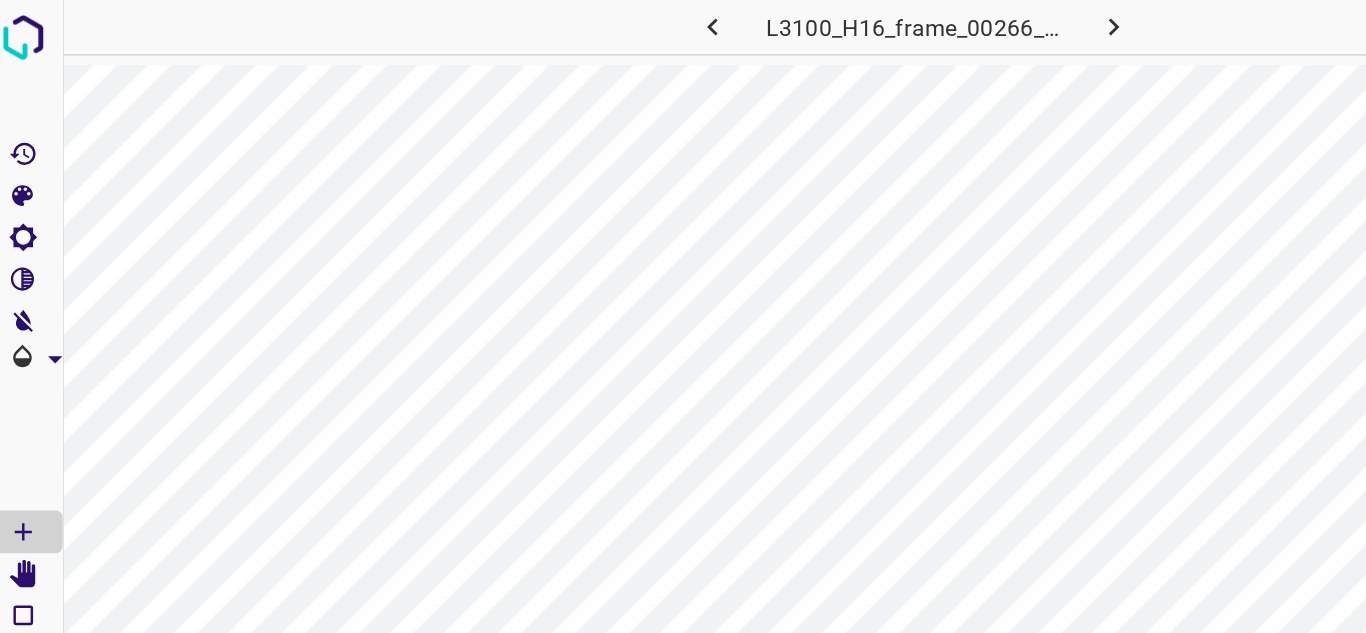 scroll, scrollTop: 5653, scrollLeft: 0, axis: vertical 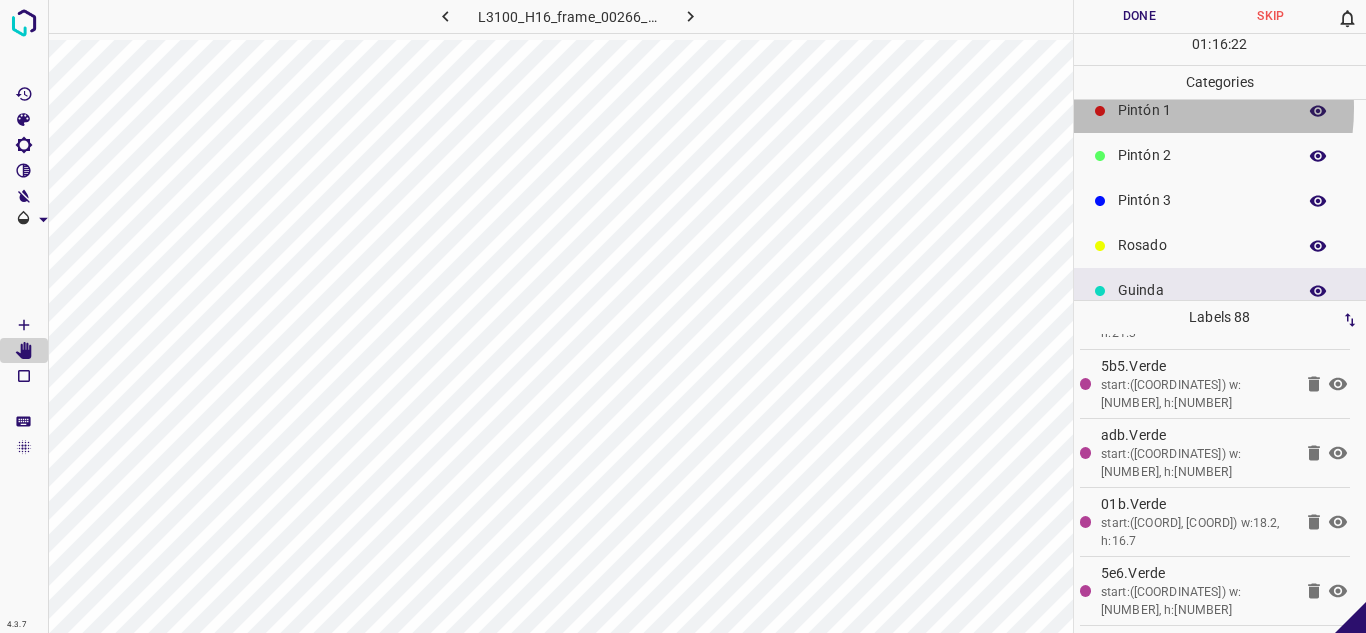 click on "Pintón 1" at bounding box center (1202, 110) 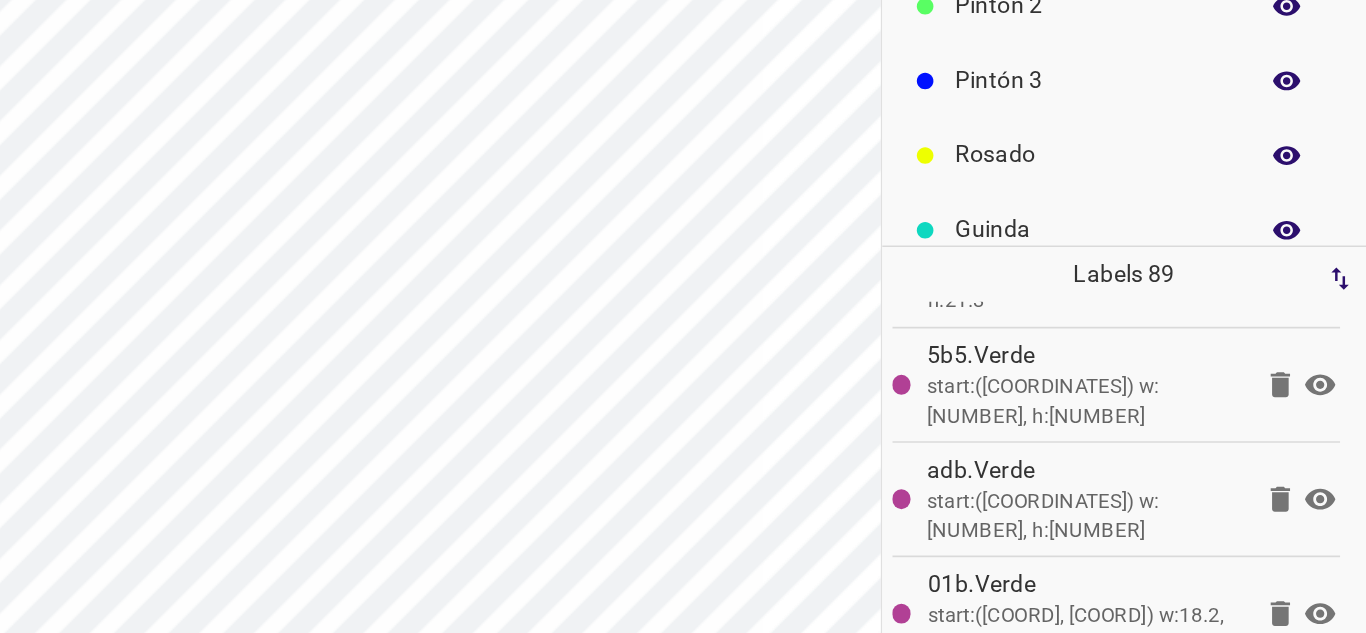 scroll, scrollTop: 0, scrollLeft: 0, axis: both 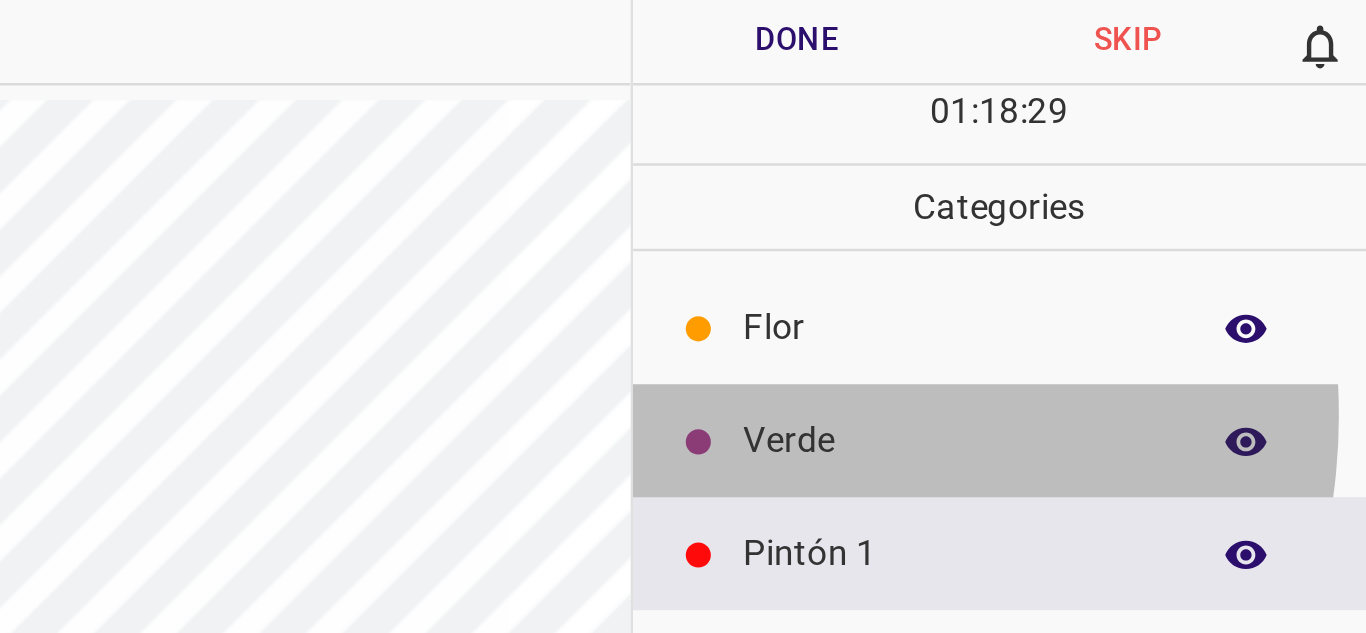 click on "Verde" at bounding box center [1202, 175] 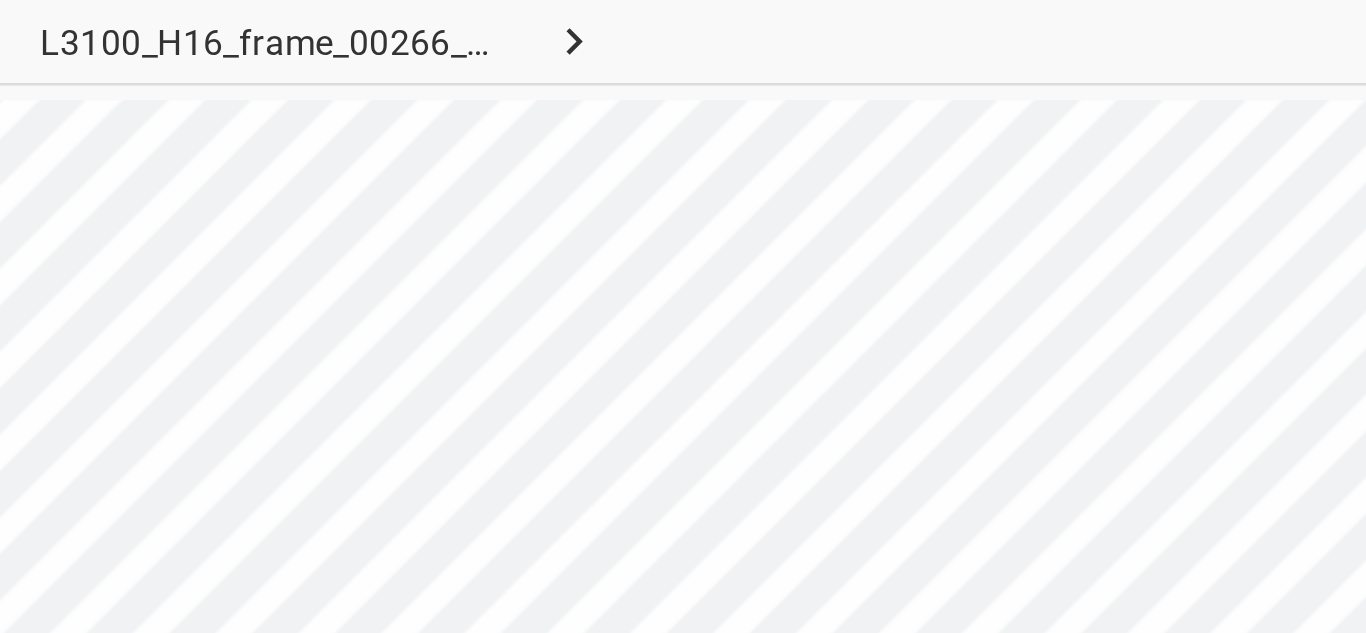 scroll, scrollTop: 176, scrollLeft: 0, axis: vertical 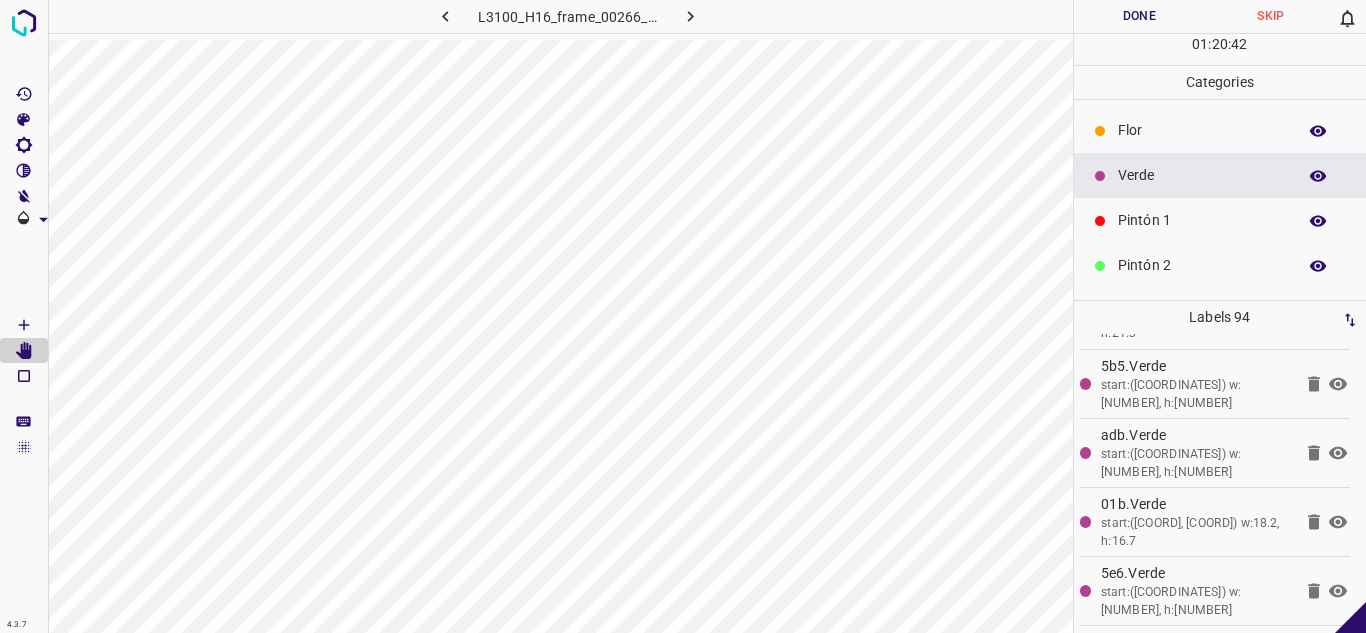 click on "Flor" at bounding box center (1202, 130) 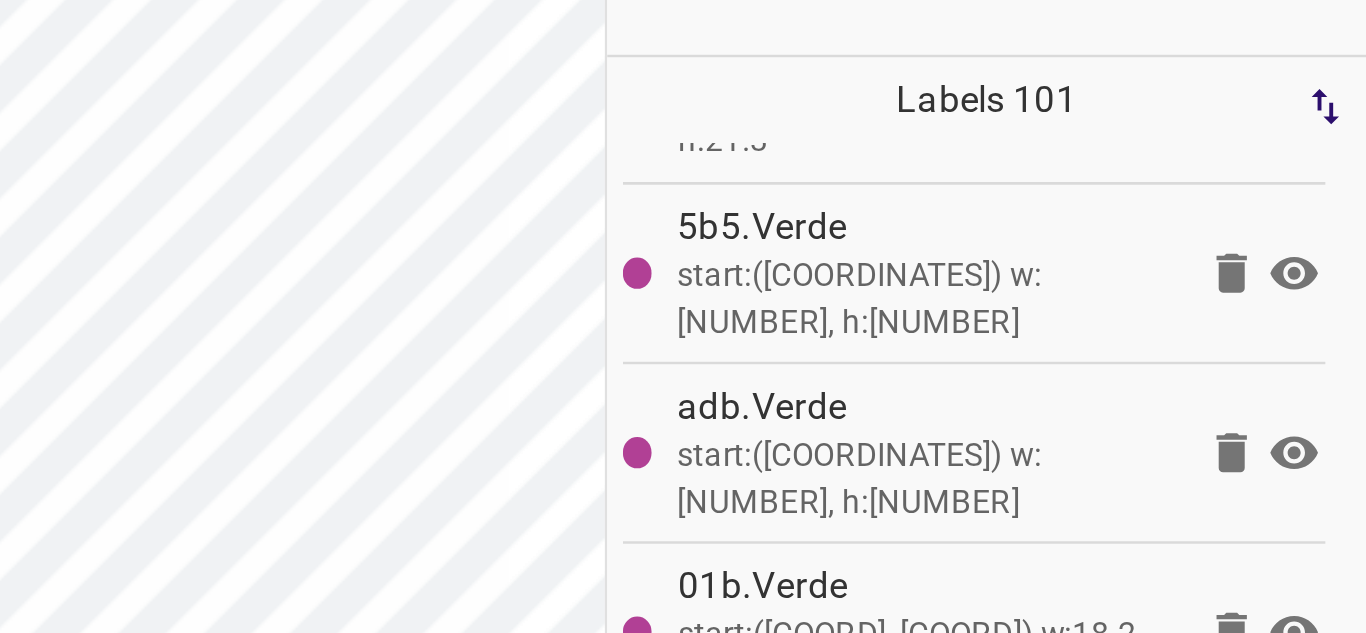 scroll, scrollTop: 0, scrollLeft: 0, axis: both 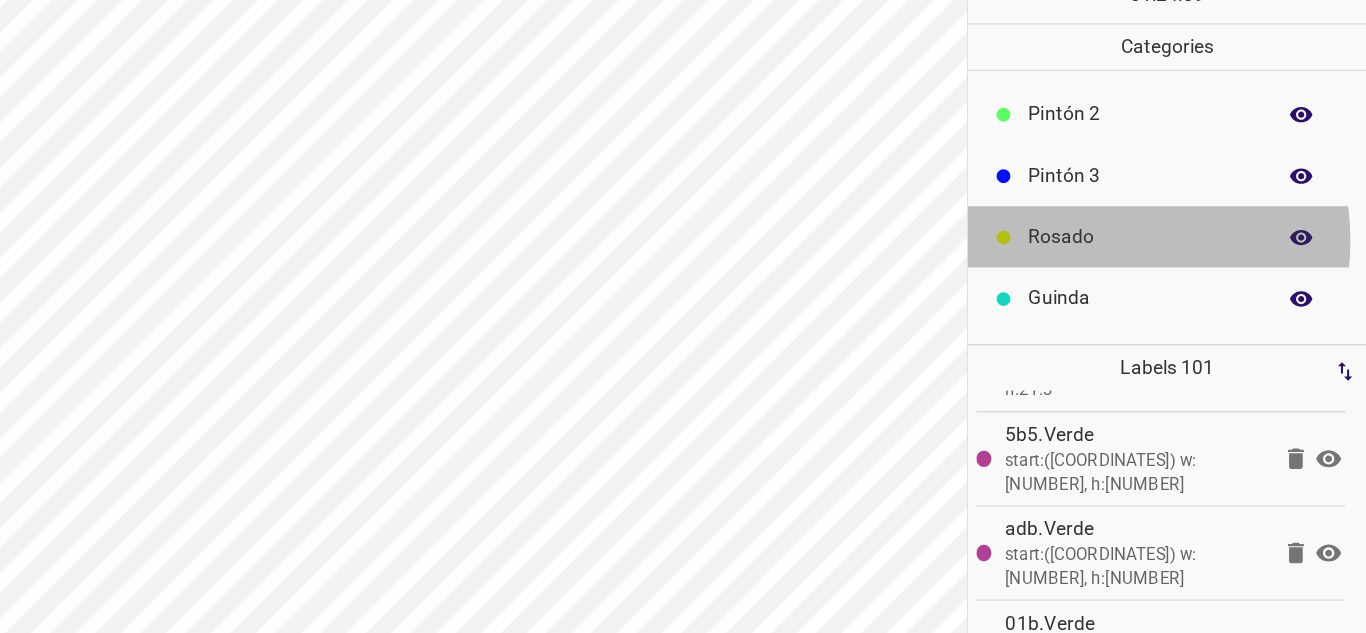 click on "Rosado" at bounding box center (1202, 221) 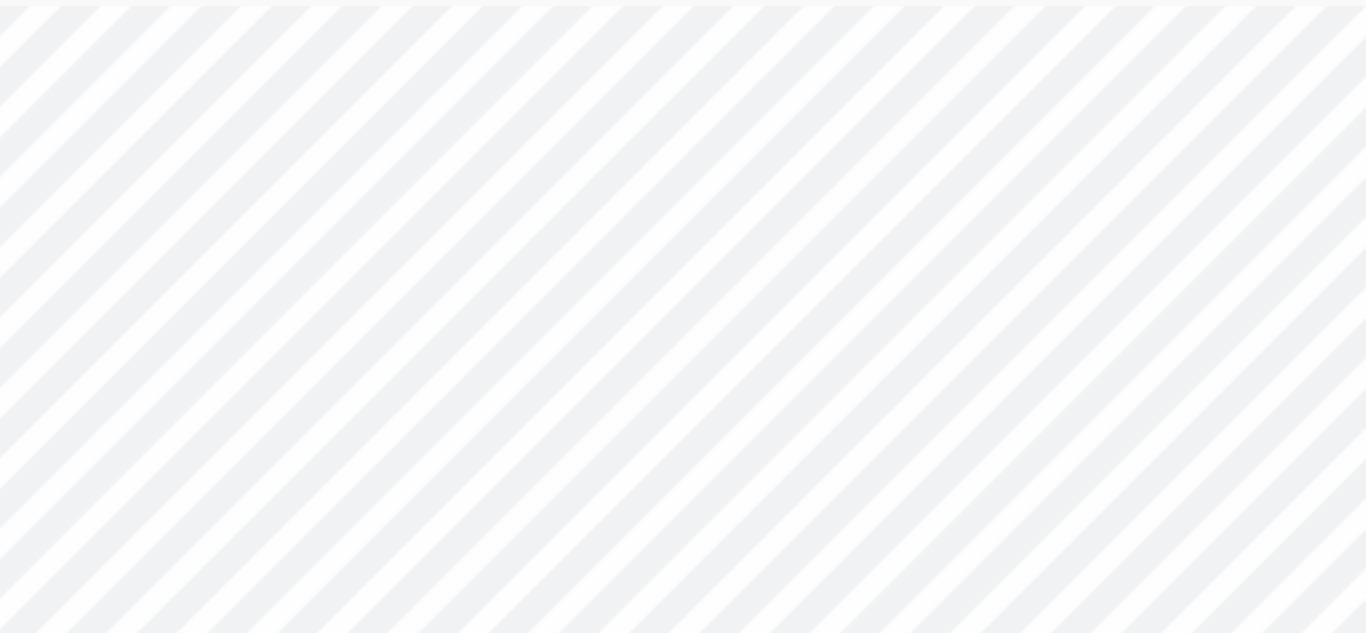 scroll, scrollTop: 176, scrollLeft: 0, axis: vertical 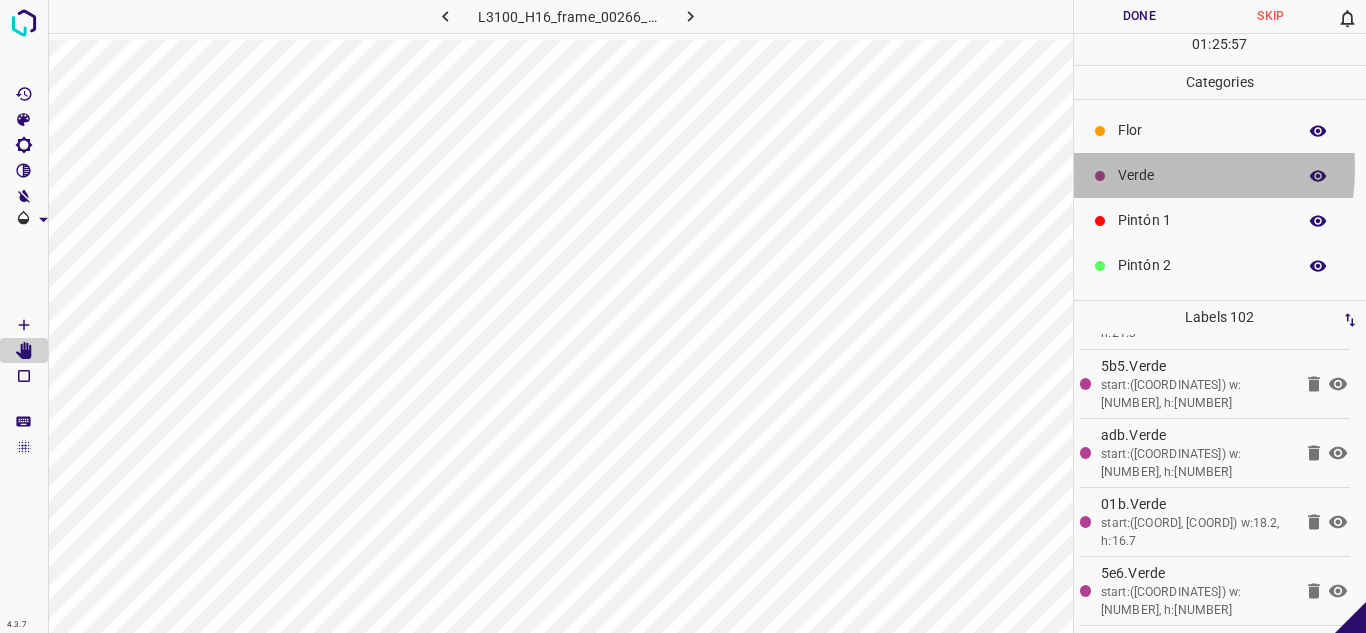 click on "Verde" at bounding box center [1202, 175] 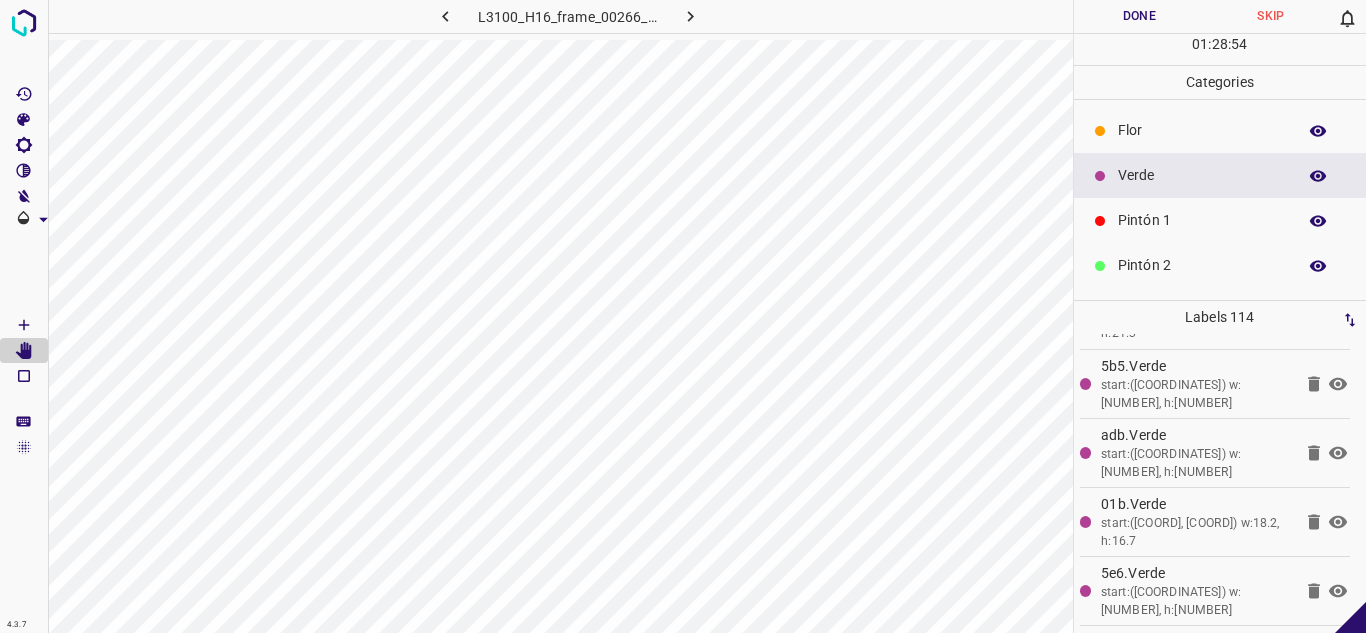 click 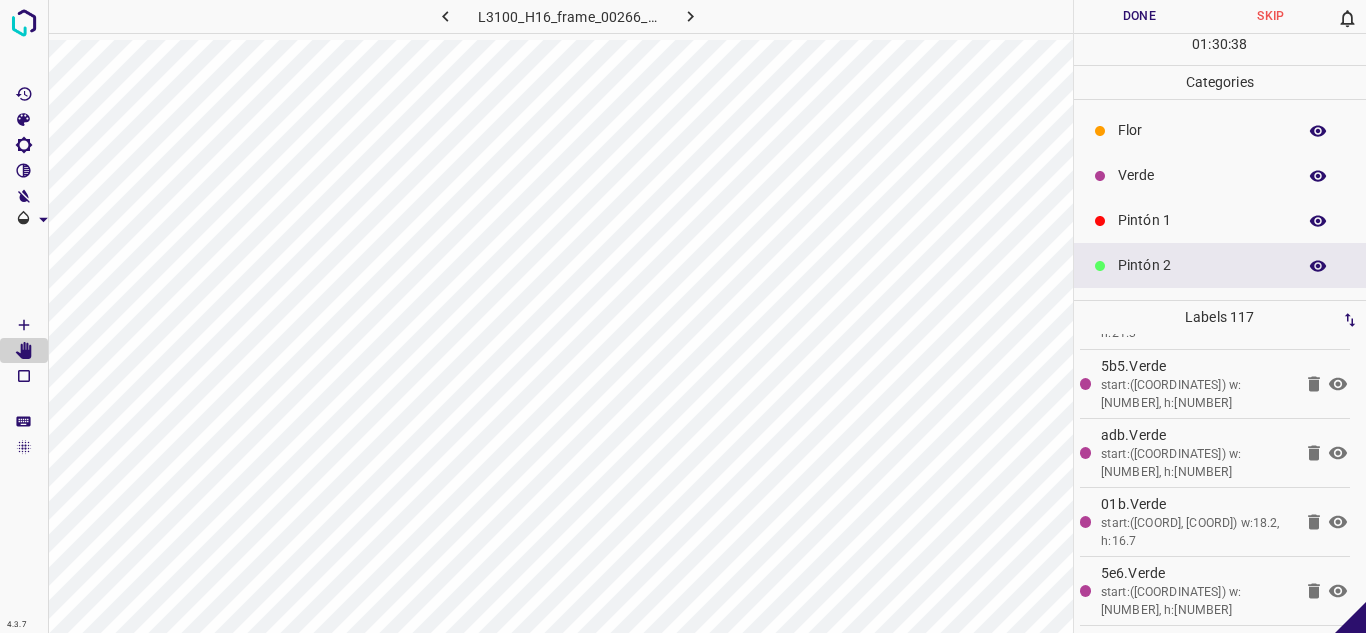 click on "start:([COORDINATES])
w:[NUMBER], h:[NUMBER]" at bounding box center [1196, 463] 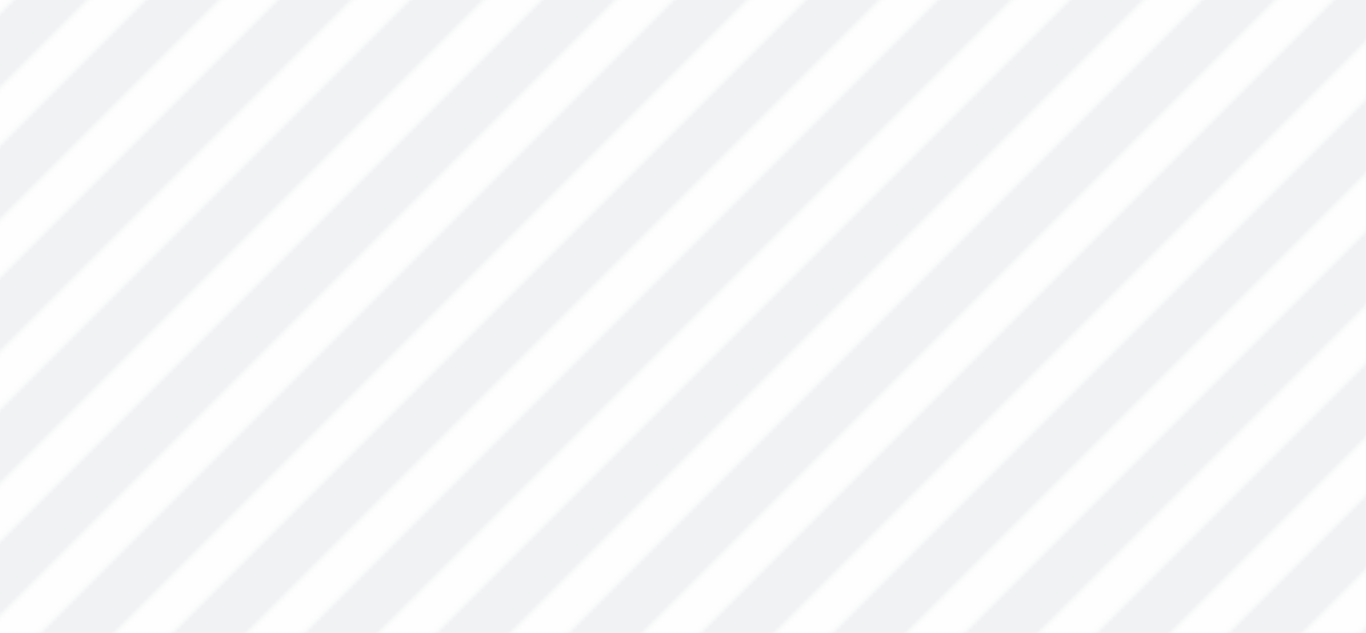 scroll, scrollTop: 5493, scrollLeft: 0, axis: vertical 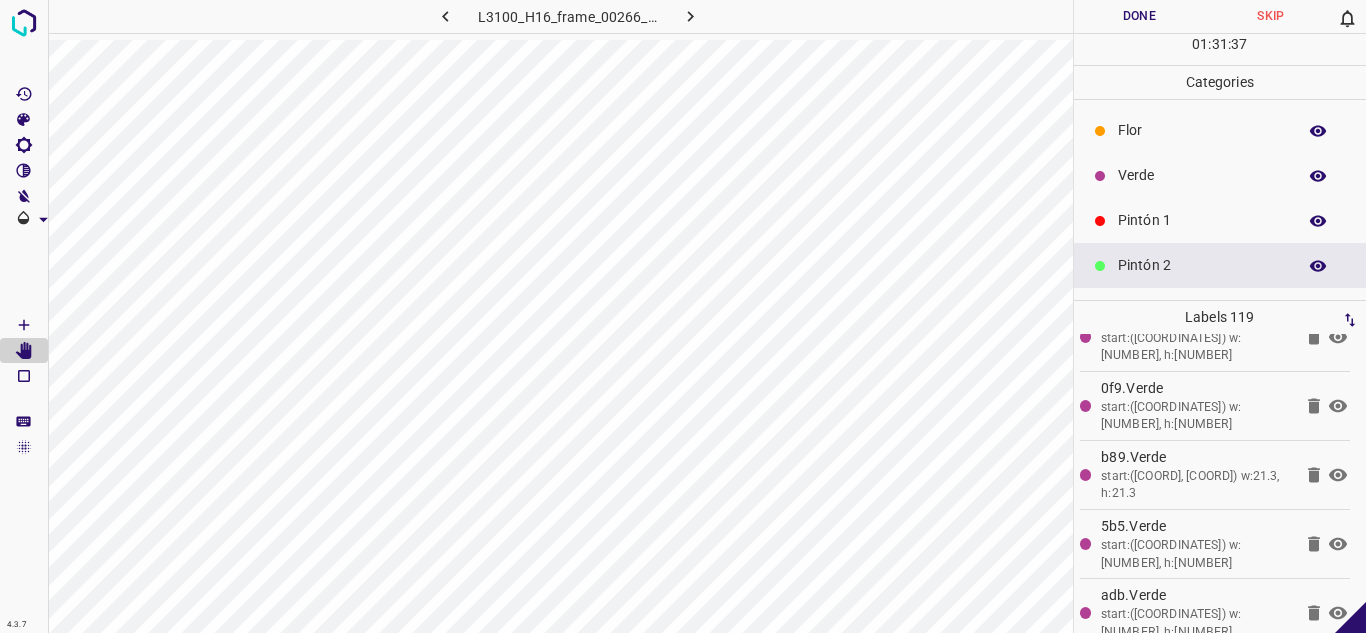 click on "Pintón 1" at bounding box center (1202, 220) 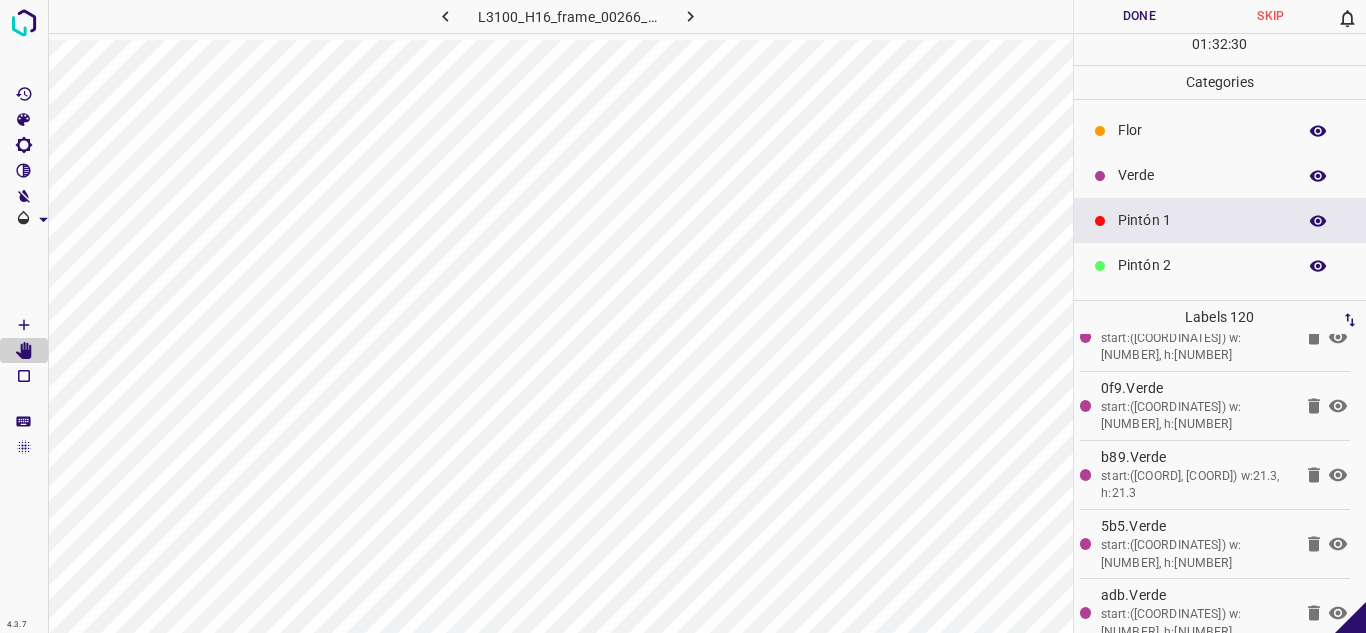 click on "Pintón 2" at bounding box center [1202, 265] 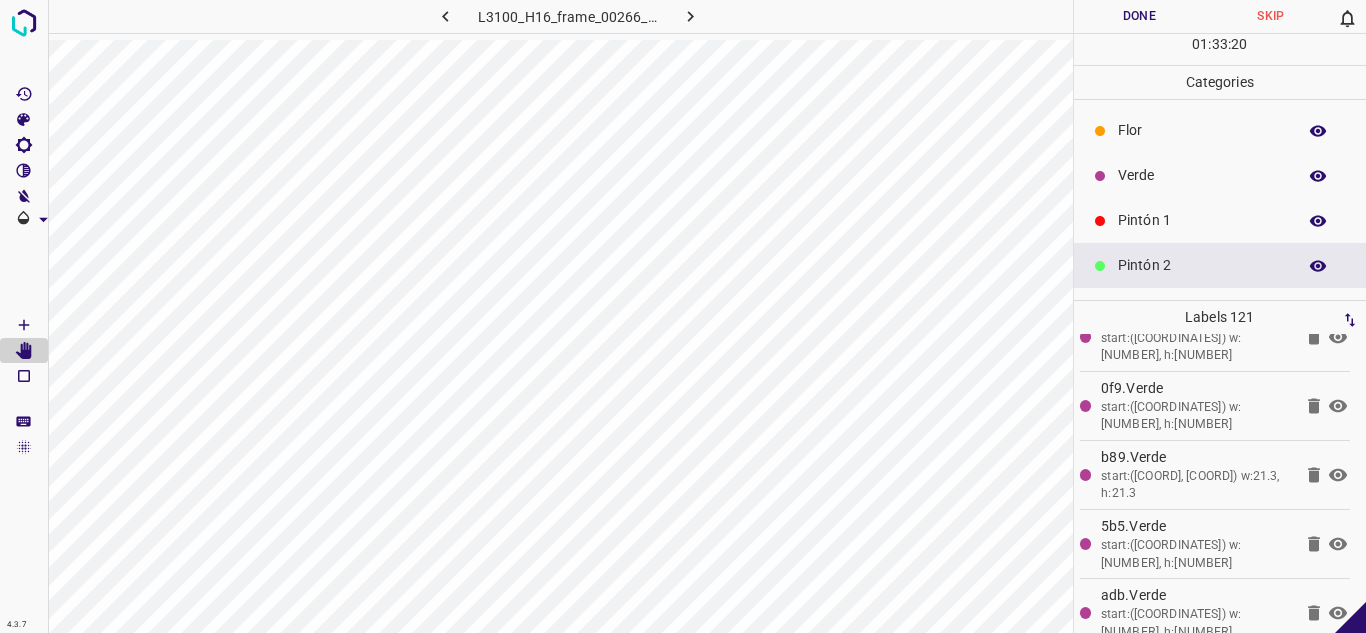 scroll, scrollTop: 176, scrollLeft: 0, axis: vertical 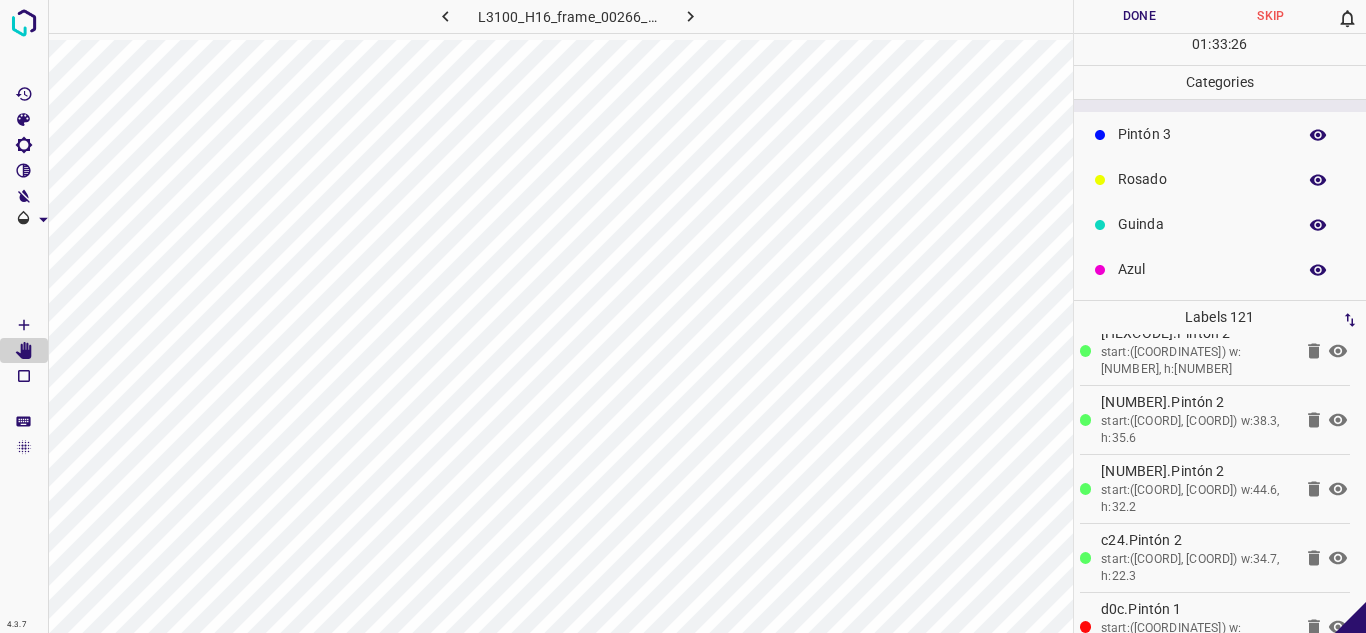click 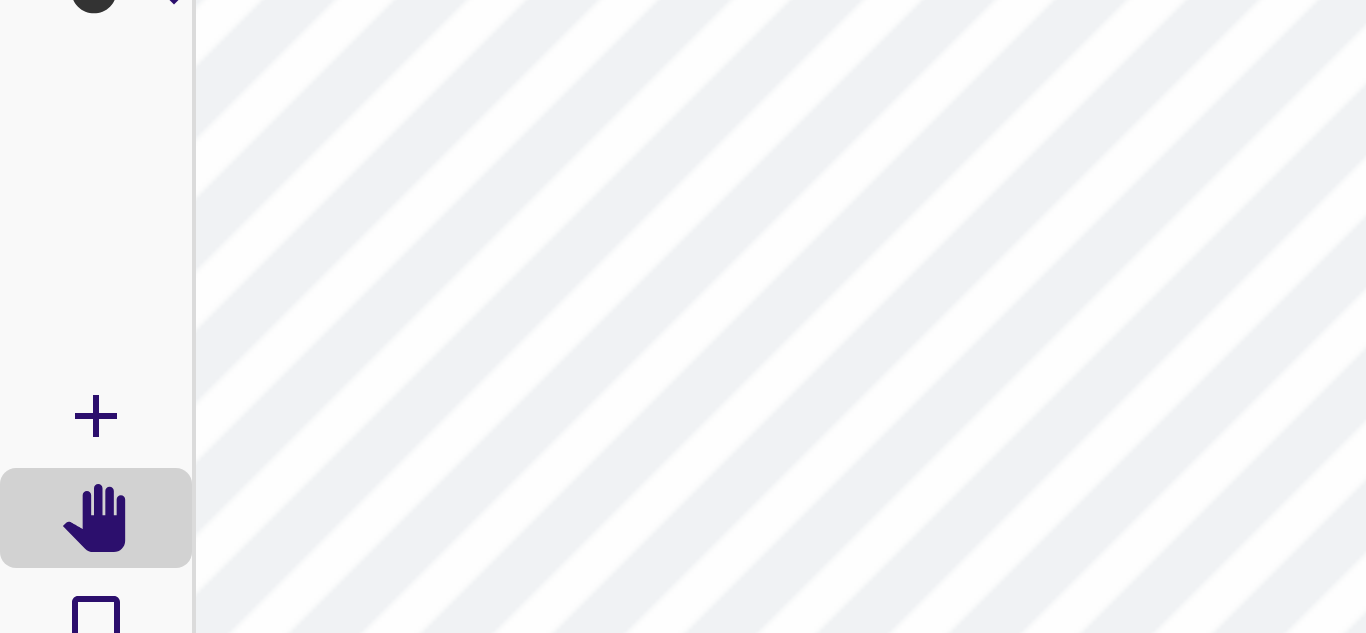 scroll, scrollTop: 4718, scrollLeft: 0, axis: vertical 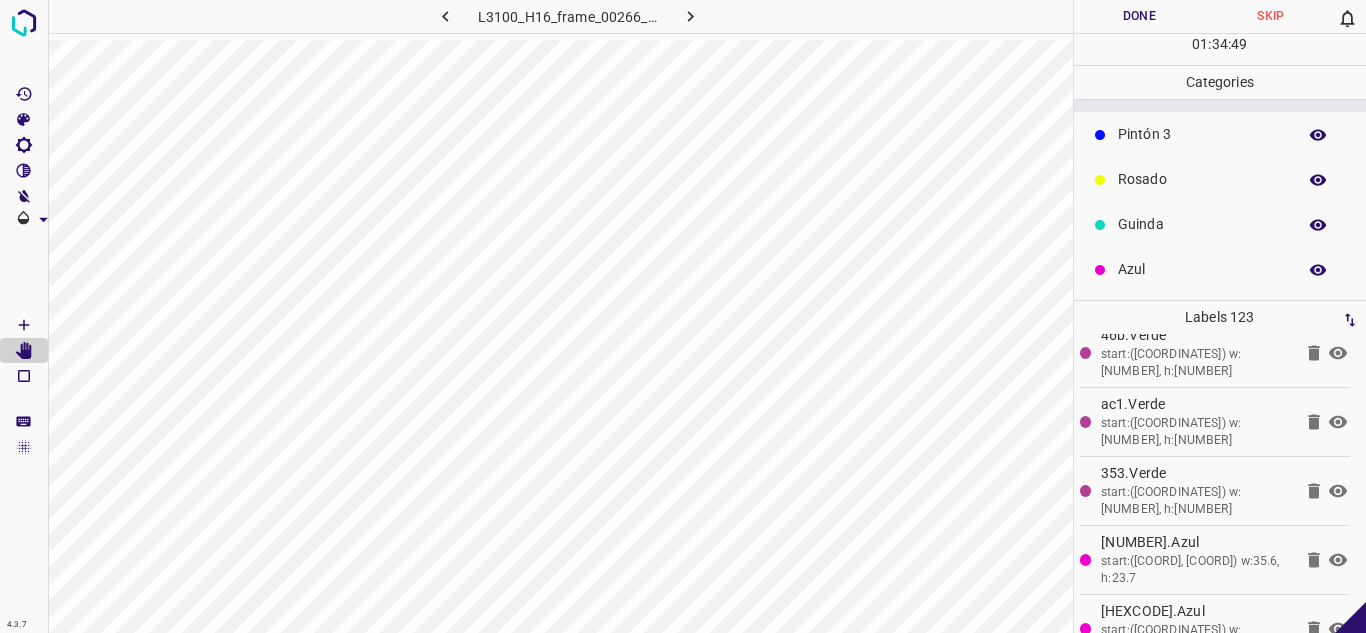 click on "Guinda" at bounding box center [1202, 224] 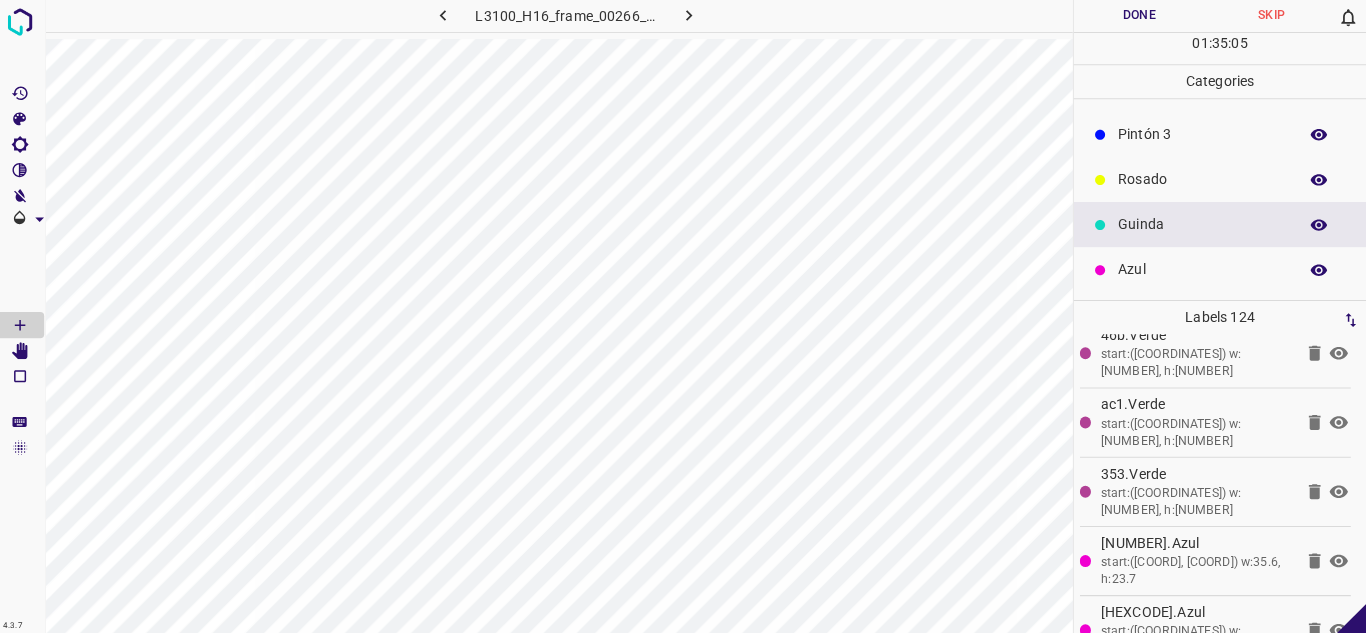 scroll, scrollTop: 0, scrollLeft: 0, axis: both 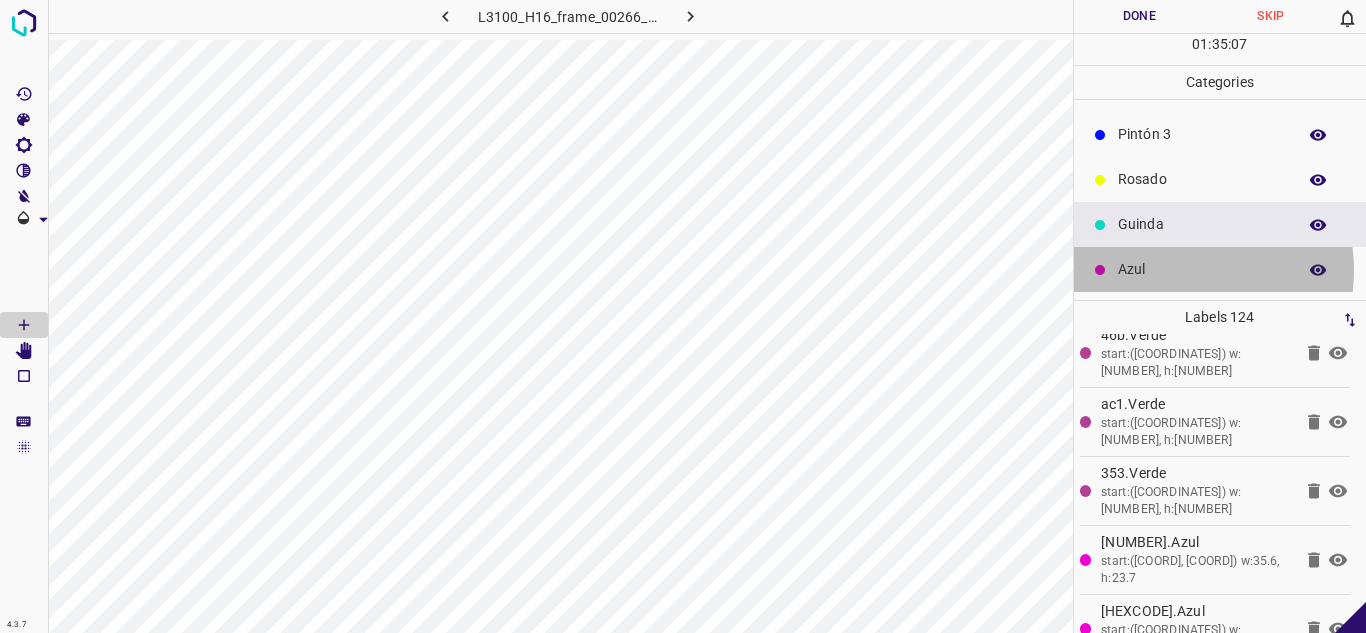 click on "Azul" at bounding box center (1202, 269) 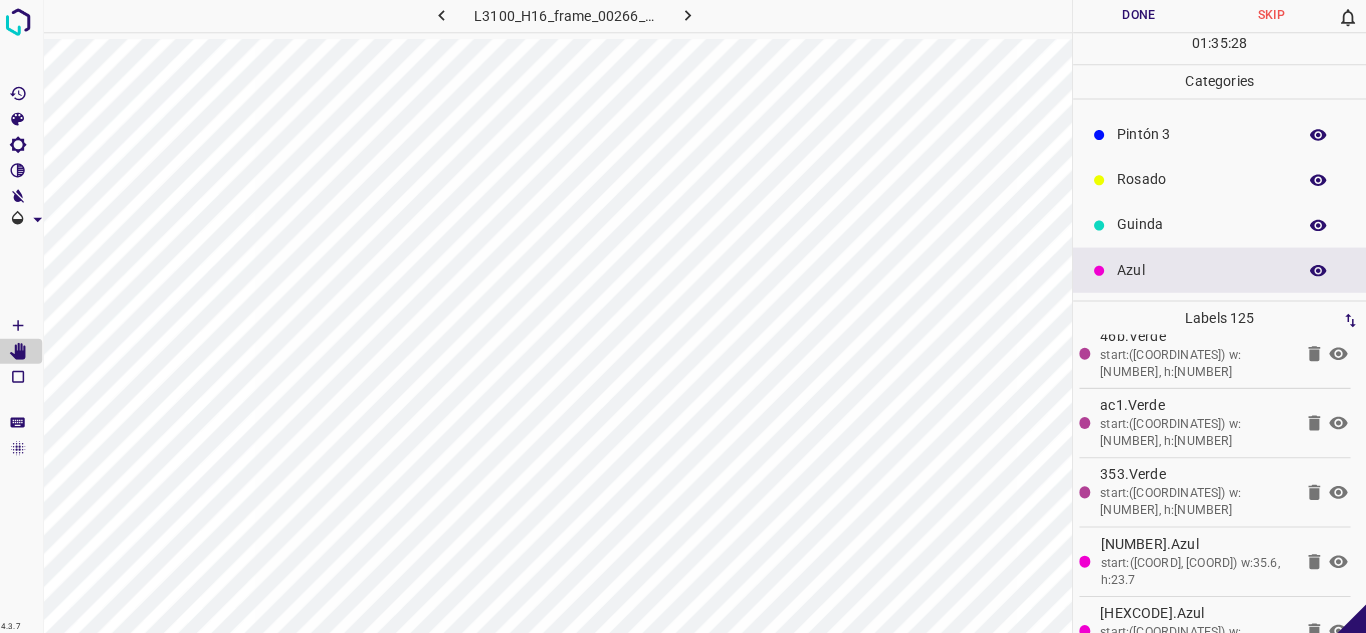 scroll, scrollTop: 0, scrollLeft: 0, axis: both 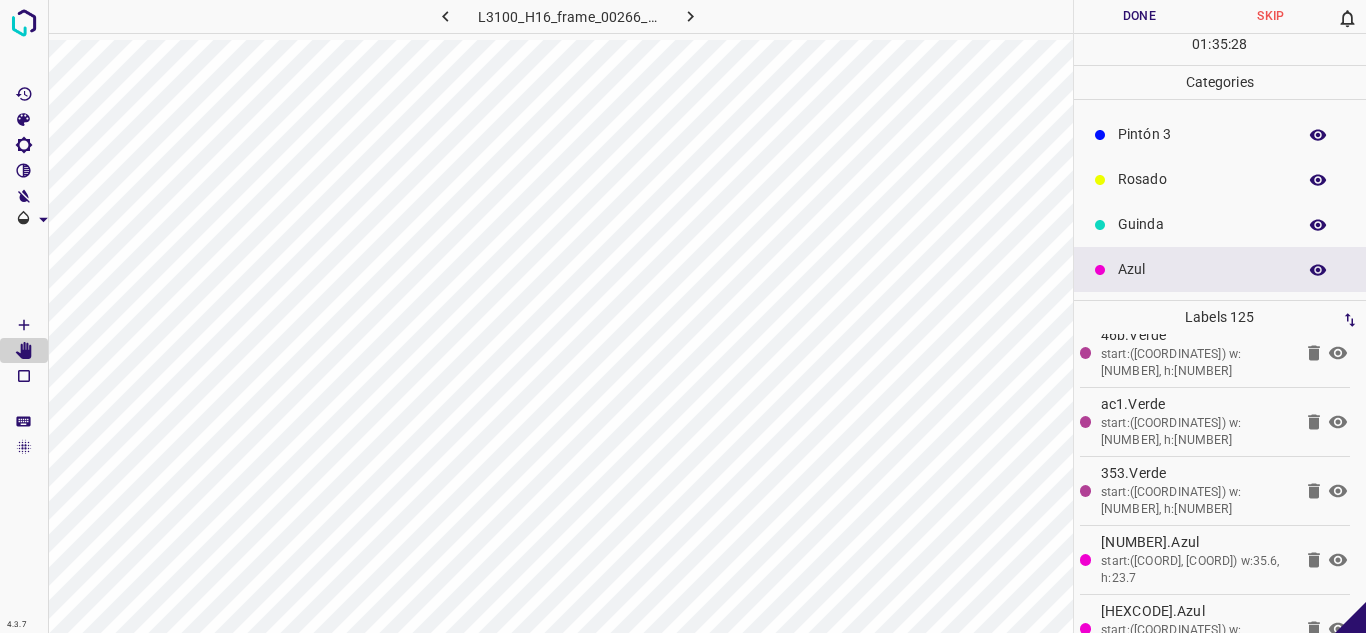 click on "Categories" at bounding box center [1220, 82] 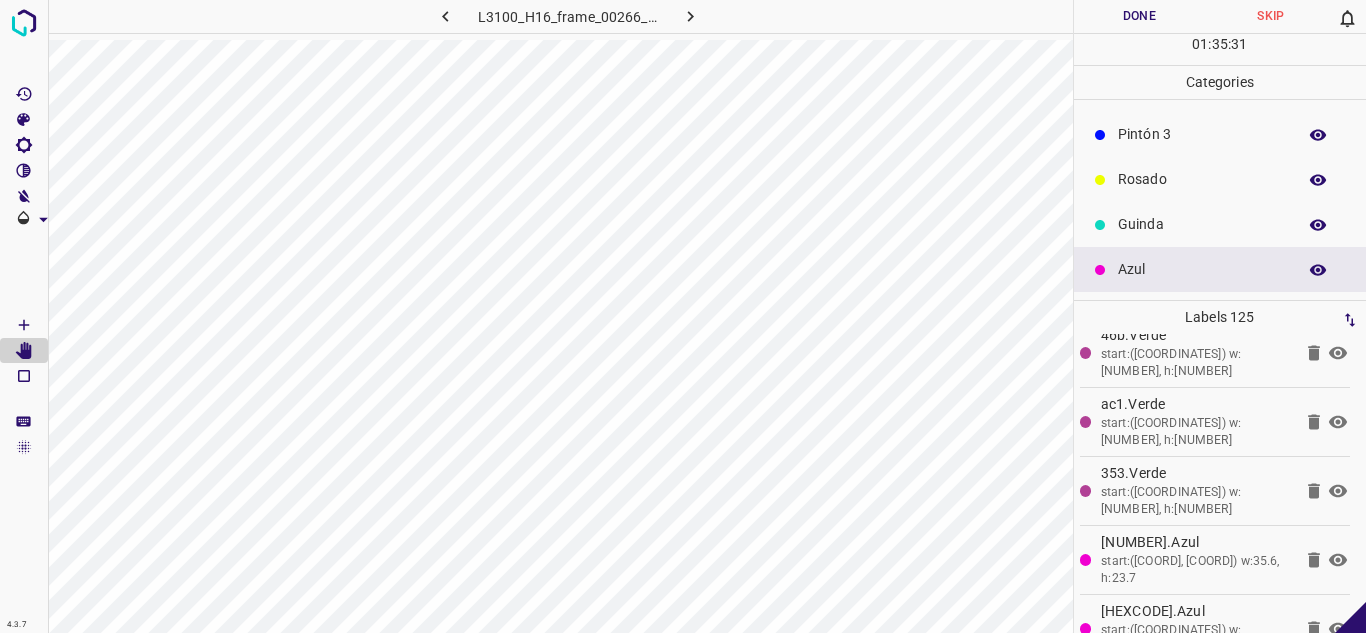 scroll, scrollTop: 0, scrollLeft: 0, axis: both 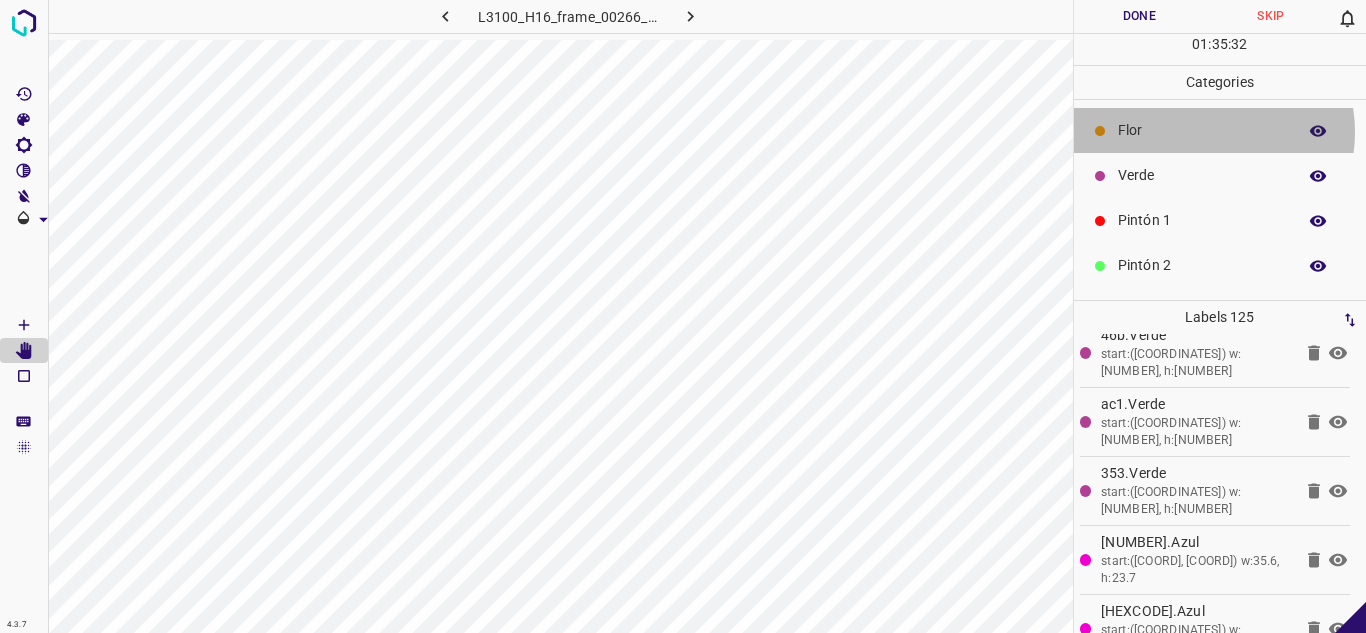 click on "Flor" at bounding box center [1202, 130] 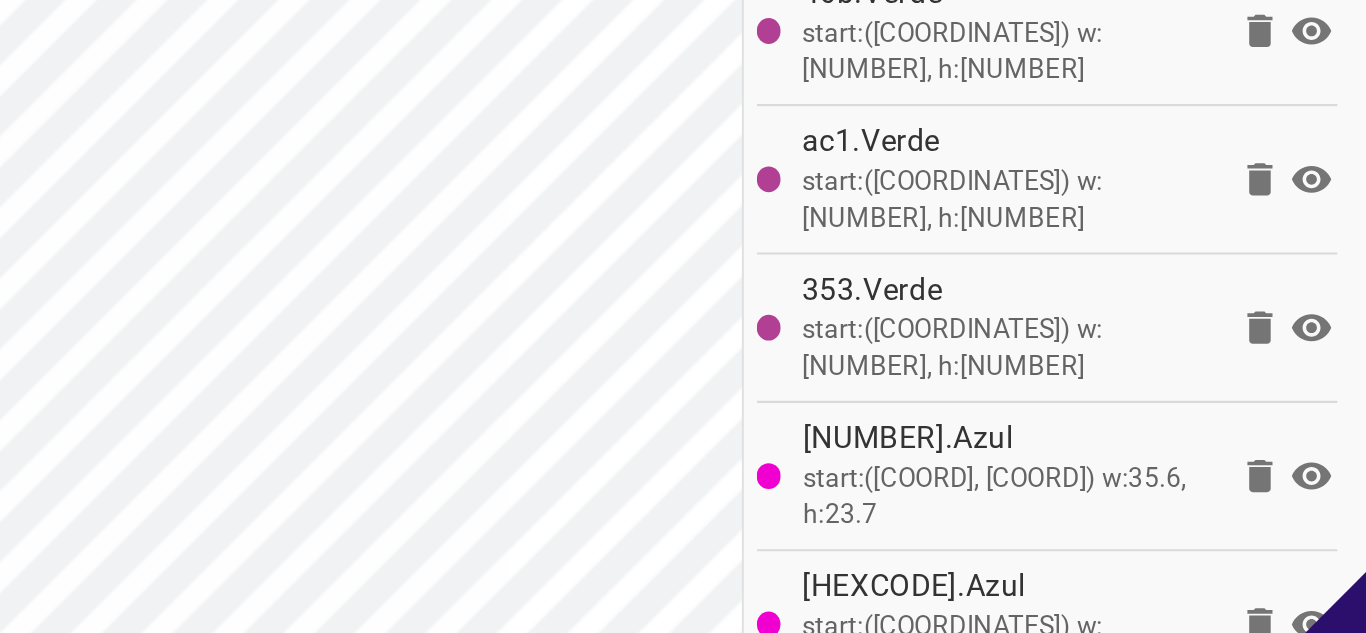 scroll, scrollTop: 0, scrollLeft: 0, axis: both 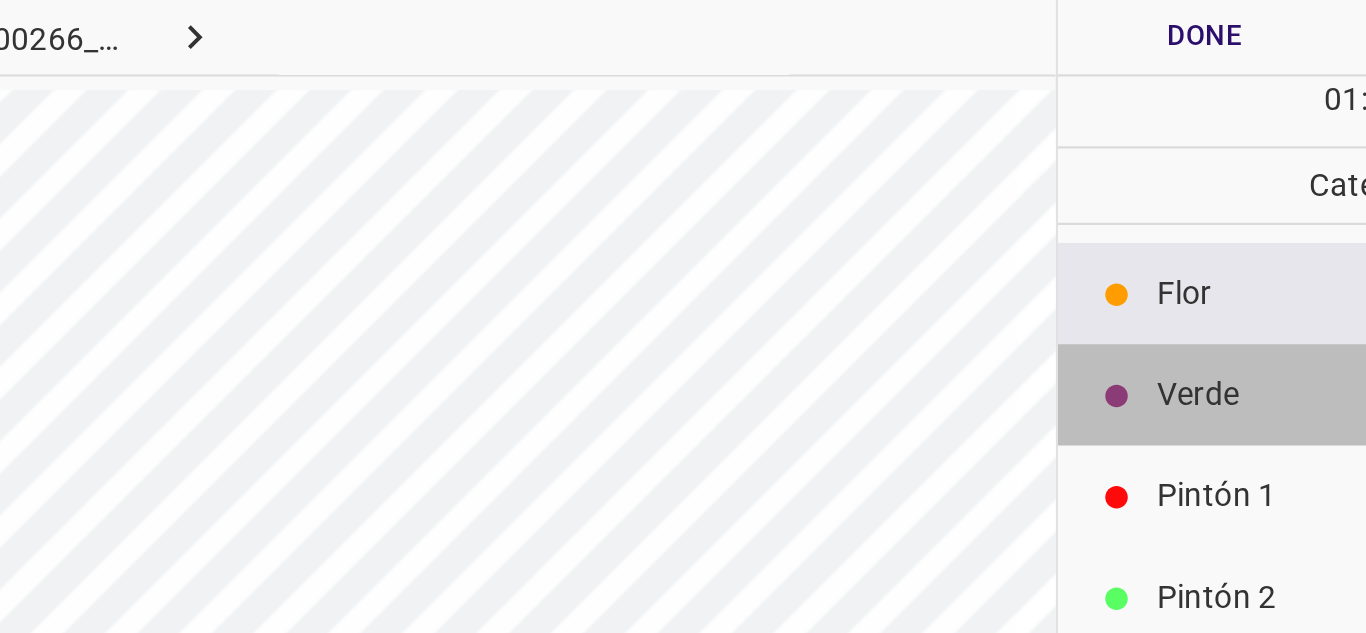 click on "Verde" at bounding box center [1202, 175] 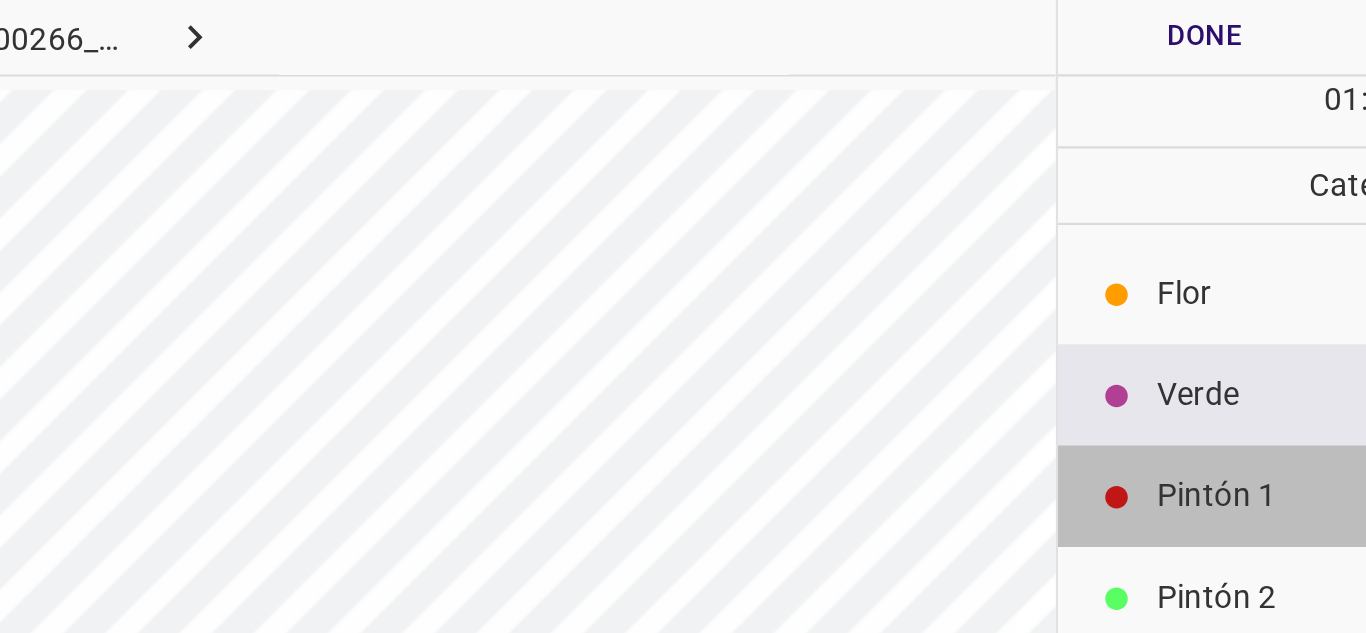 click on "Pintón 1" at bounding box center [1220, 220] 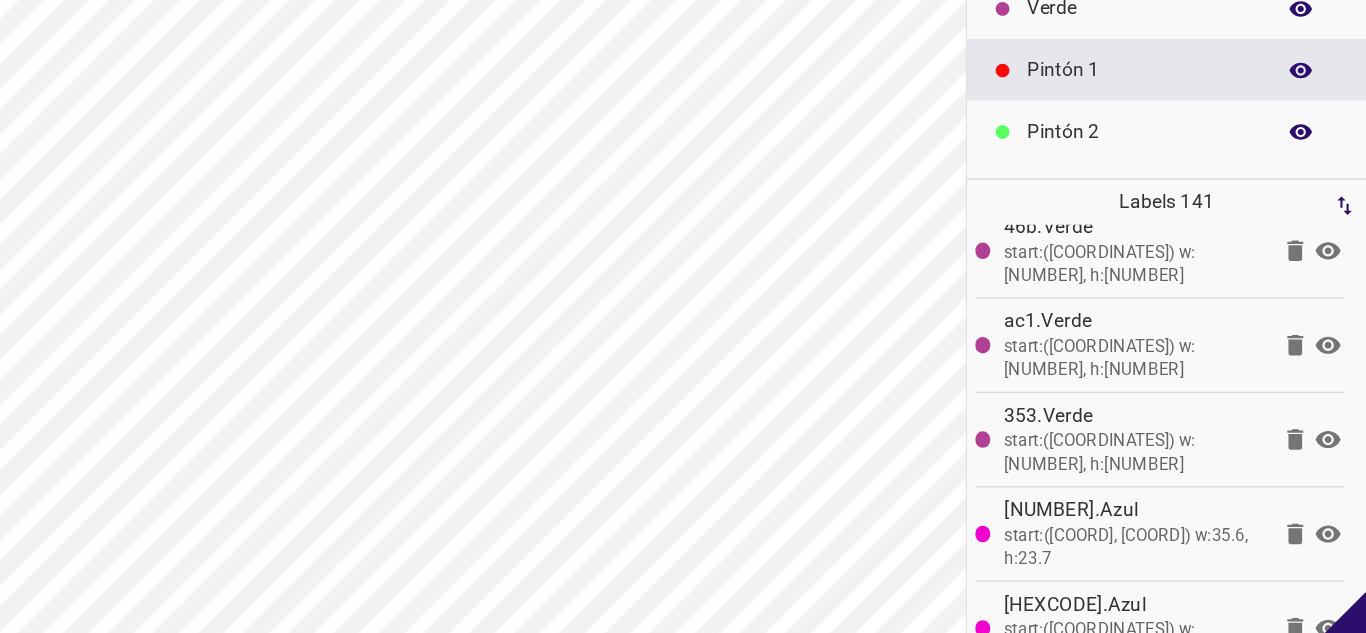 scroll, scrollTop: 0, scrollLeft: 0, axis: both 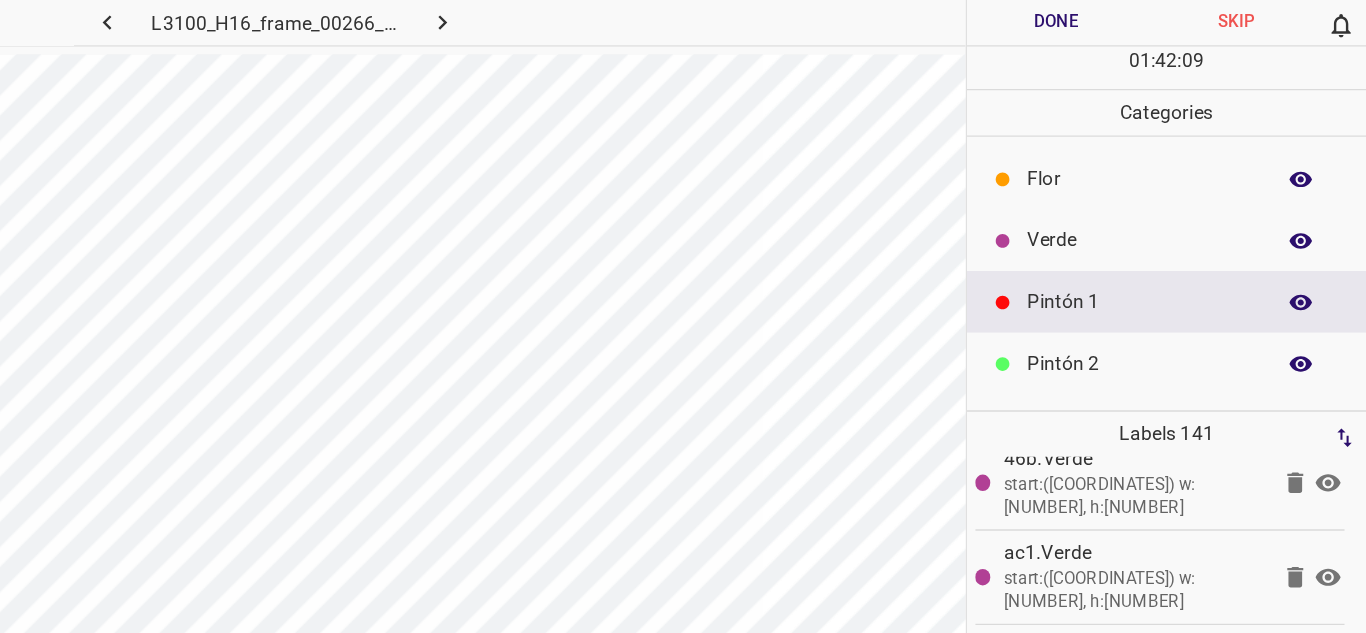 click on "Verde" at bounding box center [1202, 175] 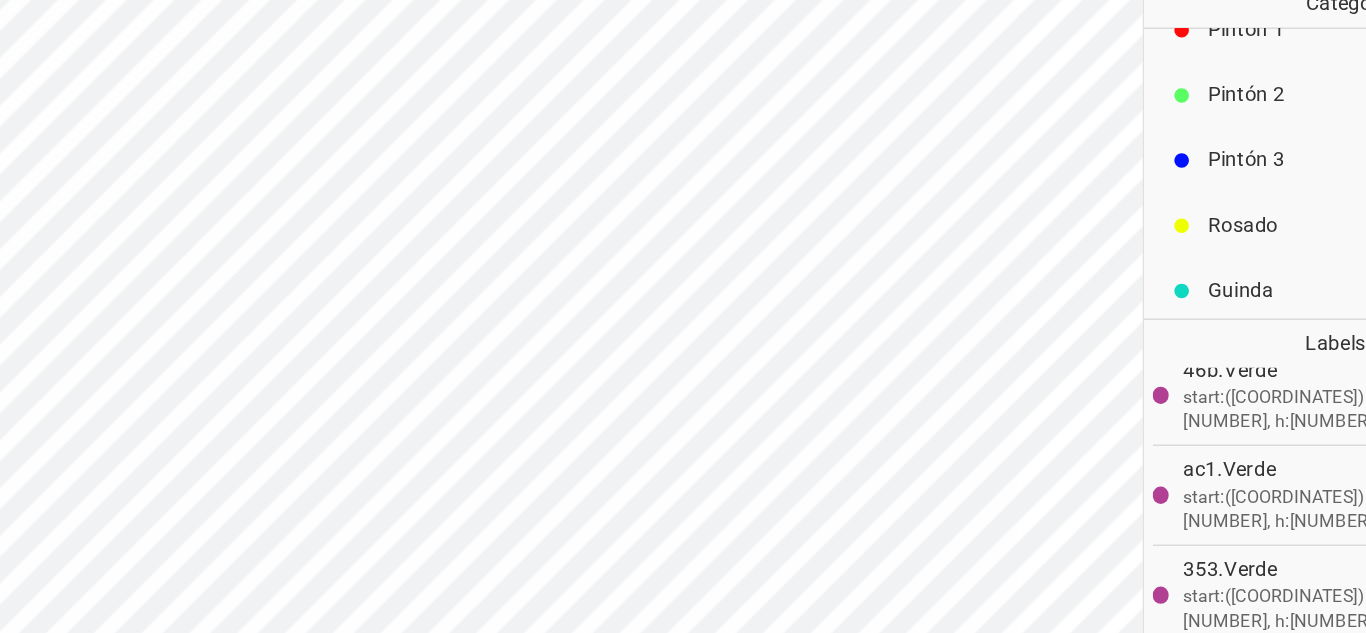 scroll, scrollTop: 160, scrollLeft: 0, axis: vertical 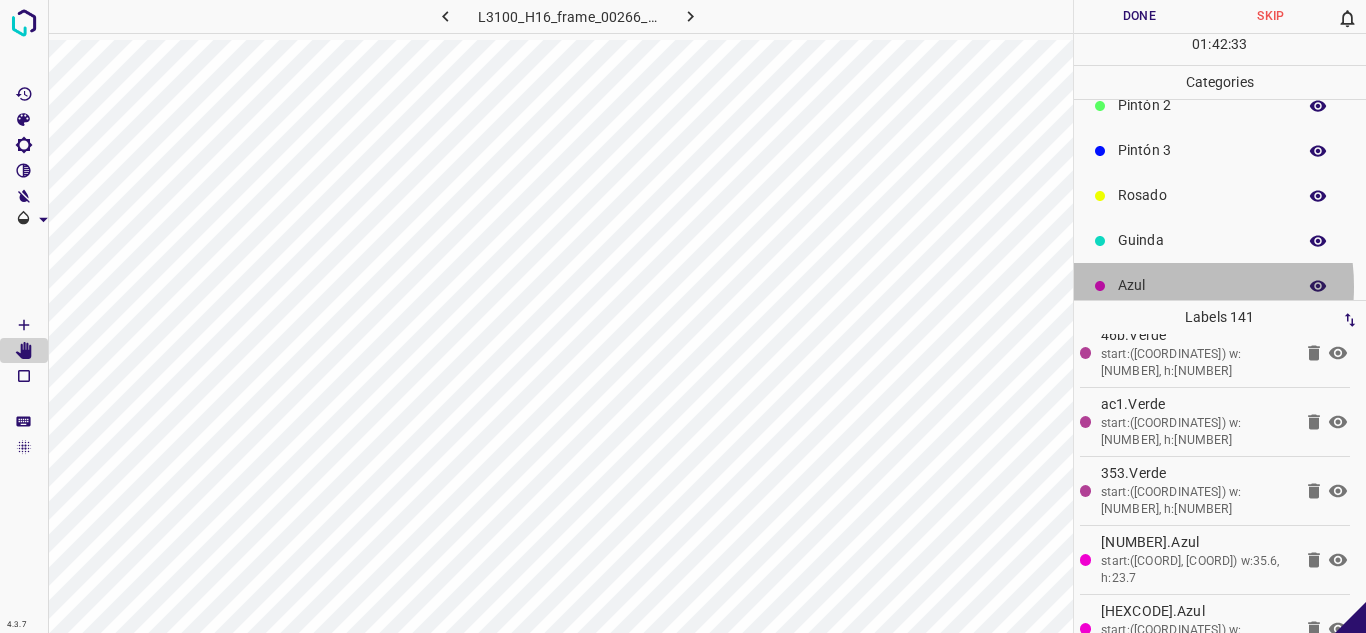 click on "Azul" at bounding box center [1202, 285] 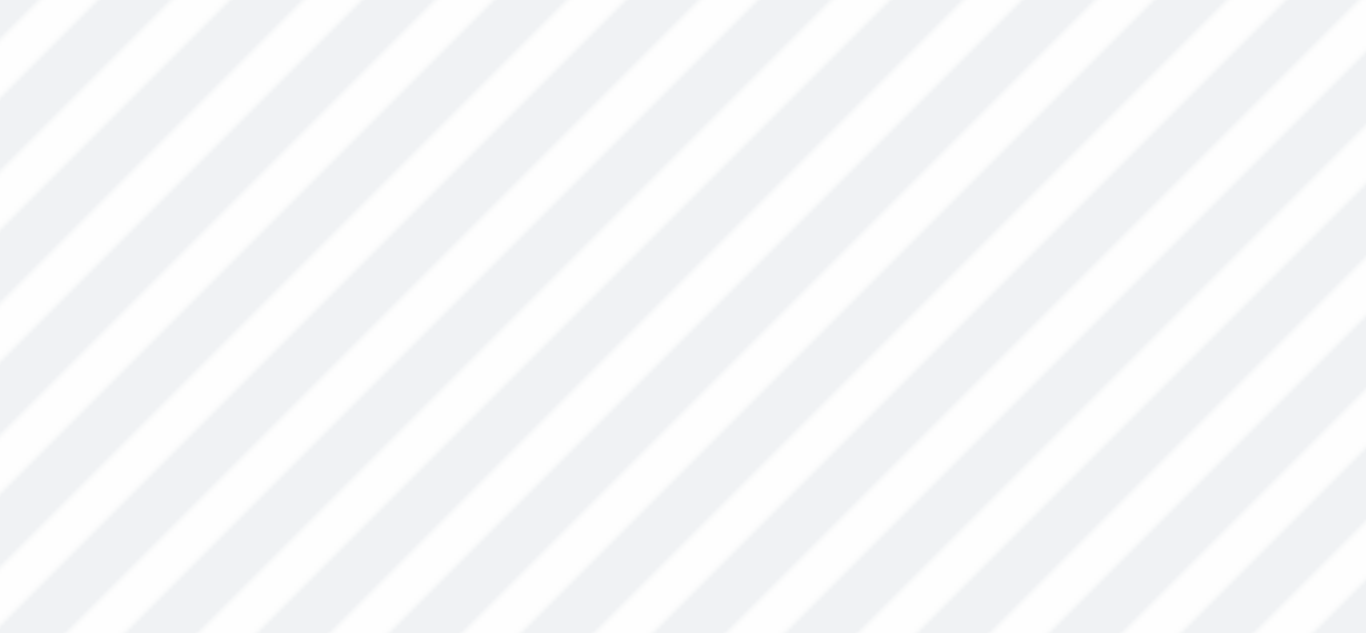 scroll, scrollTop: 0, scrollLeft: 0, axis: both 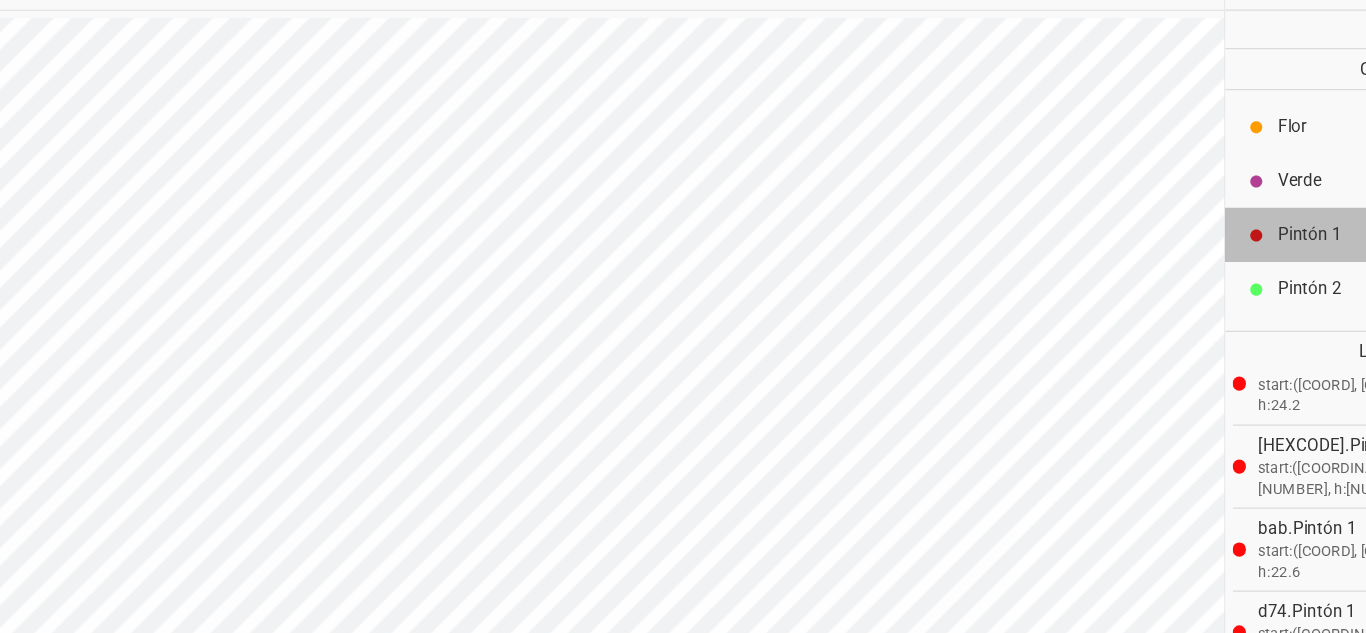 click on "Pintón 1" at bounding box center [1202, 220] 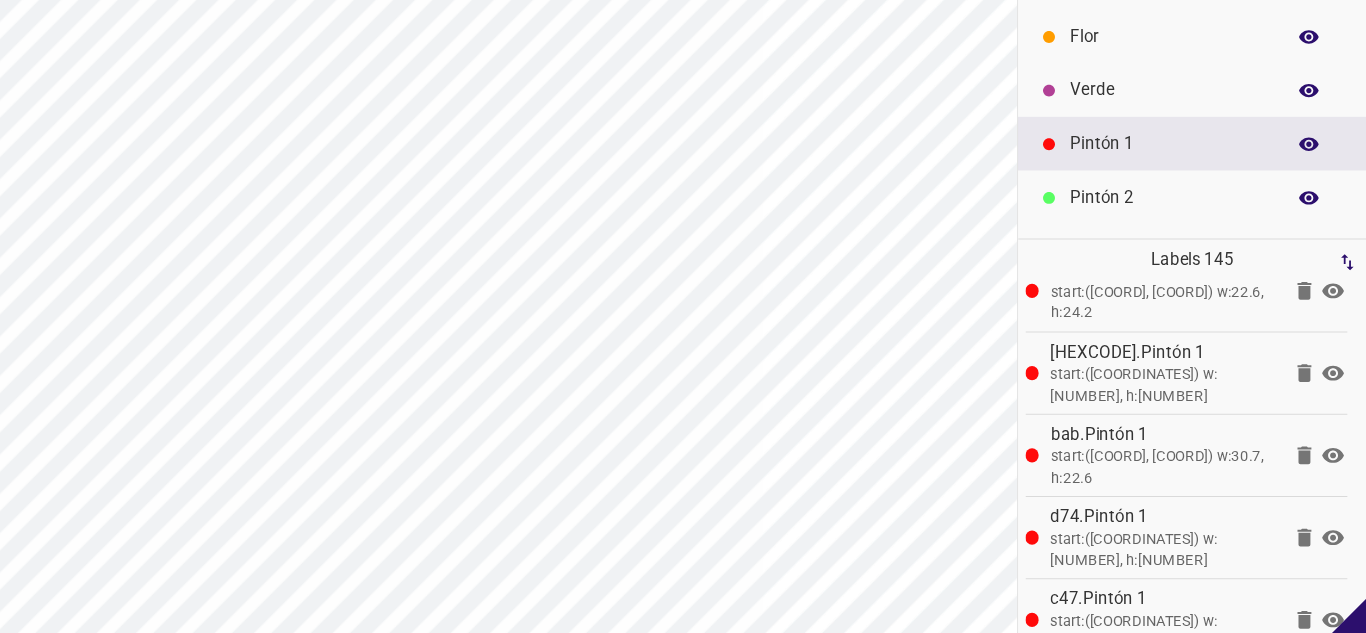 scroll, scrollTop: 0, scrollLeft: 0, axis: both 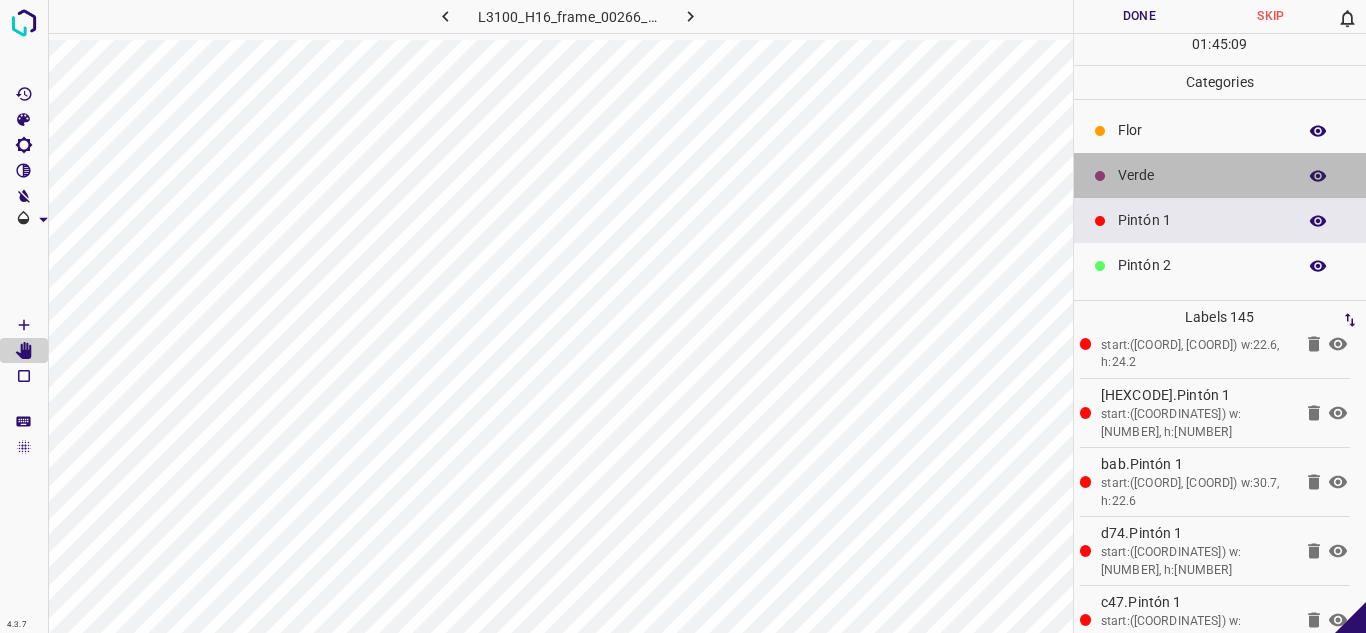click on "Verde" at bounding box center [1202, 175] 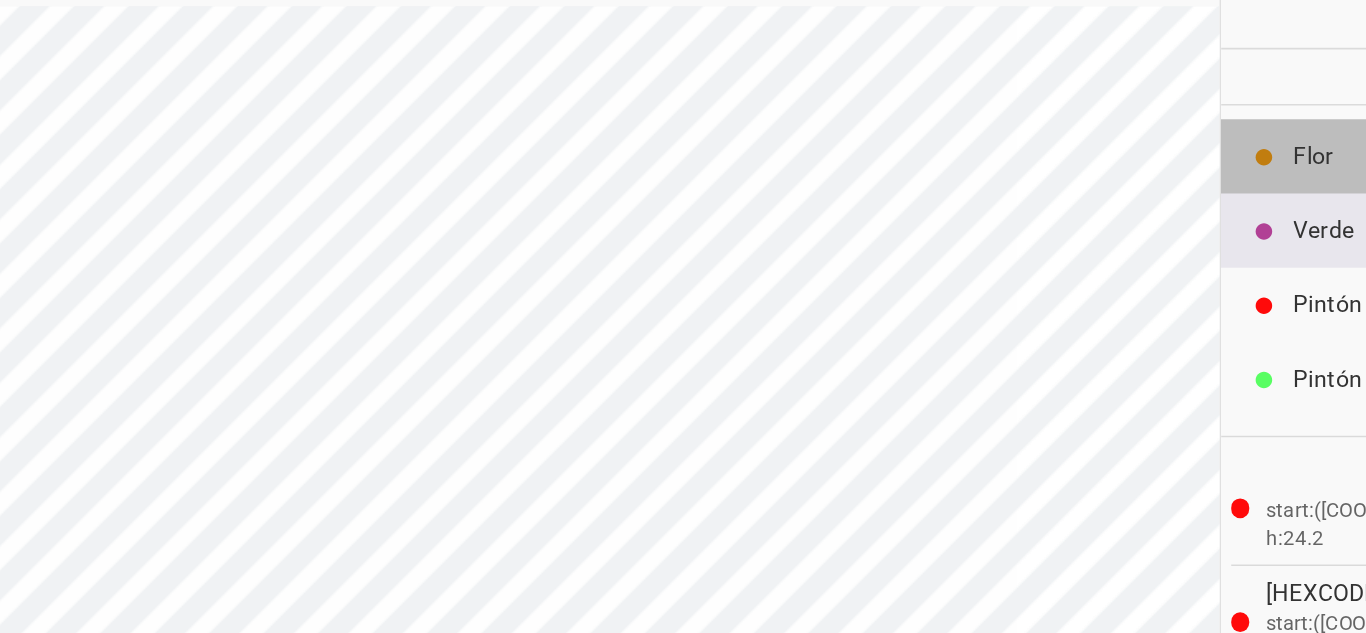 click on "Flor" at bounding box center [1202, 130] 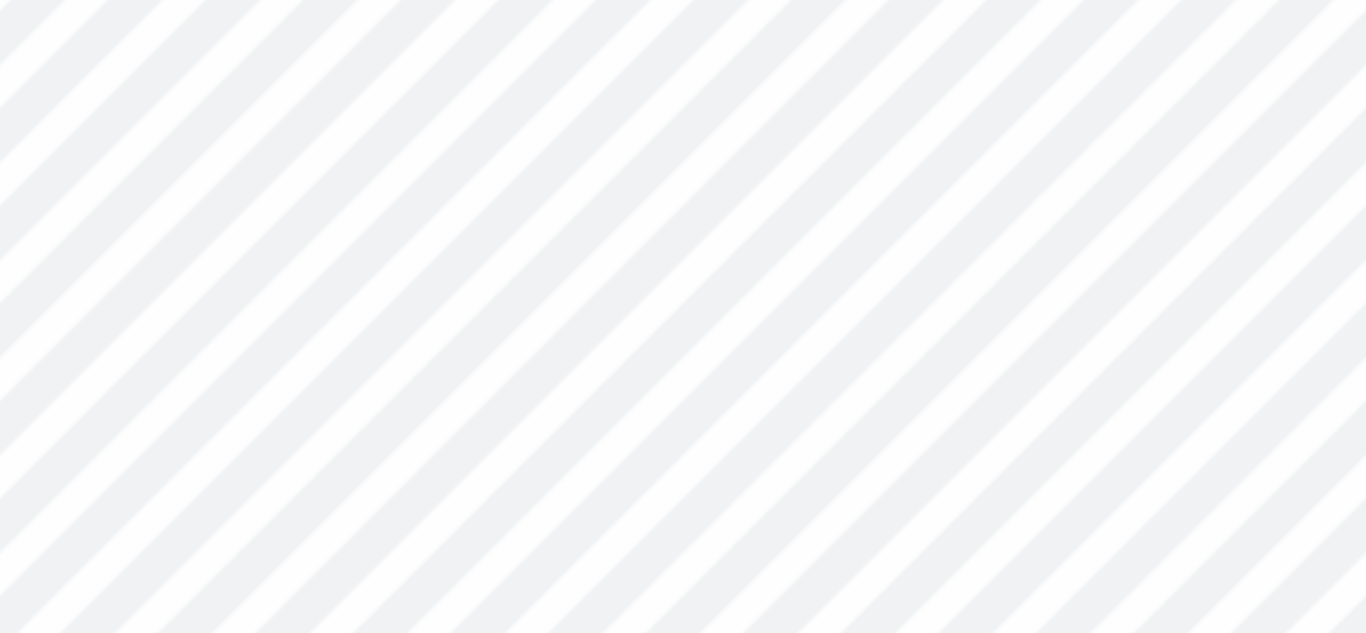 scroll, scrollTop: 176, scrollLeft: 0, axis: vertical 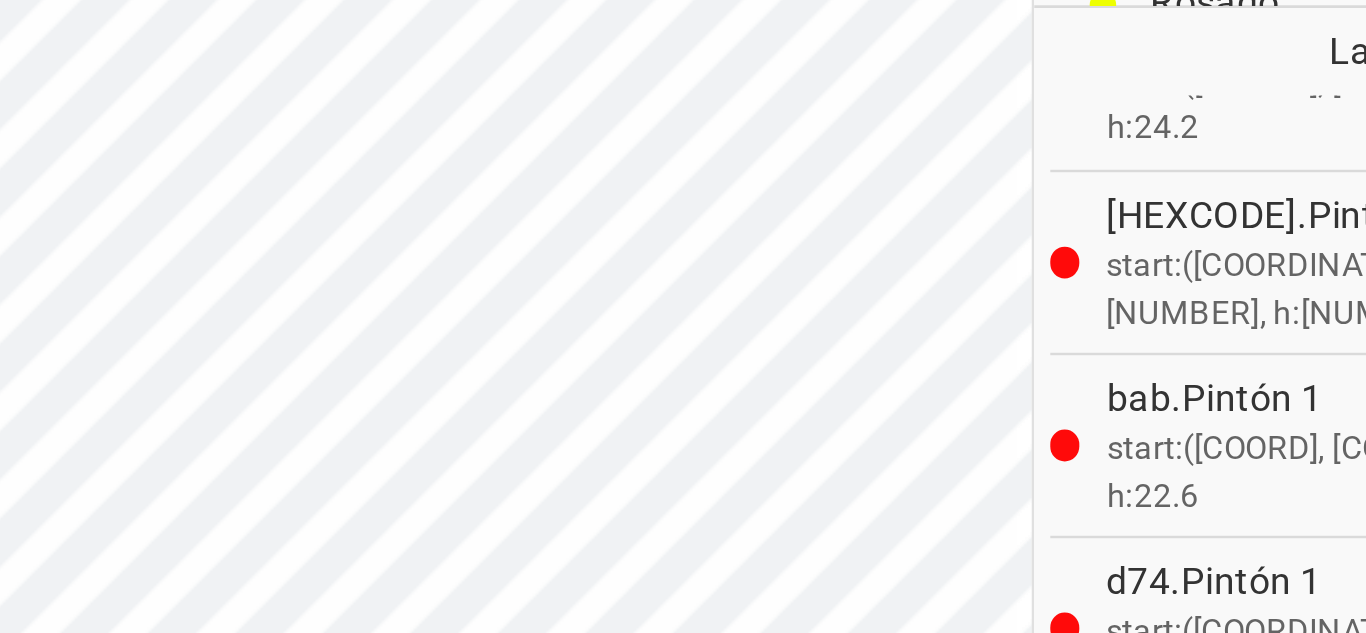 click on "bab.Pintón 1
start:([COORD], [COORD])
w:30.7, h:22.6" at bounding box center (1215, 466) 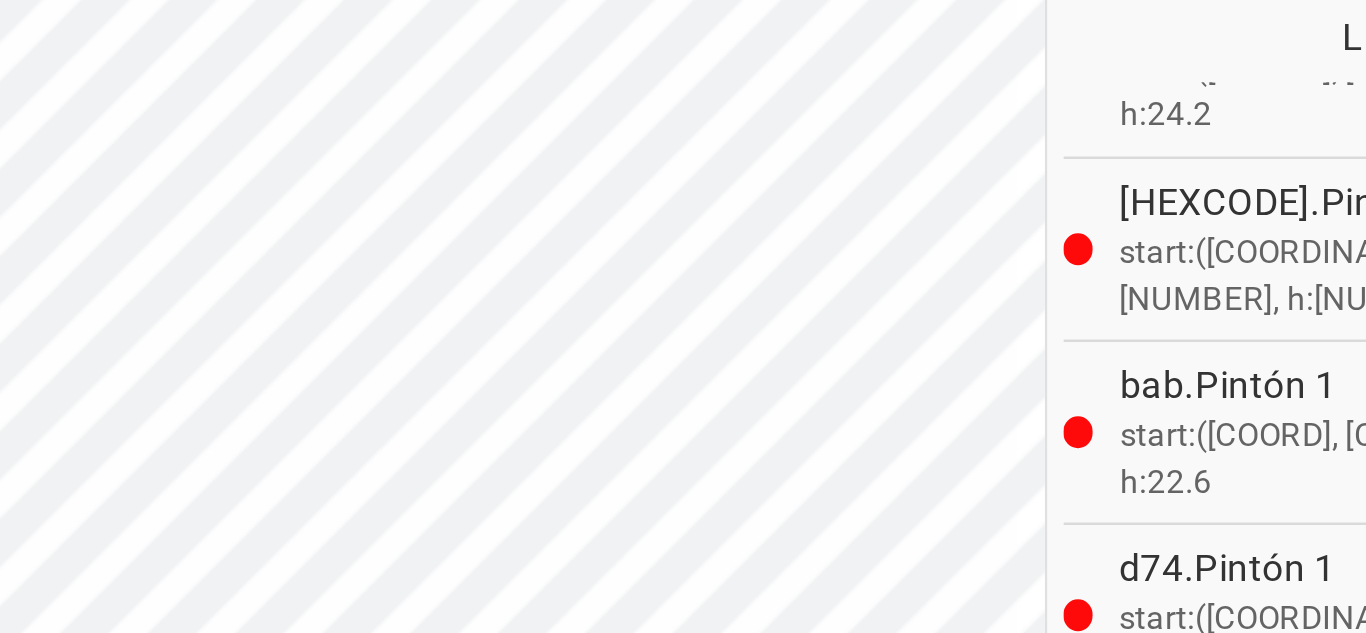 scroll, scrollTop: 0, scrollLeft: 0, axis: both 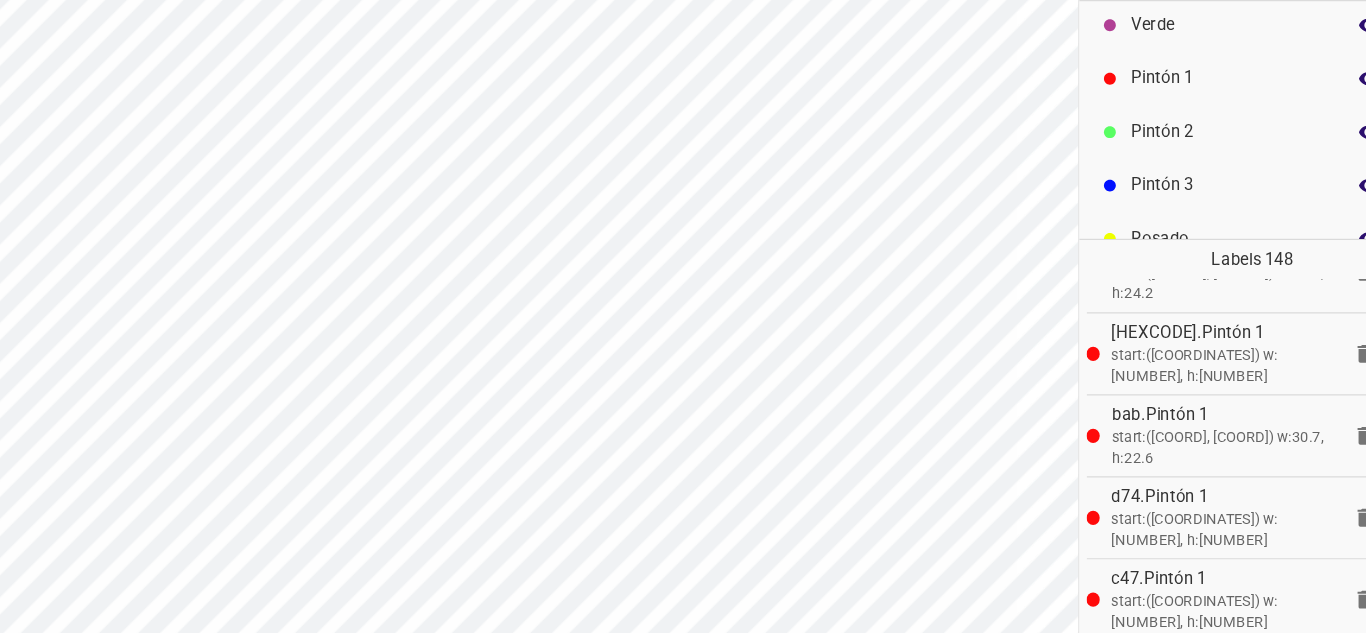 click on "Verde" at bounding box center (1202, 119) 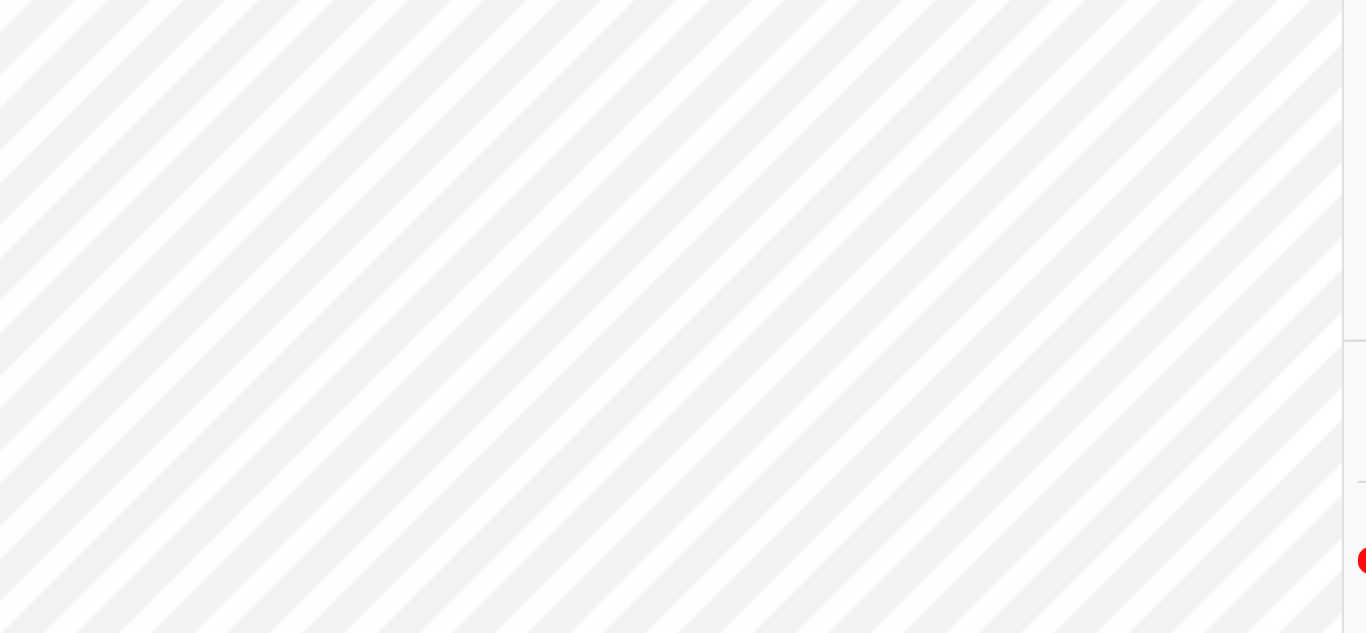 scroll, scrollTop: 176, scrollLeft: 0, axis: vertical 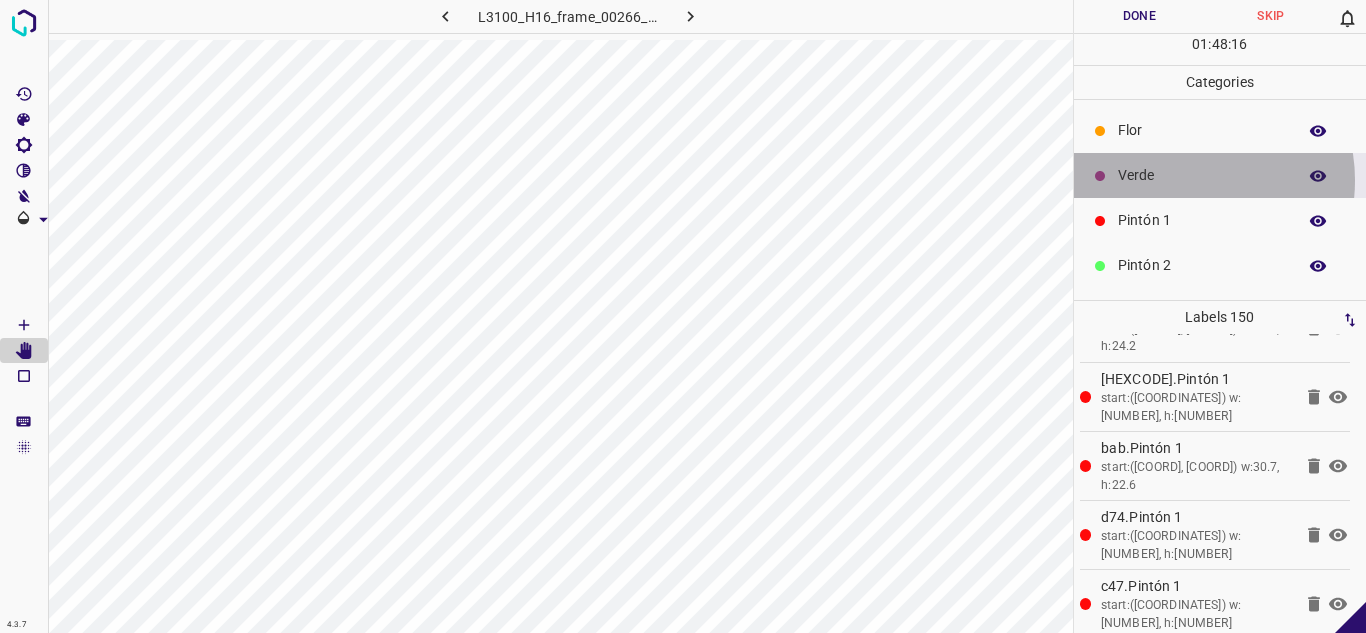 click on "Verde" at bounding box center [1202, 175] 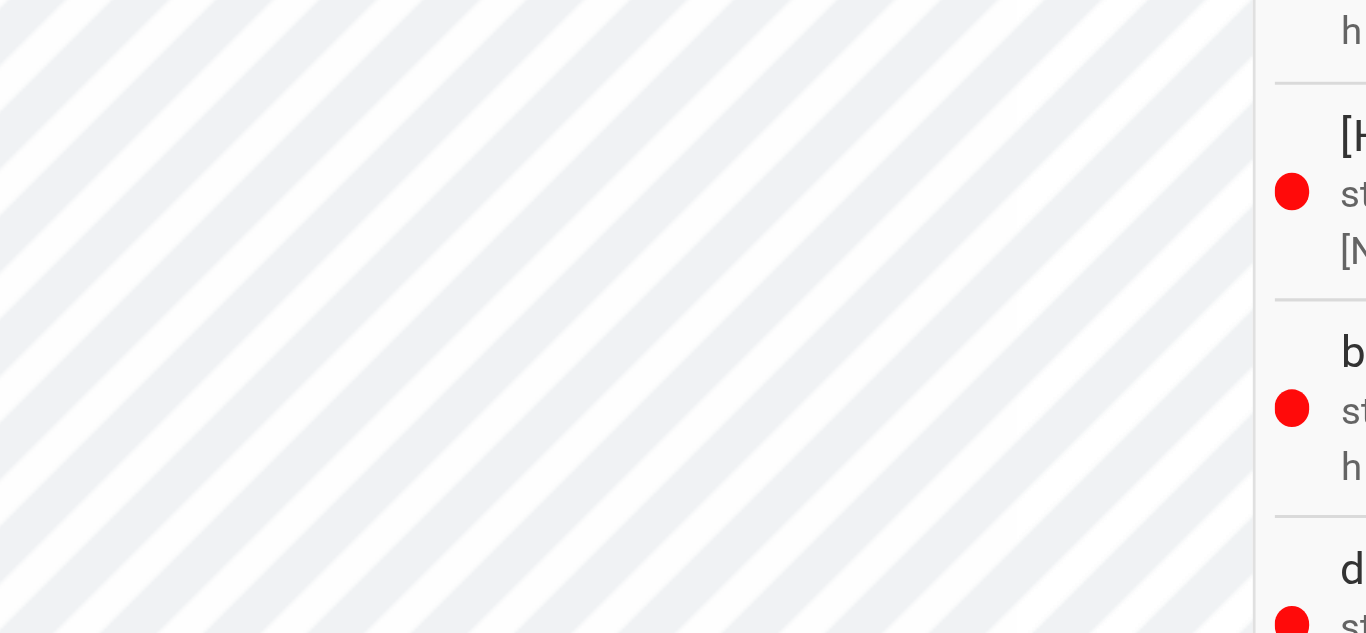 scroll, scrollTop: 176, scrollLeft: 0, axis: vertical 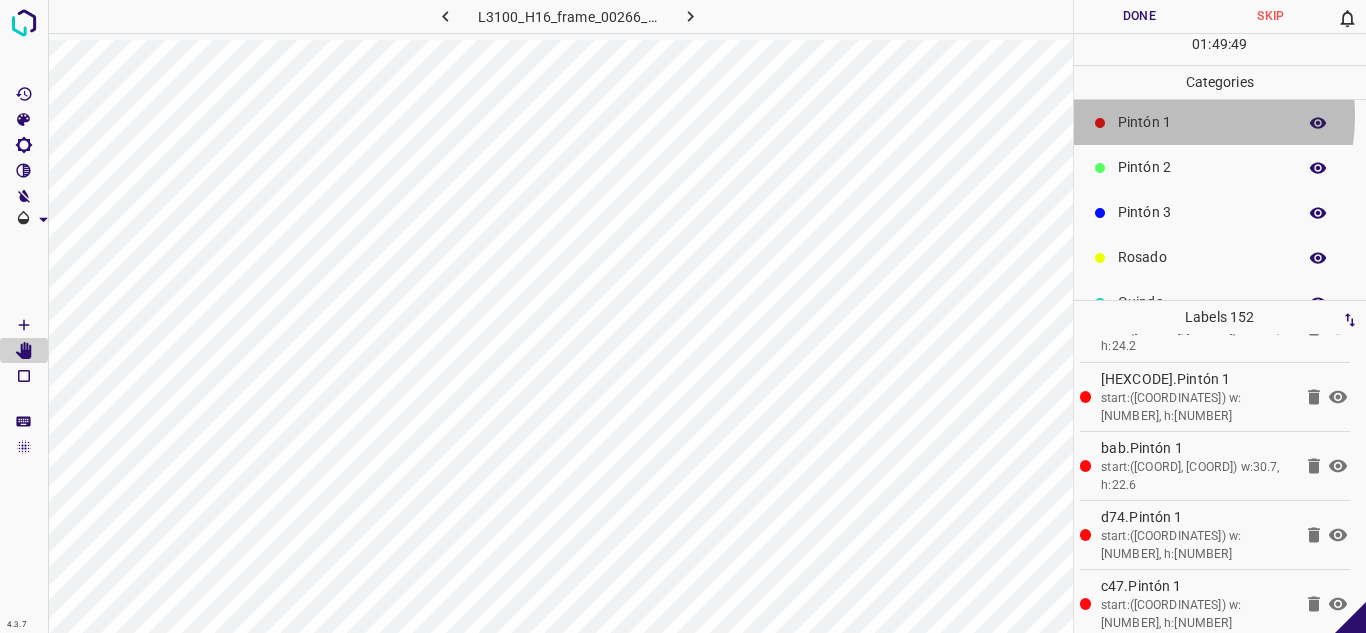 click on "Pintón 1" at bounding box center [1202, 122] 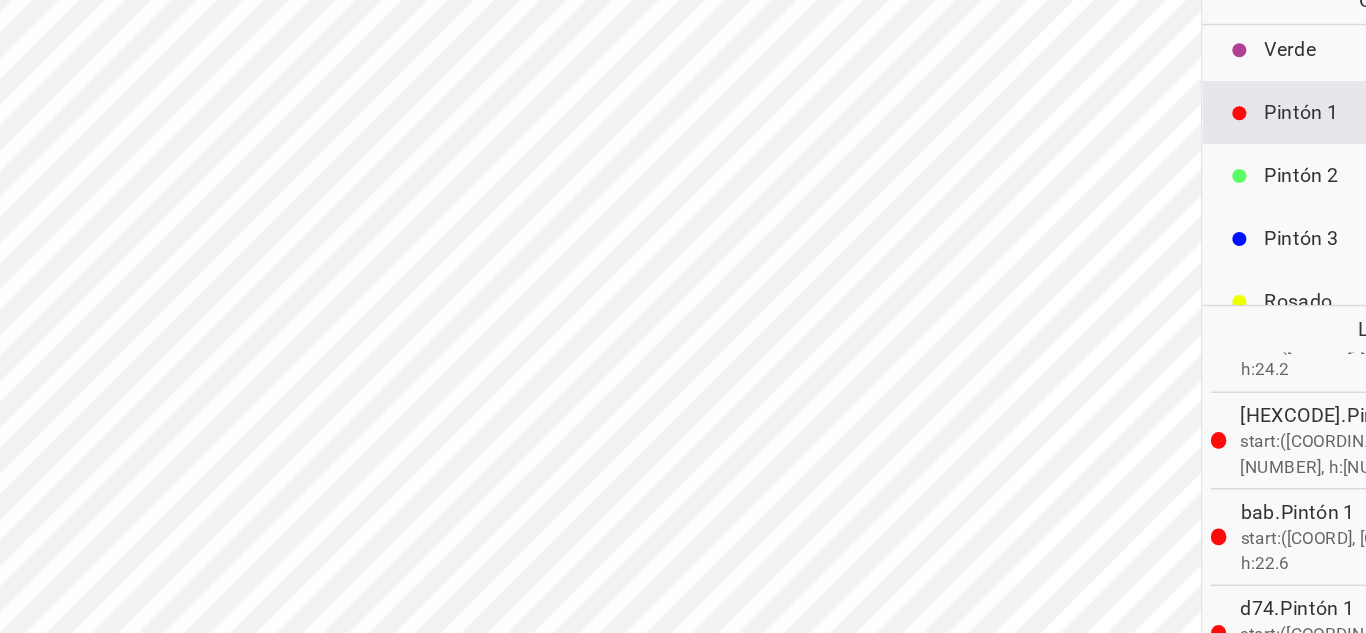 scroll, scrollTop: 0, scrollLeft: 0, axis: both 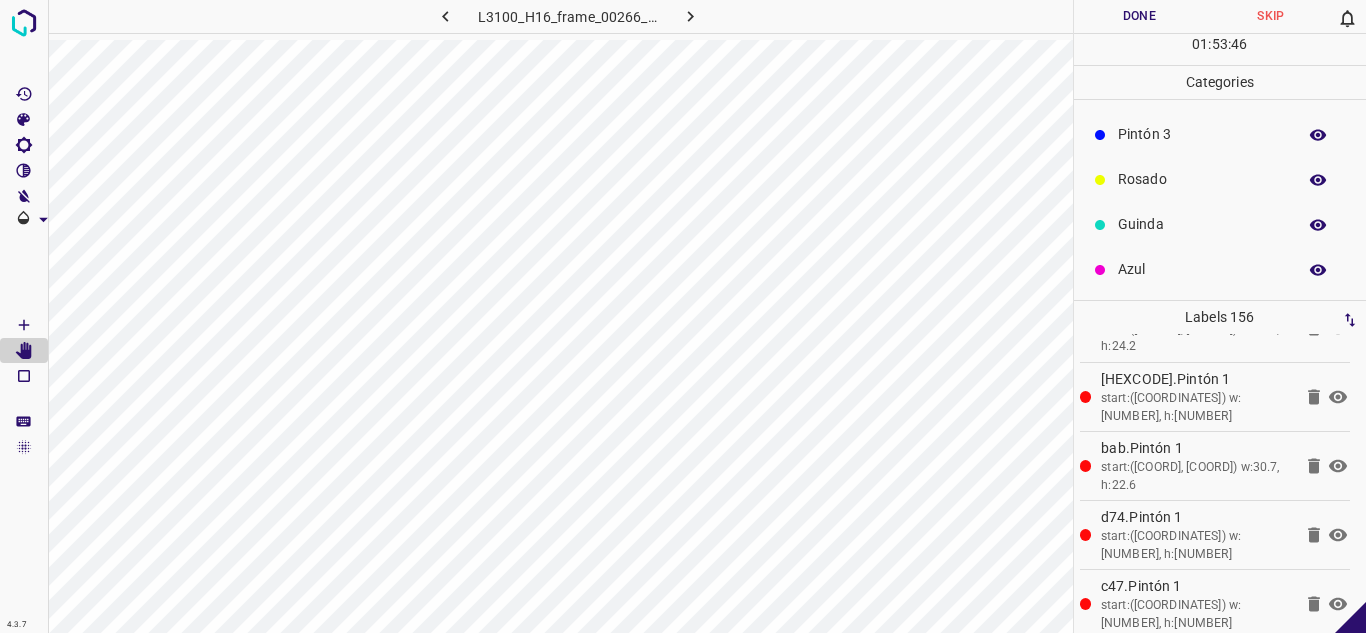 click on "Azul" at bounding box center [1202, 269] 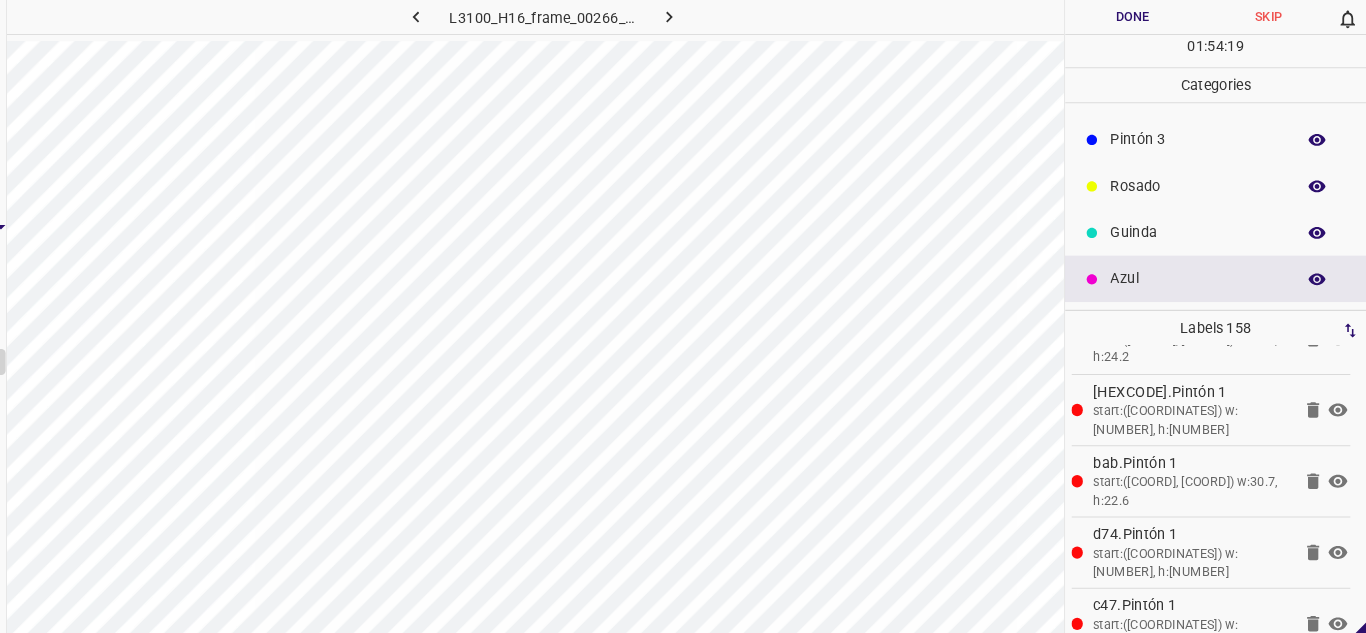 scroll, scrollTop: 0, scrollLeft: 0, axis: both 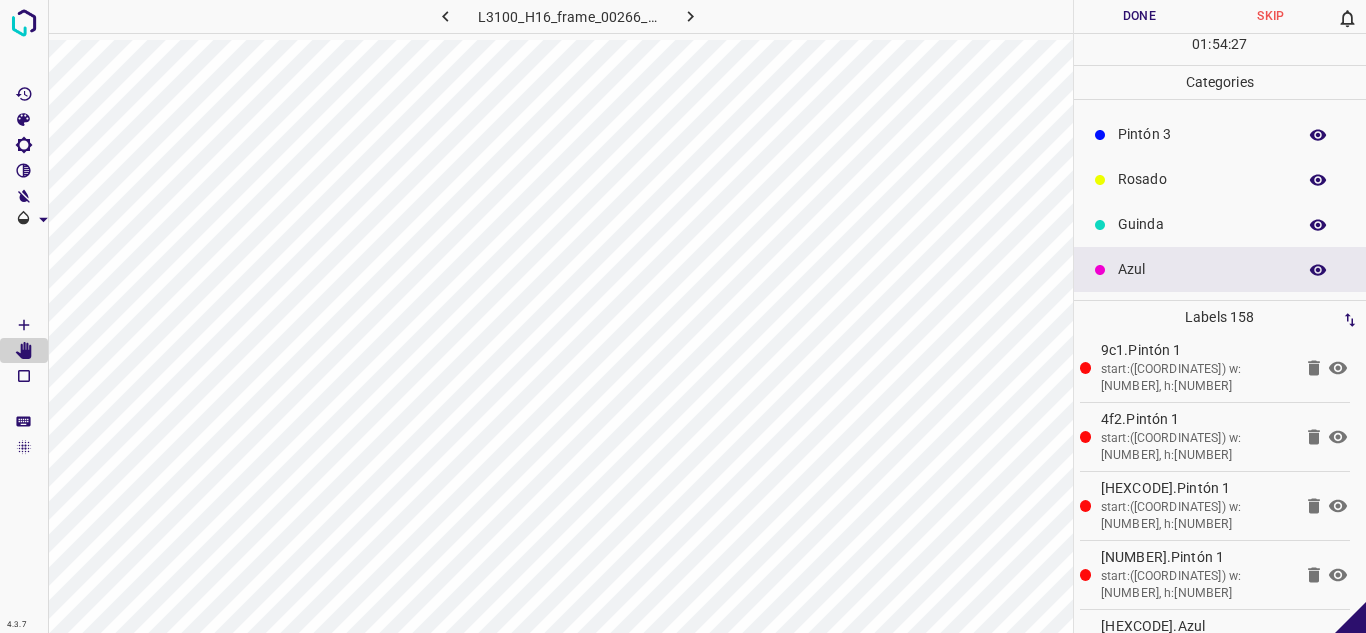 click 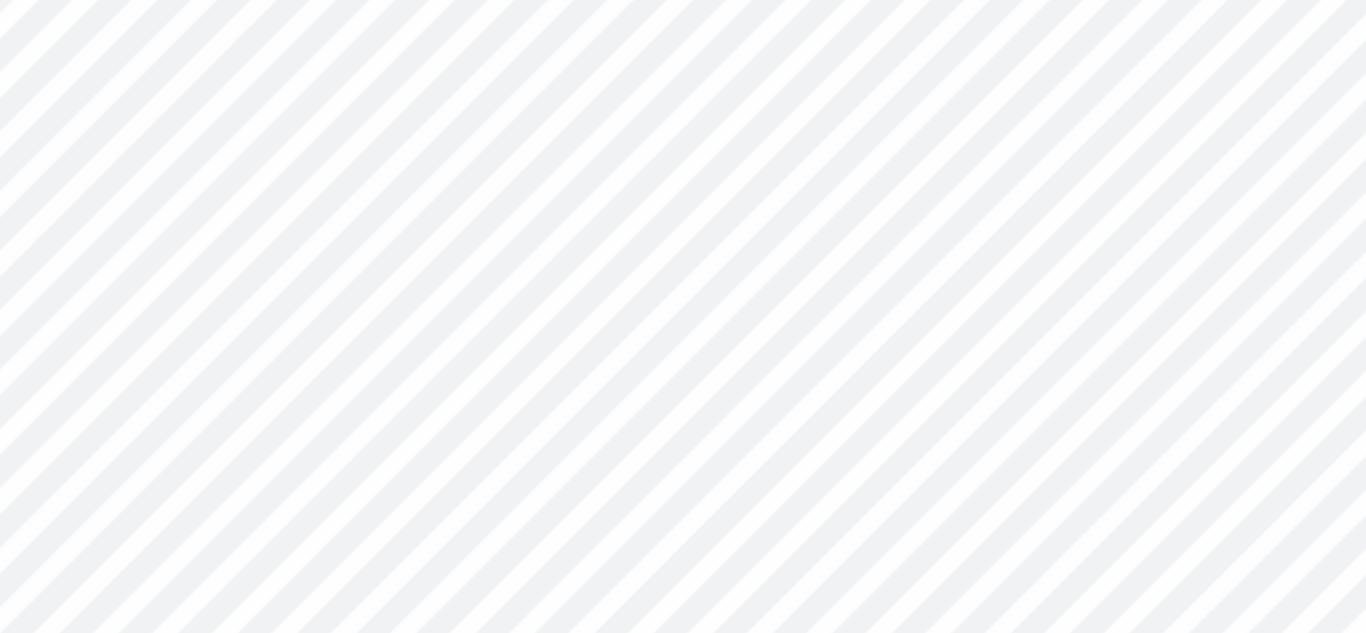 scroll, scrollTop: 10484, scrollLeft: 0, axis: vertical 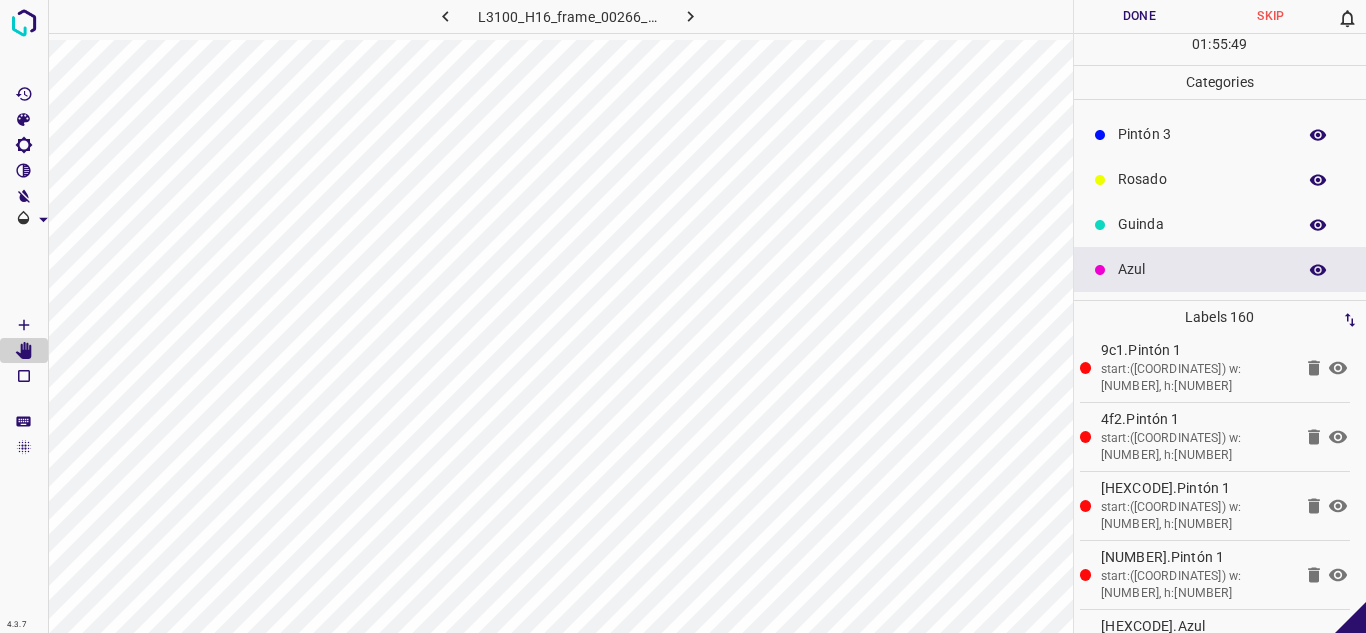 click on "Guinda" at bounding box center (1202, 224) 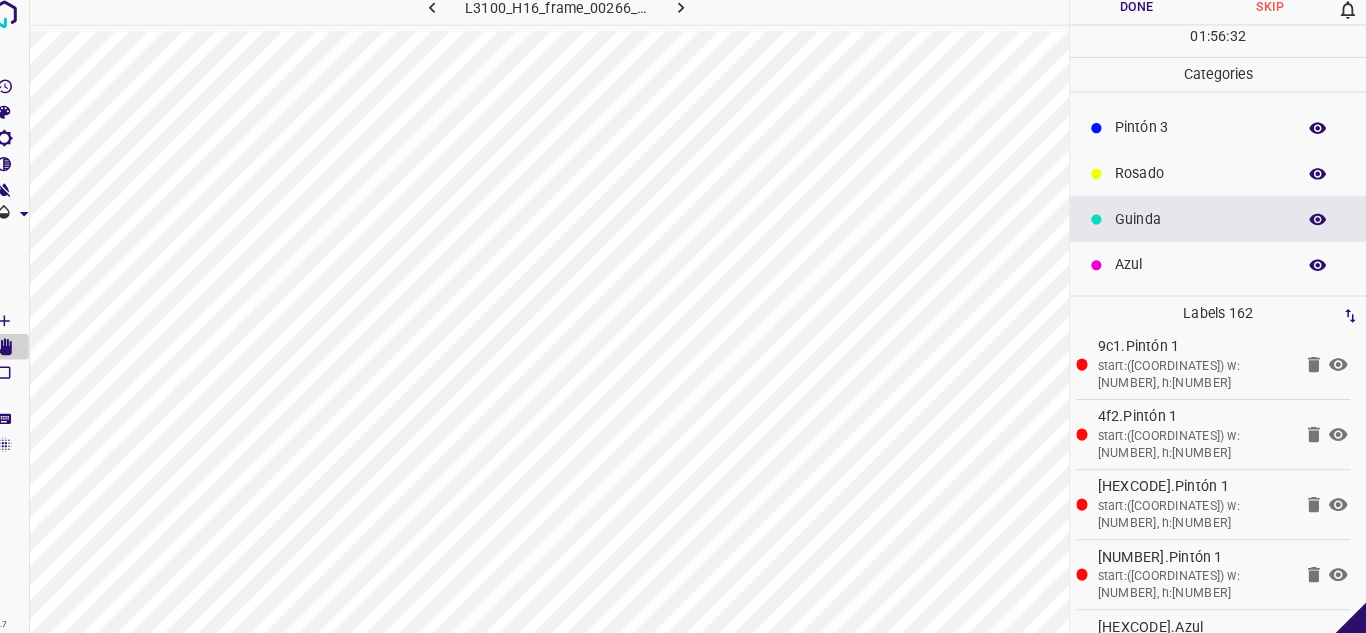 scroll, scrollTop: 0, scrollLeft: 0, axis: both 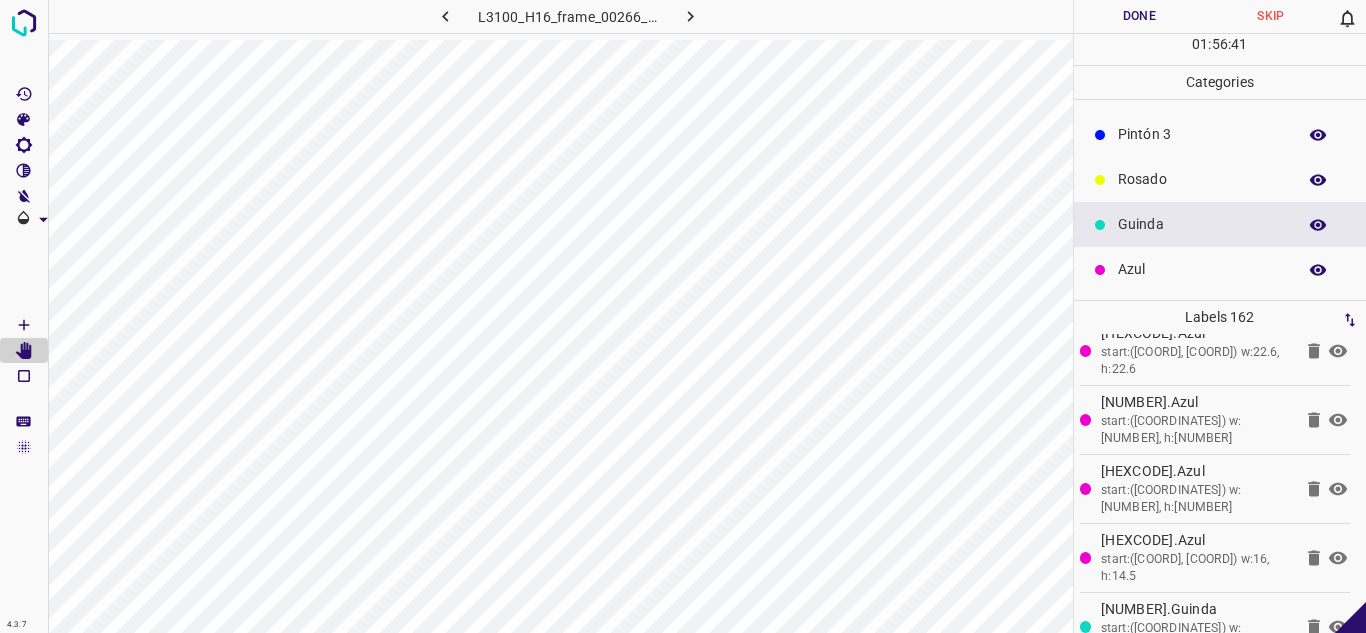 click 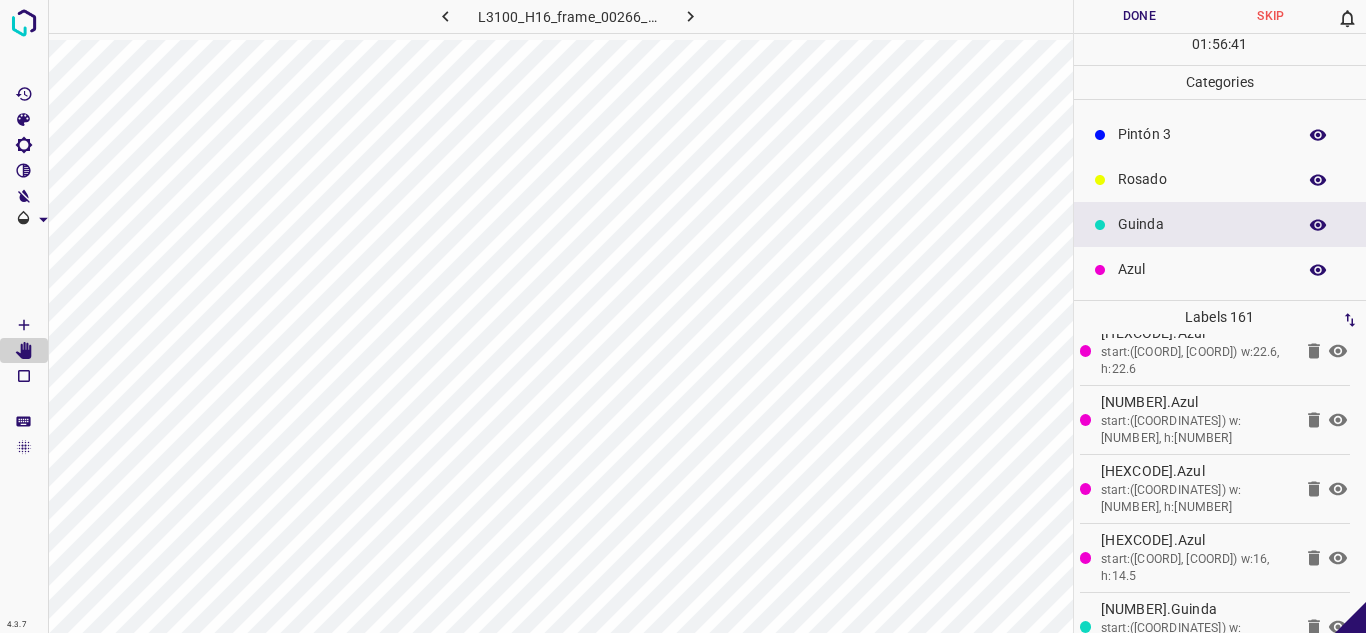 scroll, scrollTop: 10708, scrollLeft: 0, axis: vertical 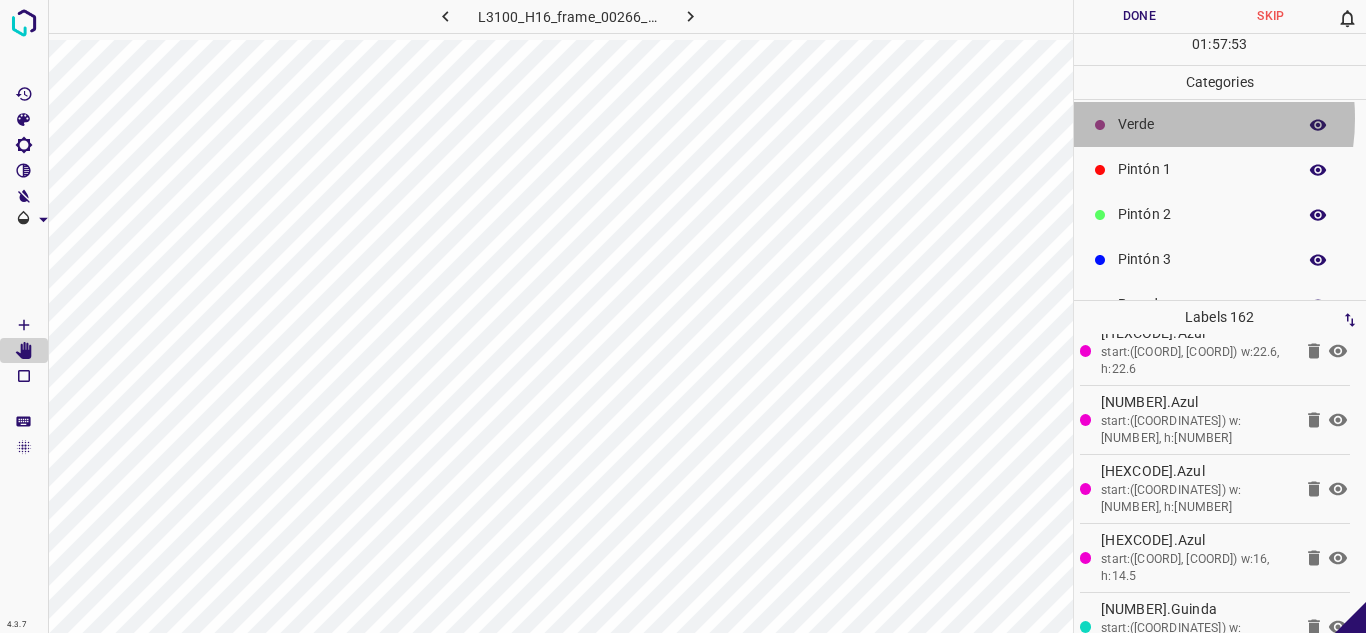 click on "Verde" at bounding box center [1202, 124] 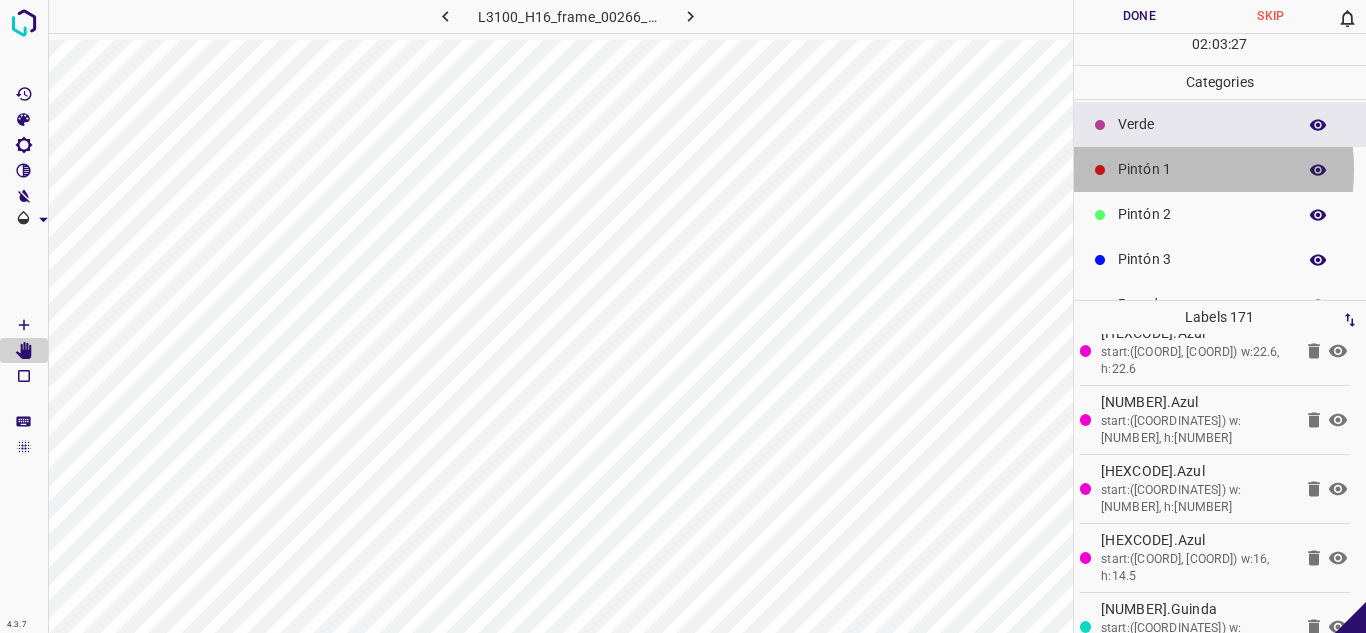 click on "Pintón 1" at bounding box center (1202, 169) 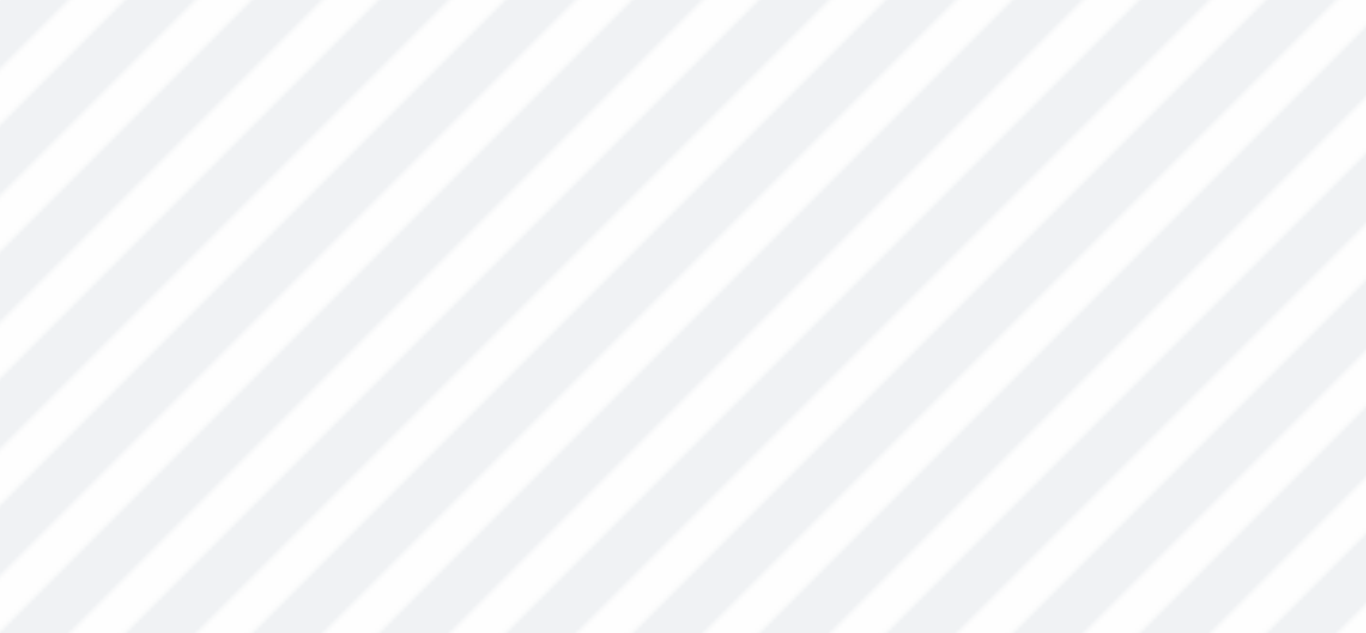scroll, scrollTop: 0, scrollLeft: 0, axis: both 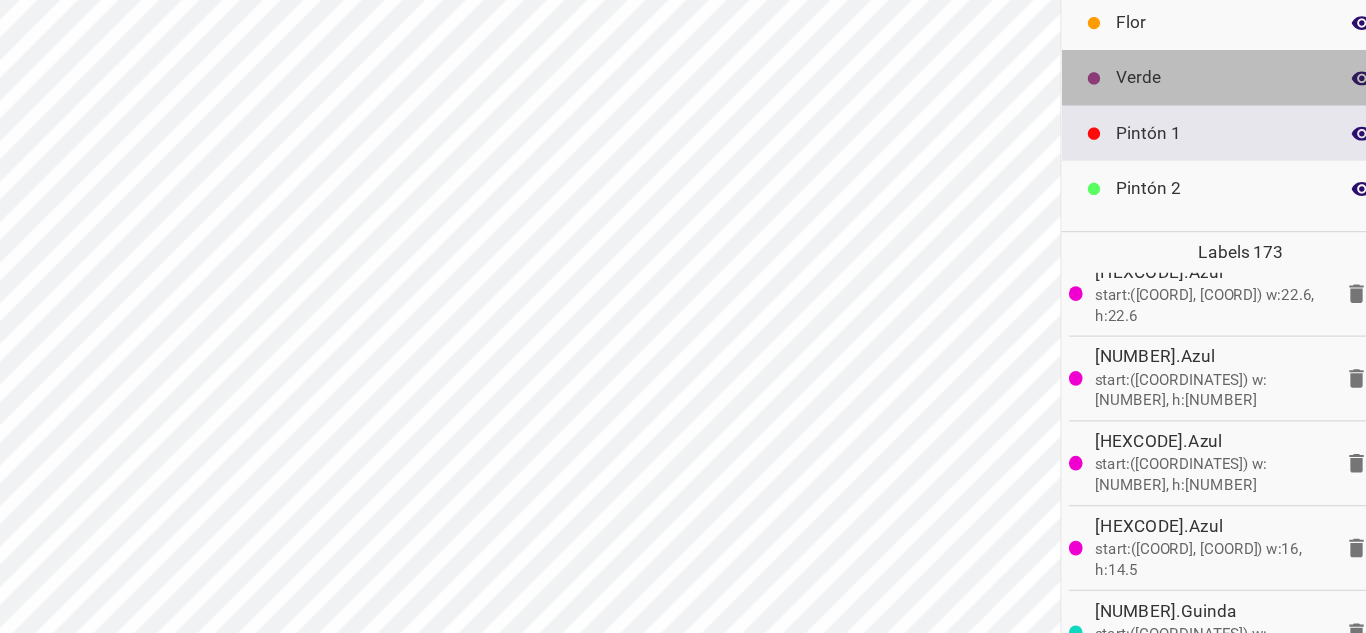 click on "Verde" at bounding box center [1202, 175] 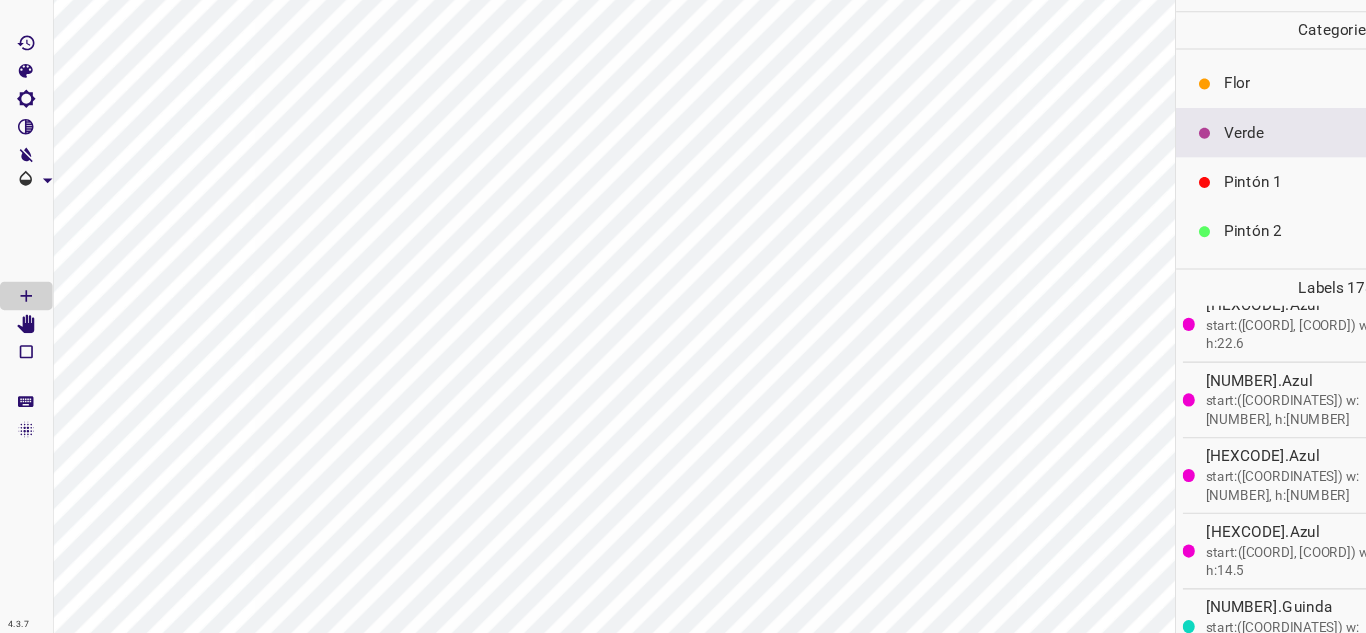 scroll, scrollTop: 0, scrollLeft: 0, axis: both 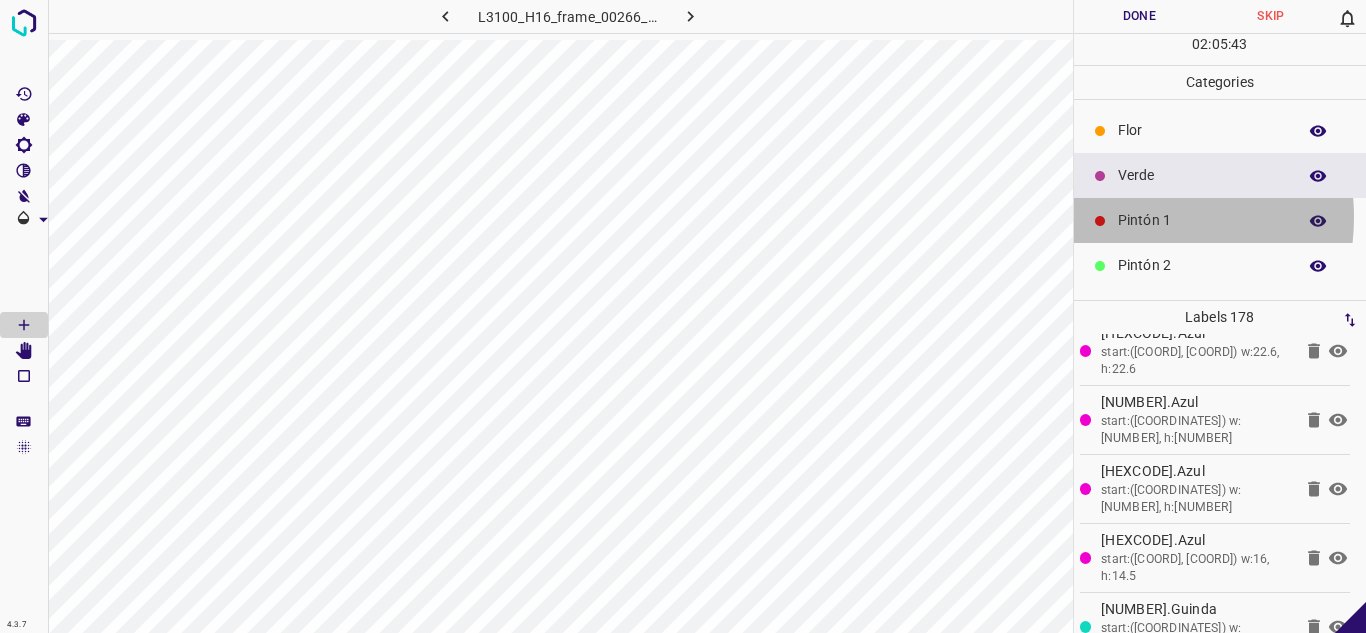 click on "Pintón 1" at bounding box center (1202, 220) 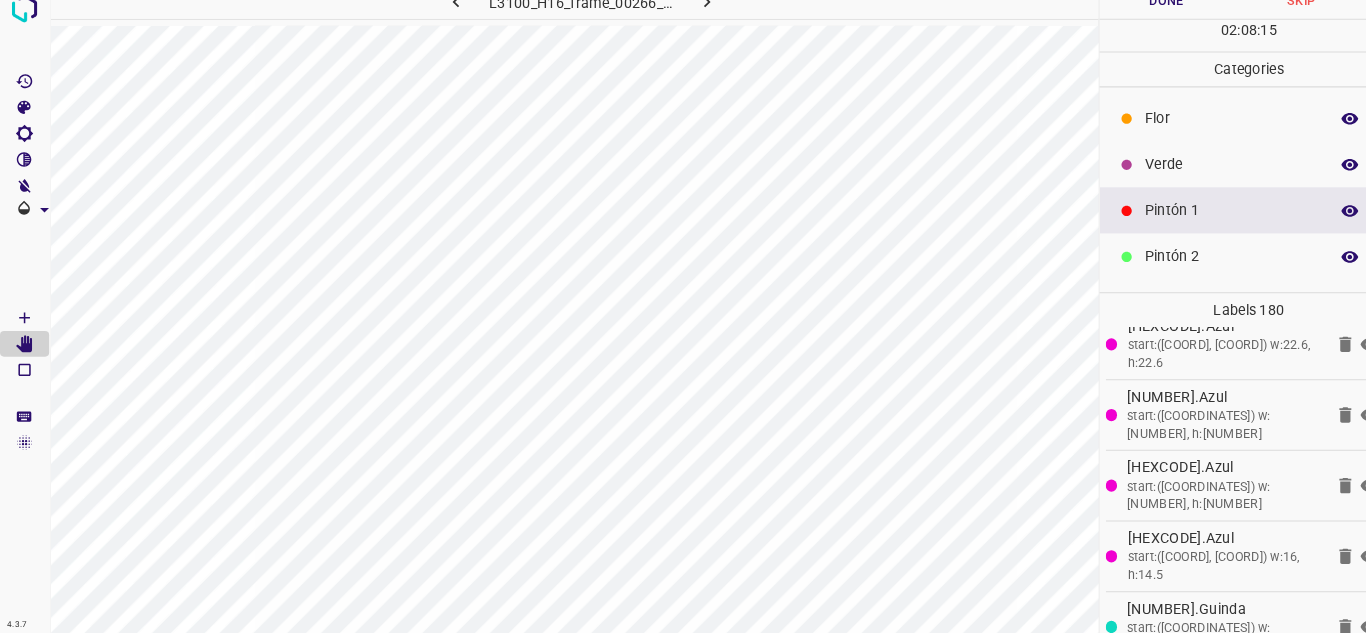 scroll, scrollTop: 0, scrollLeft: 0, axis: both 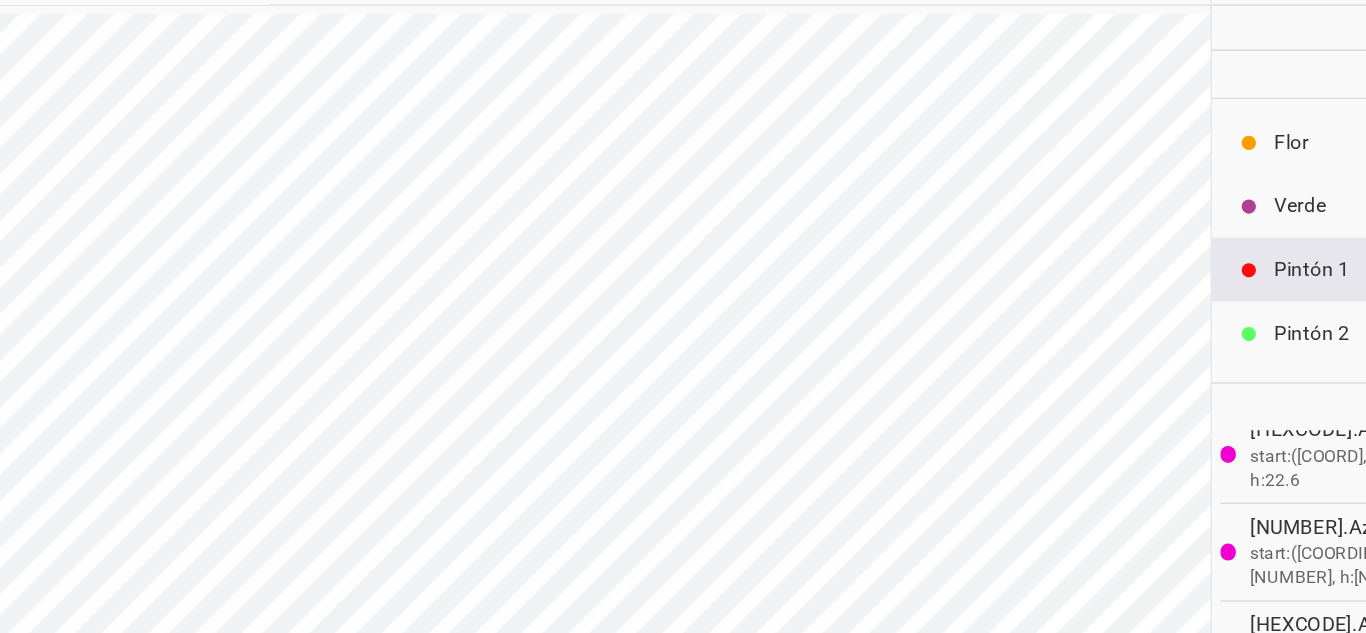 click on "Verde" at bounding box center (1202, 175) 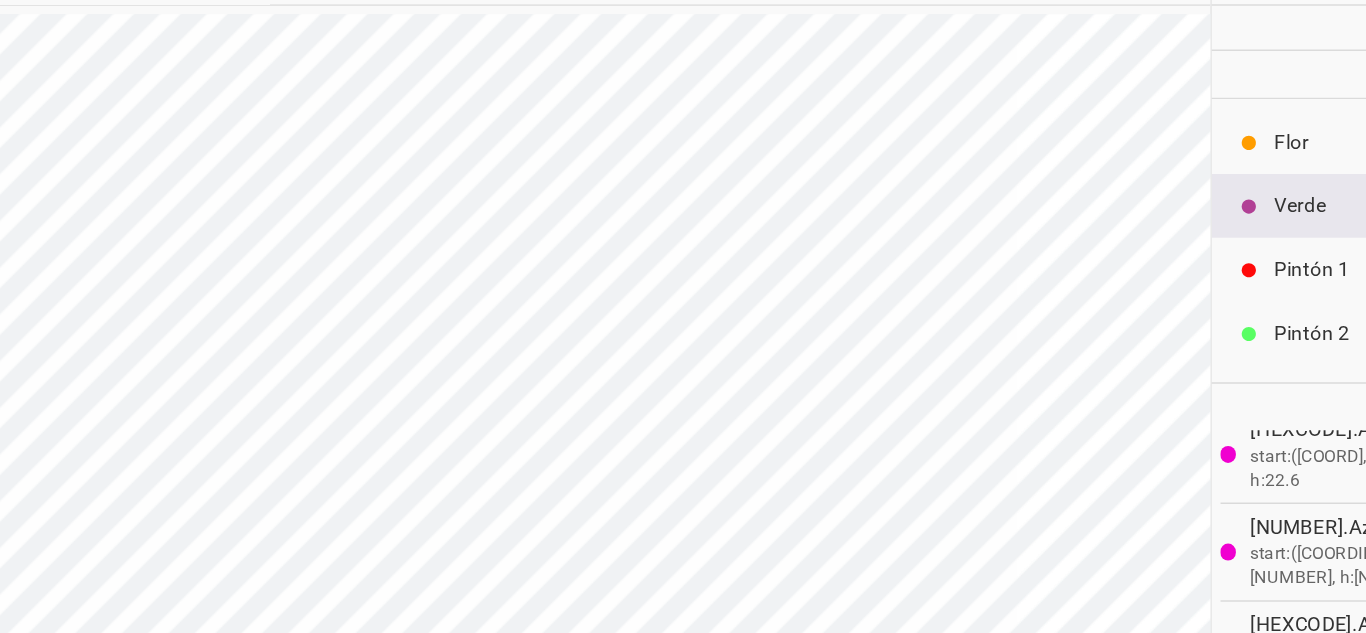 click on "Verde" at bounding box center (1202, 175) 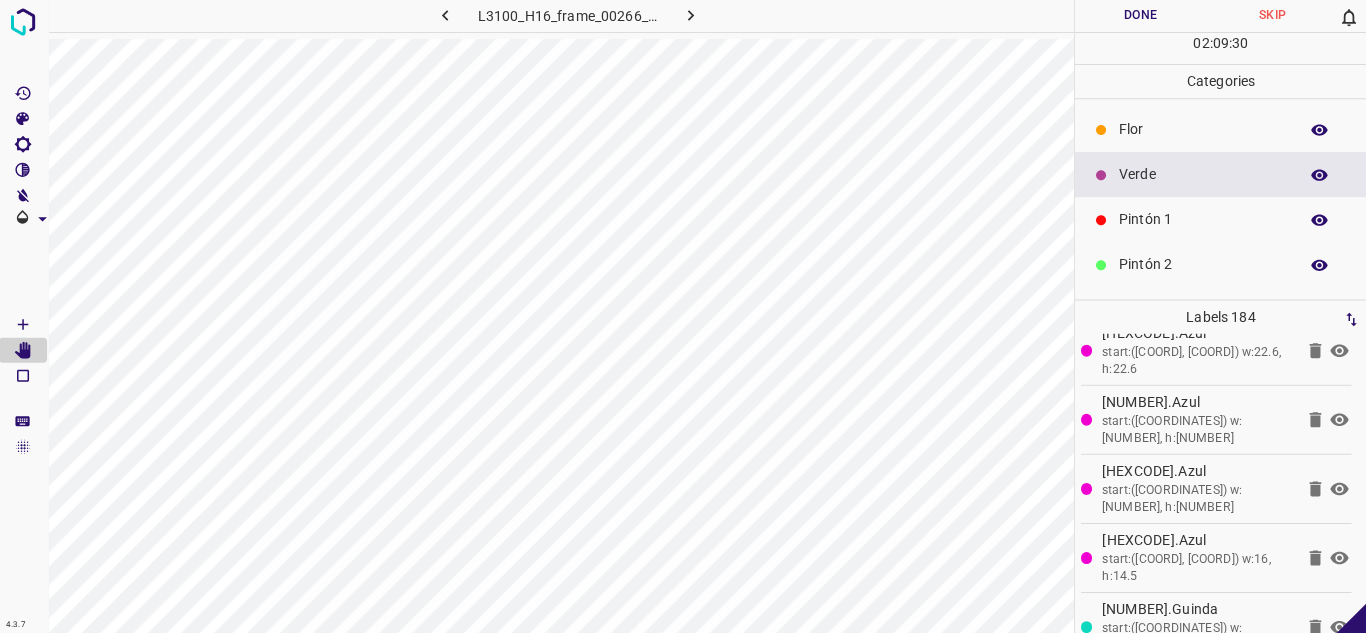 scroll, scrollTop: 0, scrollLeft: 0, axis: both 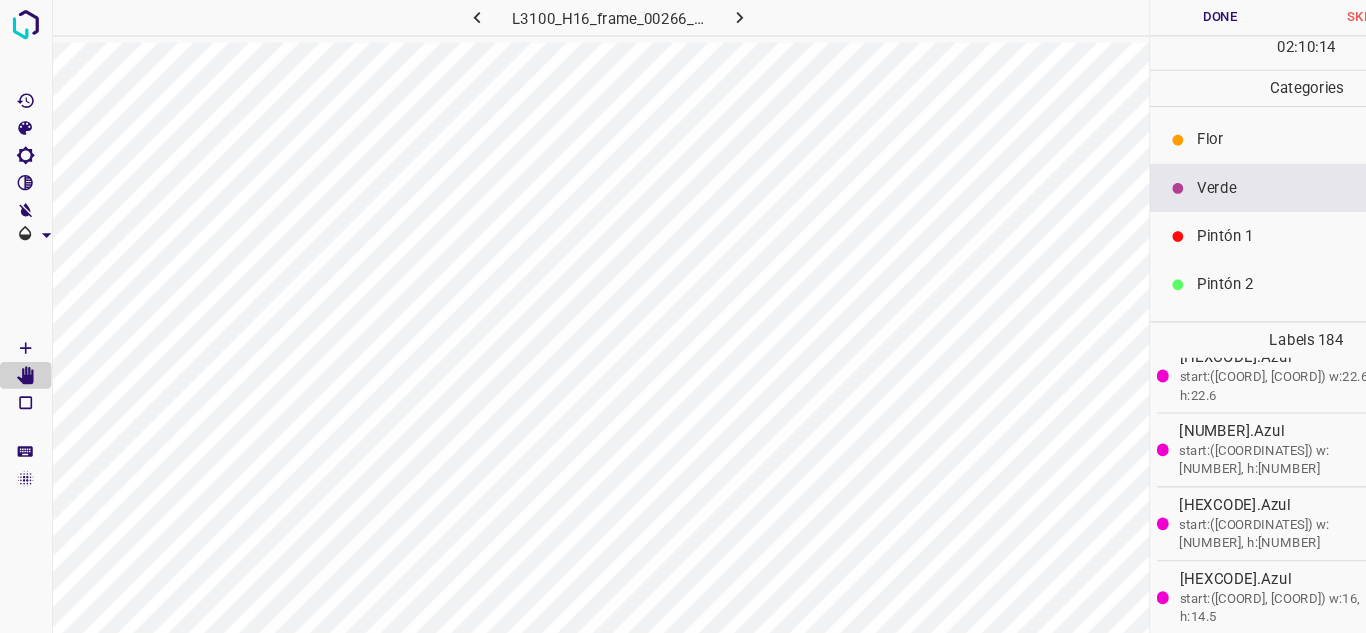 click on "Pintón 1" at bounding box center [1202, 220] 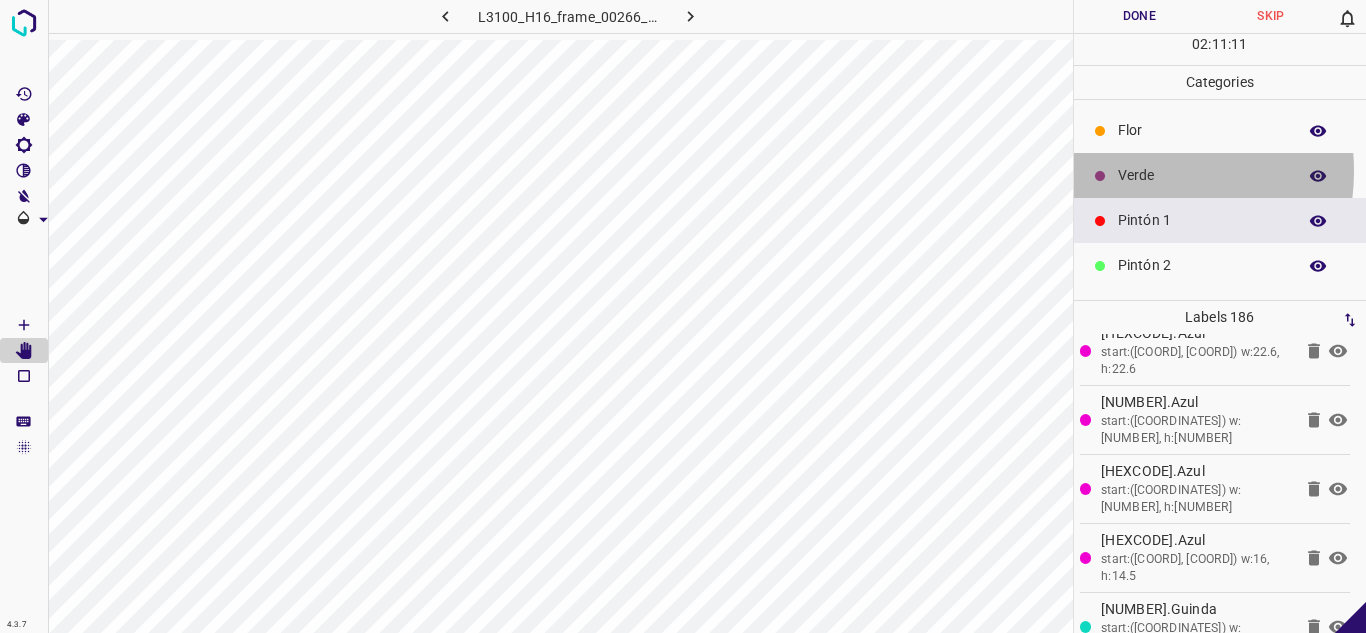 click on "Verde" at bounding box center (1202, 175) 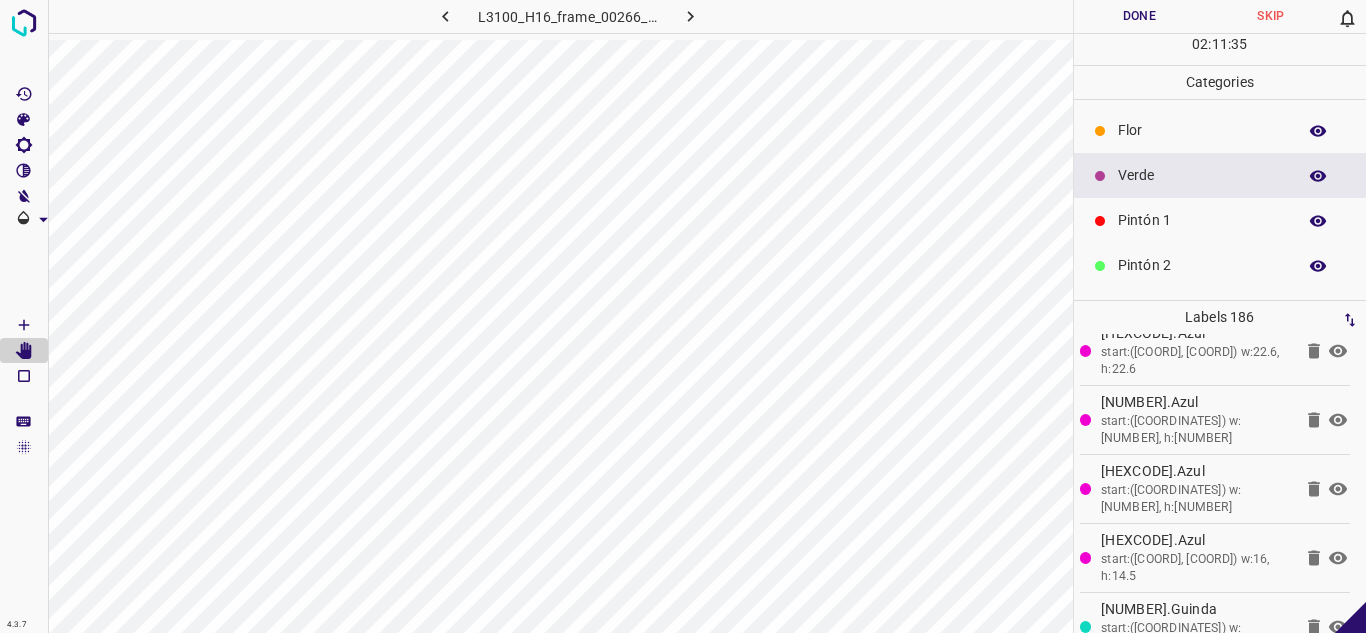 scroll, scrollTop: 96, scrollLeft: 0, axis: vertical 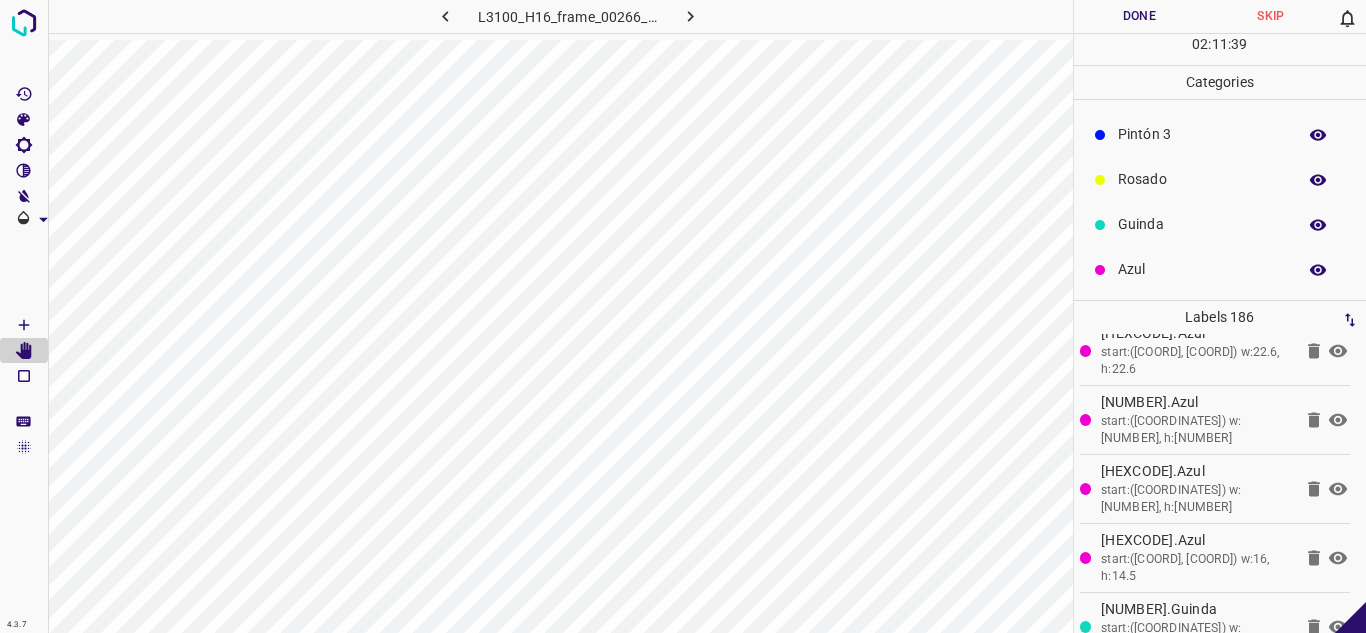 click on "Azul" at bounding box center (1202, 269) 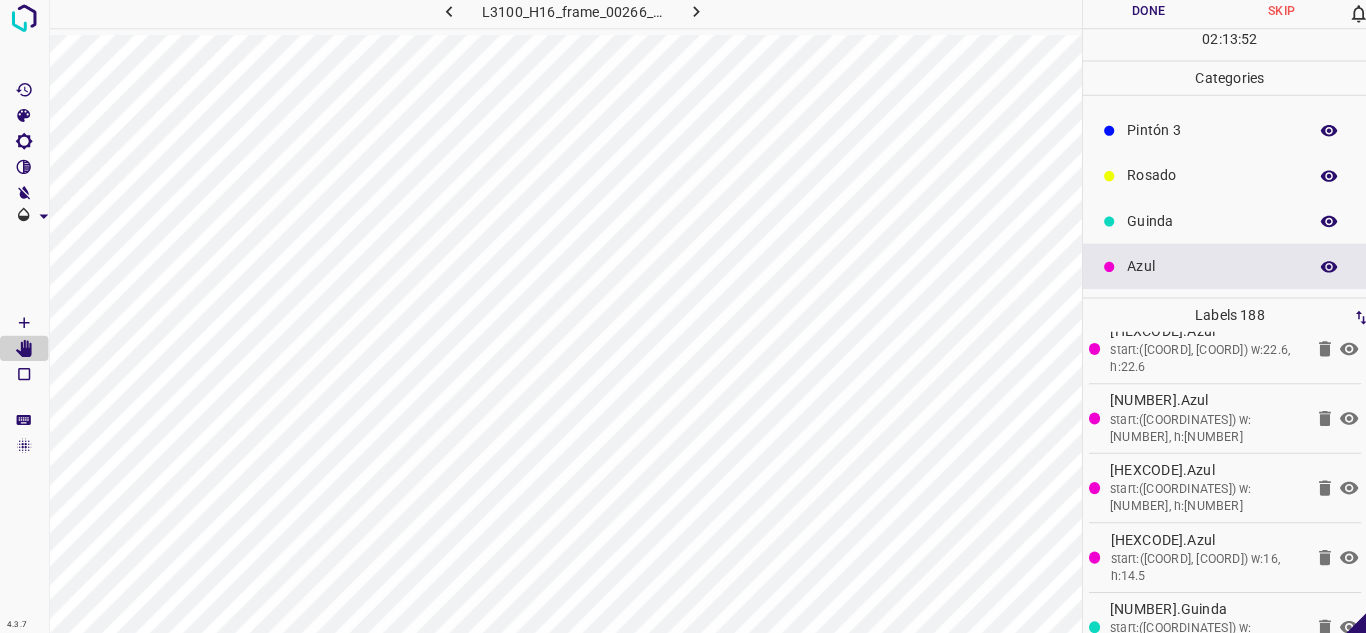 scroll, scrollTop: 0, scrollLeft: 0, axis: both 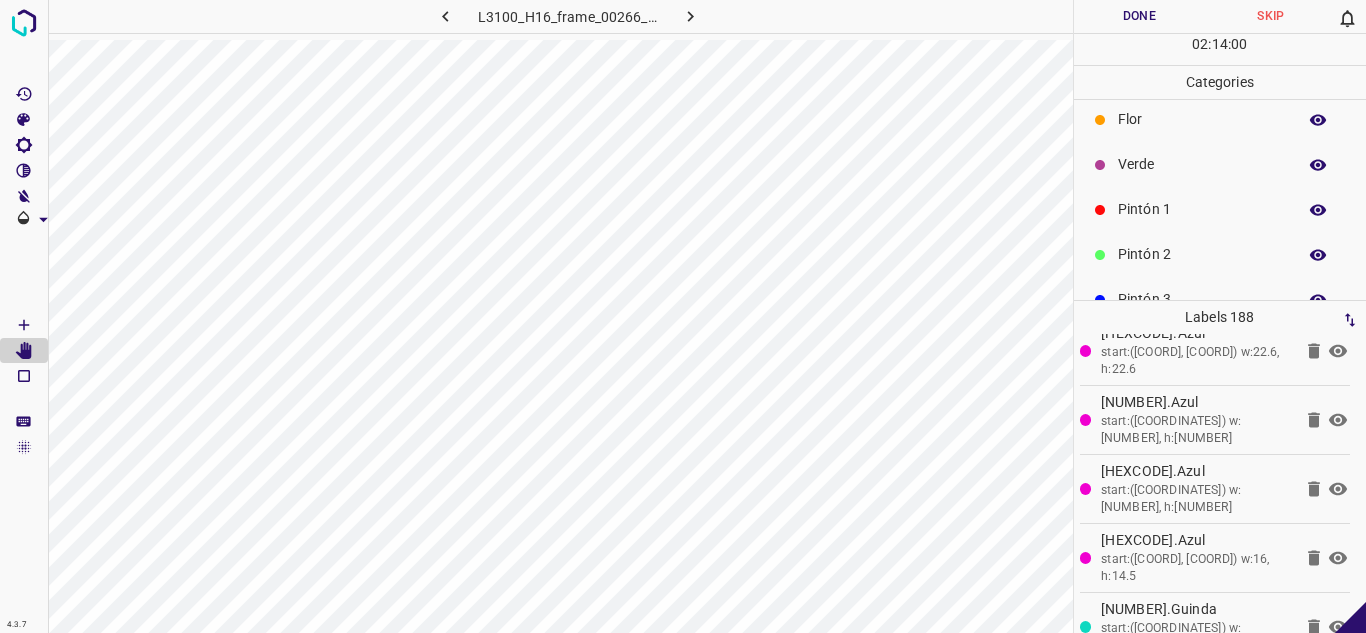 click on "Verde" at bounding box center [1202, 164] 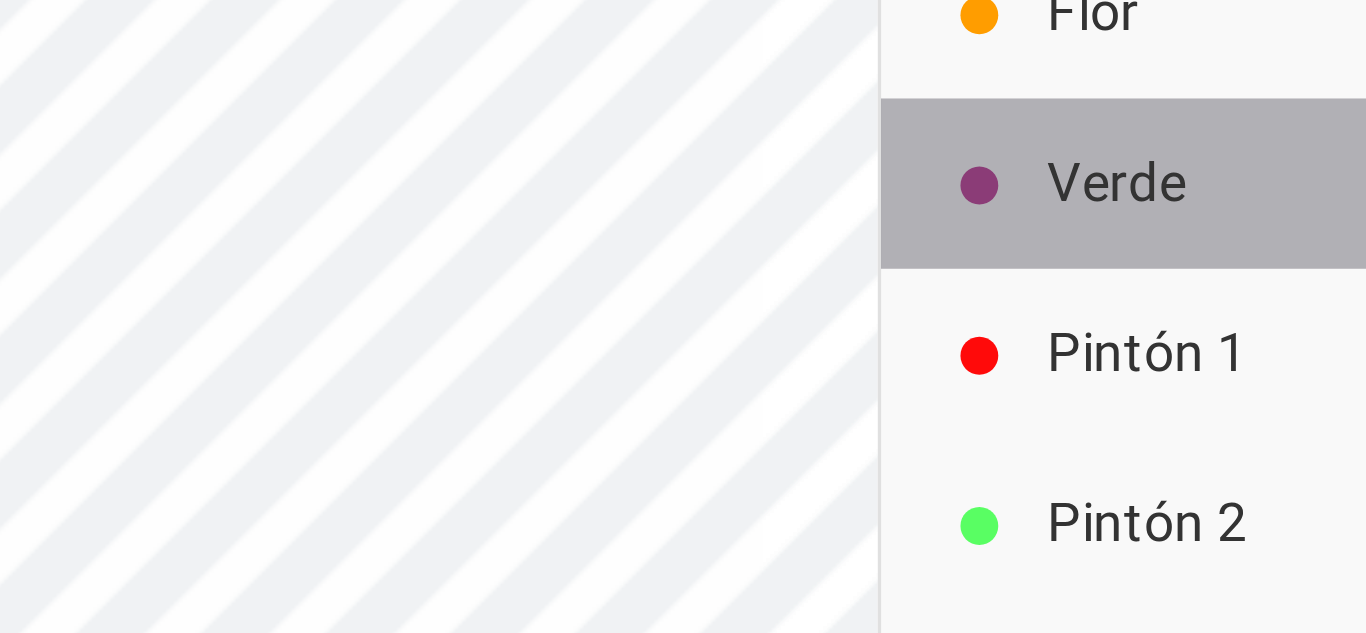 click on "Verde" at bounding box center [1202, 164] 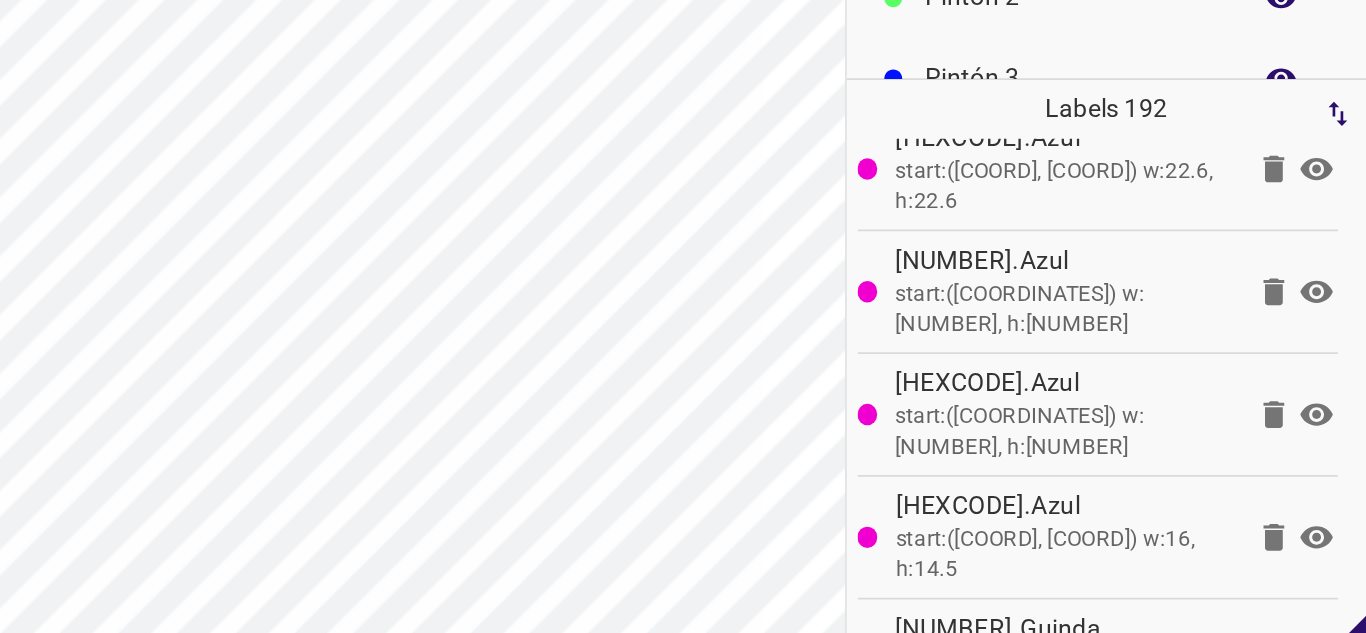 scroll, scrollTop: 0, scrollLeft: 0, axis: both 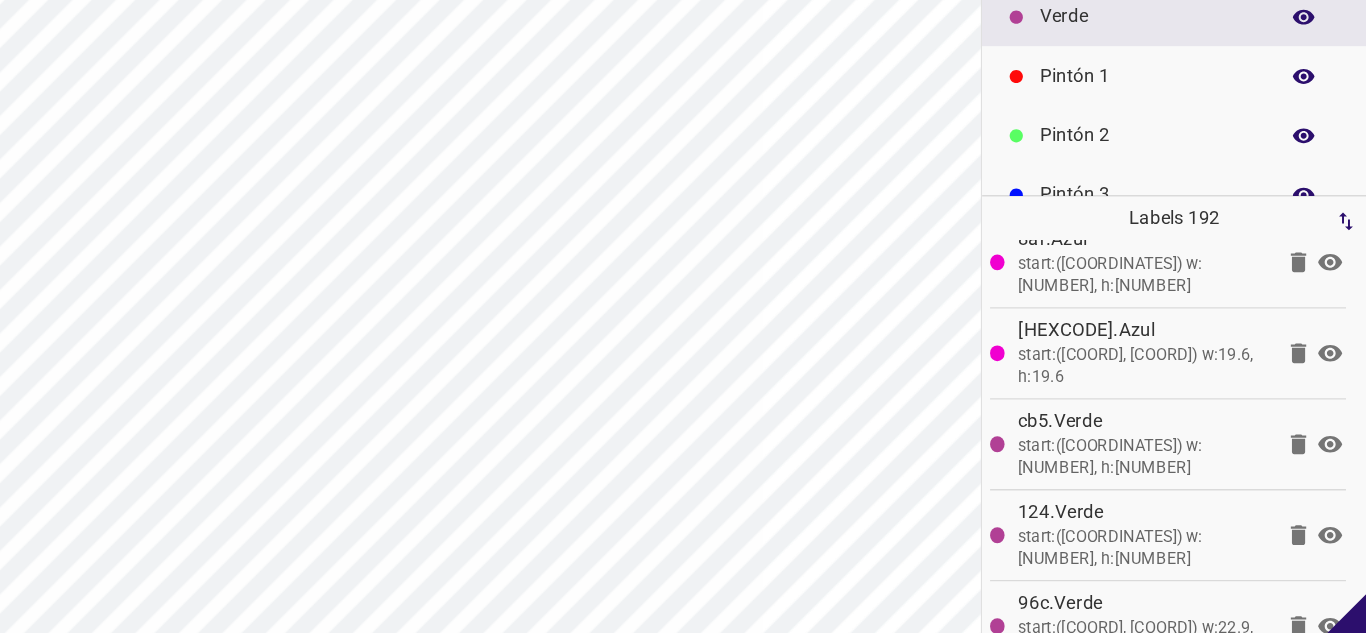 click 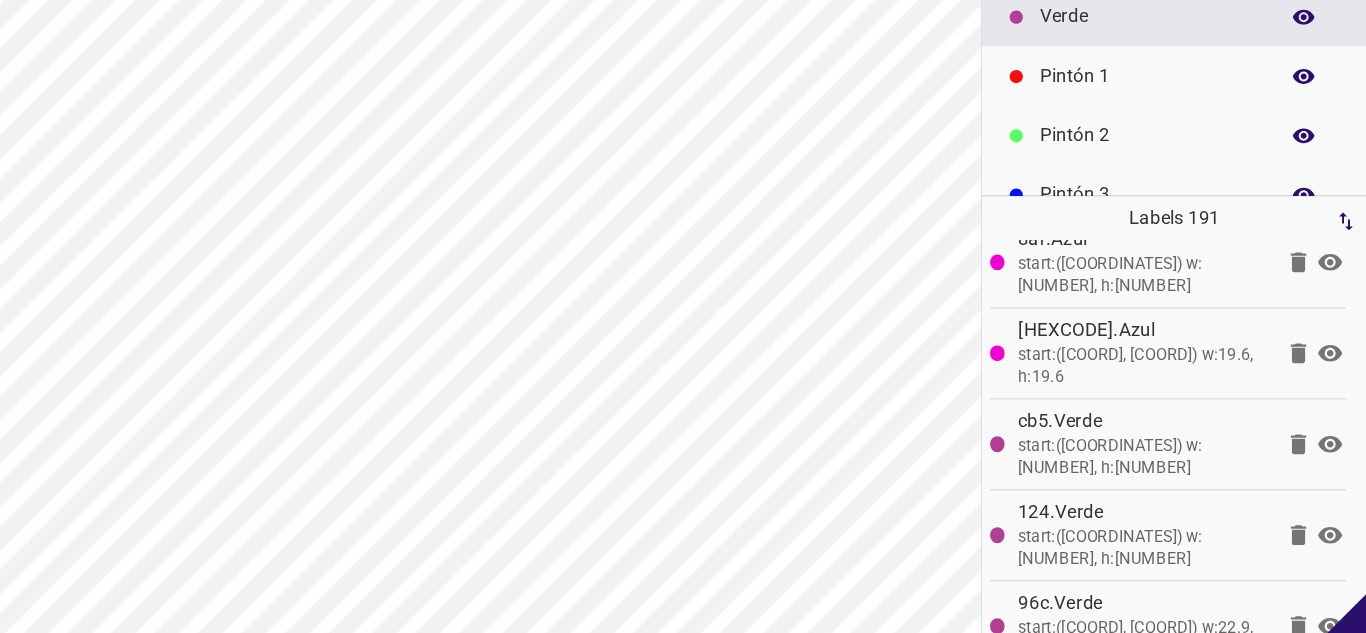 scroll, scrollTop: 12779, scrollLeft: 0, axis: vertical 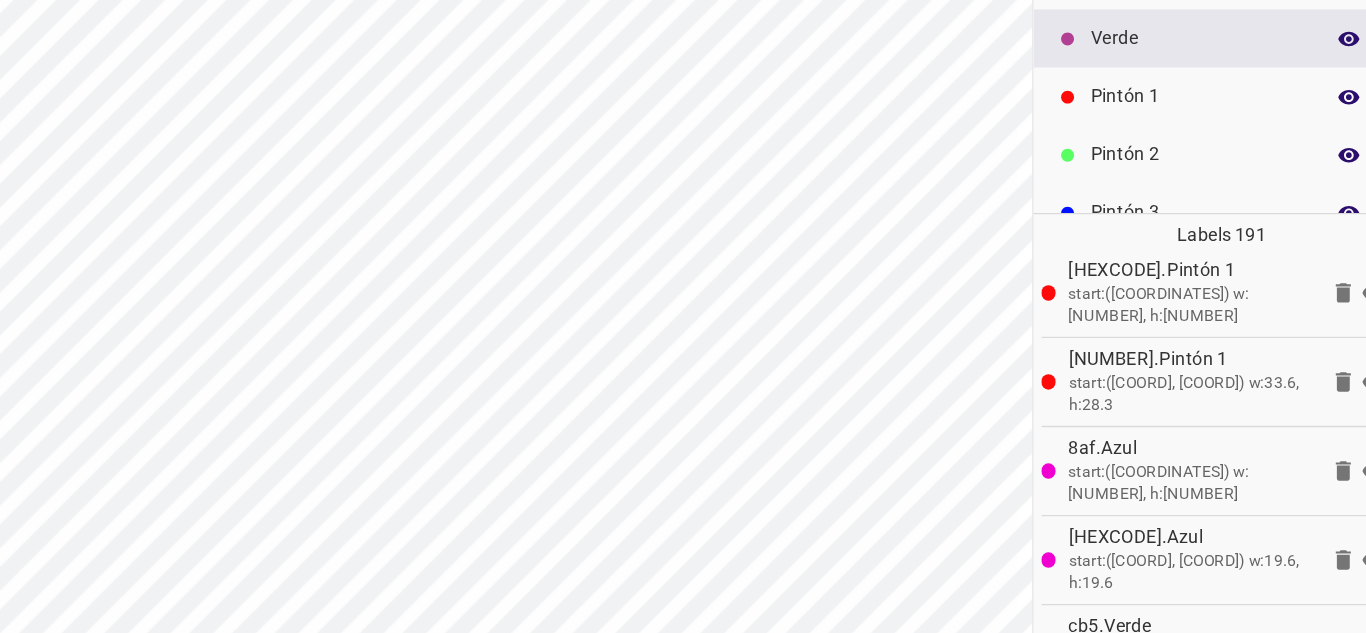 click on "start:([COORD], [COORD])
w:33.6, h:28.3" at bounding box center [1196, 441] 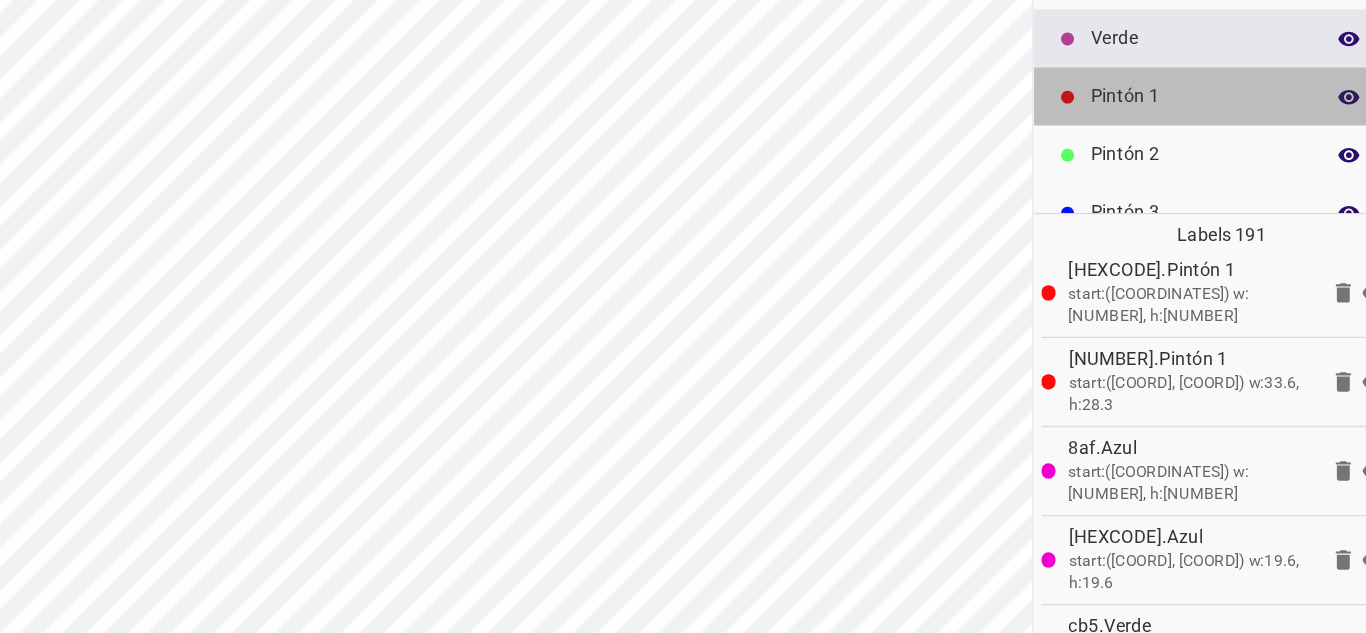 click on "Pintón 1" at bounding box center [1220, 209] 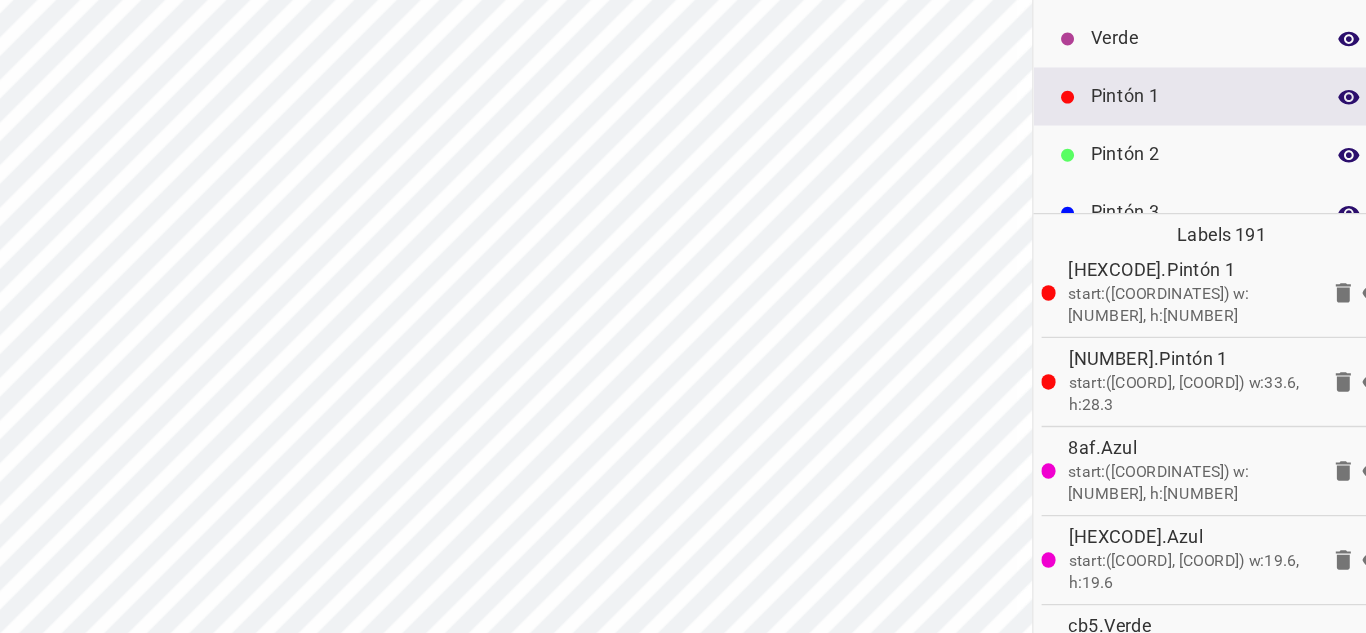 scroll, scrollTop: 0, scrollLeft: 0, axis: both 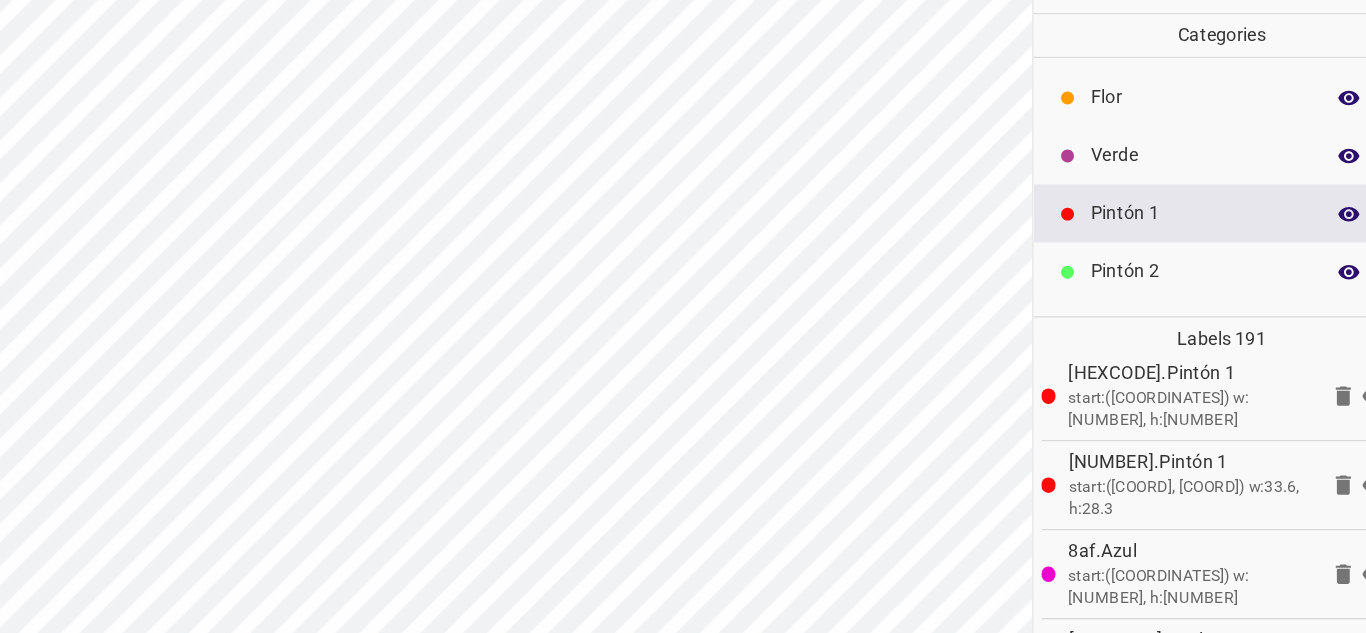 click on "Flor" at bounding box center (1220, 130) 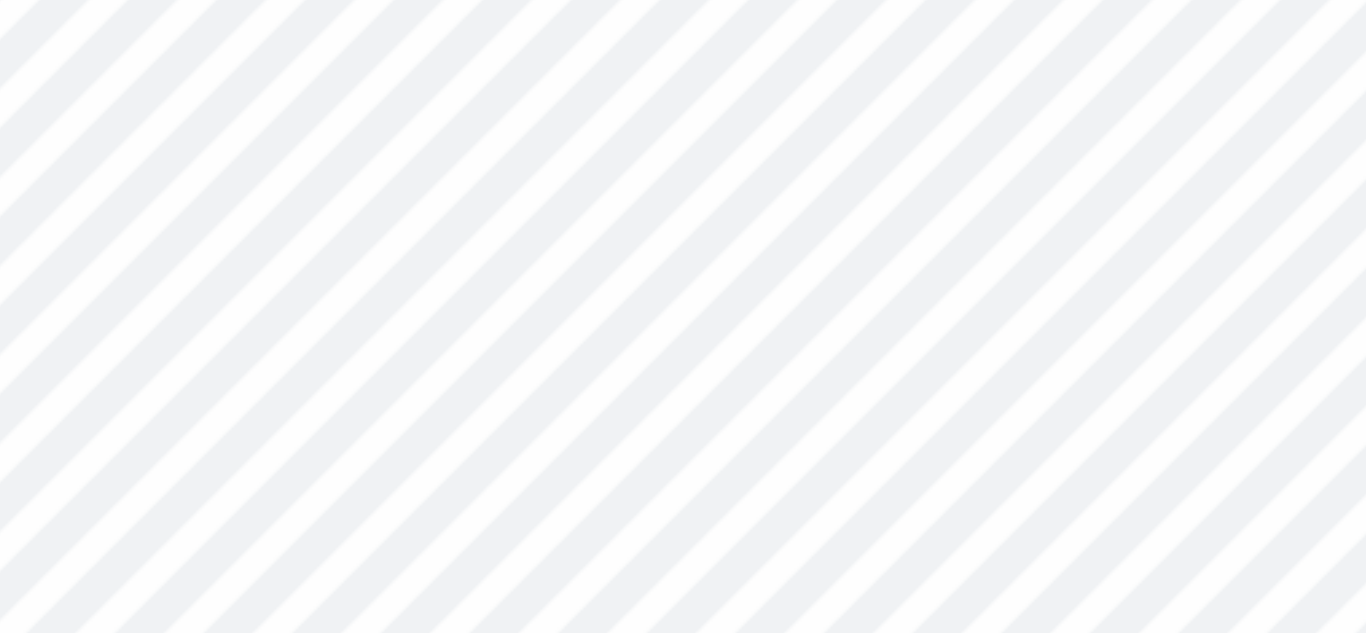scroll, scrollTop: 176, scrollLeft: 0, axis: vertical 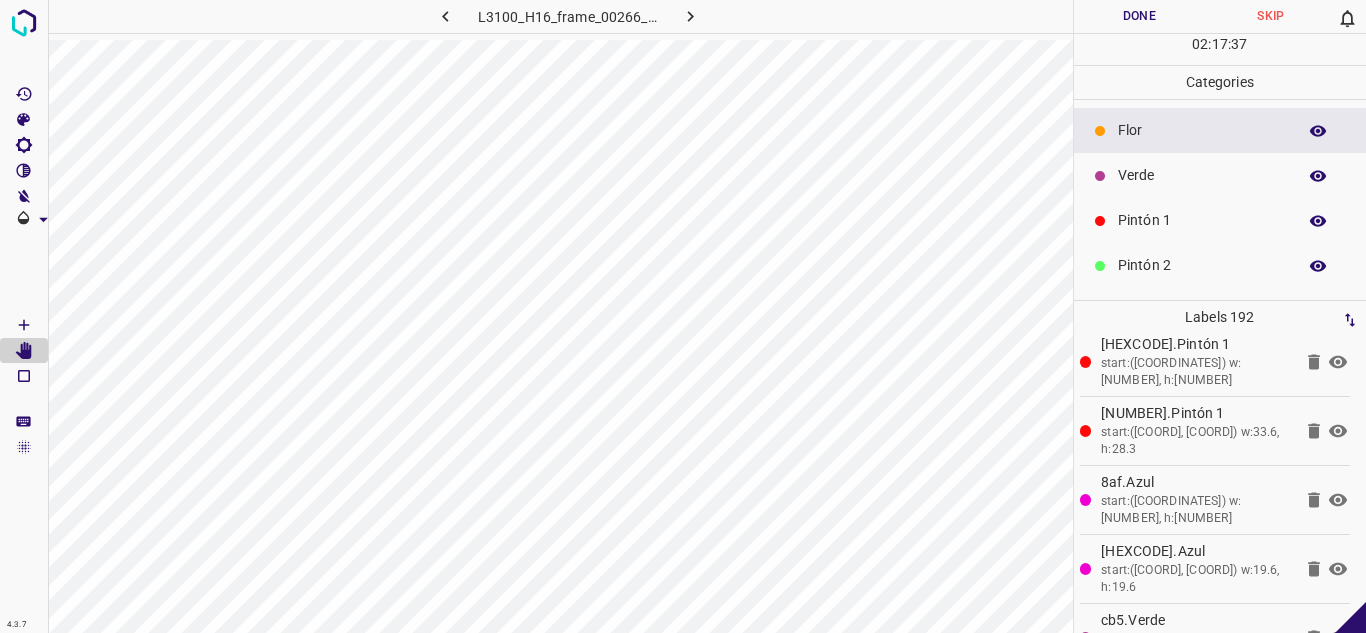click on "Verde" at bounding box center [1202, 175] 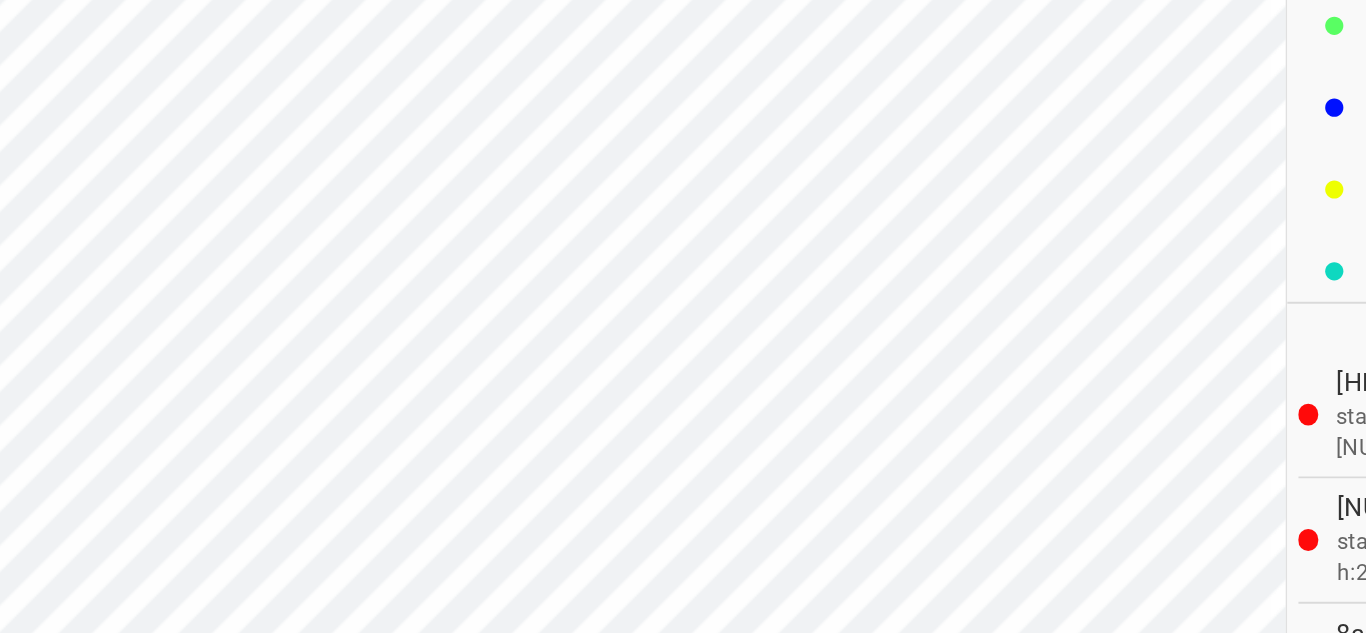 scroll, scrollTop: 120, scrollLeft: 0, axis: vertical 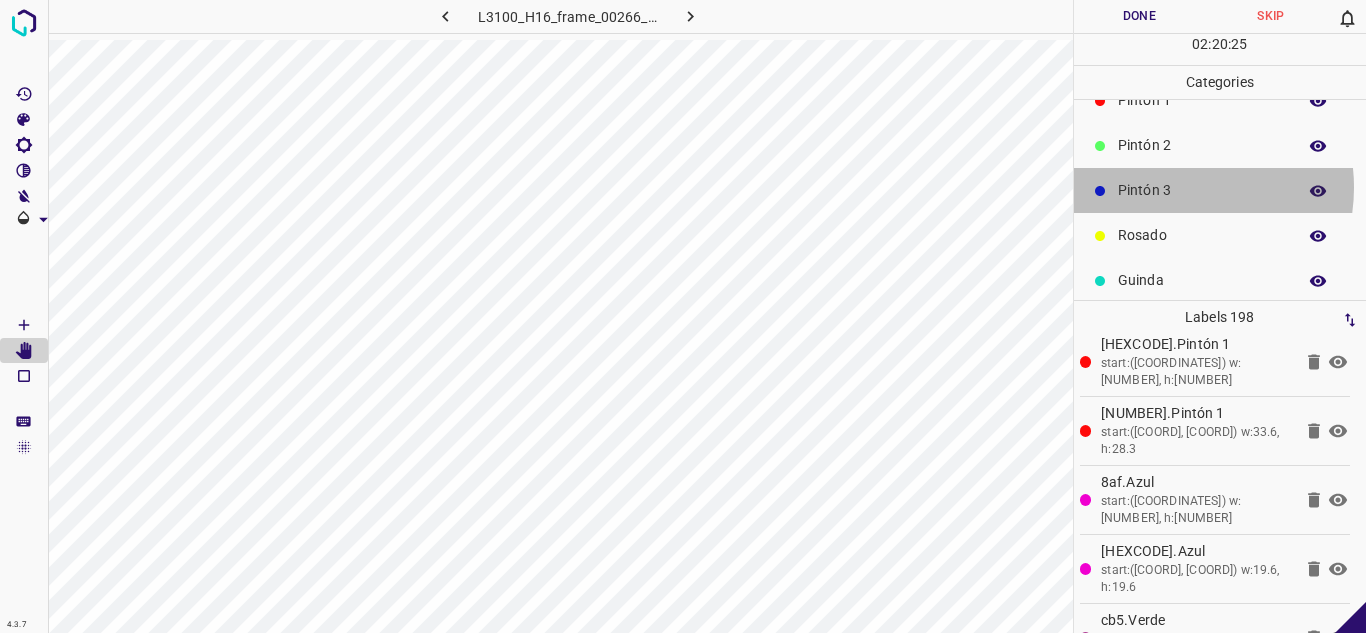 click on "Pintón 3" at bounding box center [1202, 190] 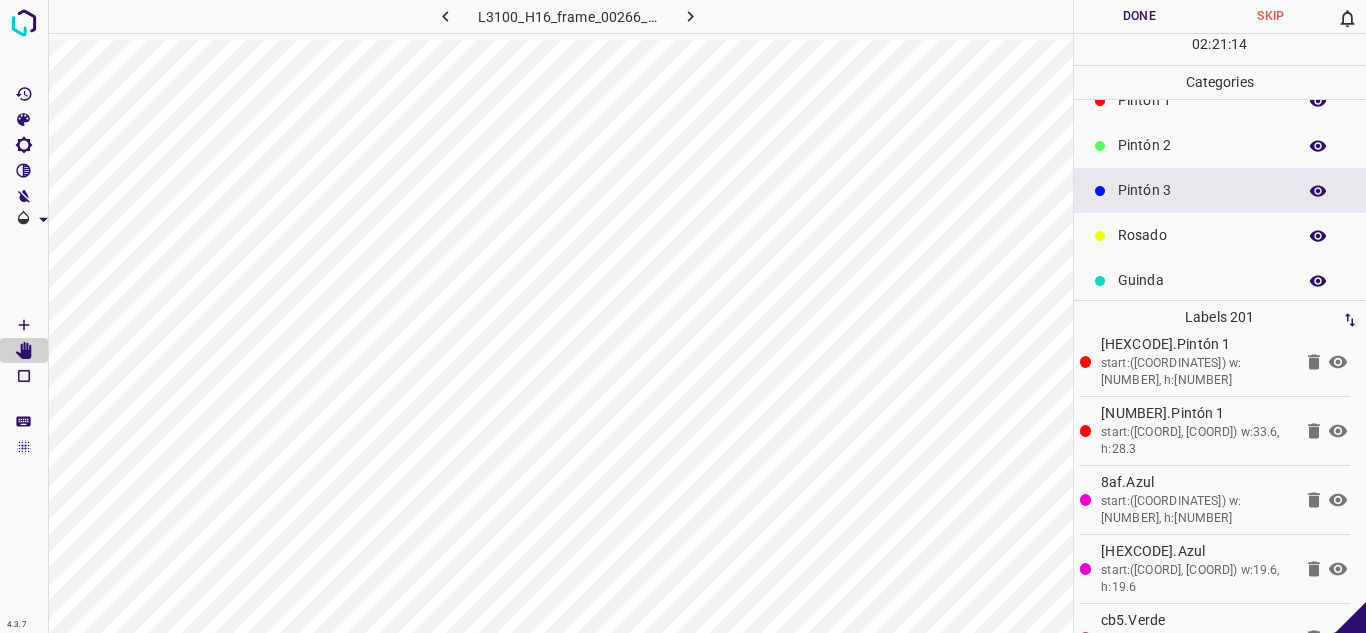 scroll, scrollTop: 176, scrollLeft: 0, axis: vertical 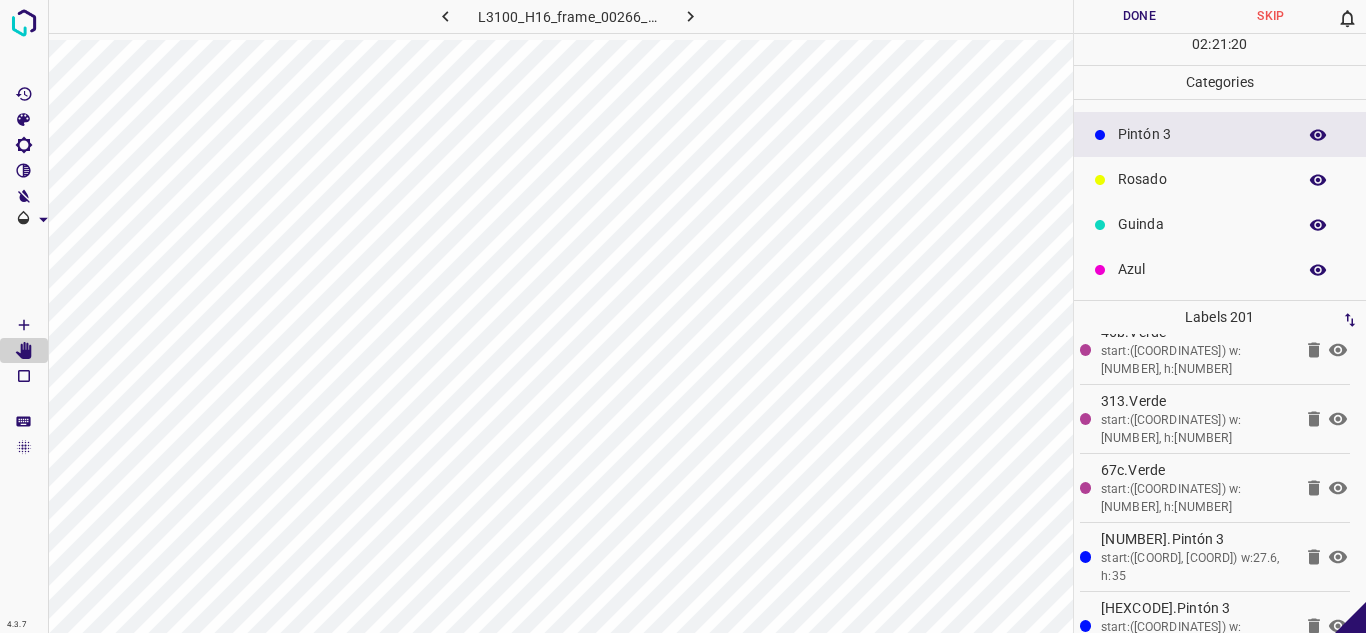 click 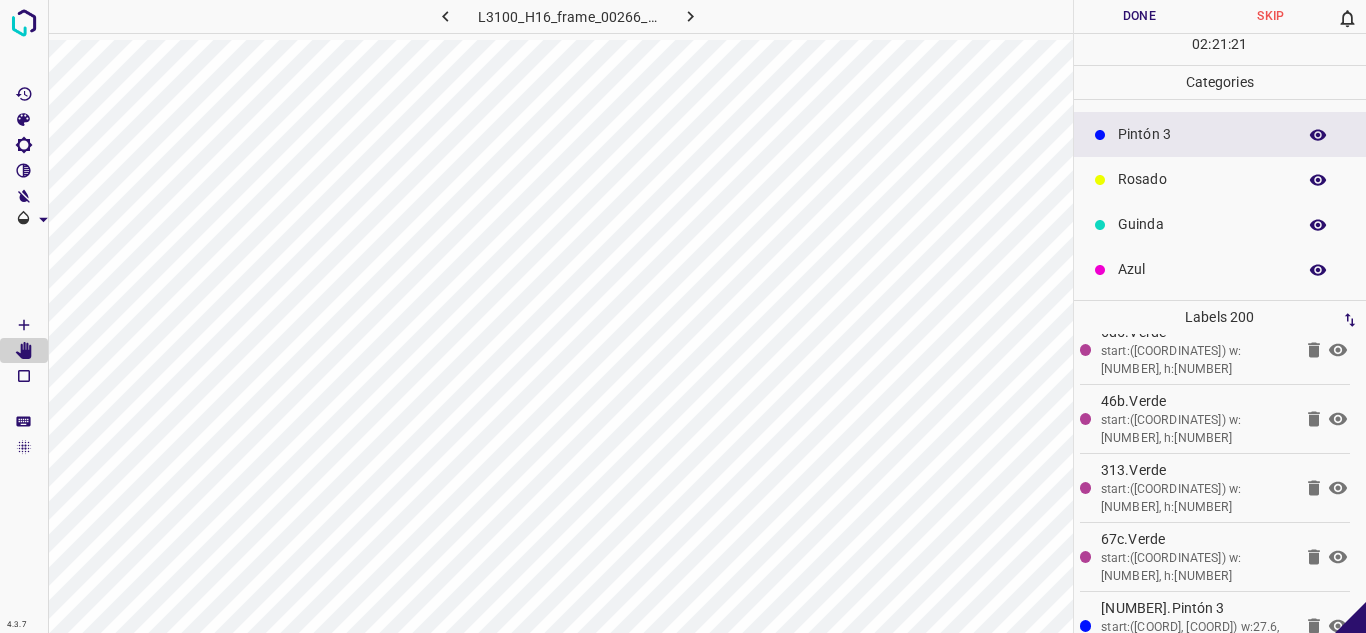 click 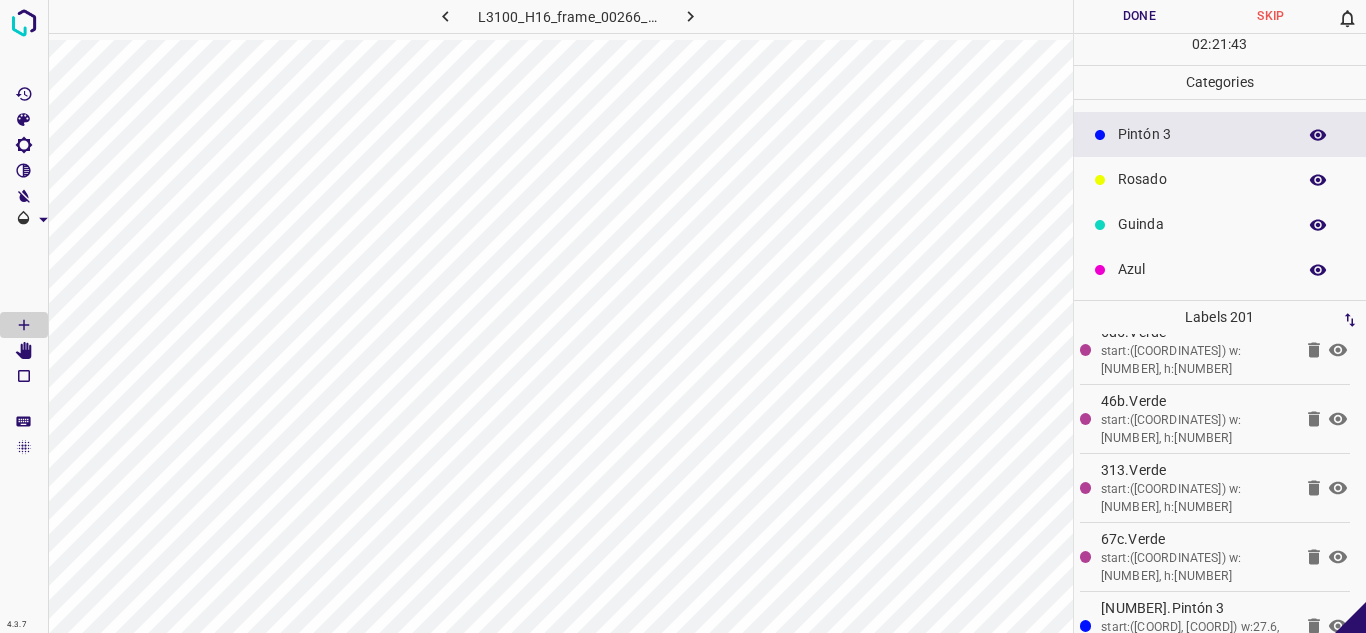 scroll, scrollTop: 13470, scrollLeft: 0, axis: vertical 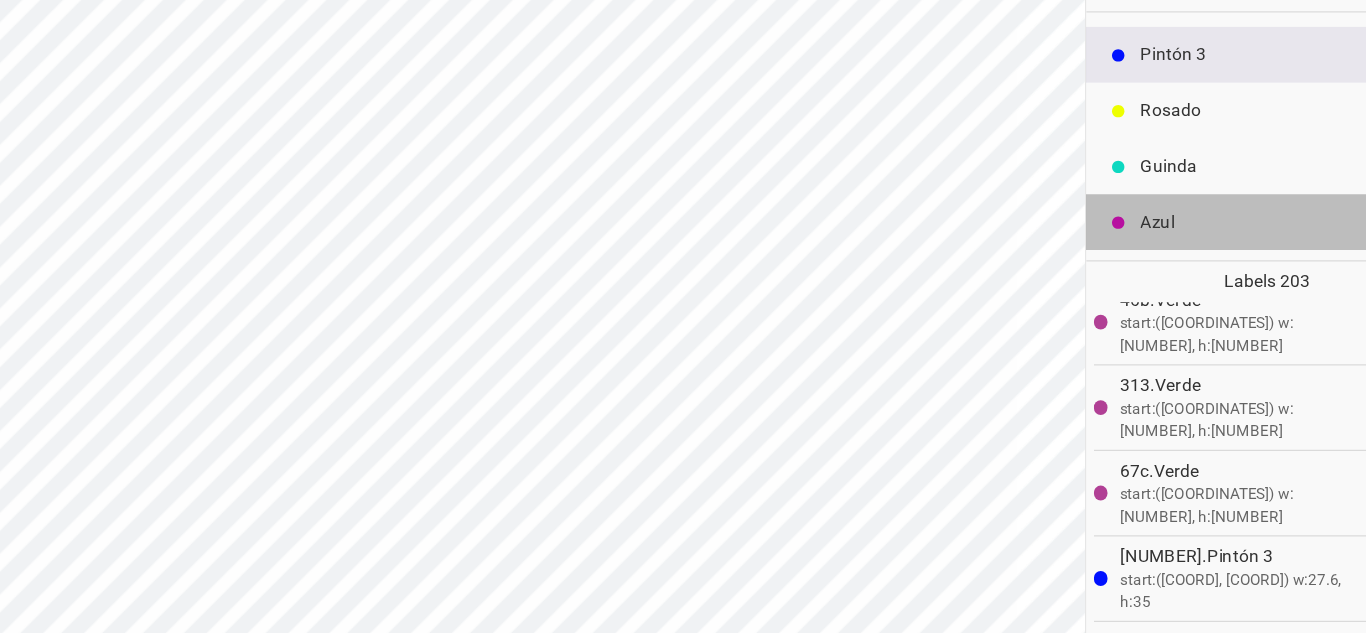 click on "Azul" at bounding box center [1202, 269] 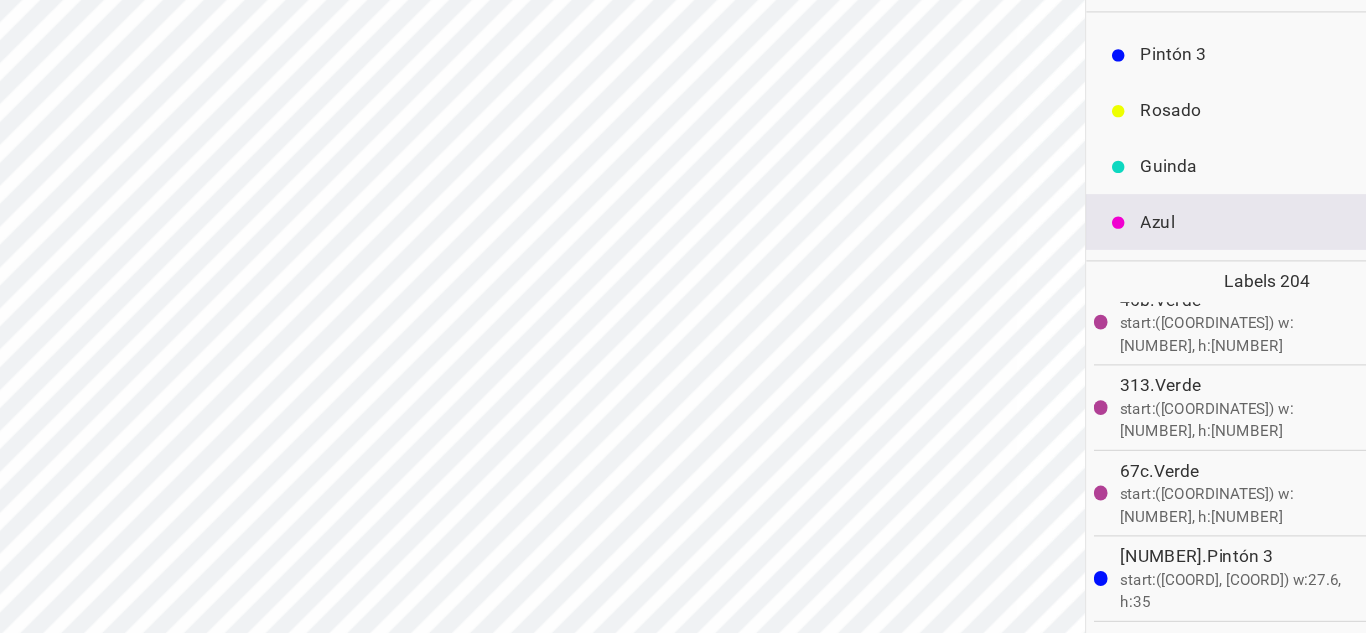 click on "Guinda" at bounding box center (1202, 224) 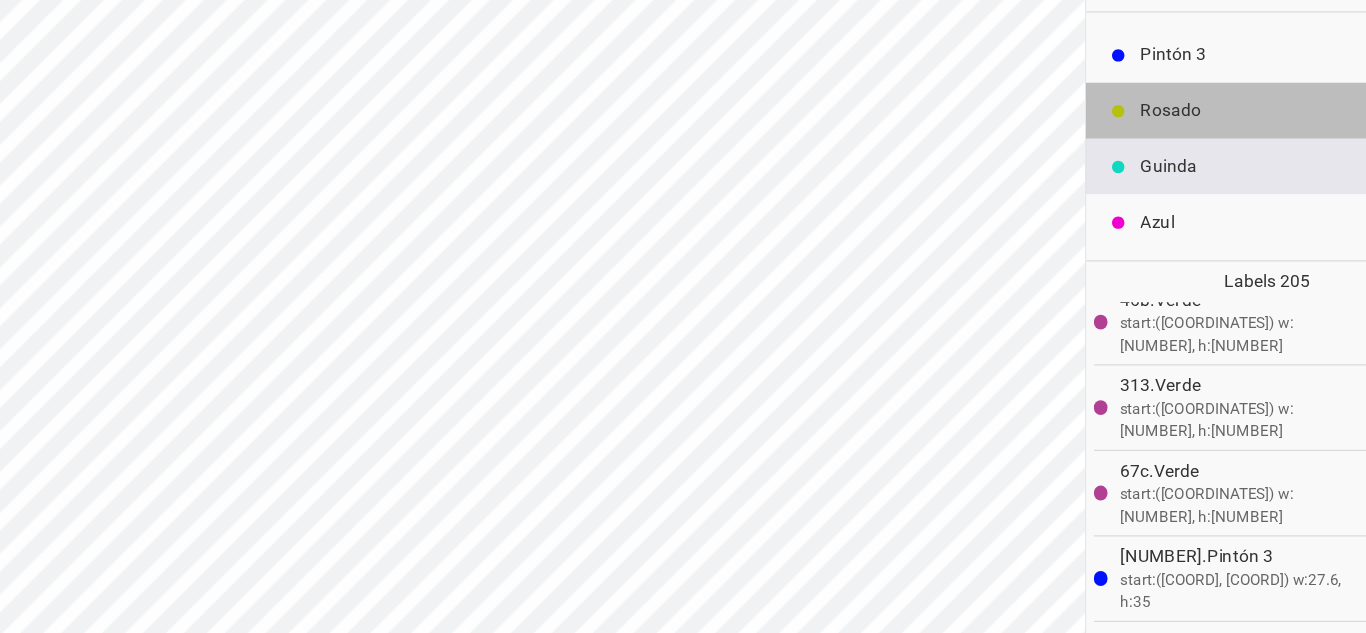 click on "Rosado" at bounding box center (1202, 179) 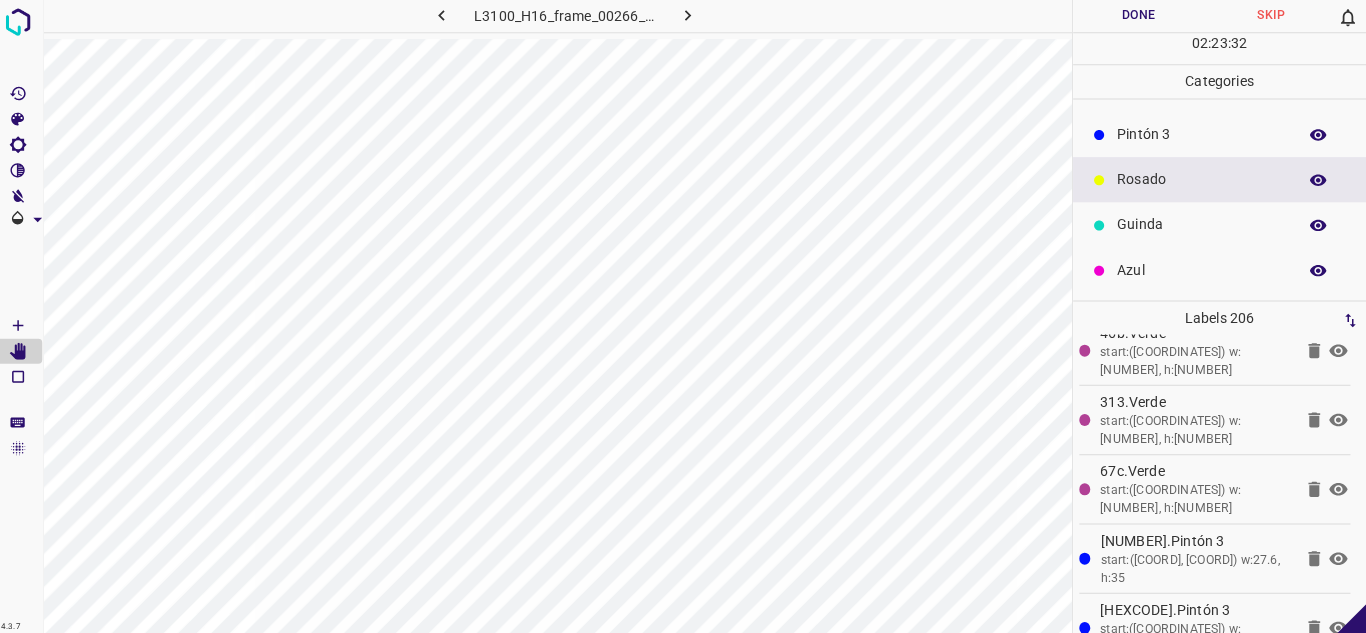 scroll, scrollTop: 0, scrollLeft: 0, axis: both 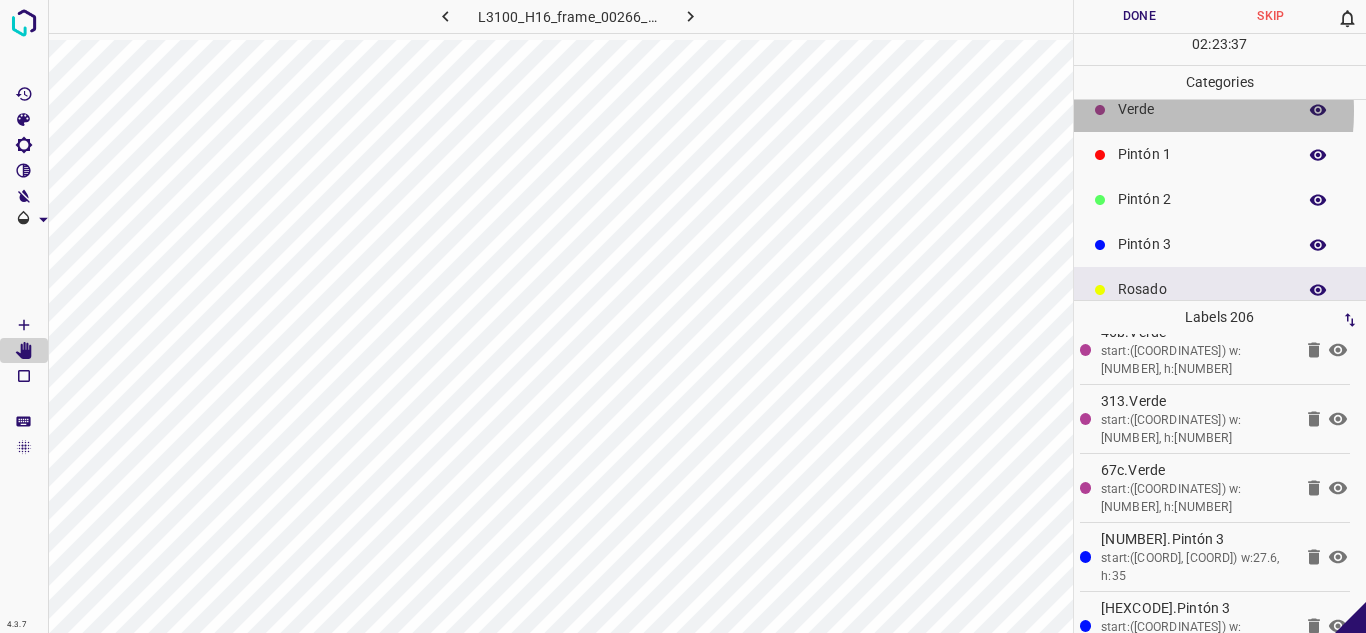 click on "Verde" at bounding box center (1202, 109) 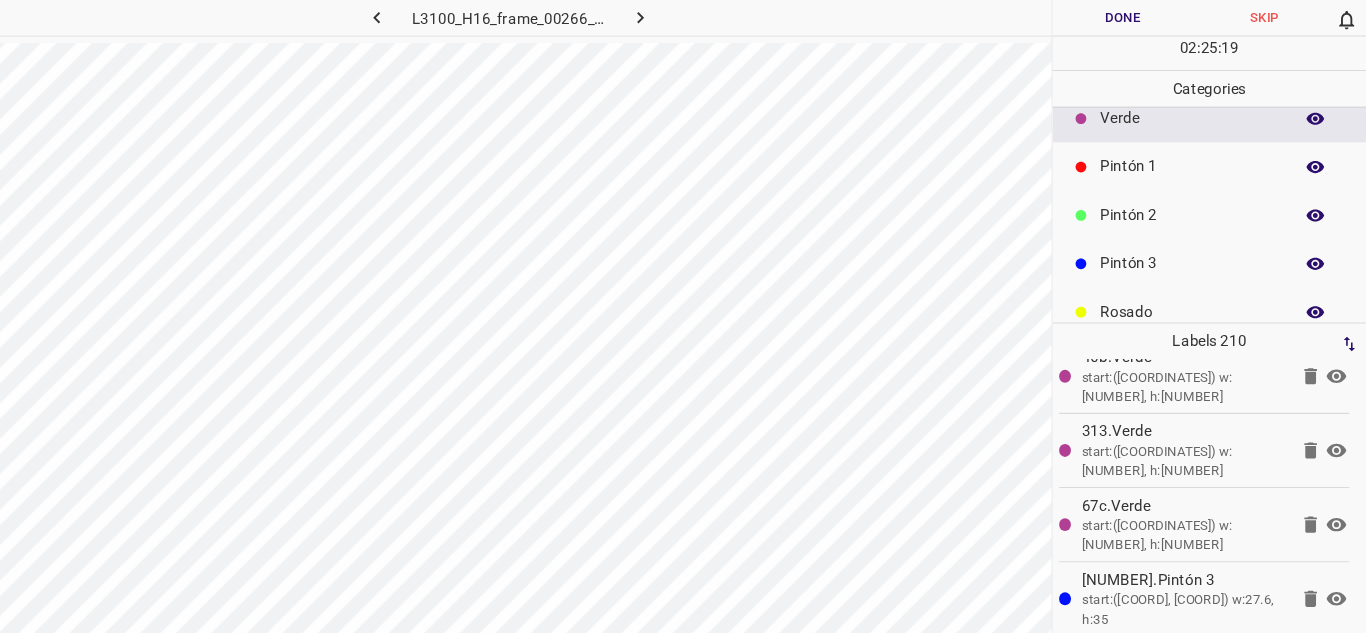 scroll, scrollTop: 0, scrollLeft: 0, axis: both 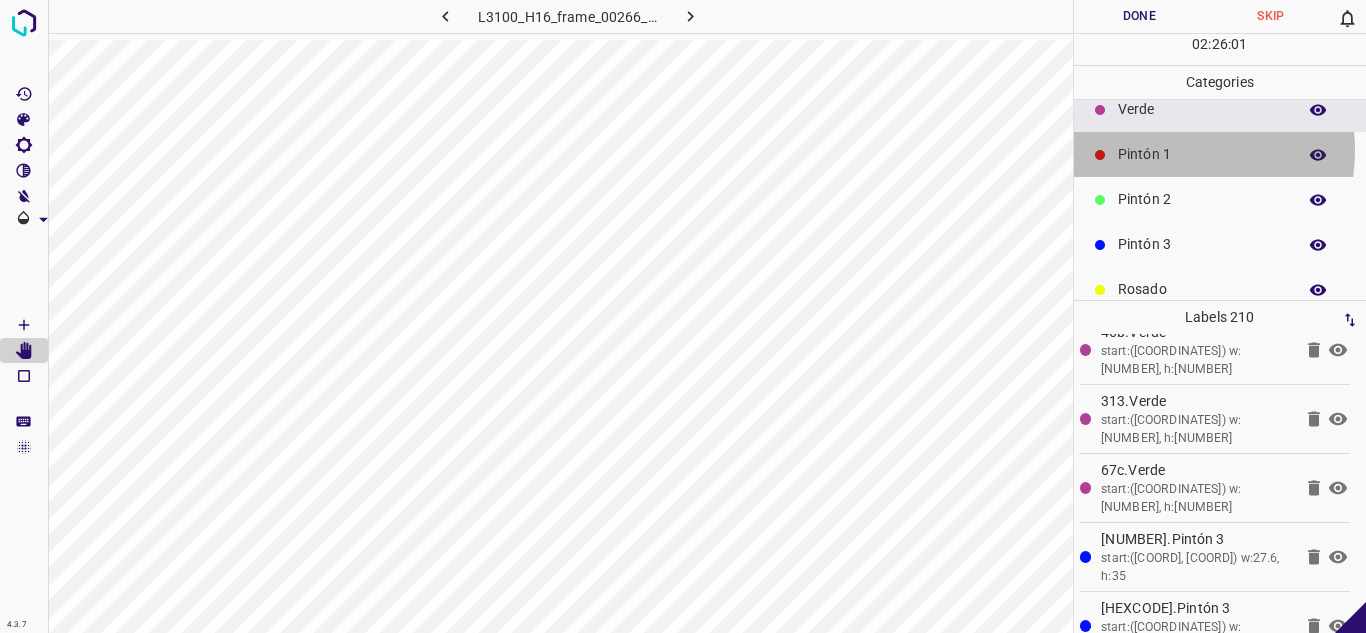 click on "Pintón 1" at bounding box center (1202, 154) 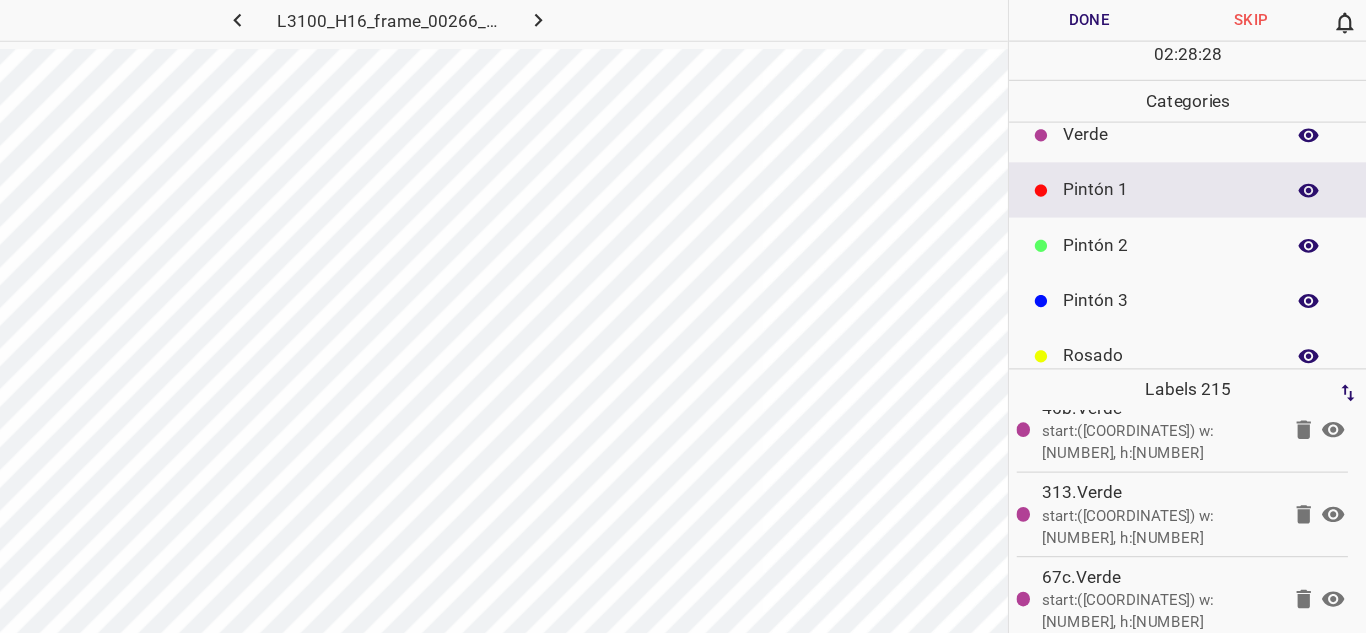 scroll, scrollTop: 0, scrollLeft: 0, axis: both 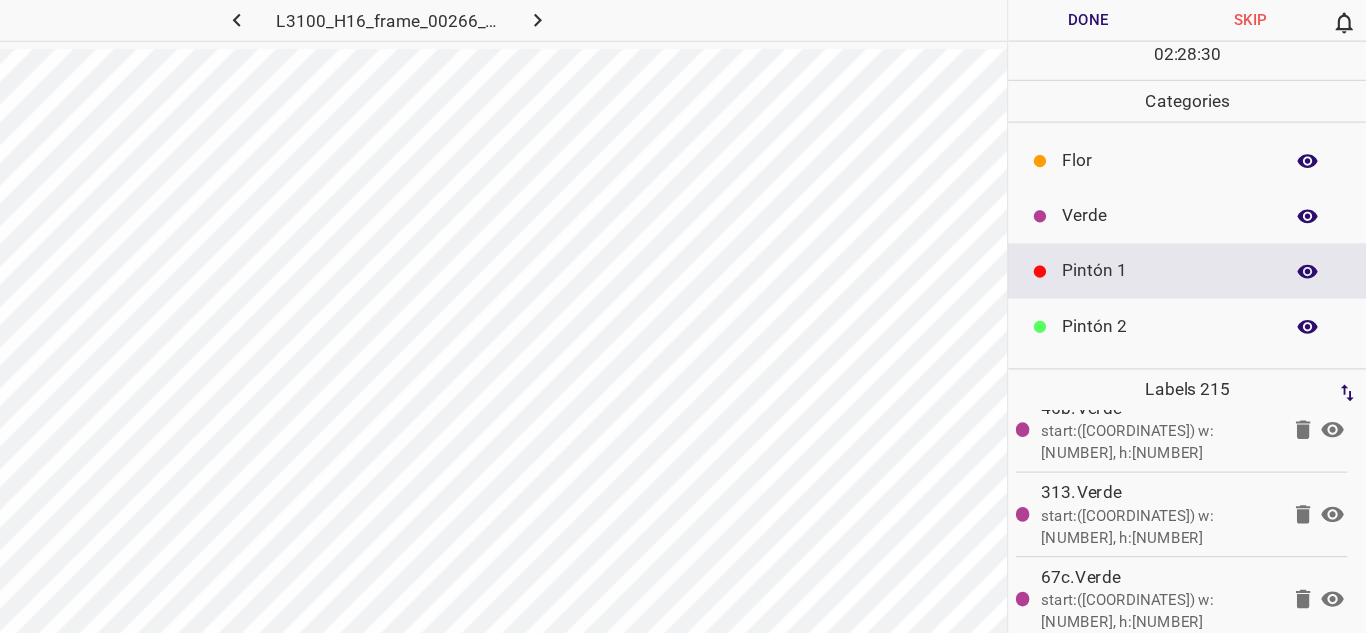 click on "Flor" at bounding box center [1220, 130] 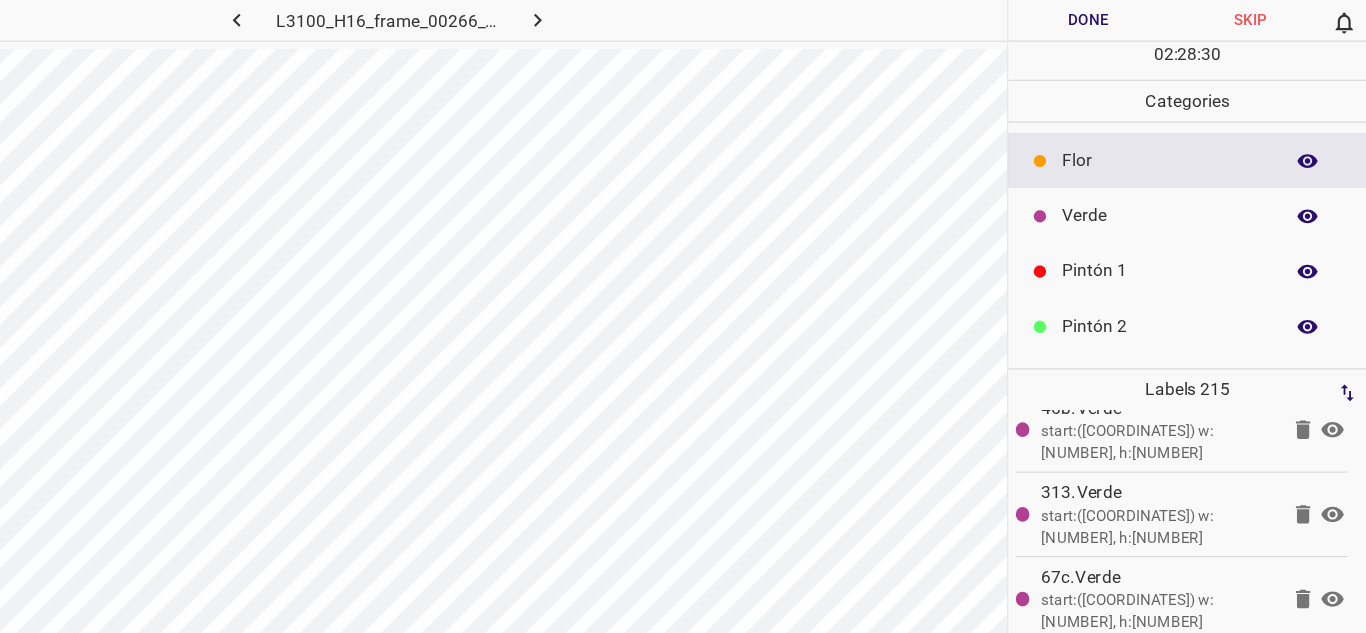 click on "Flor" at bounding box center [1202, 130] 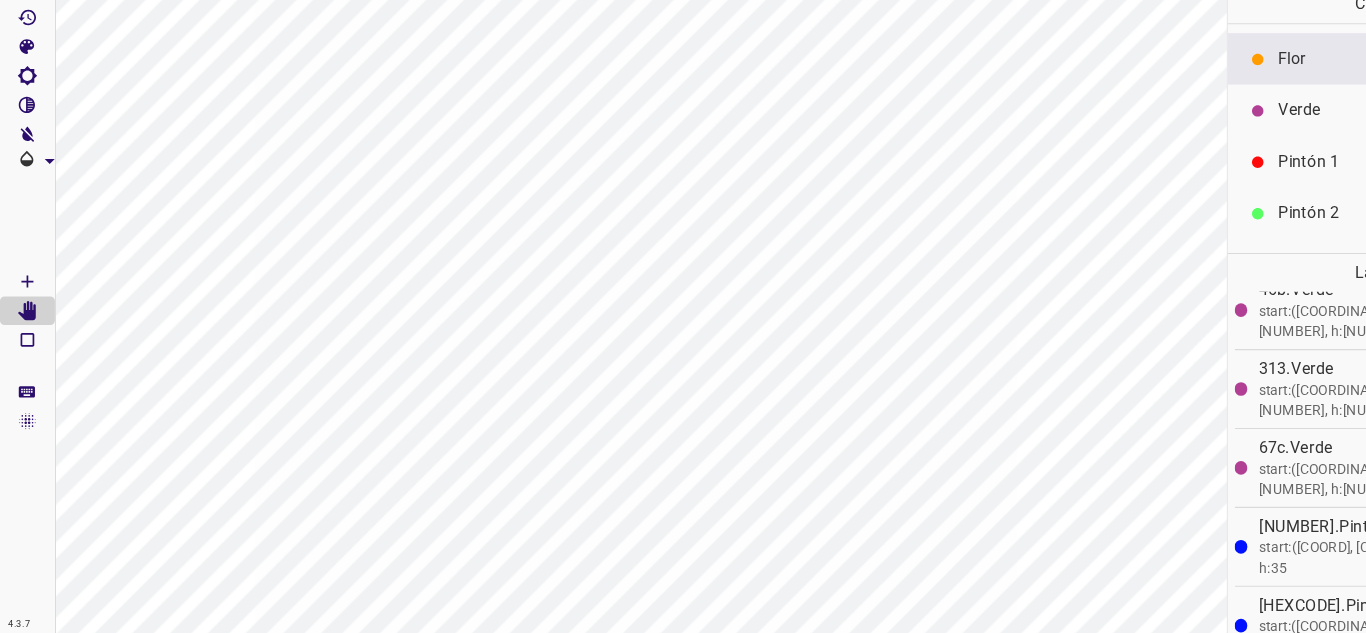 scroll, scrollTop: 0, scrollLeft: 0, axis: both 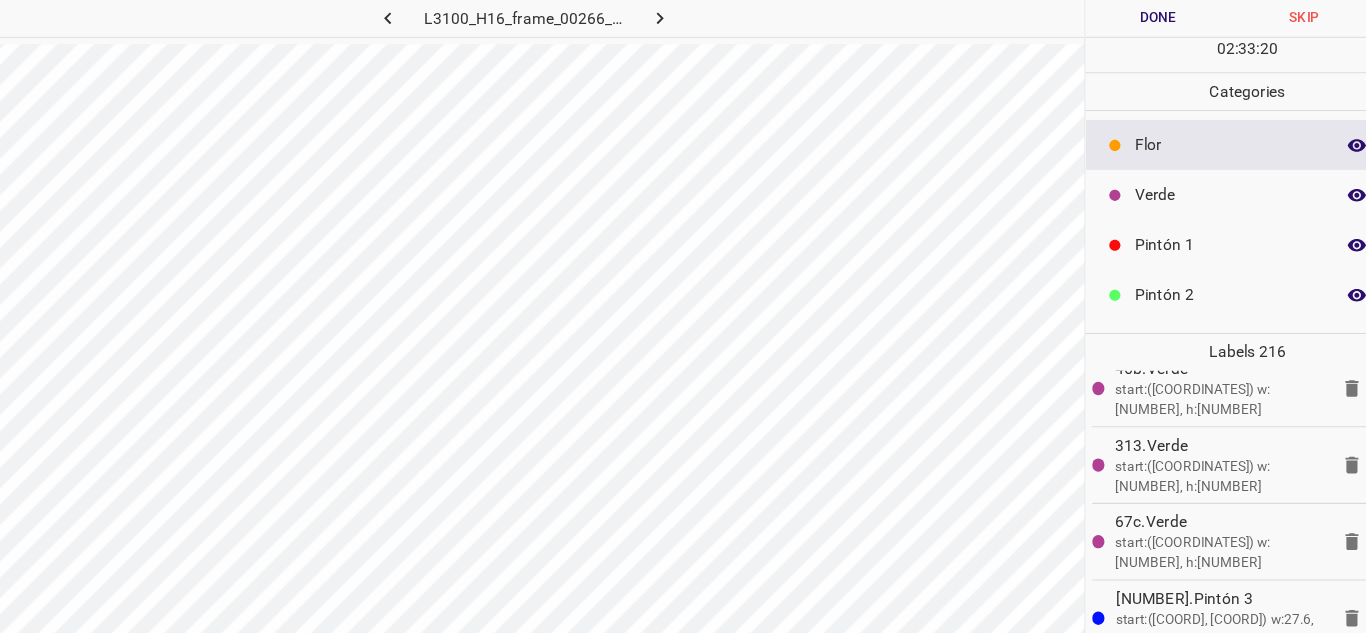 click on "Pintón 1" at bounding box center (1202, 220) 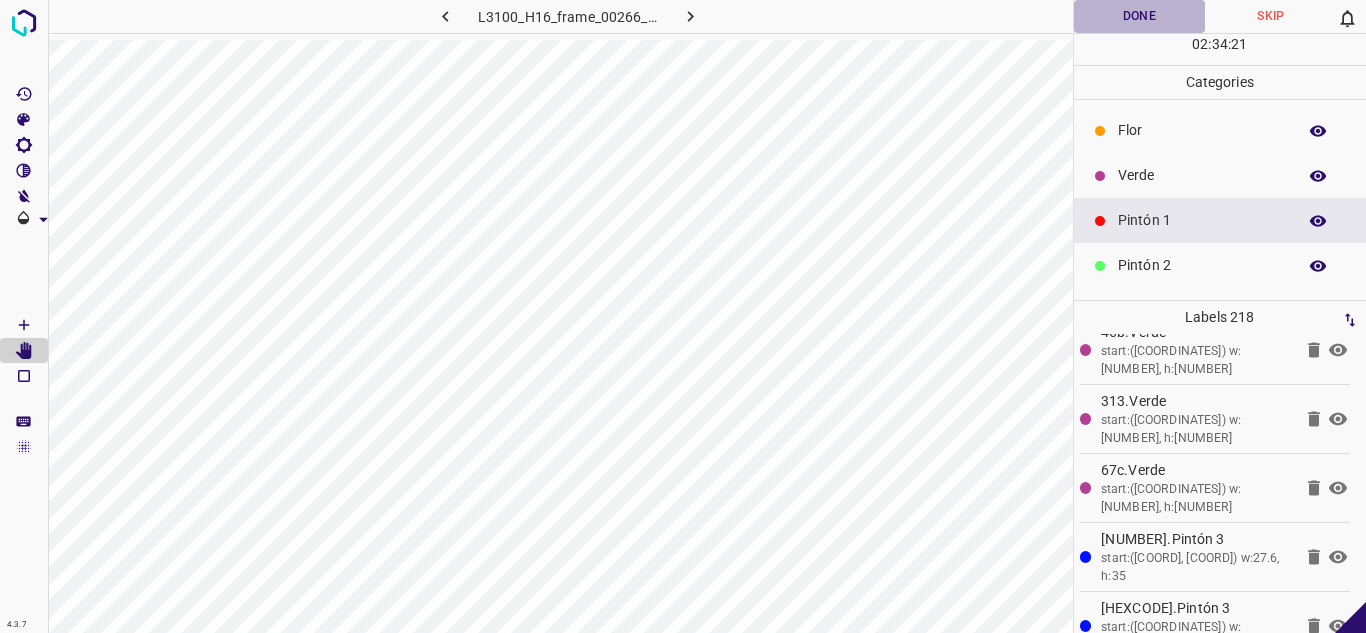 click on "Done" at bounding box center [1140, 16] 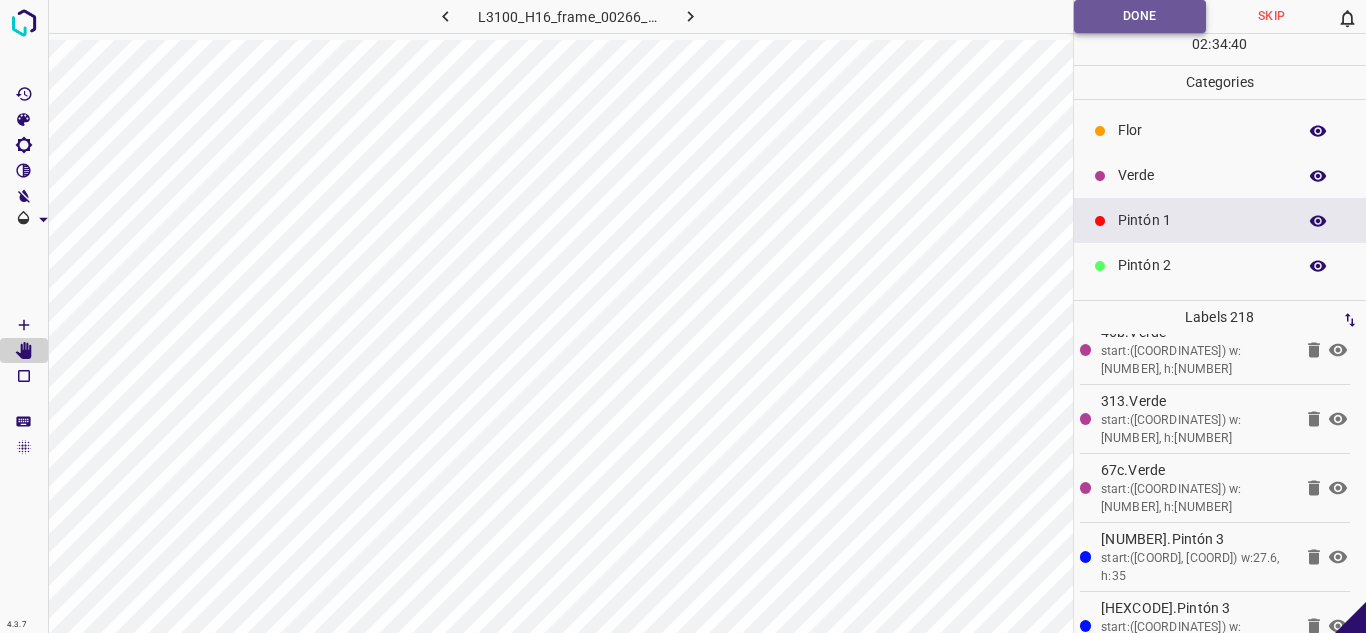 click on "Done" at bounding box center (1140, 16) 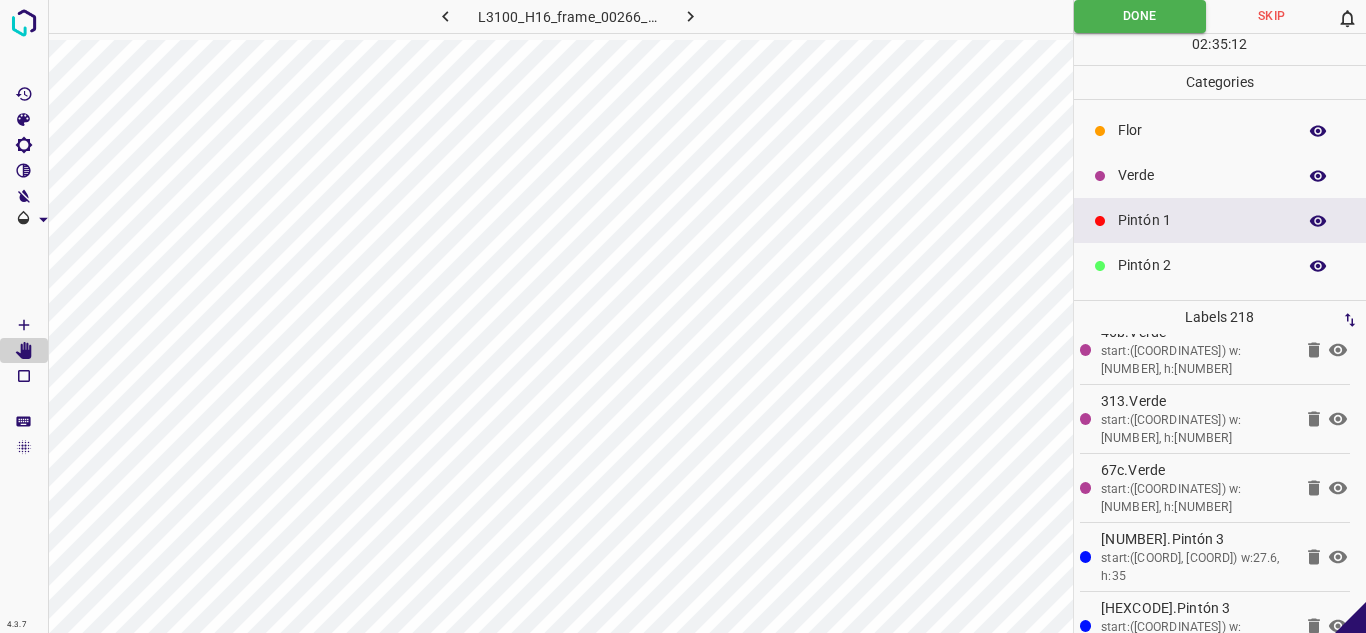 scroll, scrollTop: 176, scrollLeft: 0, axis: vertical 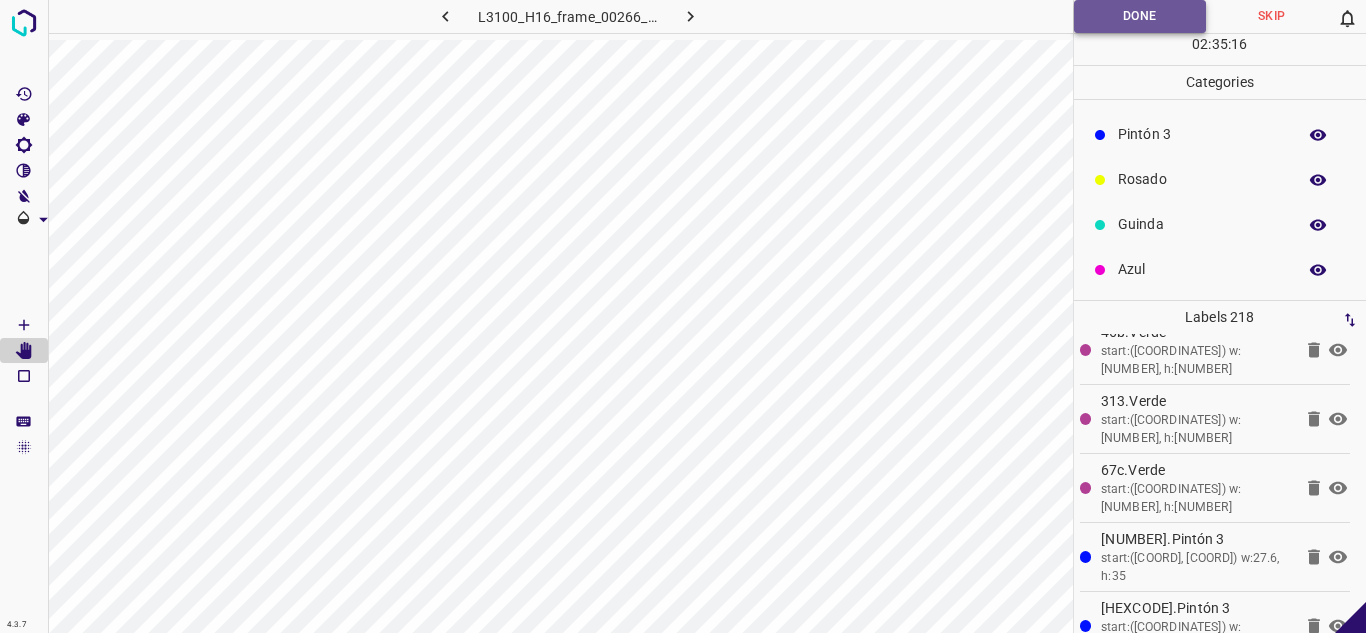 click on "Done" at bounding box center [1140, 16] 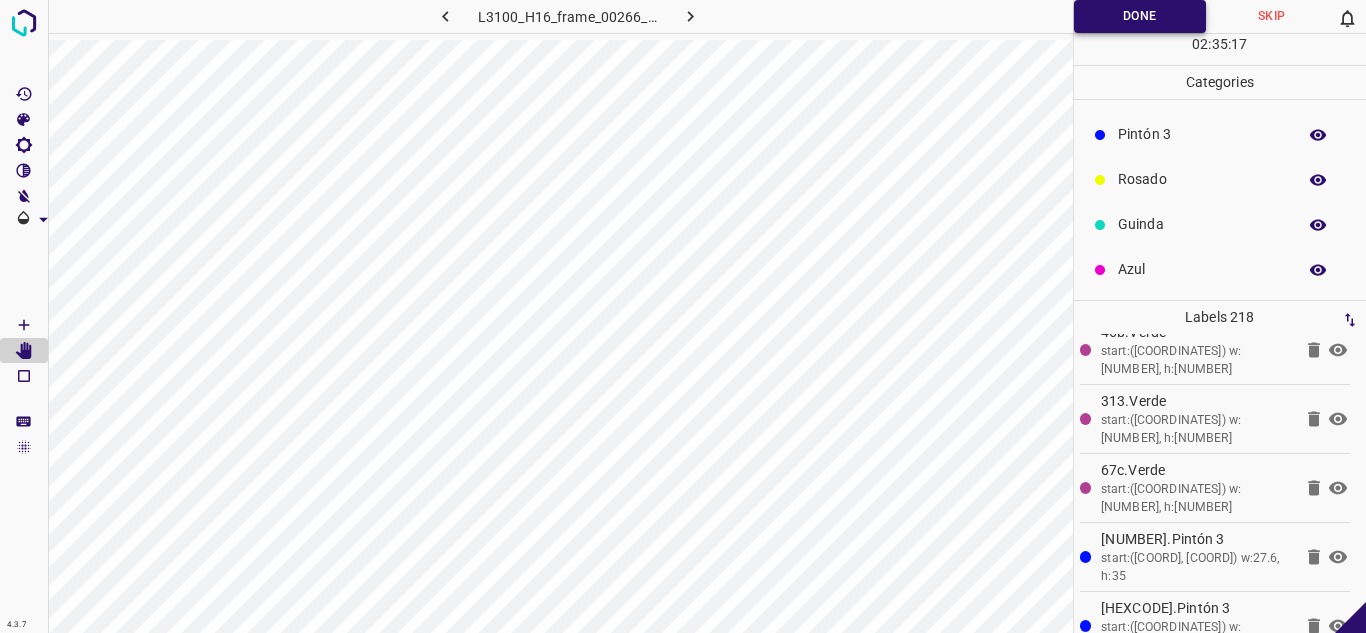 click on "Done" at bounding box center (1140, 16) 